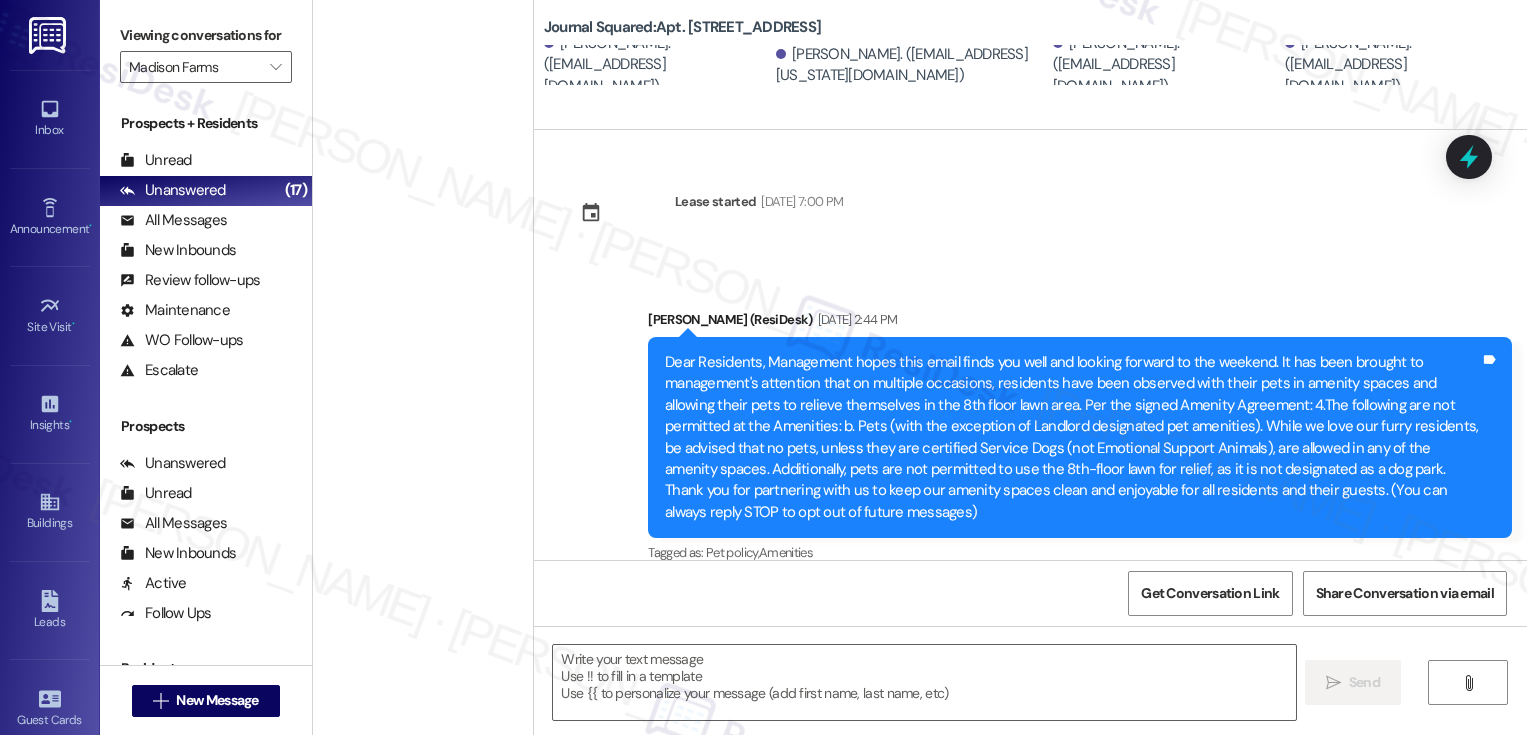 scroll, scrollTop: 0, scrollLeft: 0, axis: both 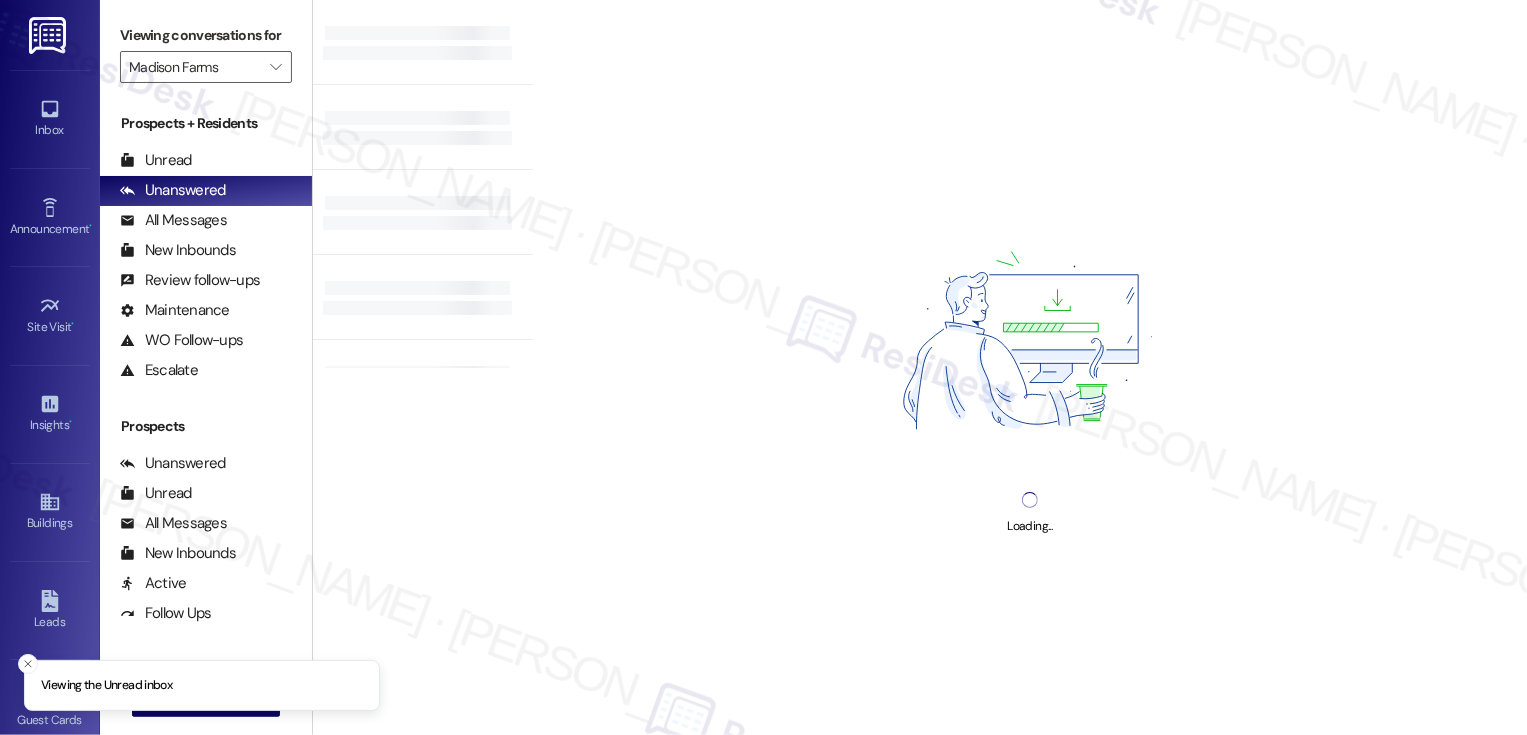 type on "Madison Farms" 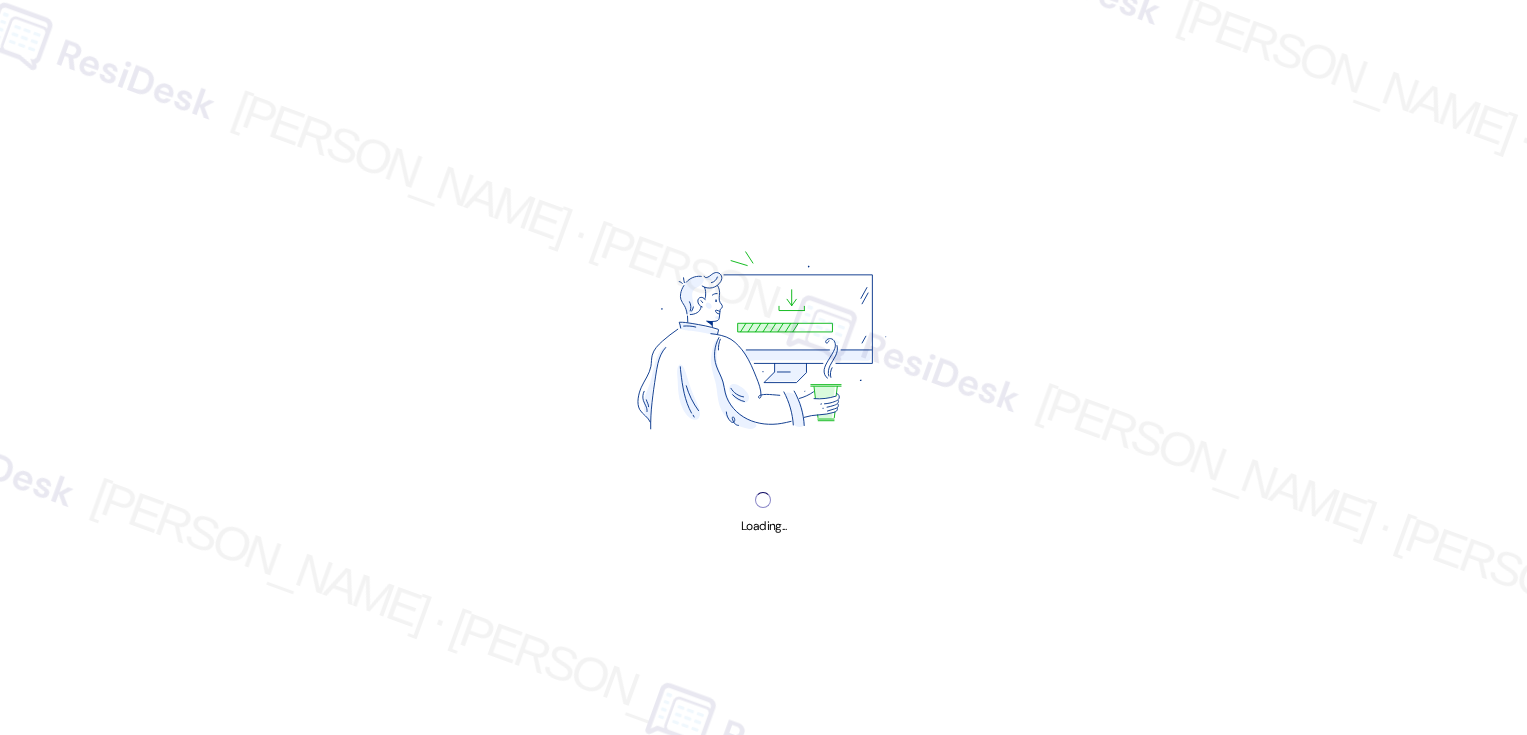scroll, scrollTop: 0, scrollLeft: 0, axis: both 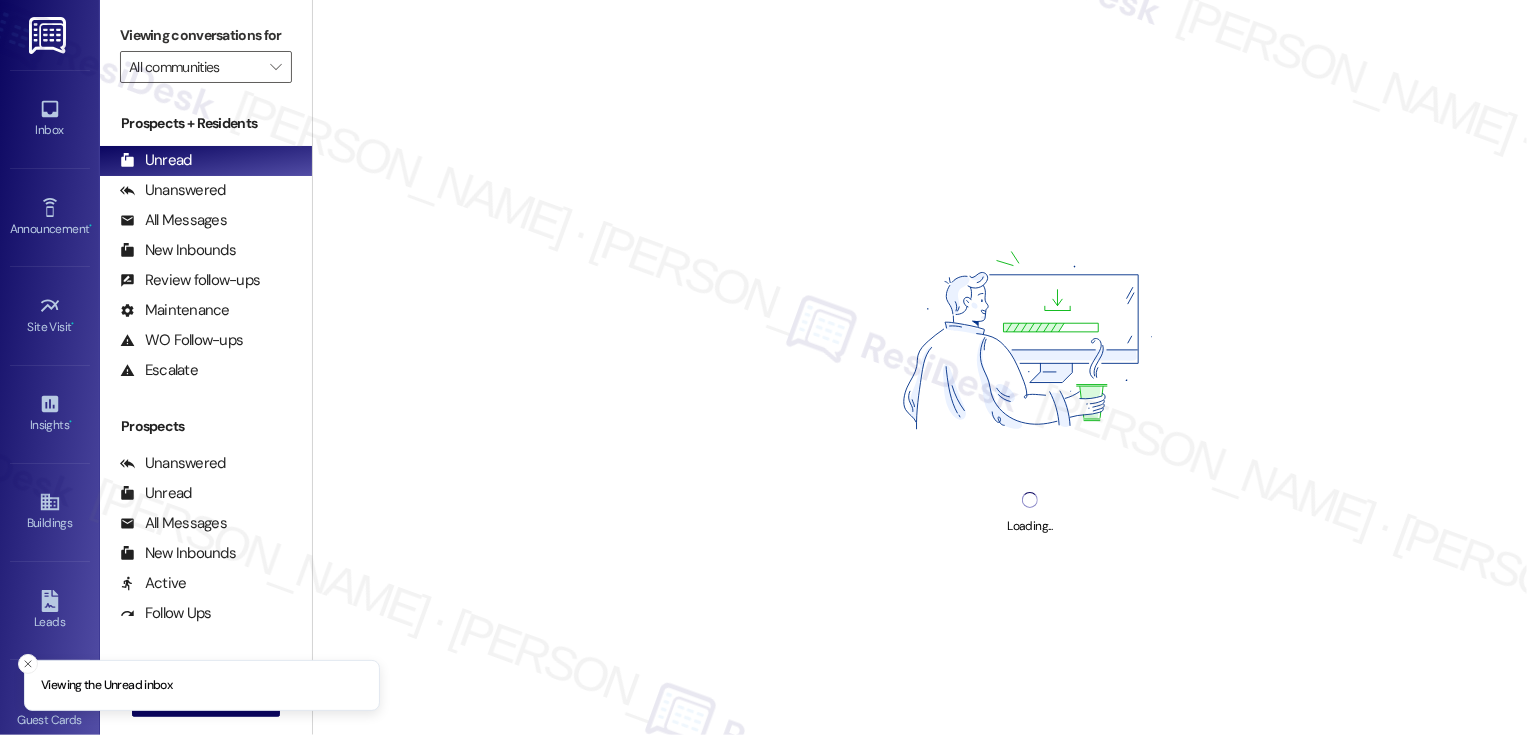 type on "Madison Farms" 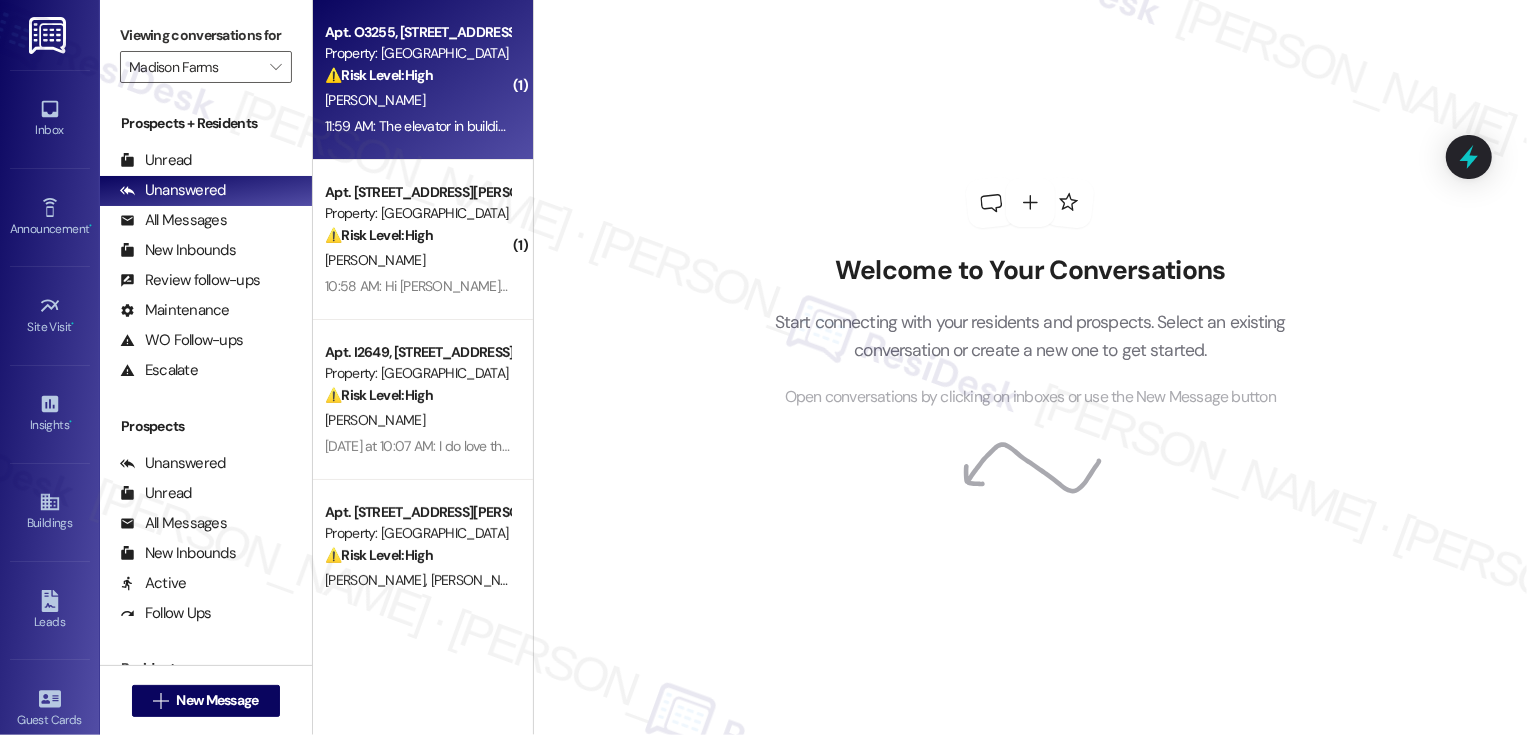 click on "⚠️  Risk Level:  High" at bounding box center [379, 75] 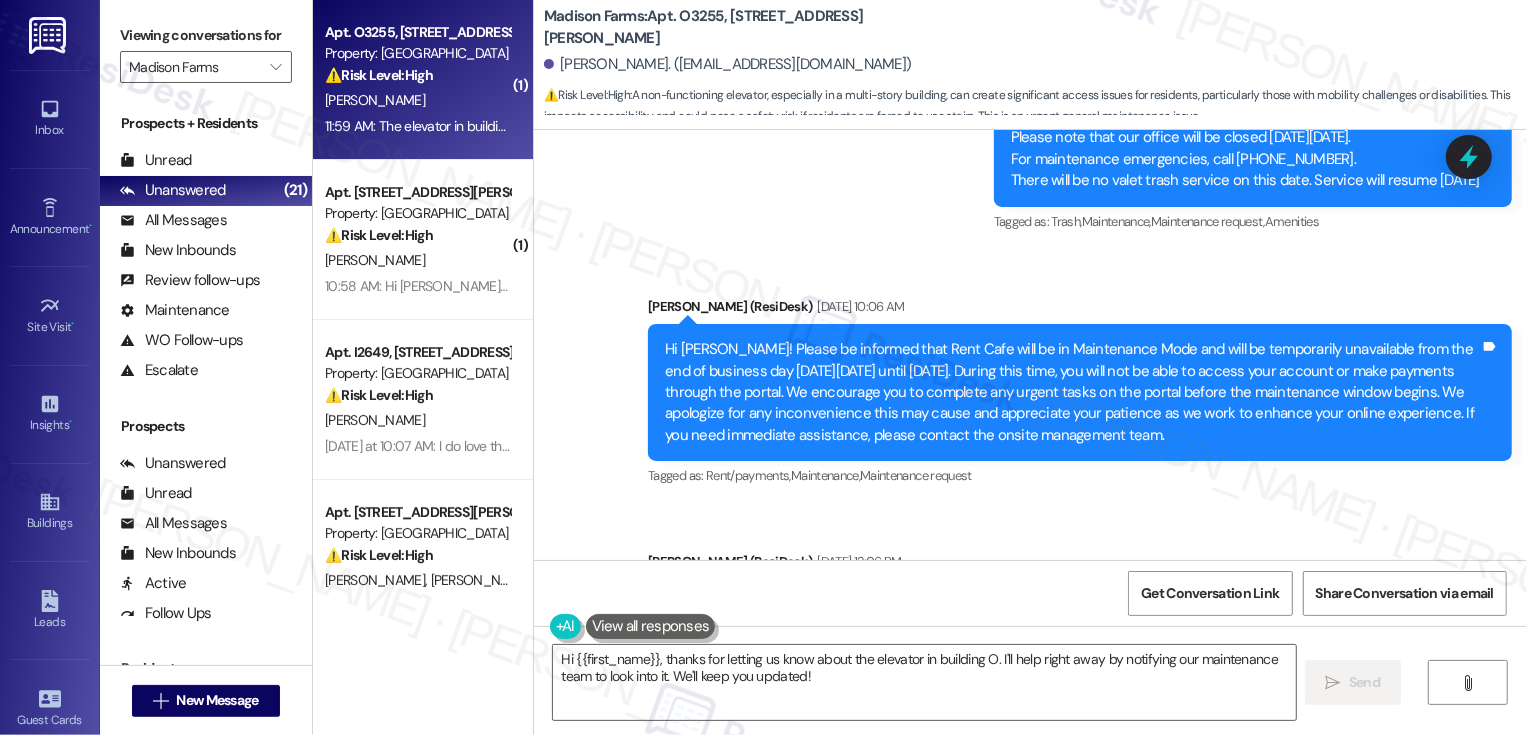 scroll, scrollTop: 858, scrollLeft: 0, axis: vertical 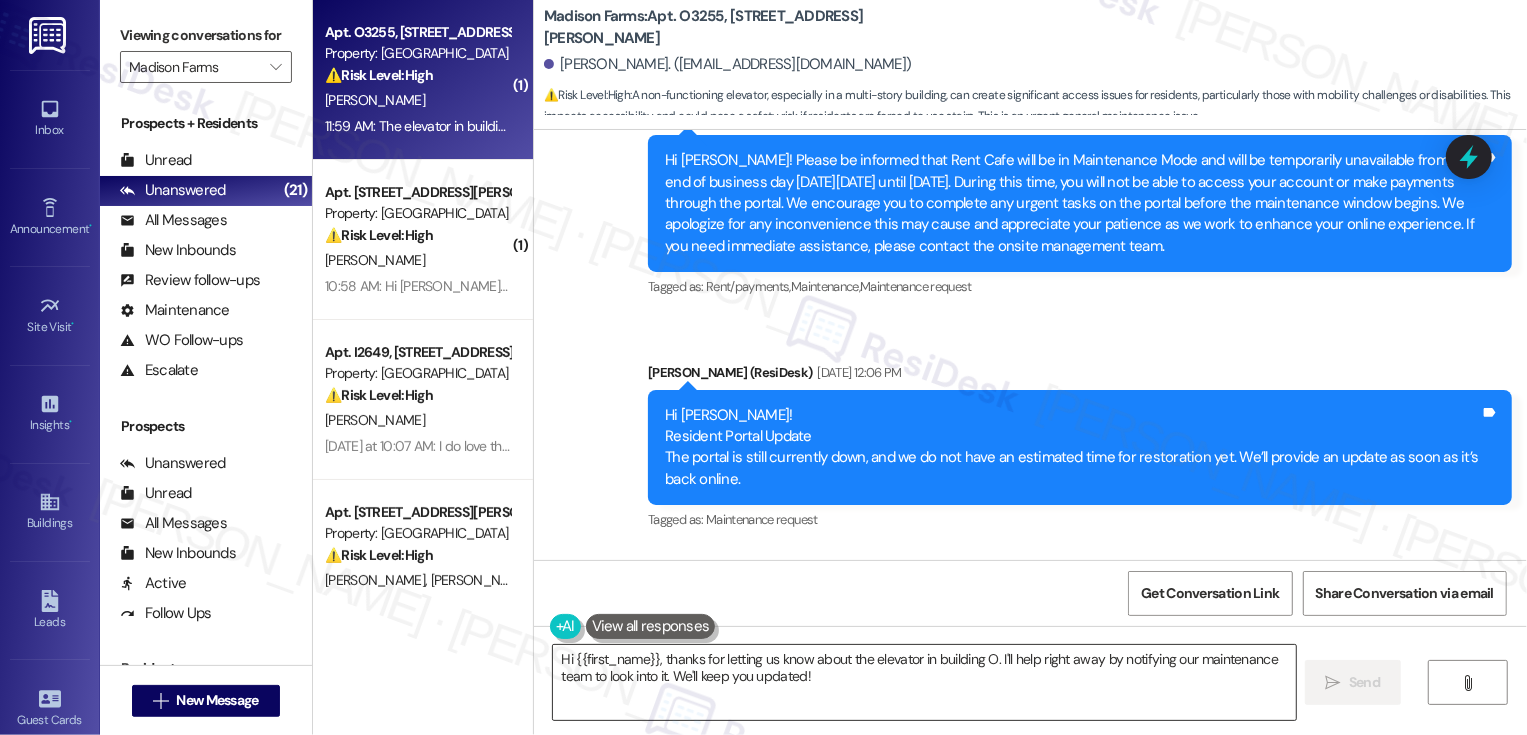 click on "Hi {{first_name}}, thanks for letting us know about the elevator in building O. I'll help right away by notifying our maintenance team to look into it. We'll keep you updated!" at bounding box center (924, 682) 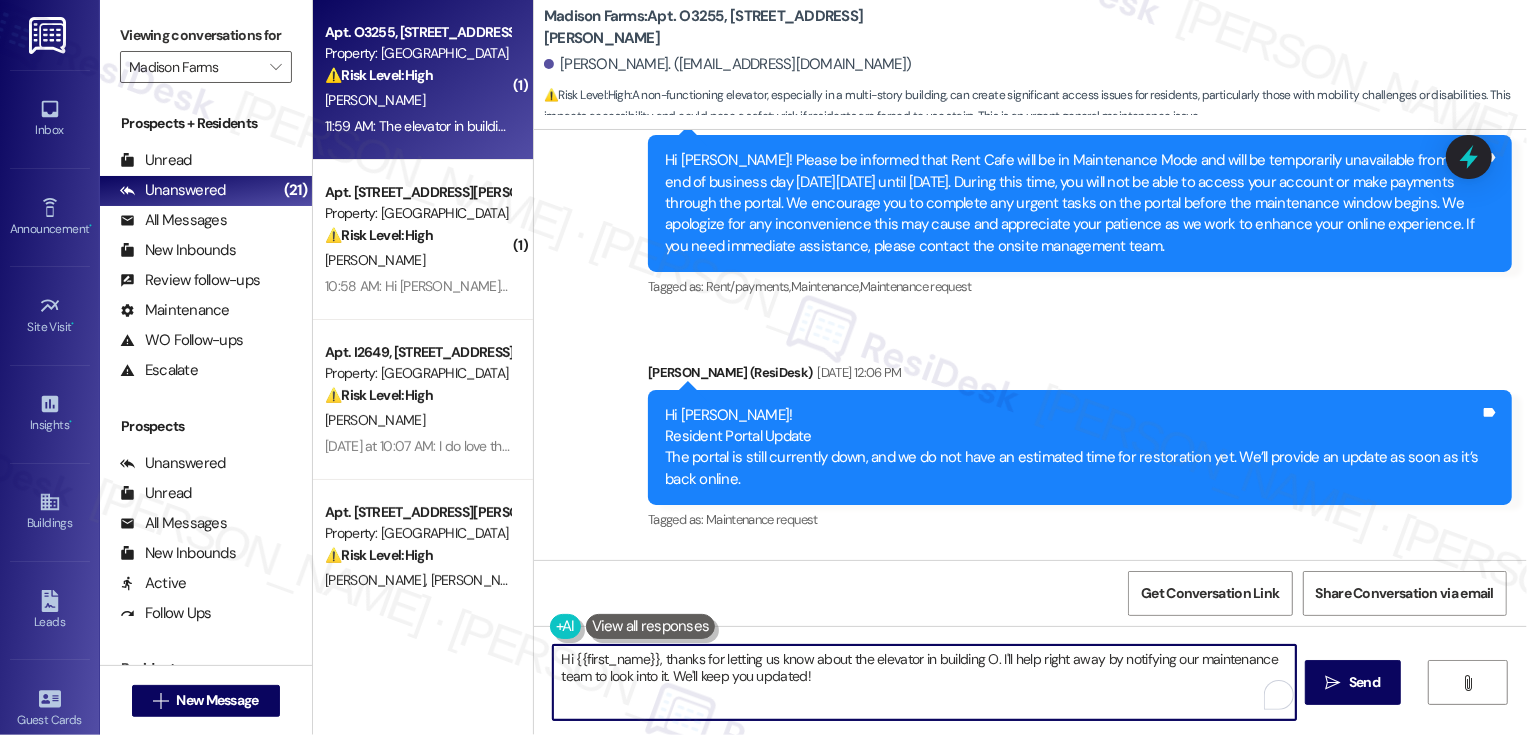 click on "Hi {{first_name}}, thanks for letting us know about the elevator in building O. I'll help right away by notifying our maintenance team to look into it. We'll keep you updated!" at bounding box center (924, 682) 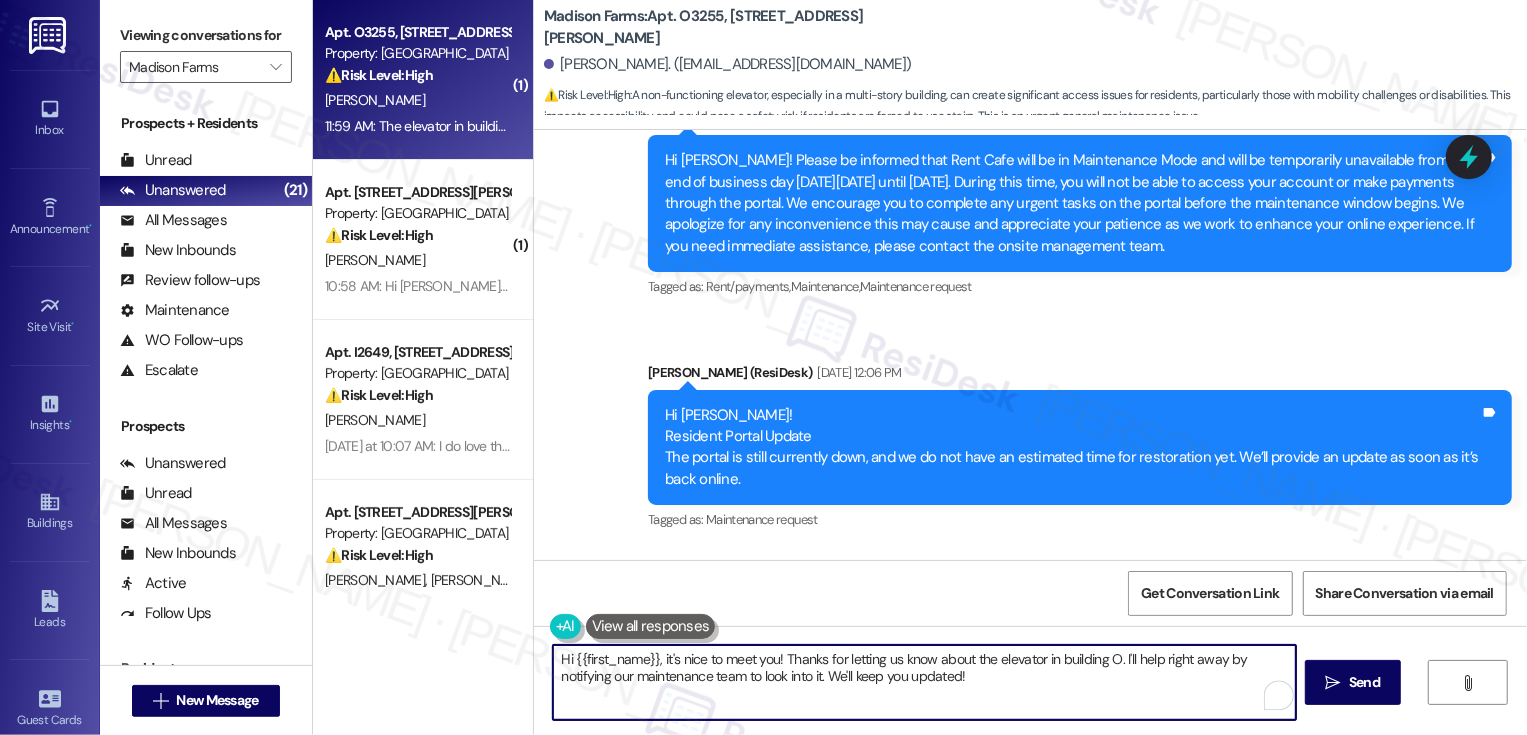 click on "Hi {{first_name}}, it's nice to meet you! Thanks for letting us know about the elevator in building O. I'll help right away by notifying our maintenance team to look into it. We'll keep you updated!" at bounding box center [924, 682] 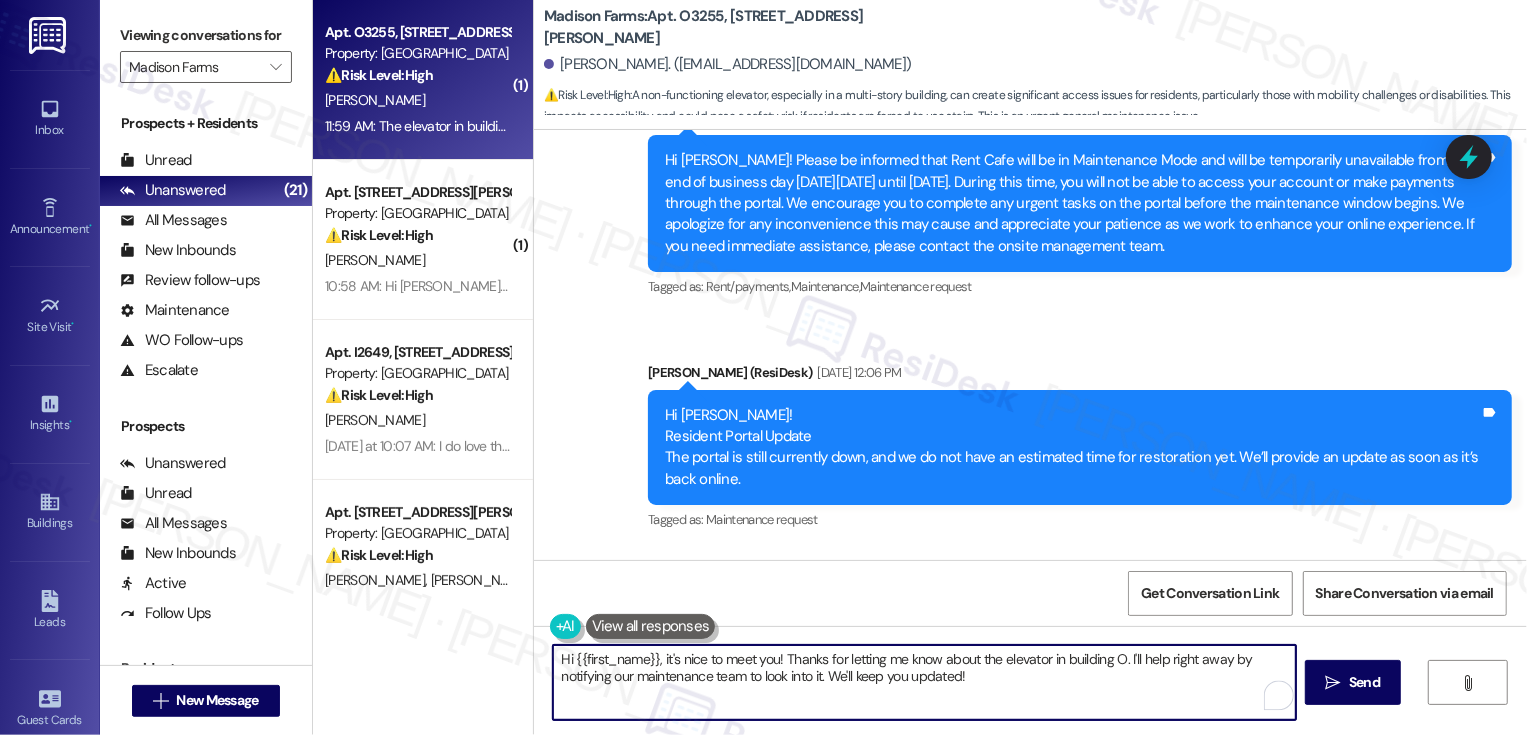 drag, startPoint x: 1125, startPoint y: 659, endPoint x: 1161, endPoint y: 712, distance: 64.070274 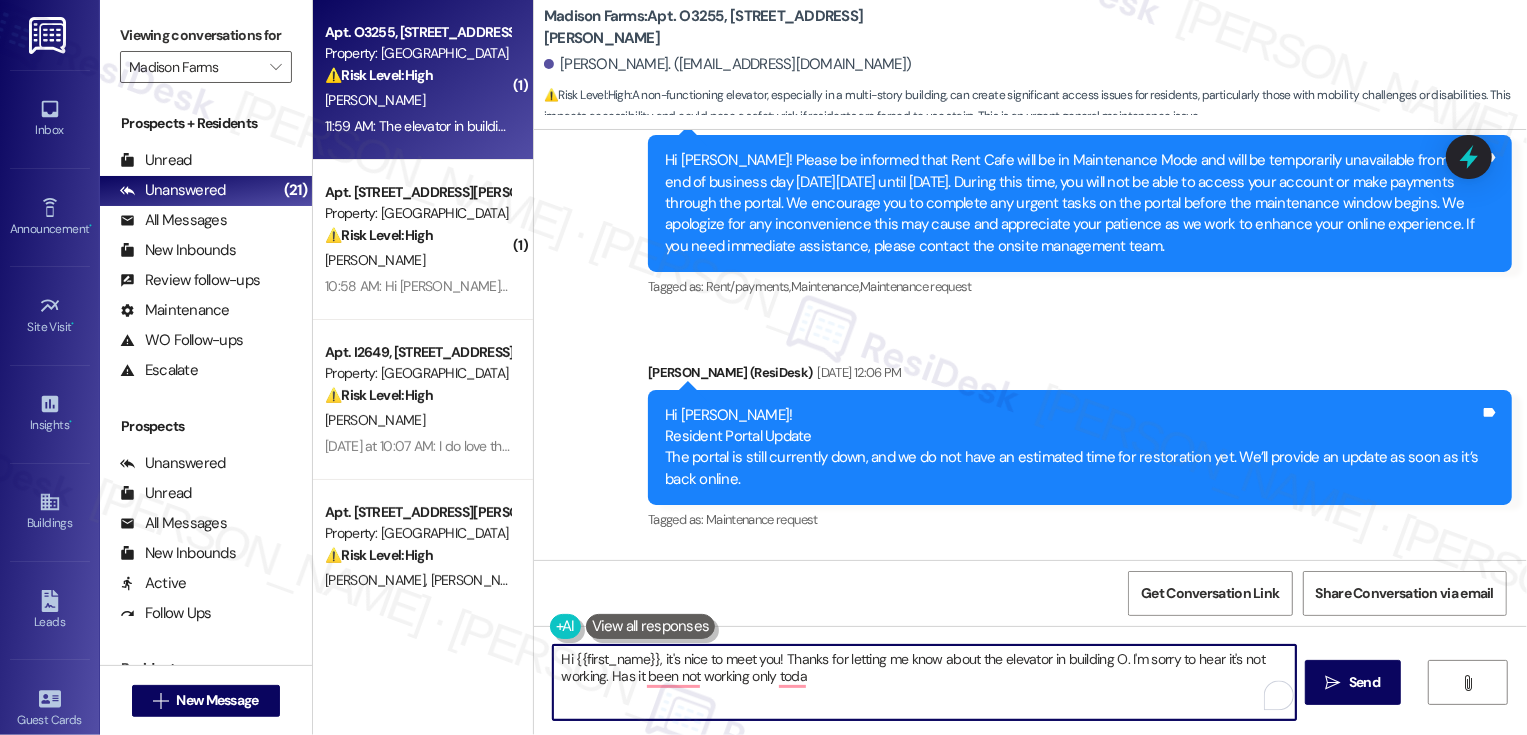 drag, startPoint x: 609, startPoint y: 680, endPoint x: 863, endPoint y: 691, distance: 254.23808 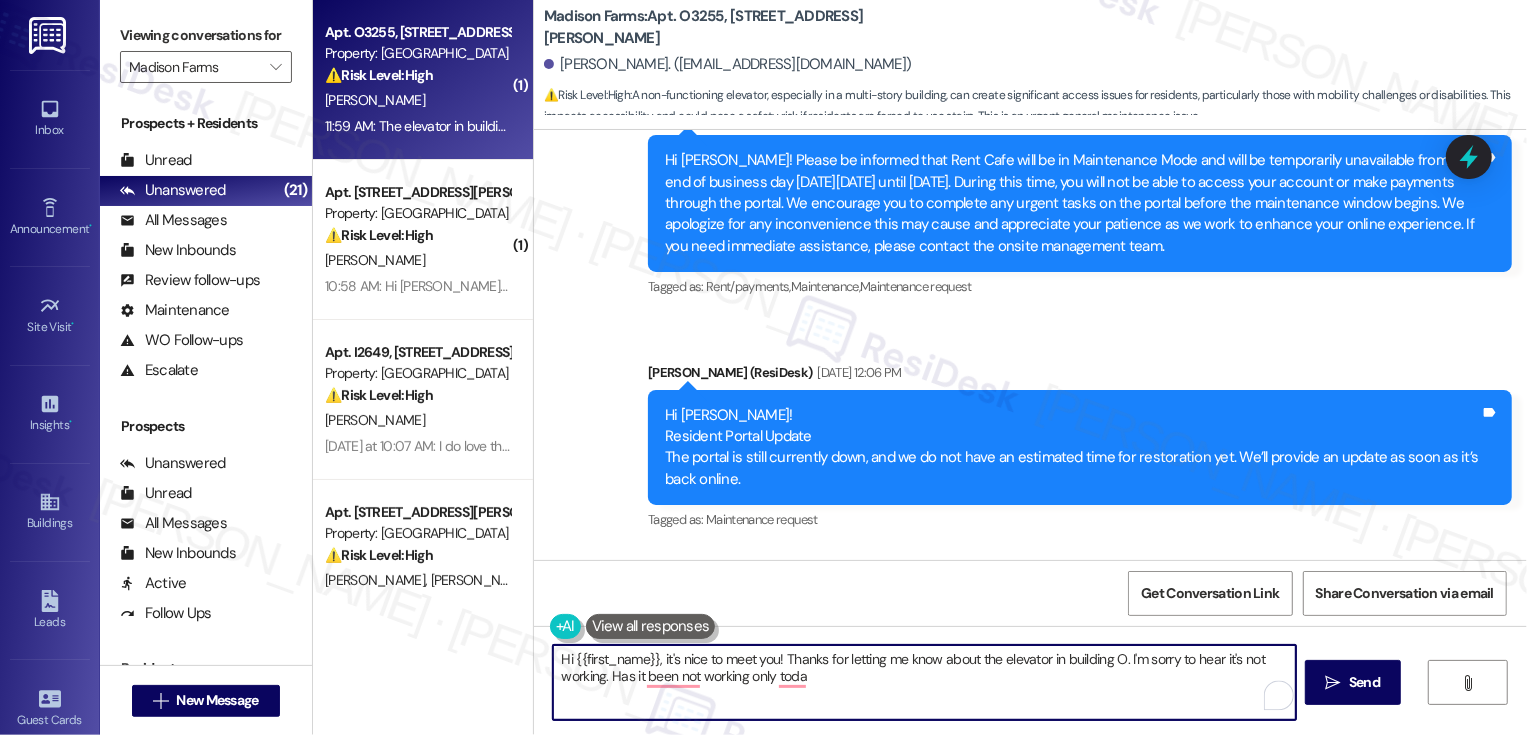 click on "Hi {{first_name}}, it's nice to meet you! Thanks for letting me know about the elevator in building O. I'm sorry to hear it's not working. Has it been not working only toda" at bounding box center [924, 682] 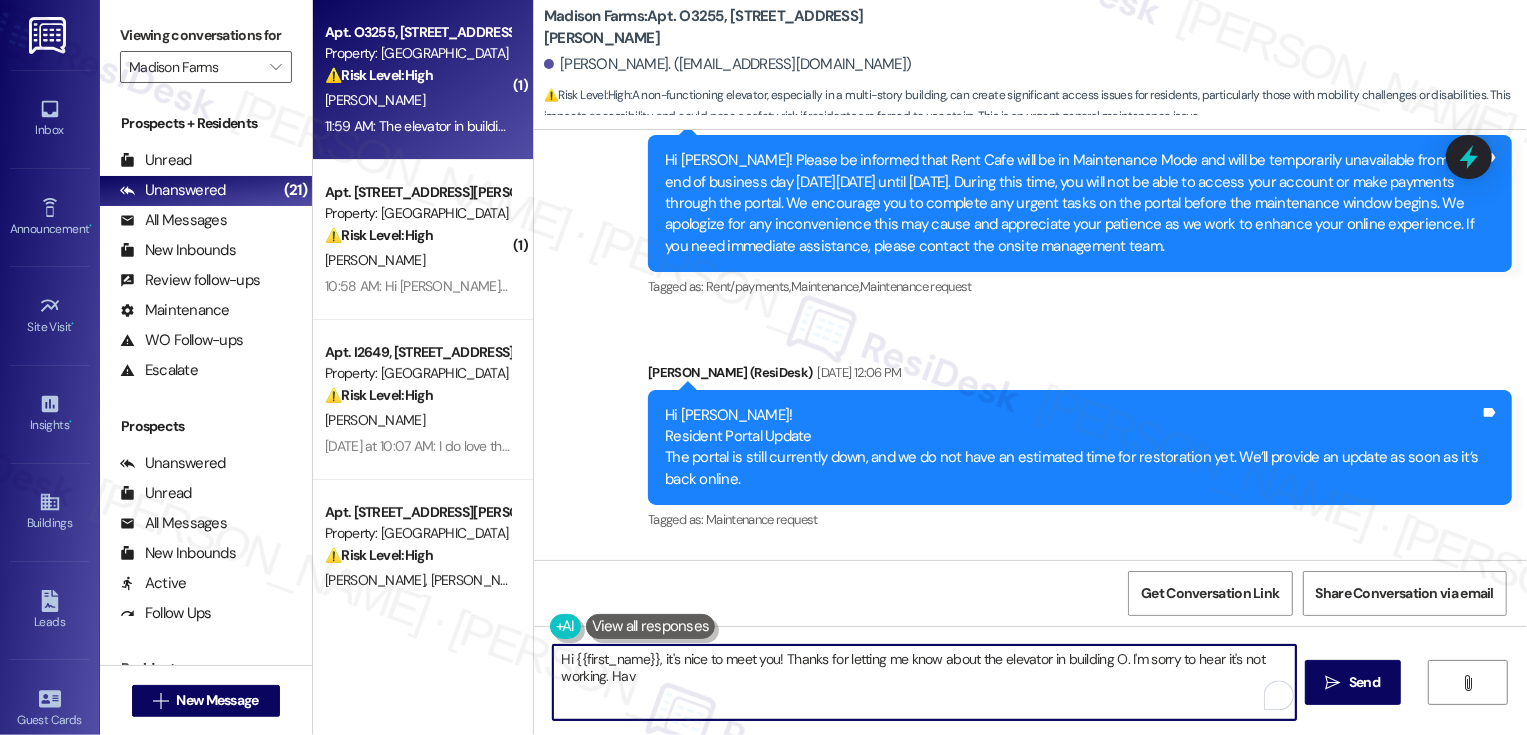 click on "Hi {{first_name}}, it's nice to meet you! Thanks for letting me know about the elevator in building O. I'm sorry to hear it's not working. Hav" at bounding box center [924, 682] 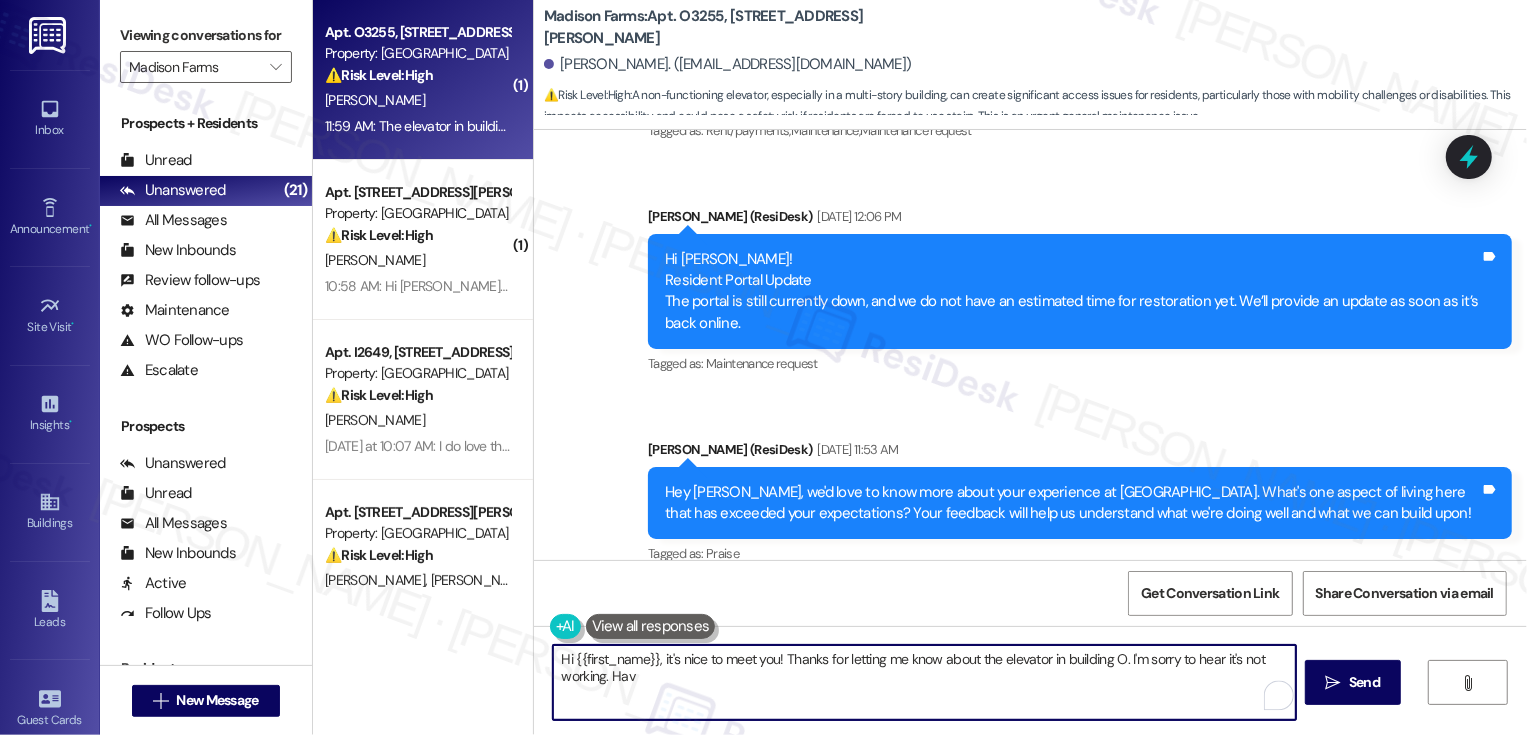 scroll, scrollTop: 1207, scrollLeft: 0, axis: vertical 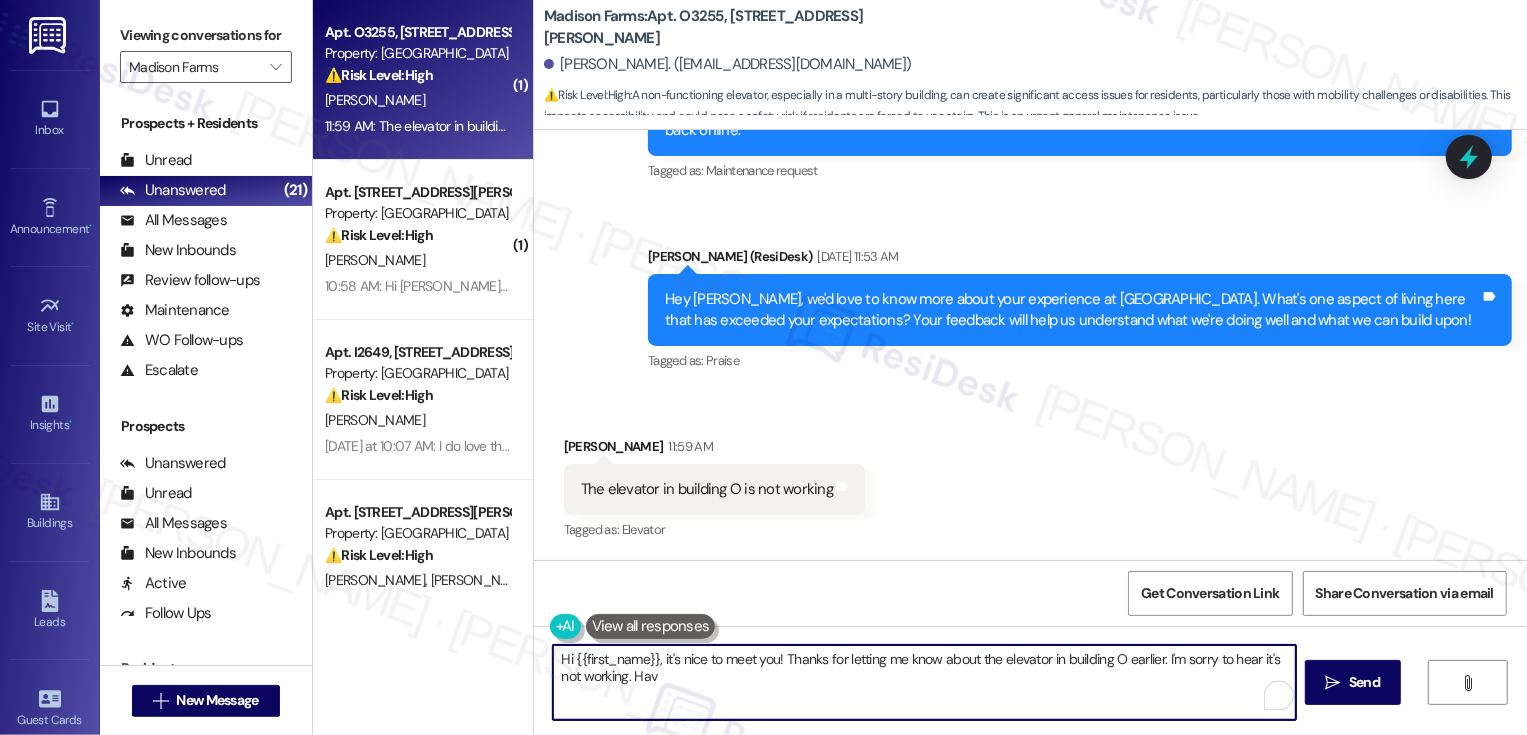 click on "Hi {{first_name}}, it's nice to meet you! Thanks for letting me know about the elevator in building O earlier. I'm sorry to hear it's not working. Hav" at bounding box center (924, 682) 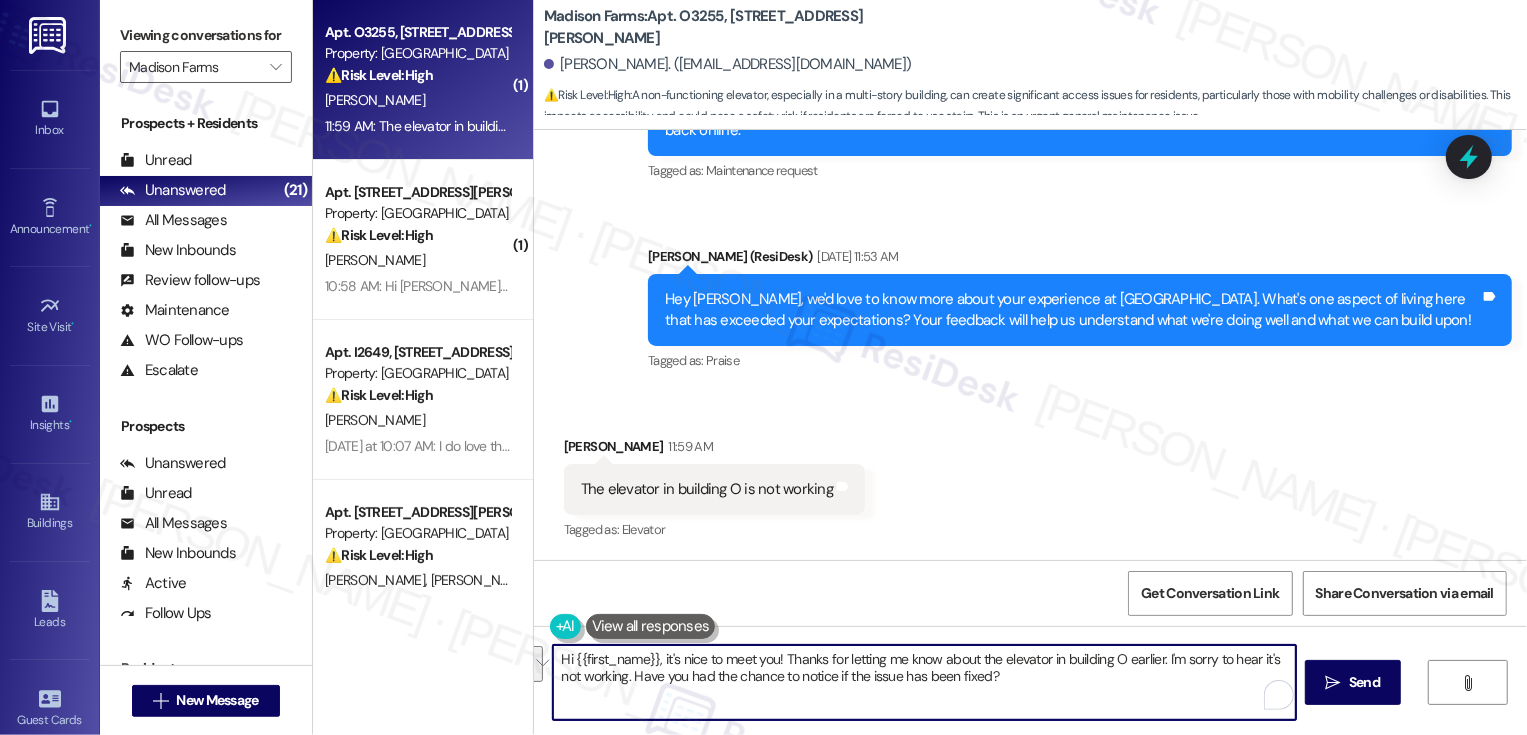 paste on "’s nice to meet you! Thanks for letting me know earlier about the elevator in Building O—I’m sorry to hear it wasn’t working. Have you had a chance to see if the issue has been resolved?" 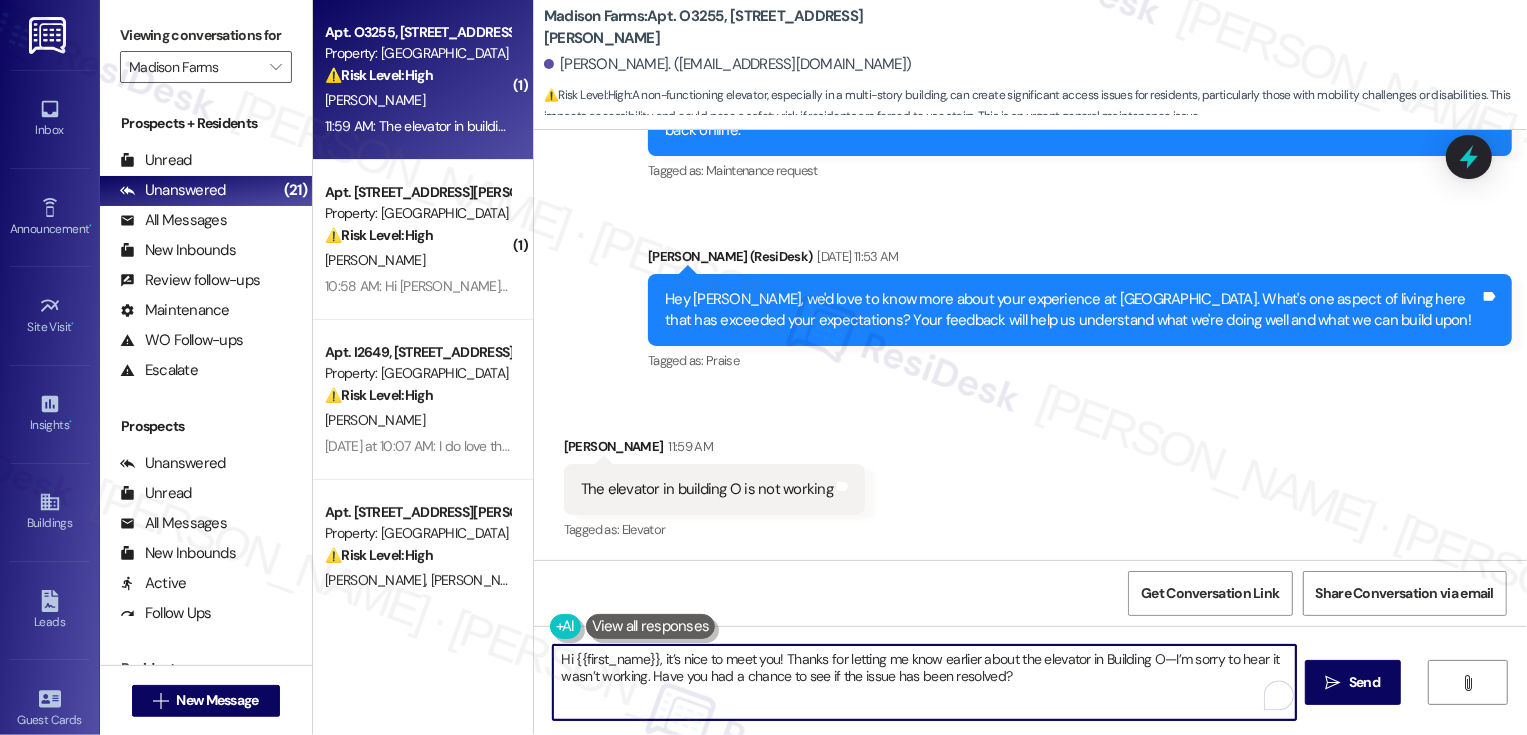 click on "Hi {{first_name}}, it’s nice to meet you! Thanks for letting me know earlier about the elevator in Building O—I’m sorry to hear it wasn’t working. Have you had a chance to see if the issue has been resolved?" at bounding box center (924, 682) 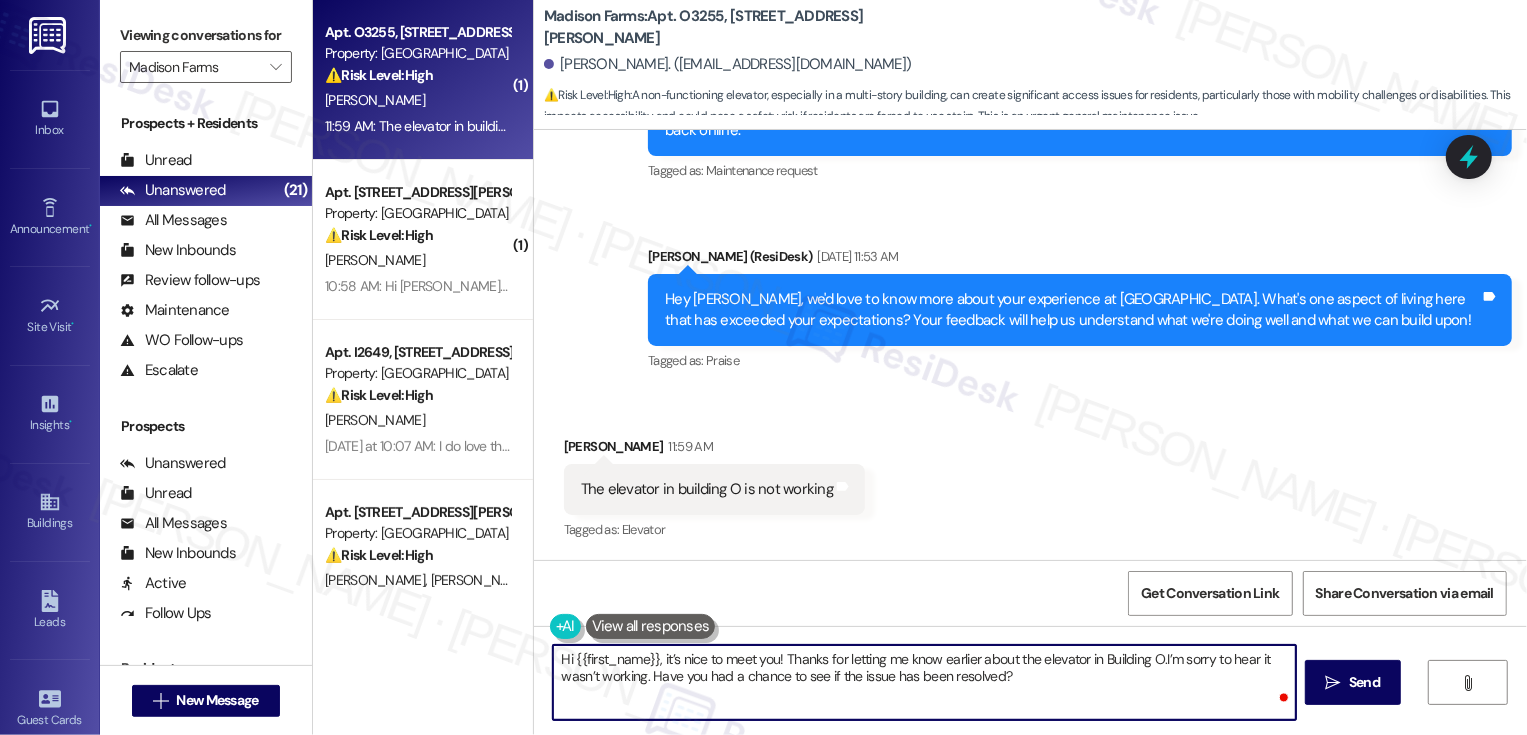 type on "Hi {{first_name}}, it’s nice to meet you! Thanks for letting me know earlier about the elevator in Building O. I’m sorry to hear it wasn’t working. Have you had a chance to see if the issue has been resolved?" 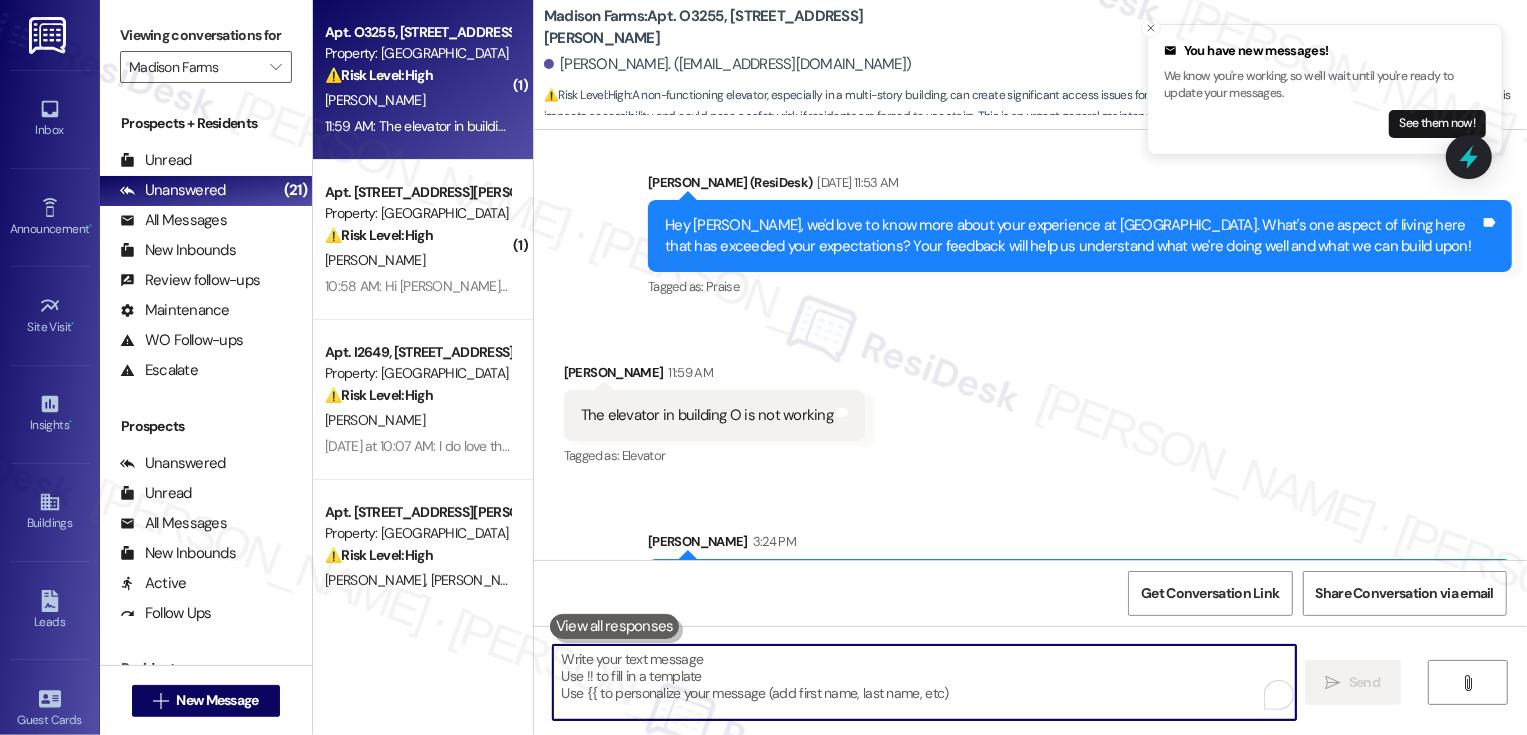 scroll, scrollTop: 1368, scrollLeft: 0, axis: vertical 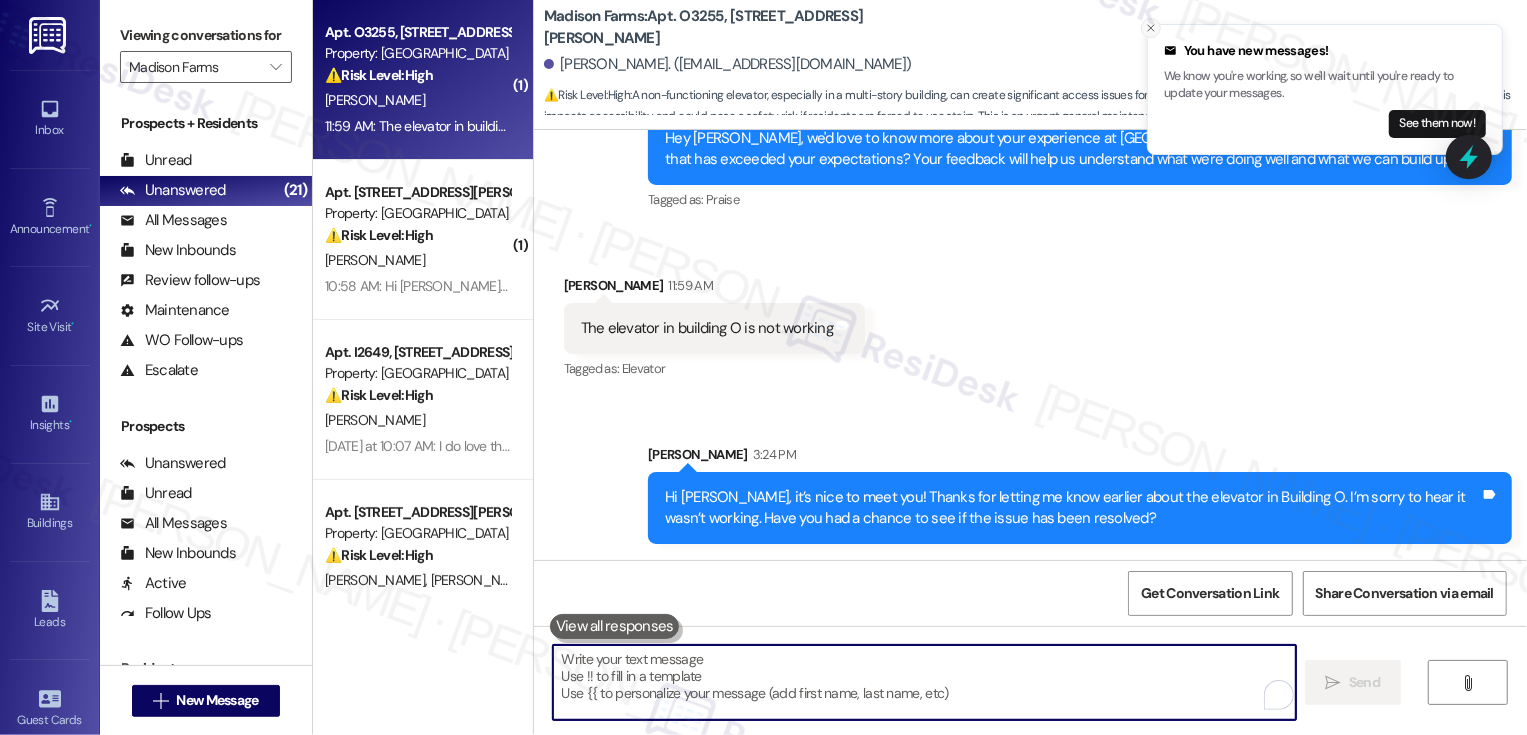 type 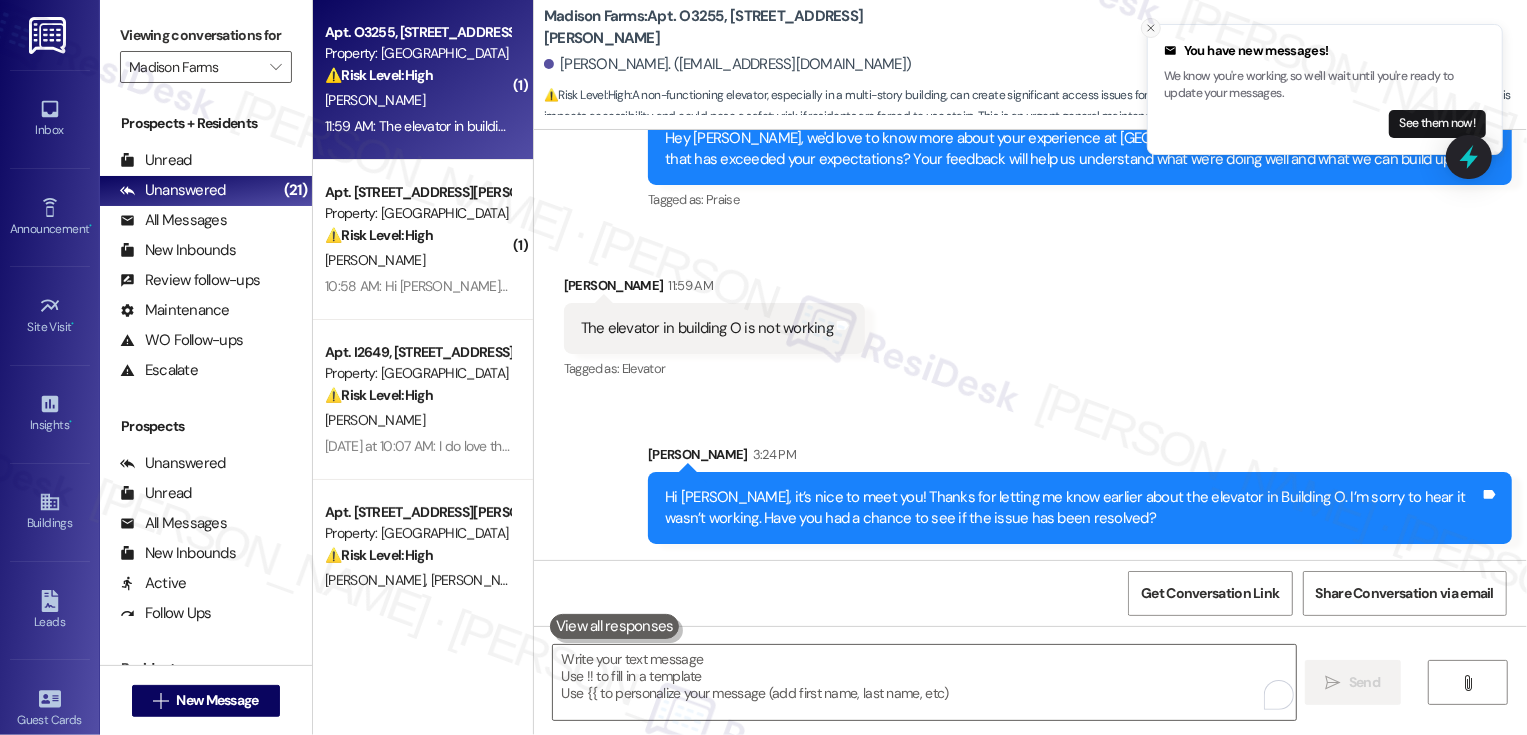 click 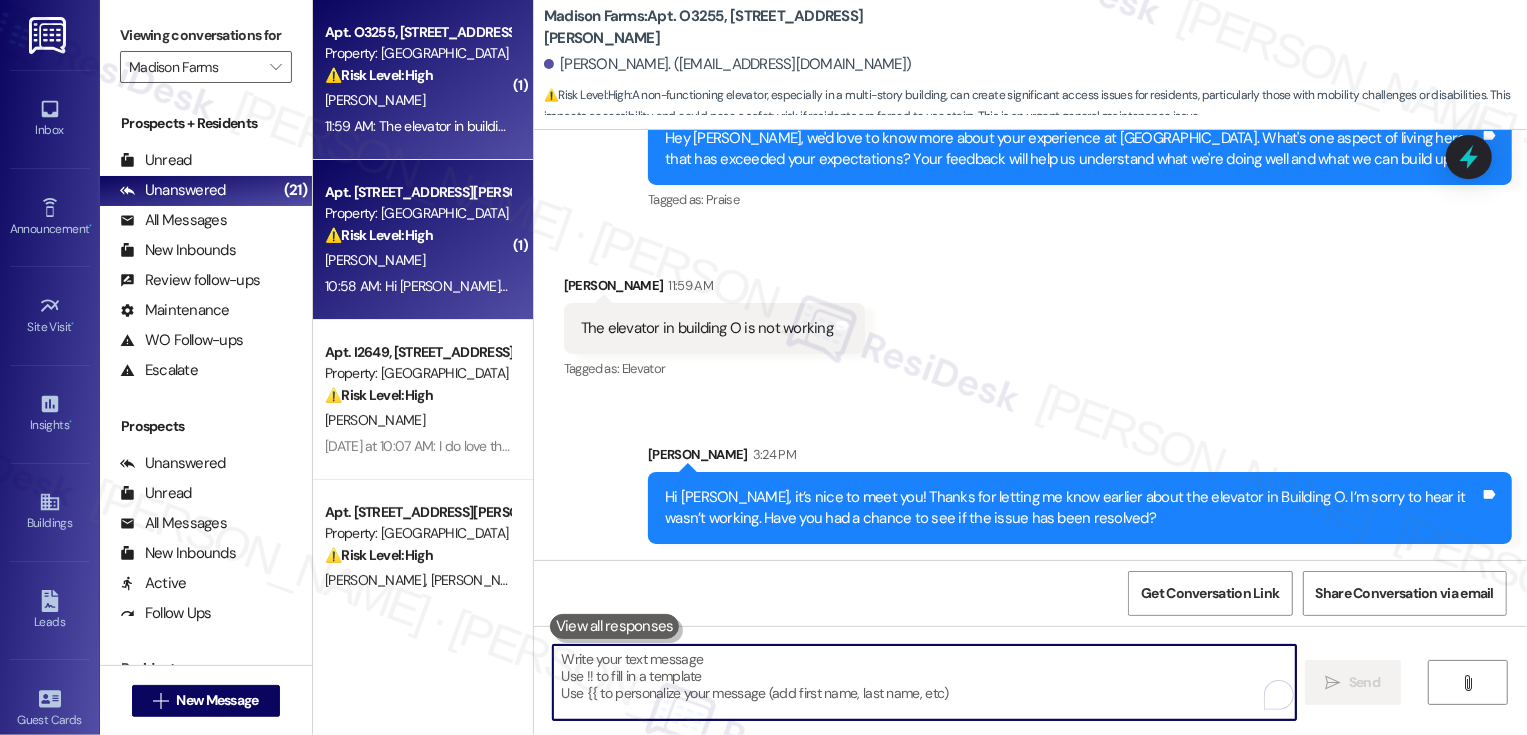 click on "Apt. [STREET_ADDRESS][PERSON_NAME]" at bounding box center (417, 192) 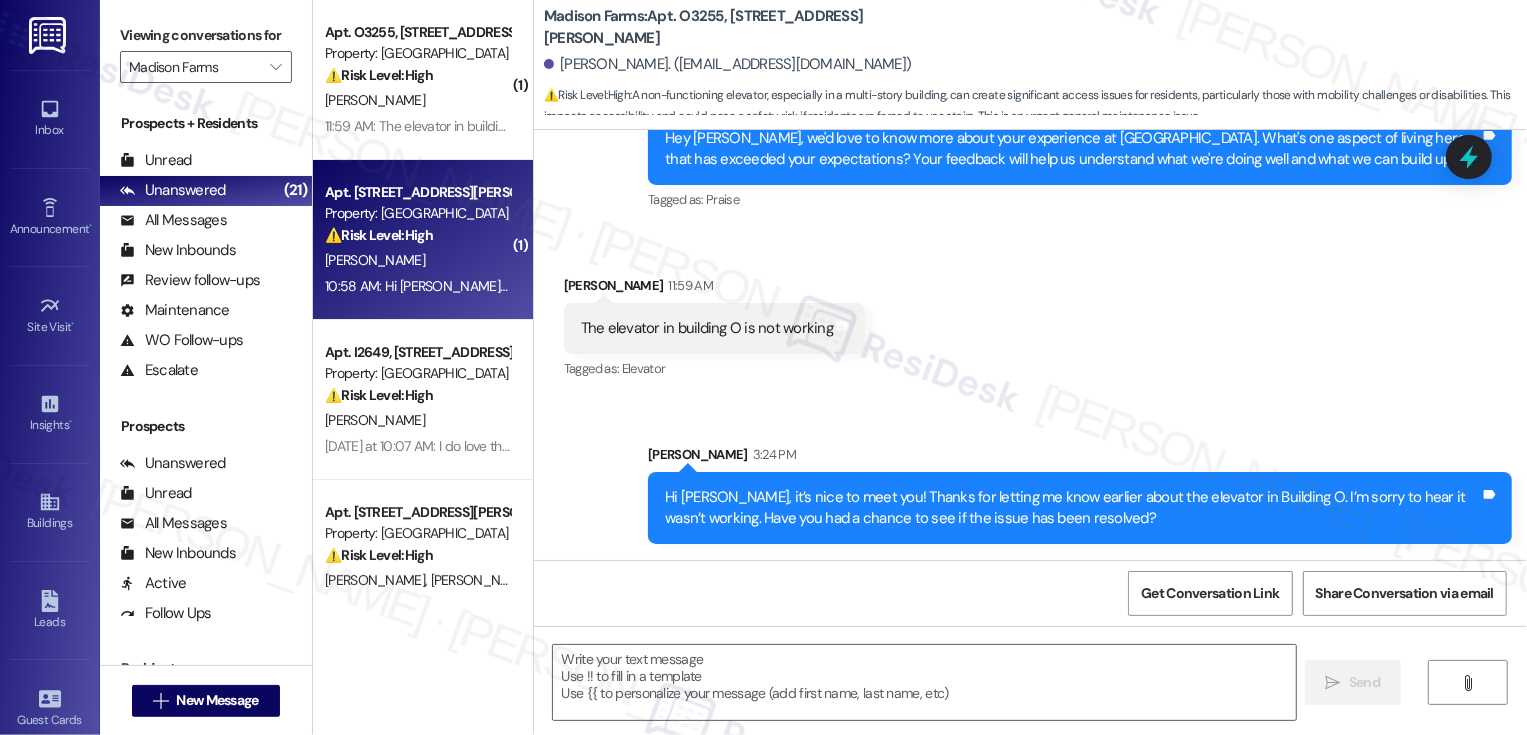 click on "Apt. [STREET_ADDRESS][PERSON_NAME]" at bounding box center (417, 192) 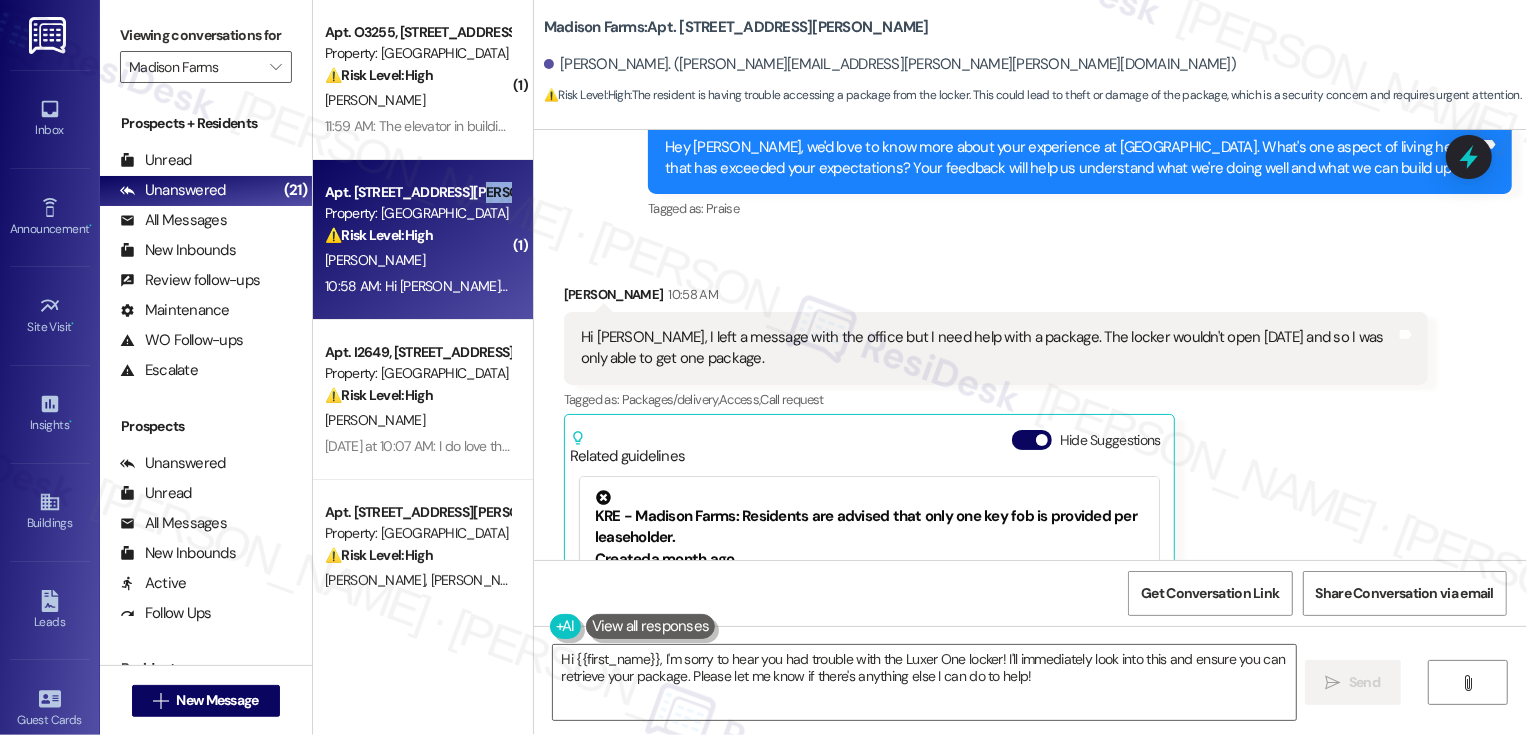scroll, scrollTop: 1349, scrollLeft: 0, axis: vertical 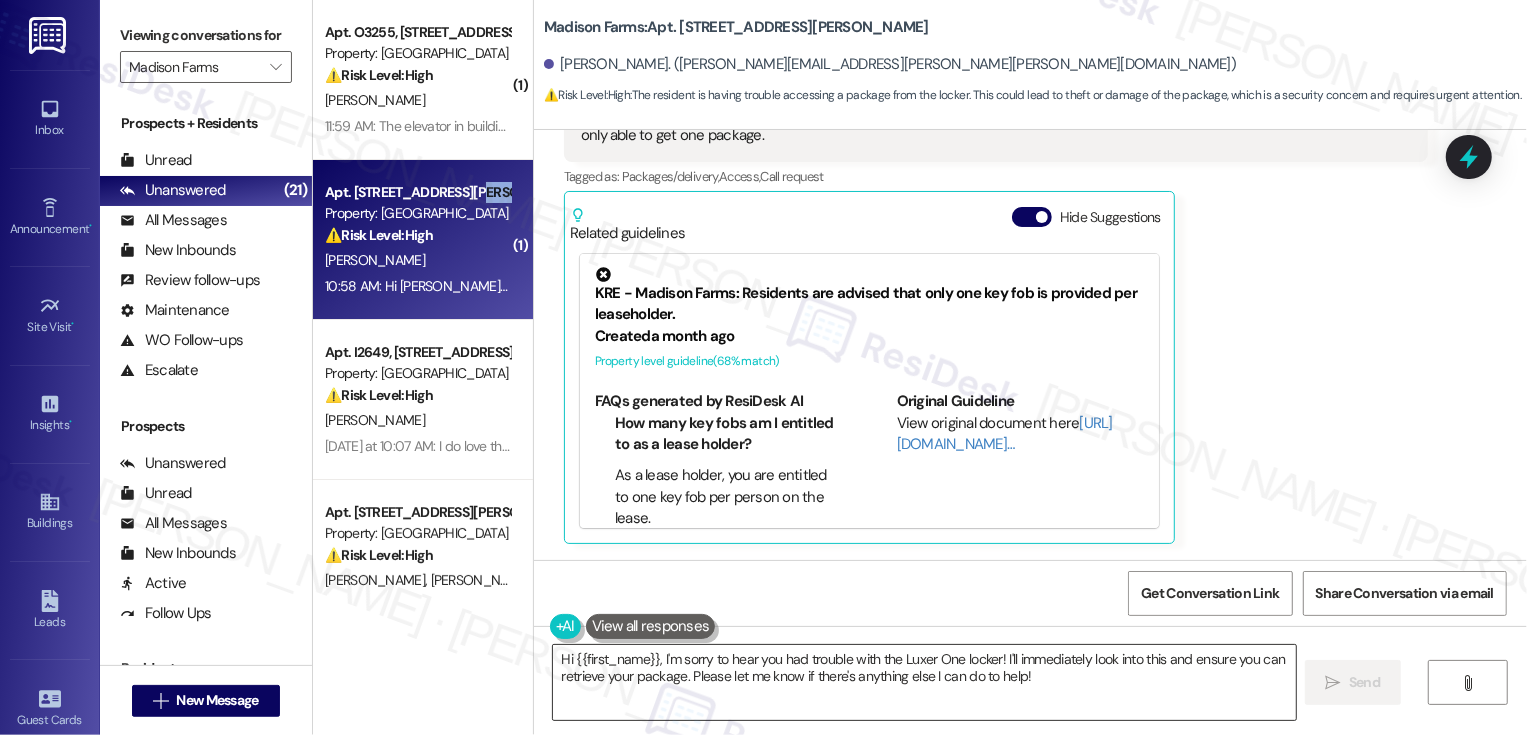 click on "Hi {{first_name}}, I'm sorry to hear you had trouble with the Luxer One locker! I'll immediately look into this and ensure you can retrieve your package. Please let me know if there's anything else I can do to help!" at bounding box center [924, 682] 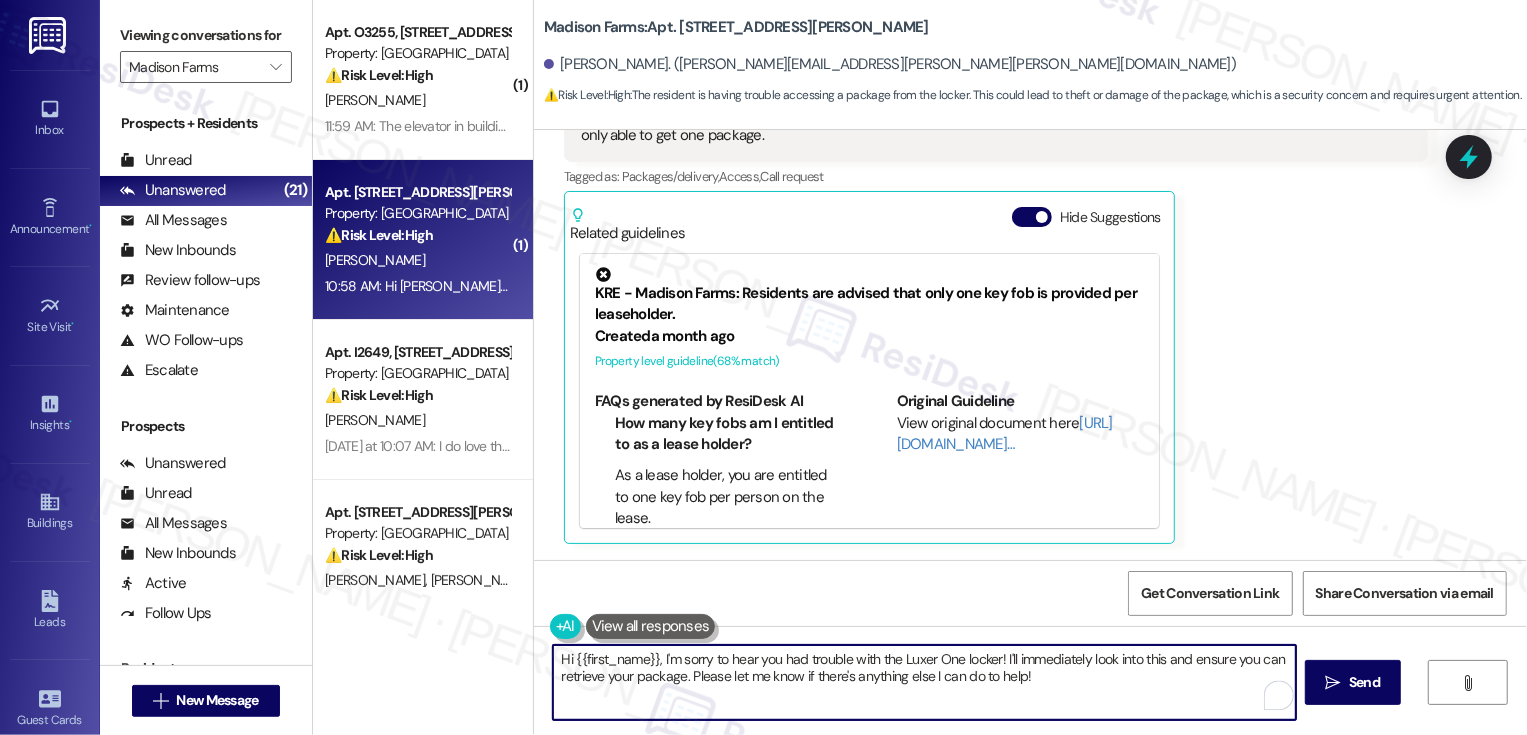 drag, startPoint x: 999, startPoint y: 656, endPoint x: 1112, endPoint y: 728, distance: 133.9888 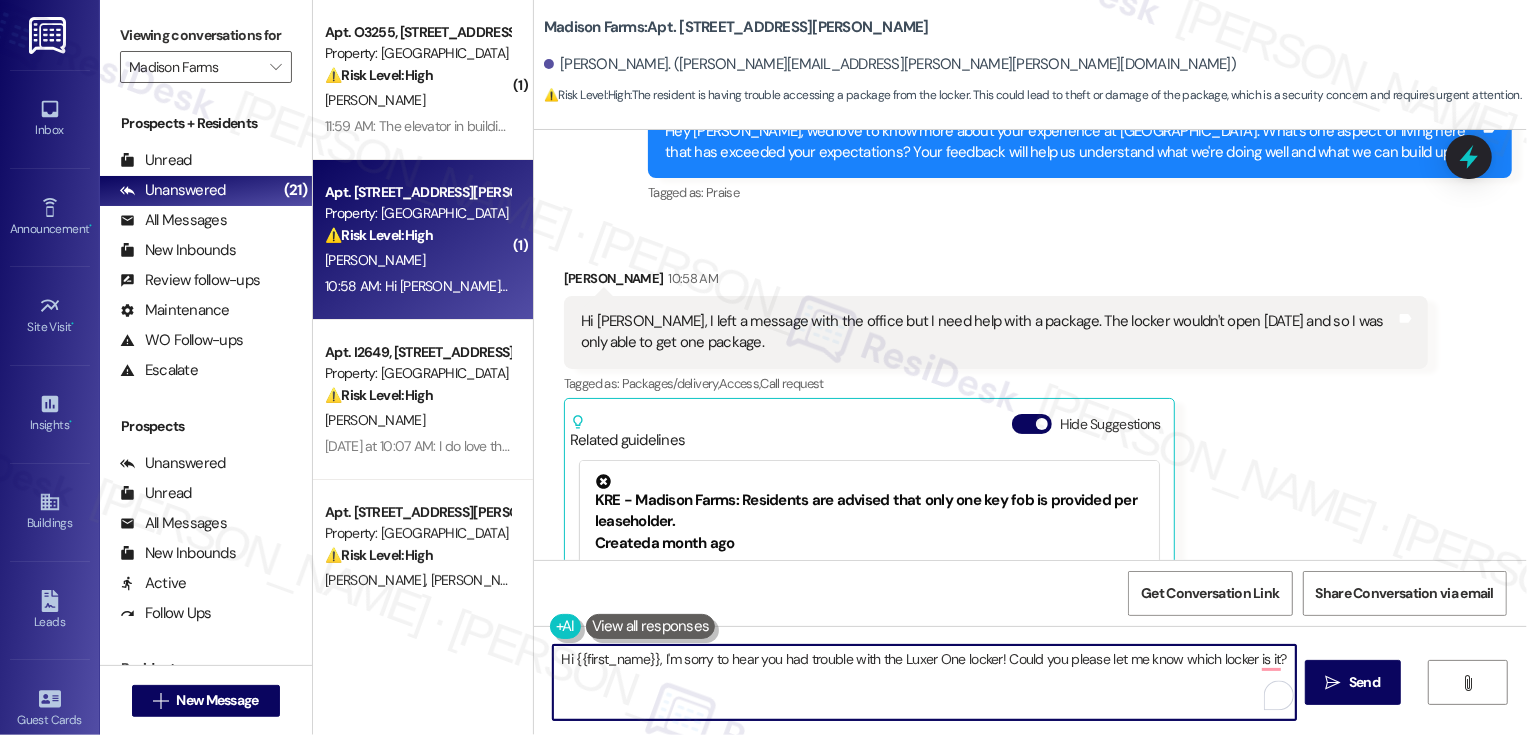 scroll, scrollTop: 1129, scrollLeft: 0, axis: vertical 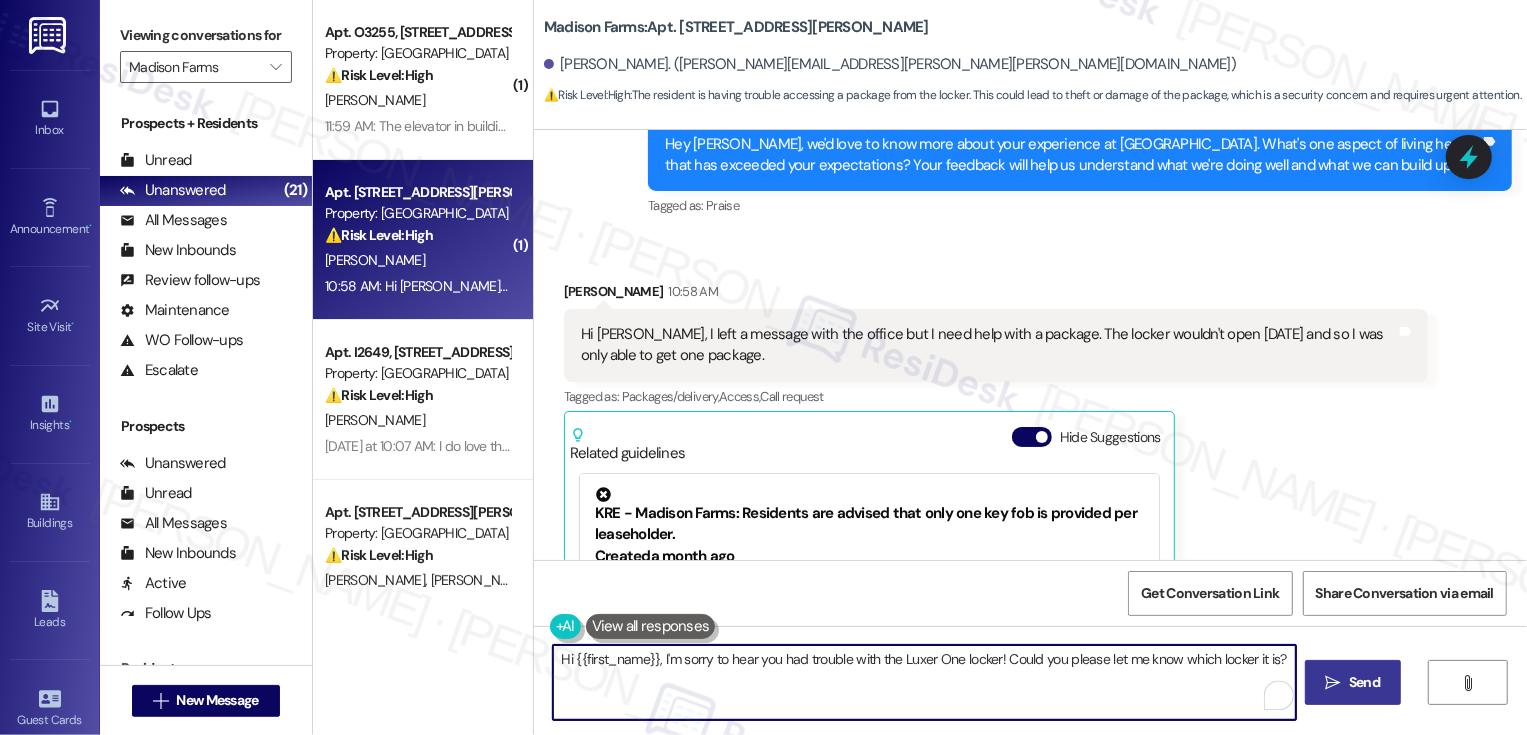 type on "Hi {{first_name}}, I'm sorry to hear you had trouble with the Luxer One locker! Could you please let me know which locker it is?" 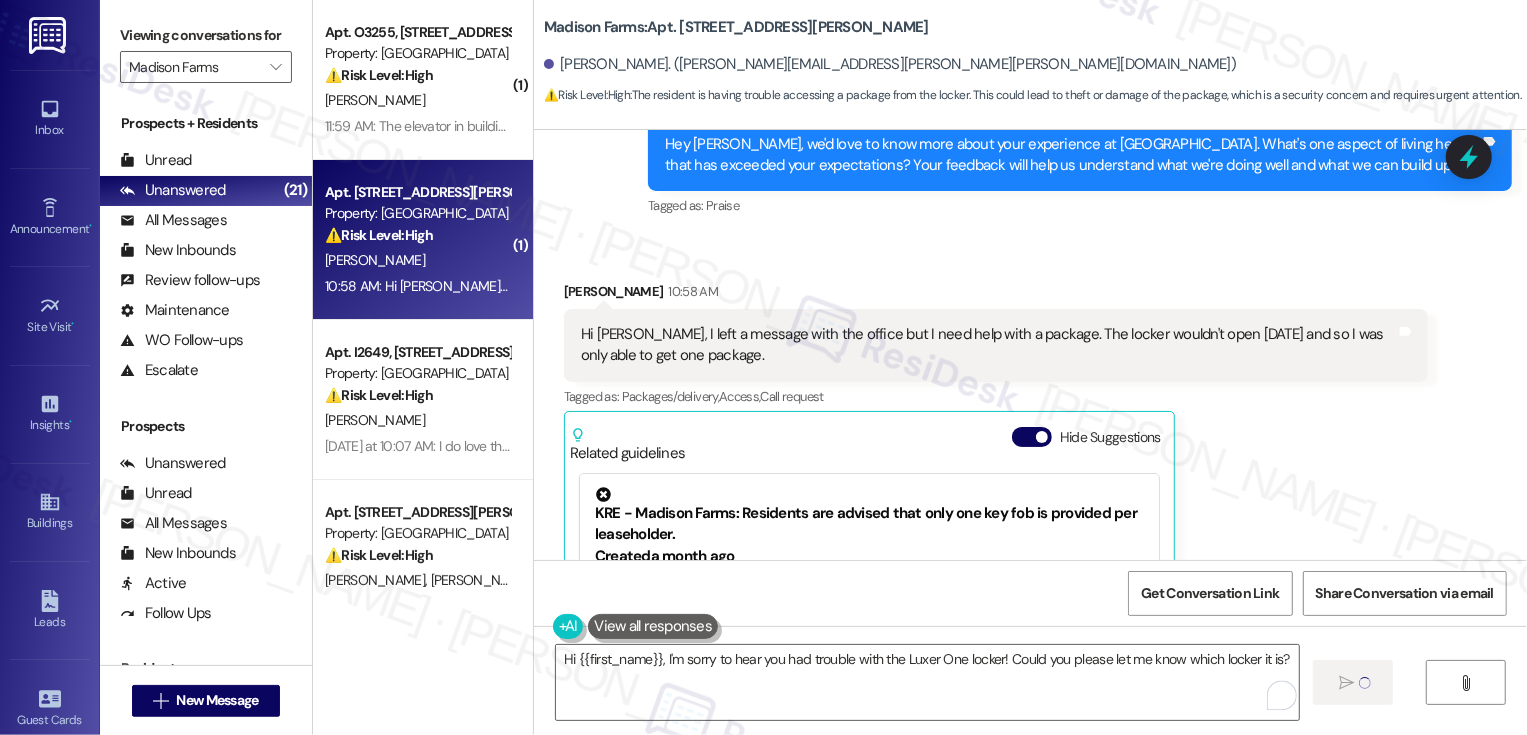 type 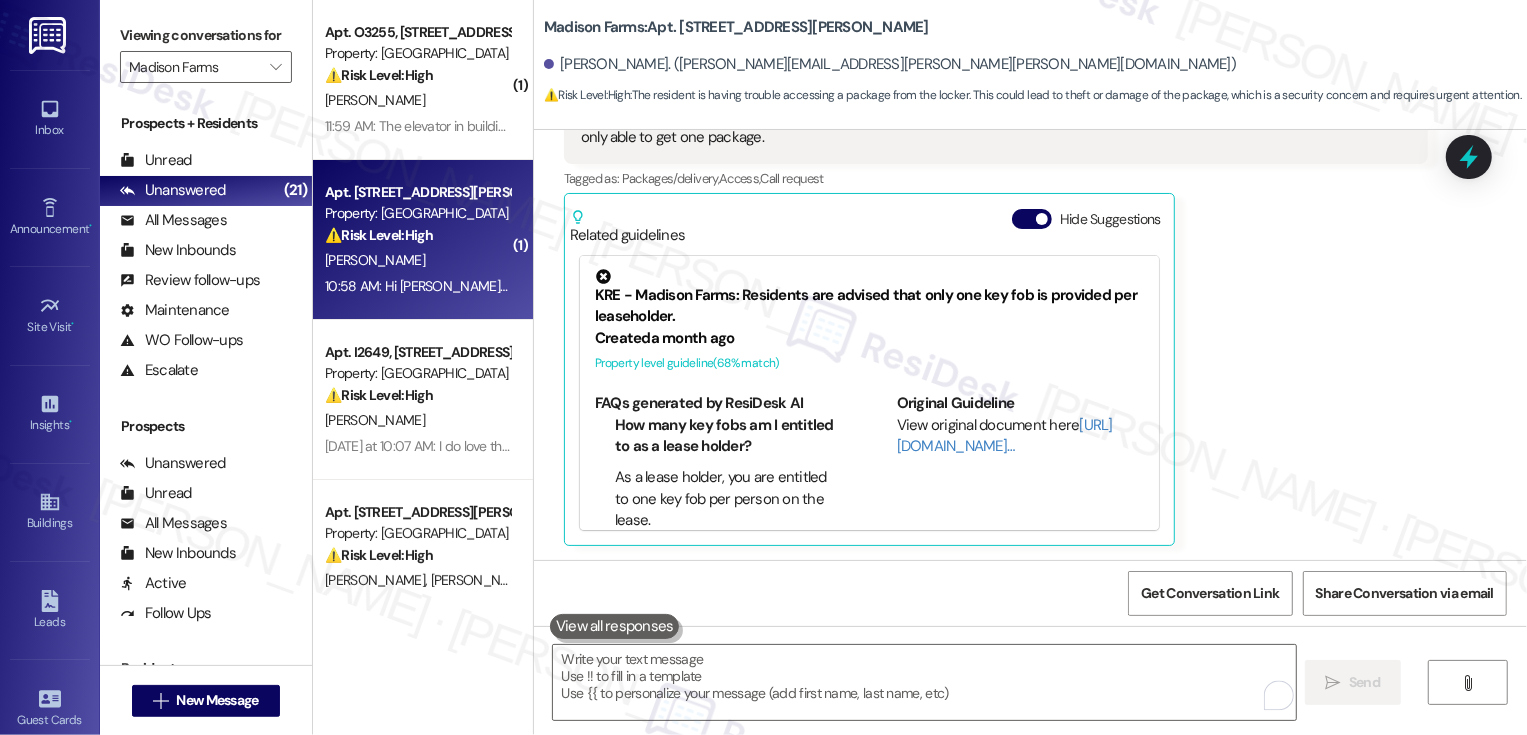 scroll, scrollTop: 1348, scrollLeft: 0, axis: vertical 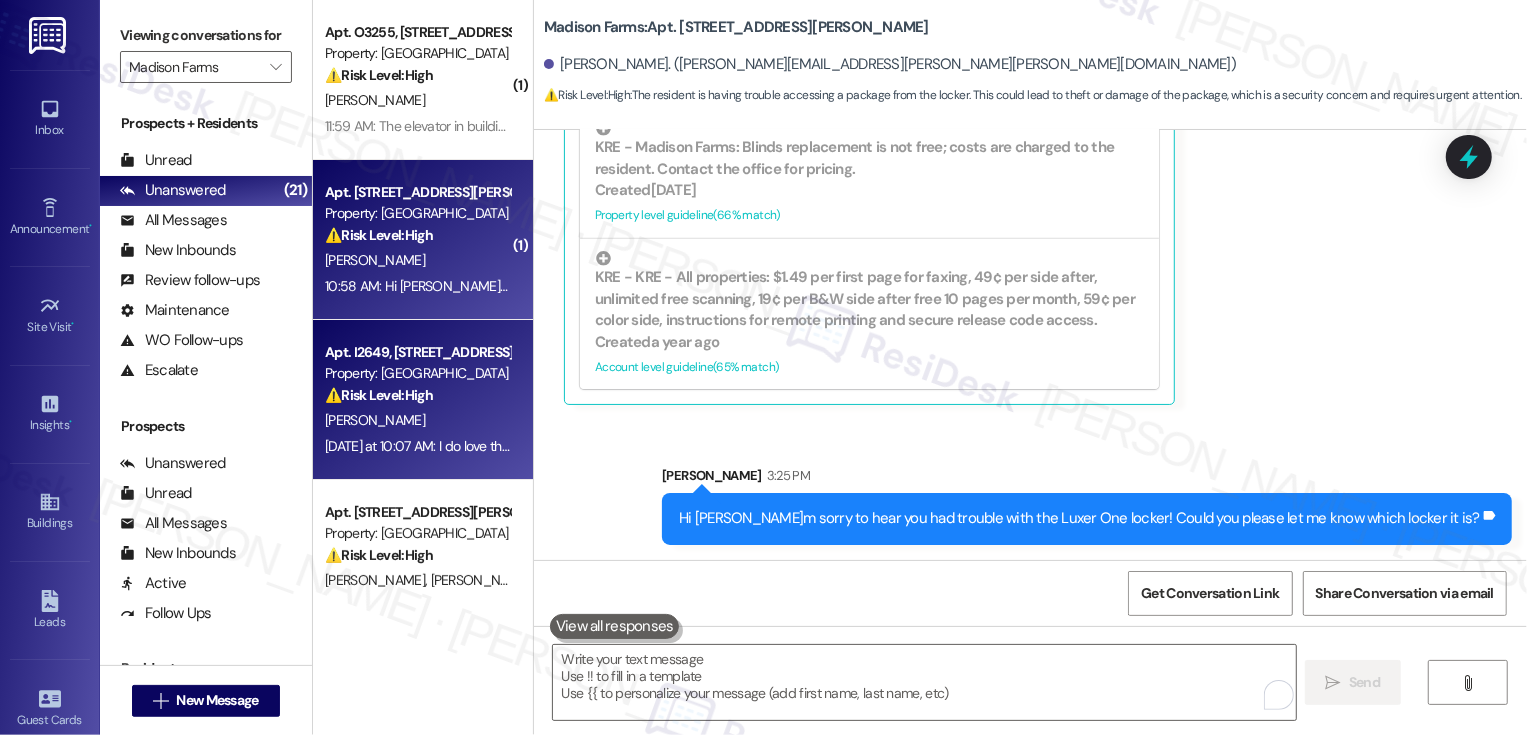 click on "Property: [GEOGRAPHIC_DATA]" at bounding box center [417, 373] 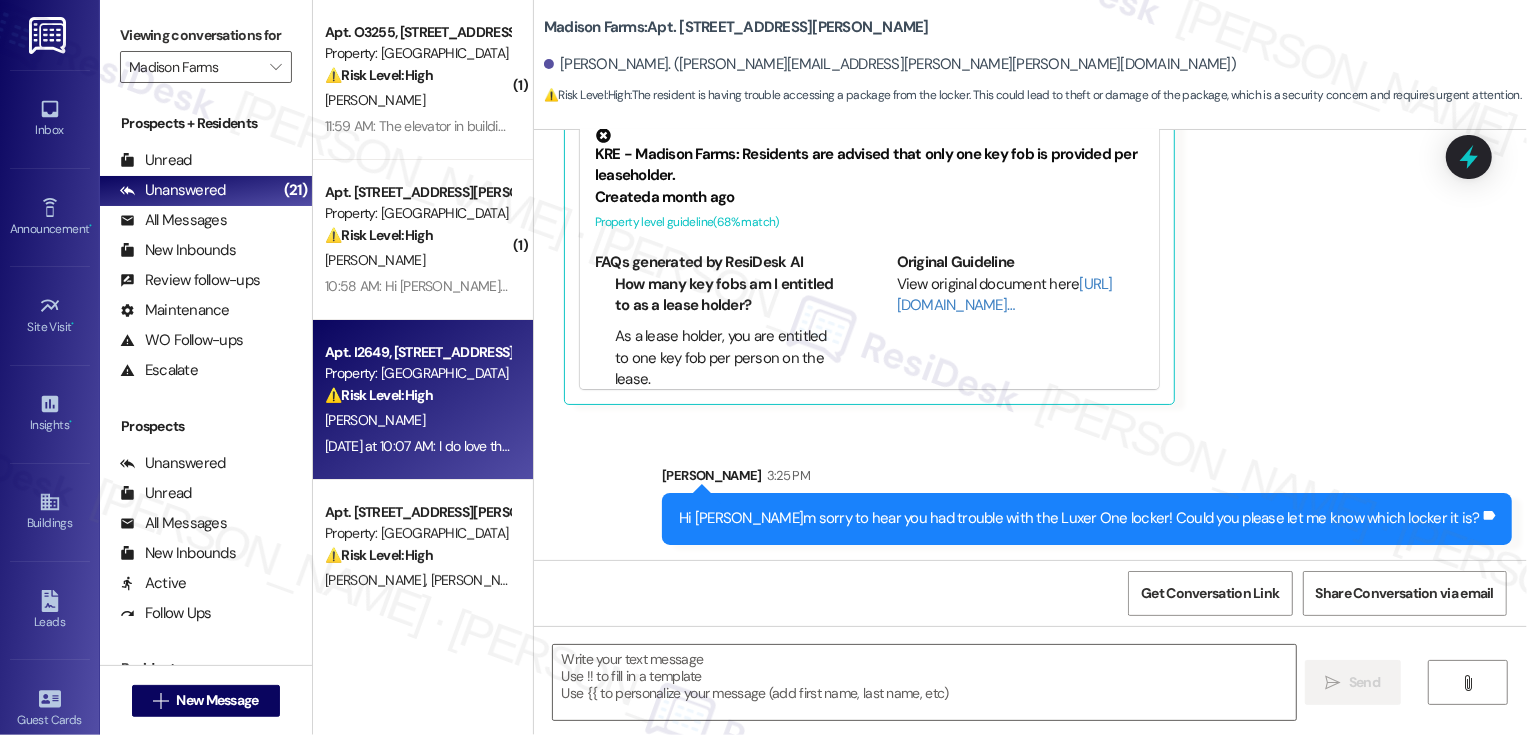 type on "Fetching suggested responses. Please feel free to read through the conversation in the meantime." 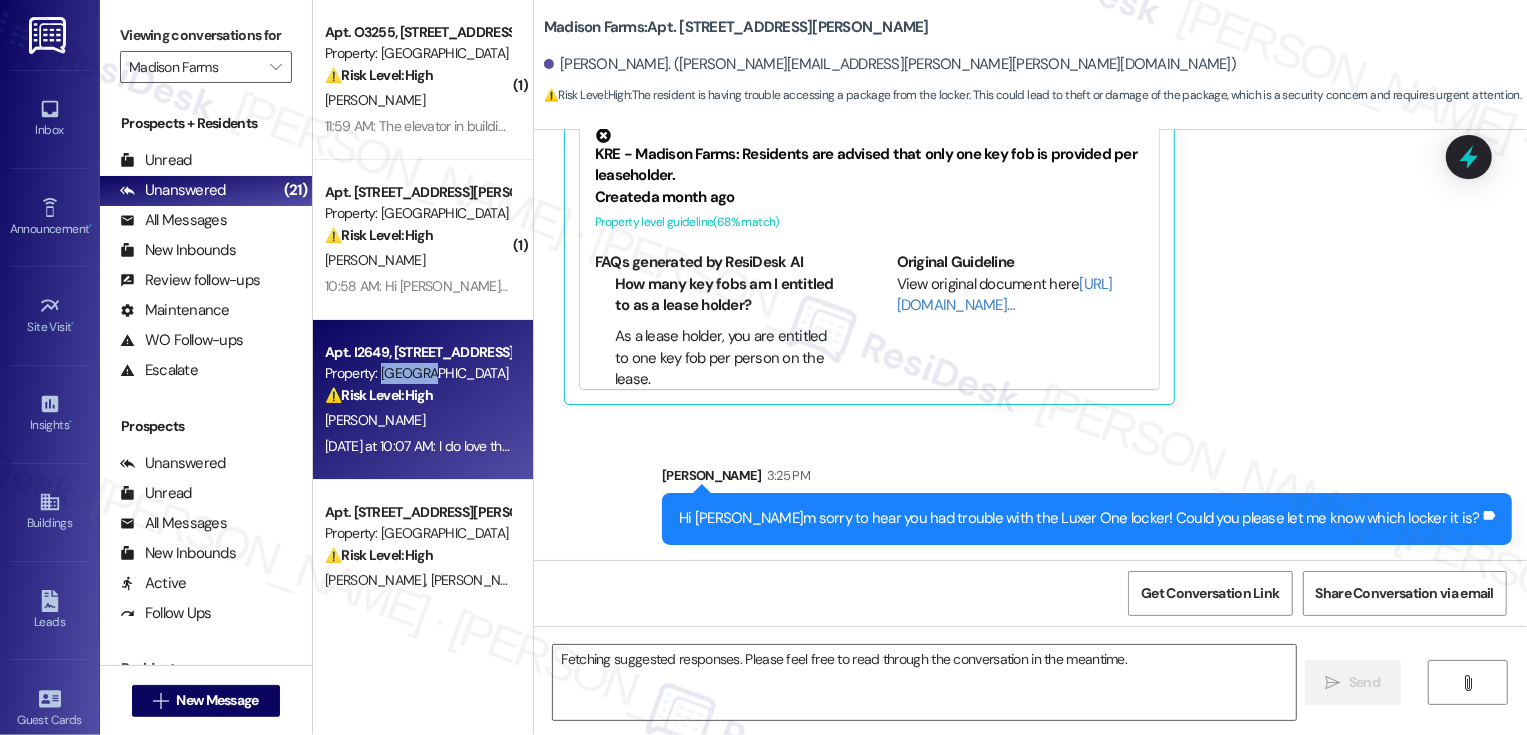 click on "Property: [GEOGRAPHIC_DATA]" at bounding box center [417, 373] 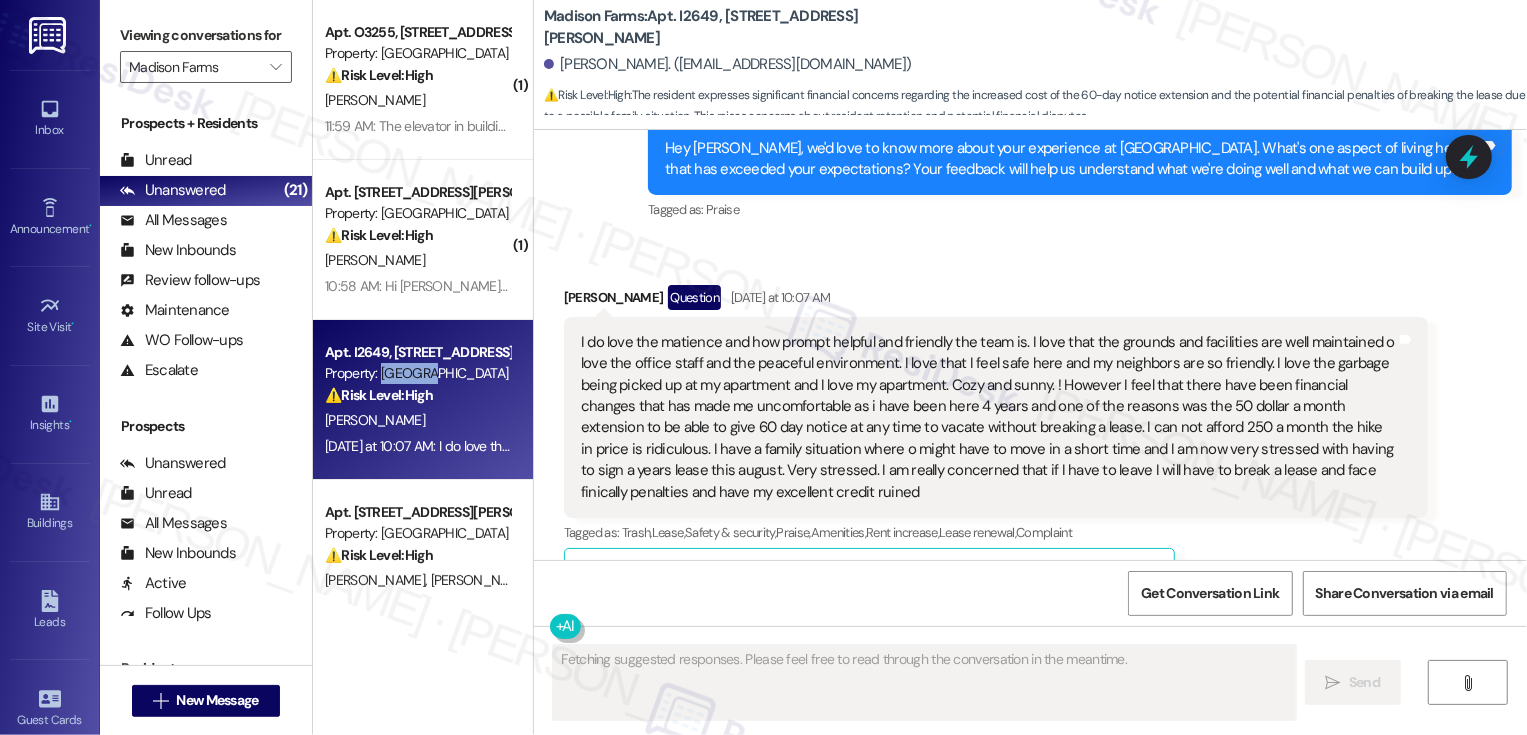 scroll, scrollTop: 1313, scrollLeft: 0, axis: vertical 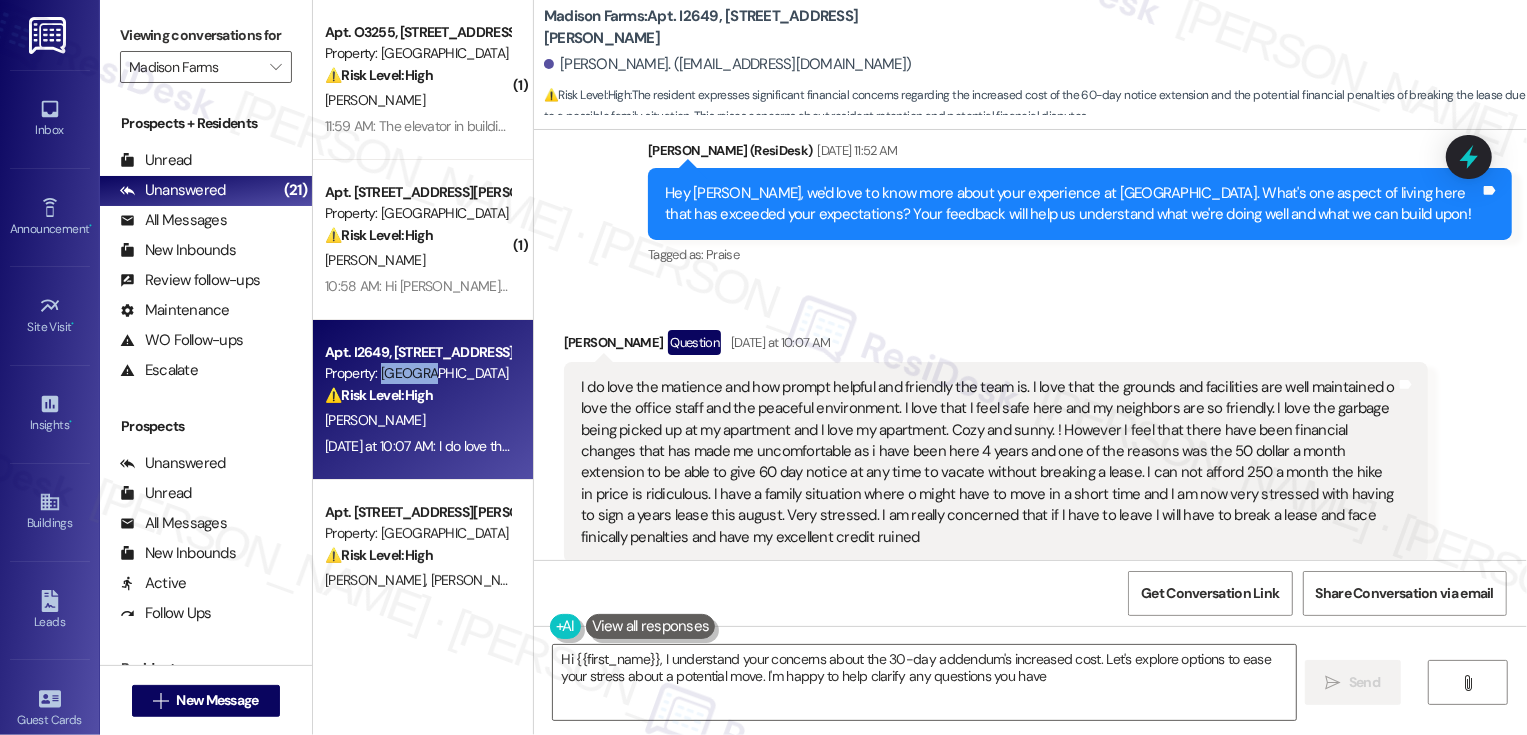 type on "Hi {{first_name}}, I understand your concerns about the 30-day addendum's increased cost. Let's explore options to ease your stress about a potential move. I'm happy to help clarify any questions you have." 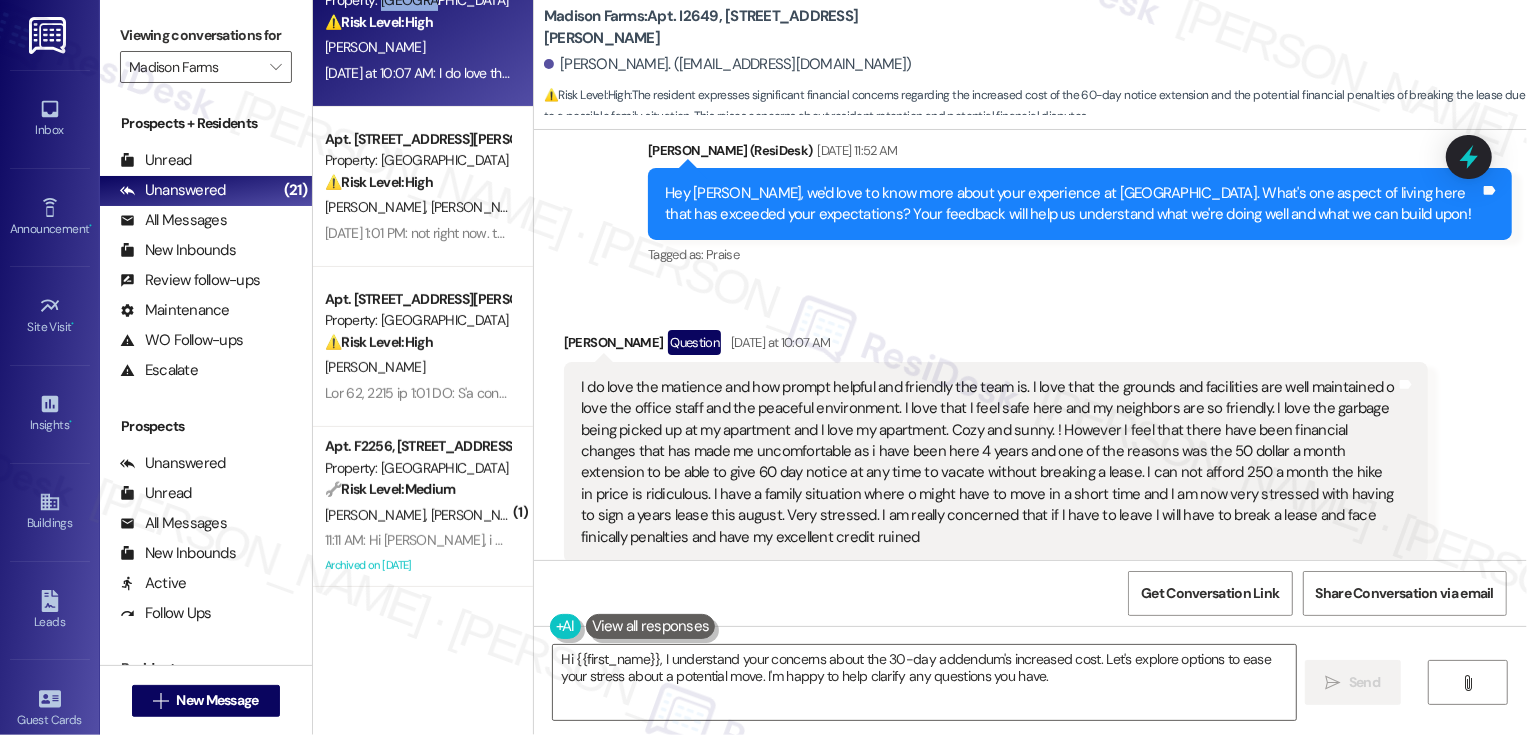 scroll, scrollTop: 511, scrollLeft: 0, axis: vertical 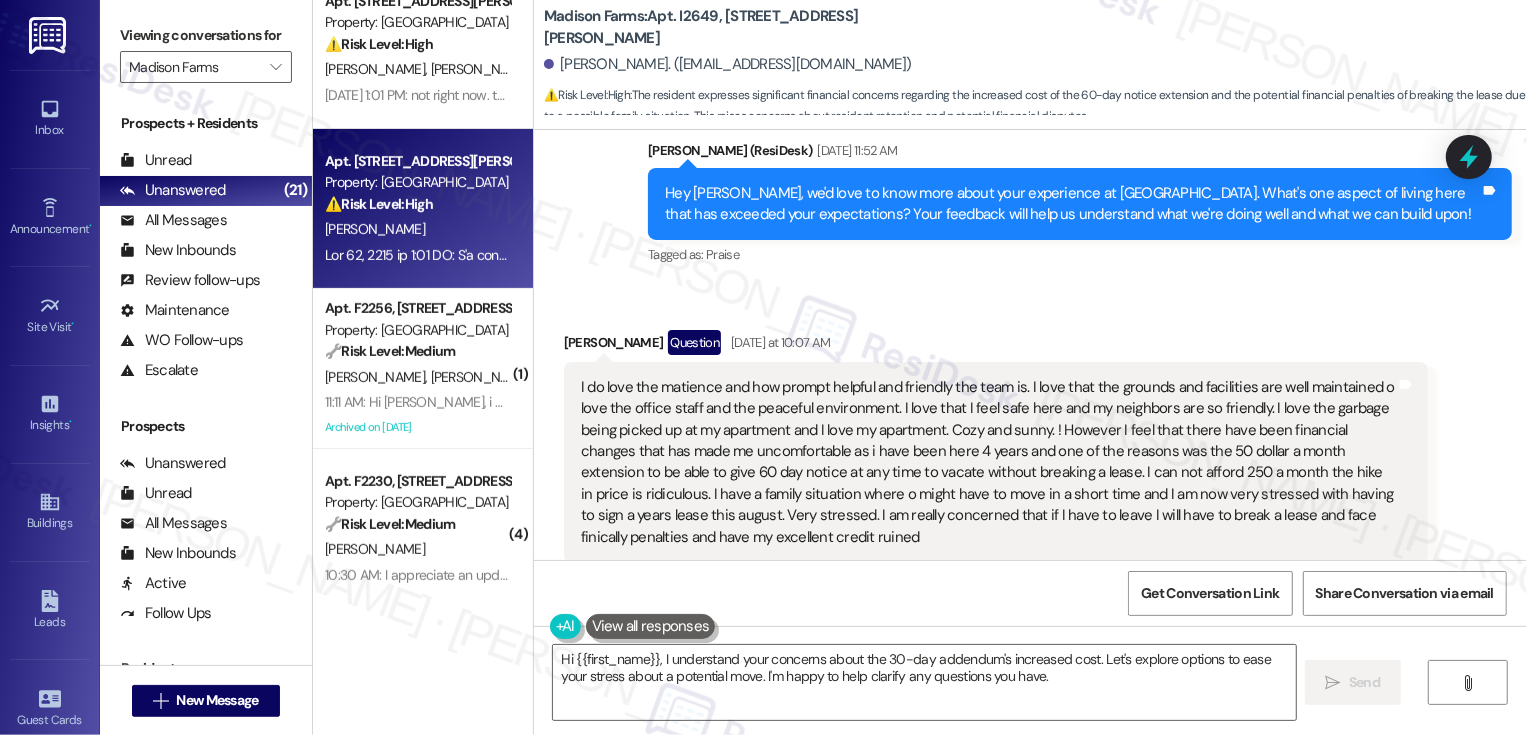 click on "[PERSON_NAME]" at bounding box center (417, 229) 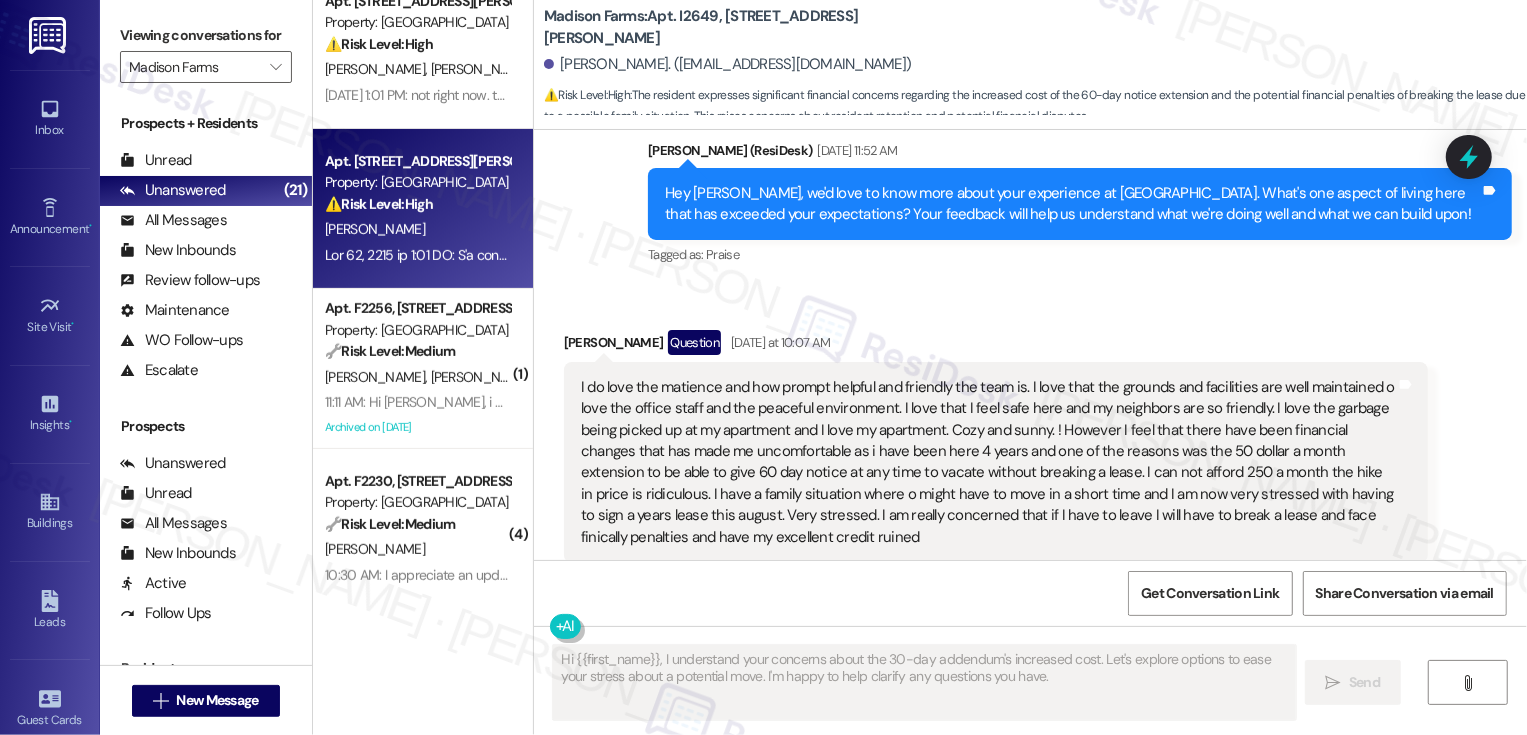 type on "Fetching suggested responses. Please feel free to read through the conversation in the meantime." 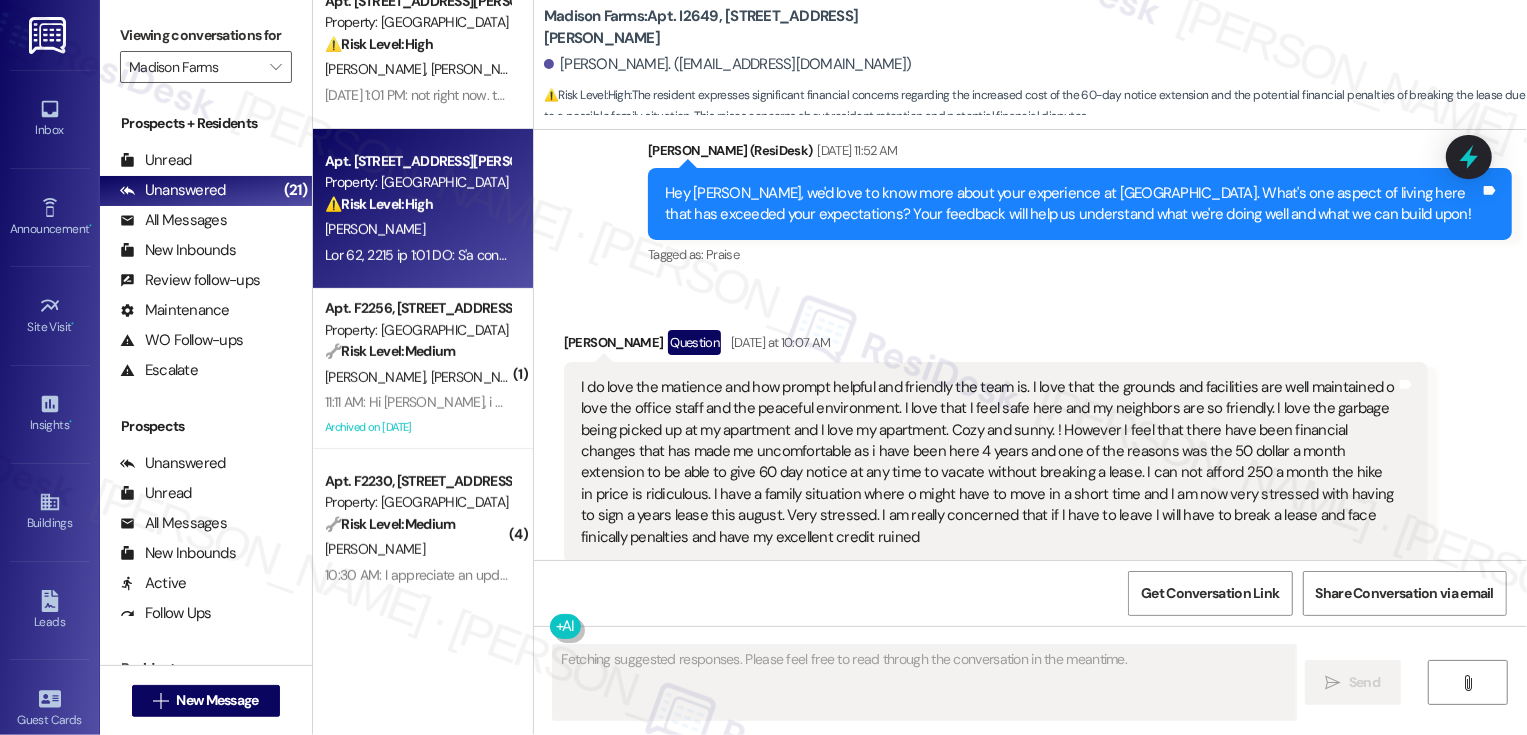 click on "[PERSON_NAME]" at bounding box center [417, 229] 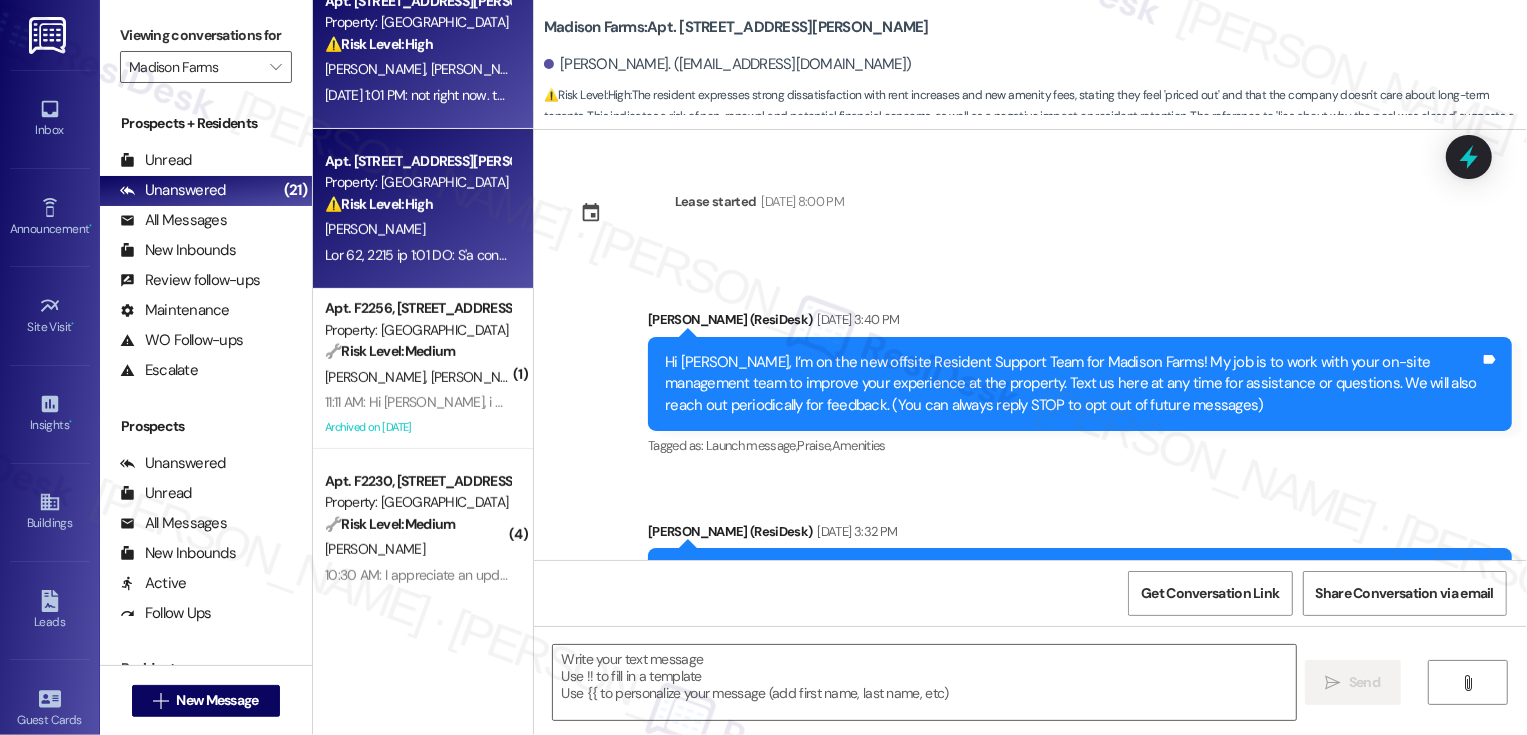 scroll, scrollTop: 206, scrollLeft: 0, axis: vertical 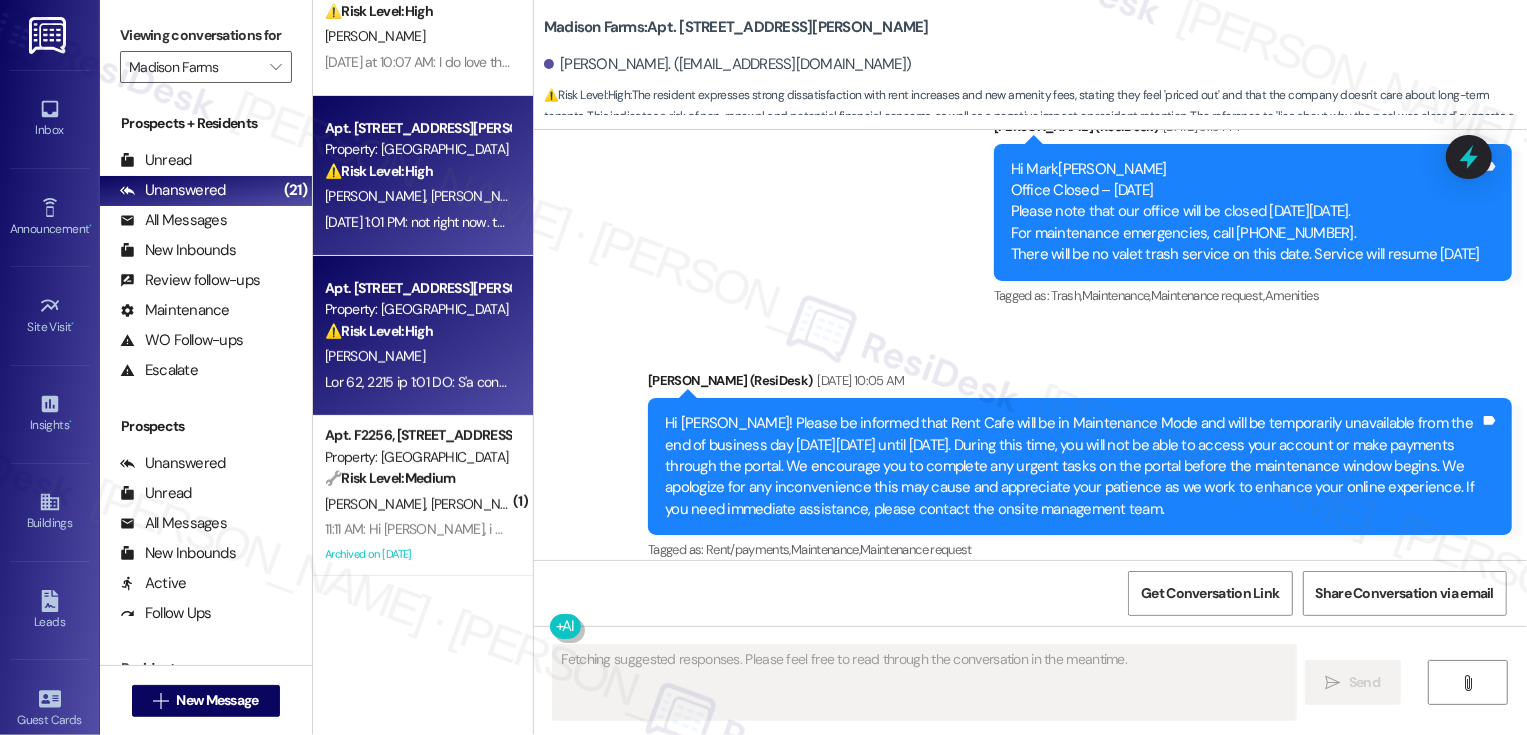 type on "Fetching suggested responses. Please feel free to read through the conversation in the meantime." 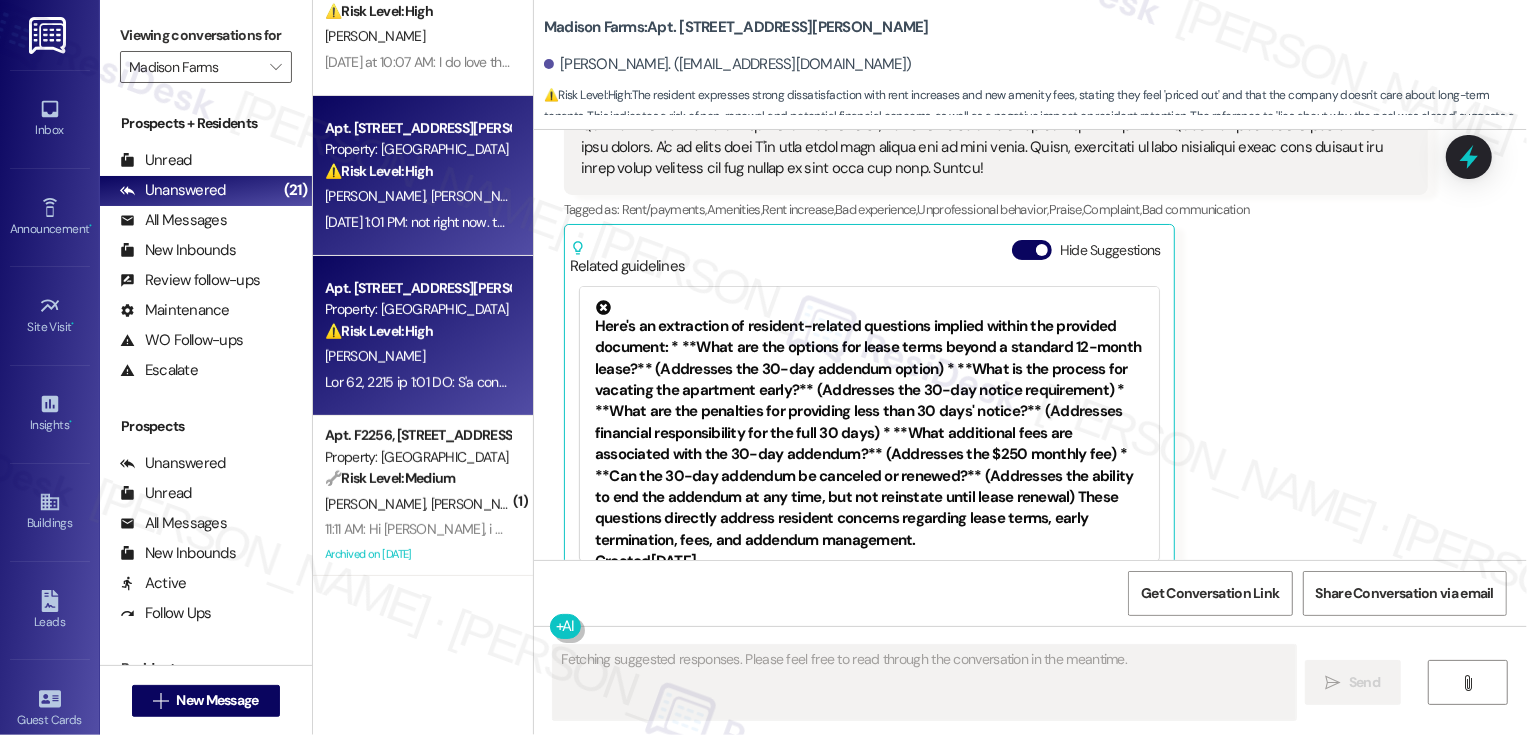 click on "[PERSON_NAME] [PERSON_NAME]" at bounding box center (417, 196) 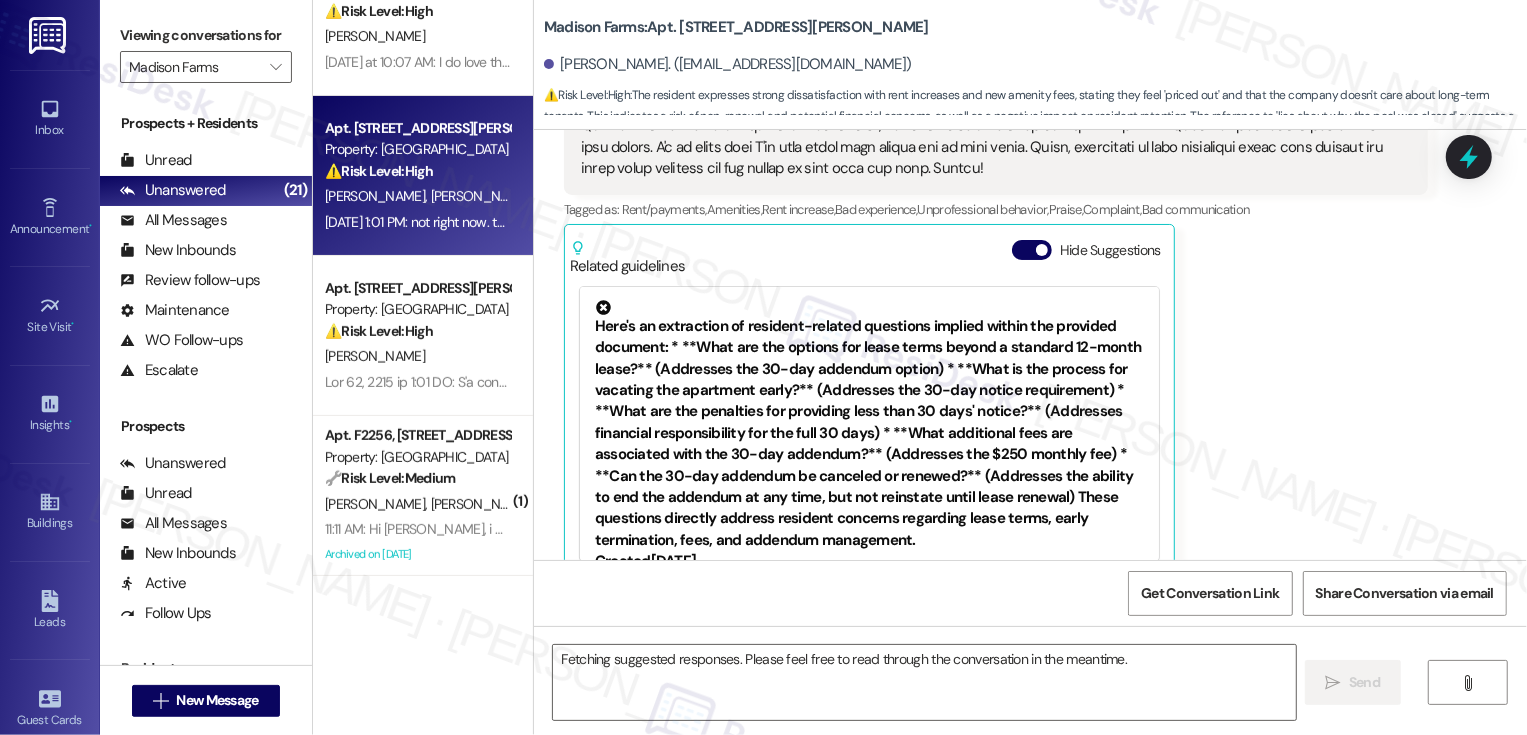 scroll, scrollTop: 1752, scrollLeft: 0, axis: vertical 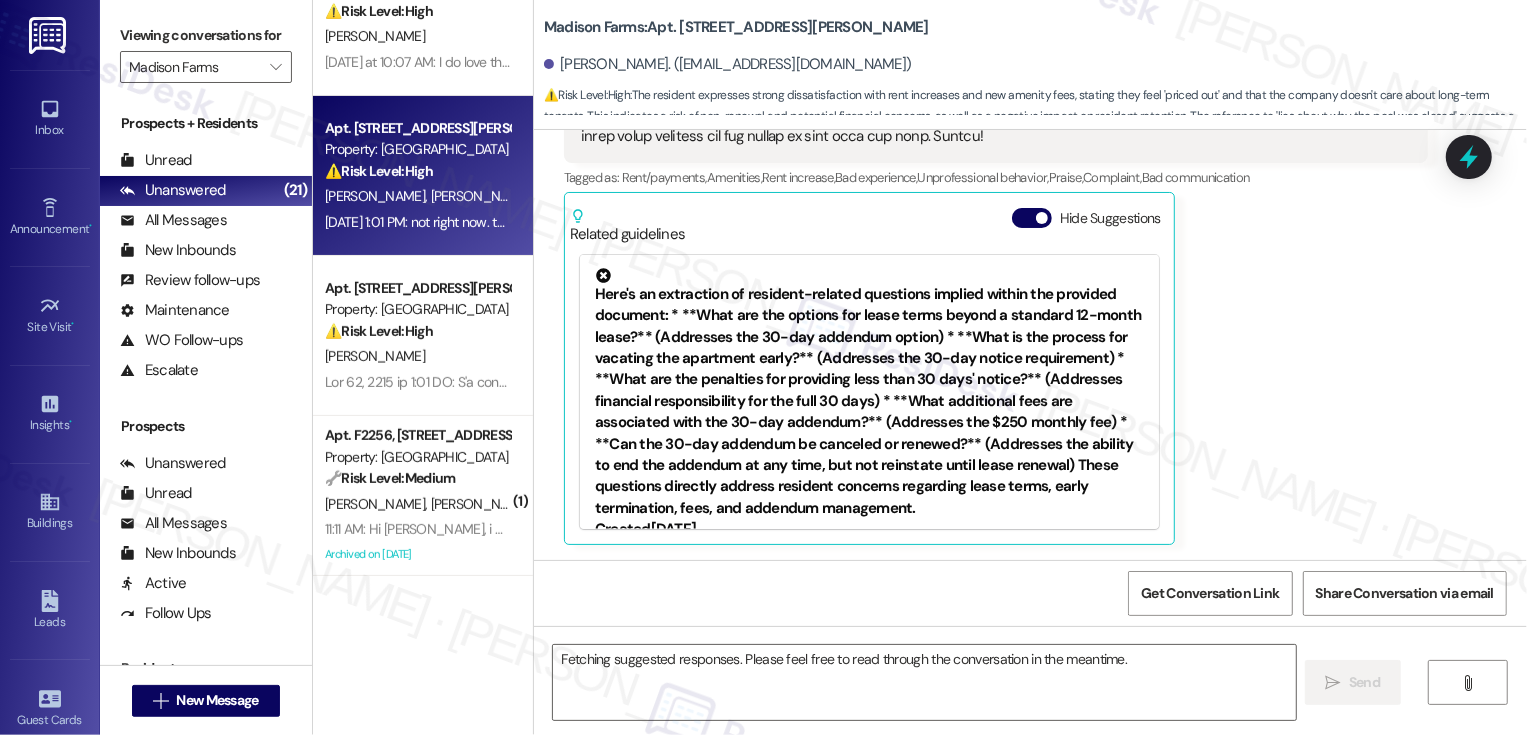 click on "[PERSON_NAME] [PERSON_NAME]" at bounding box center [417, 196] 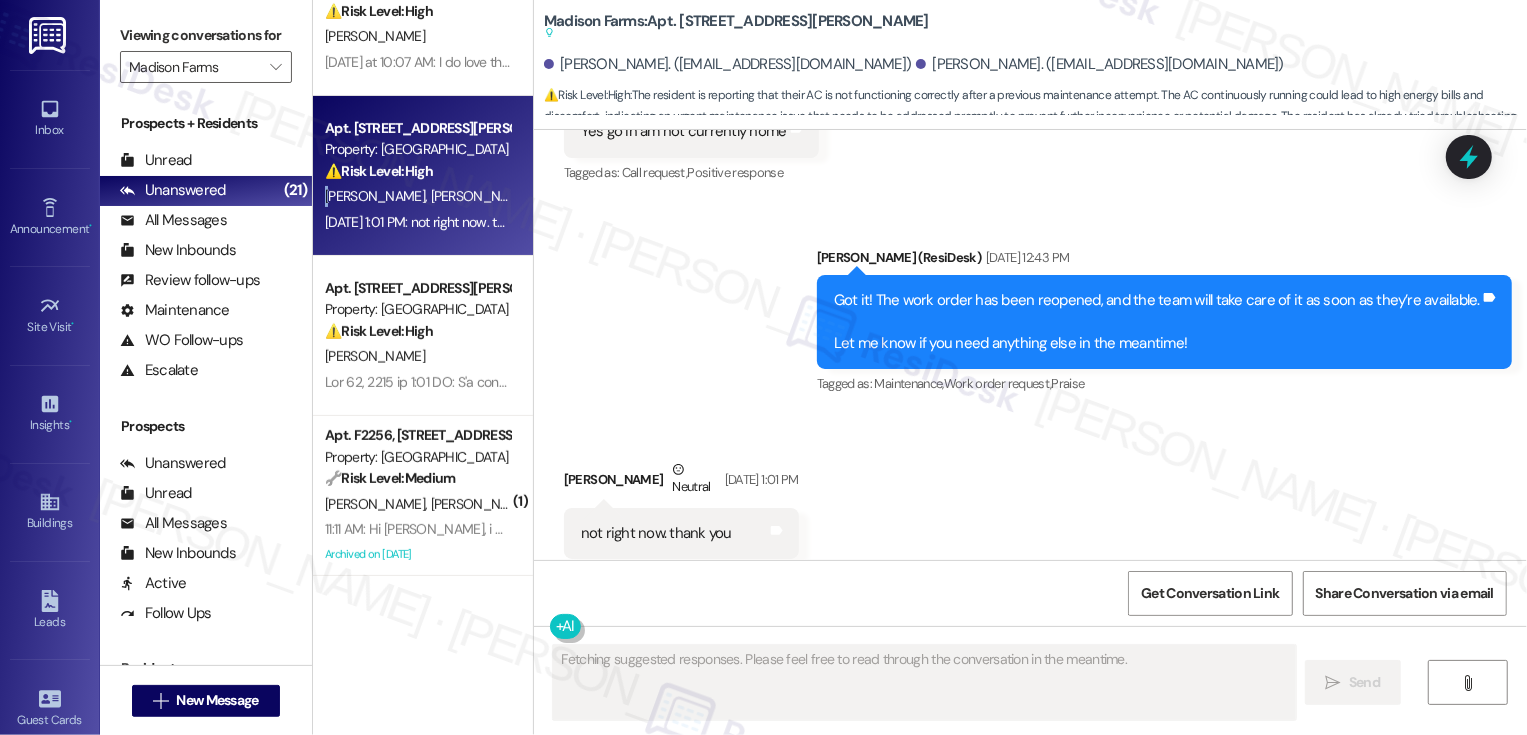 scroll, scrollTop: 8700, scrollLeft: 0, axis: vertical 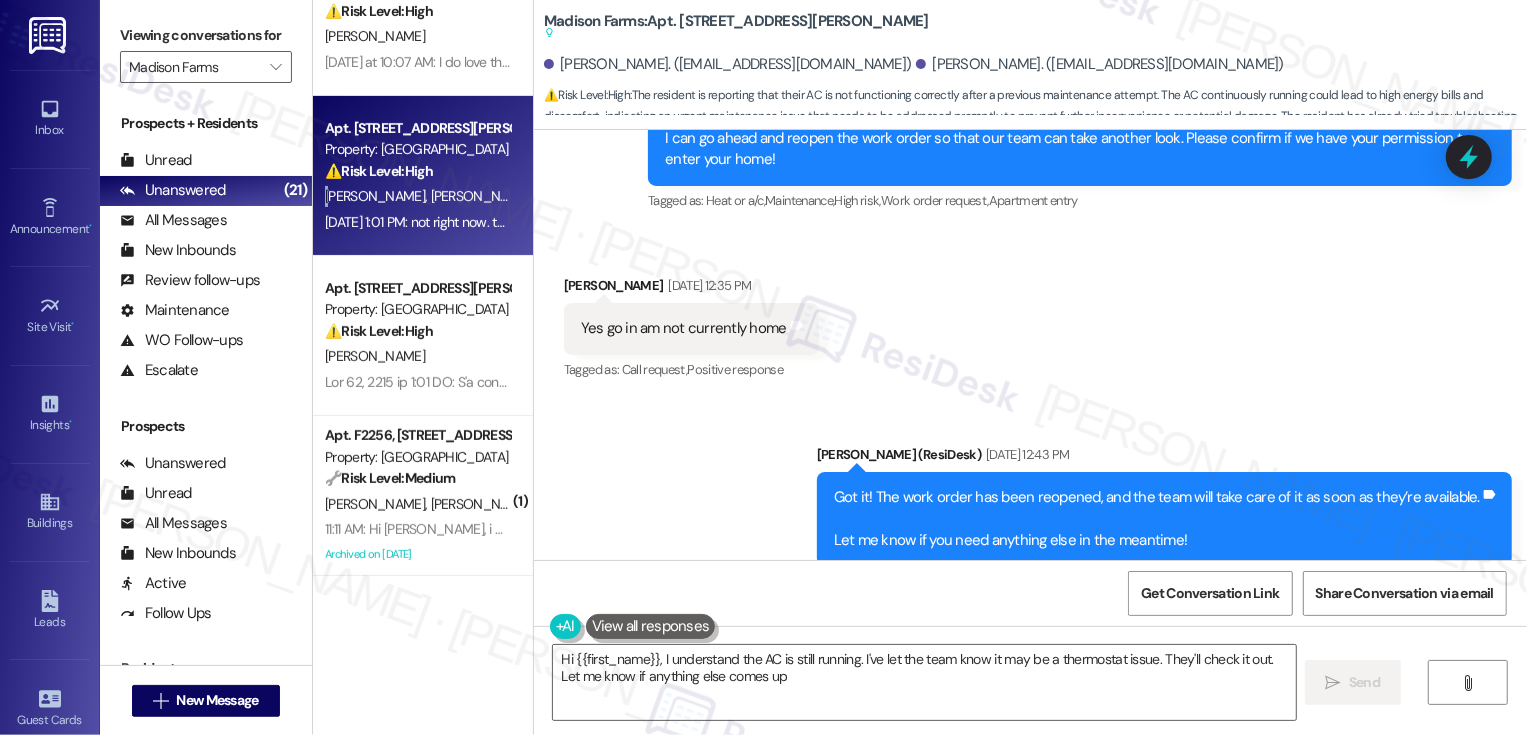 type on "Hi {{first_name}}, I understand the AC is still running. I've let the team know it may be a thermostat issue. They'll check it out. Let me know if anything else comes up!" 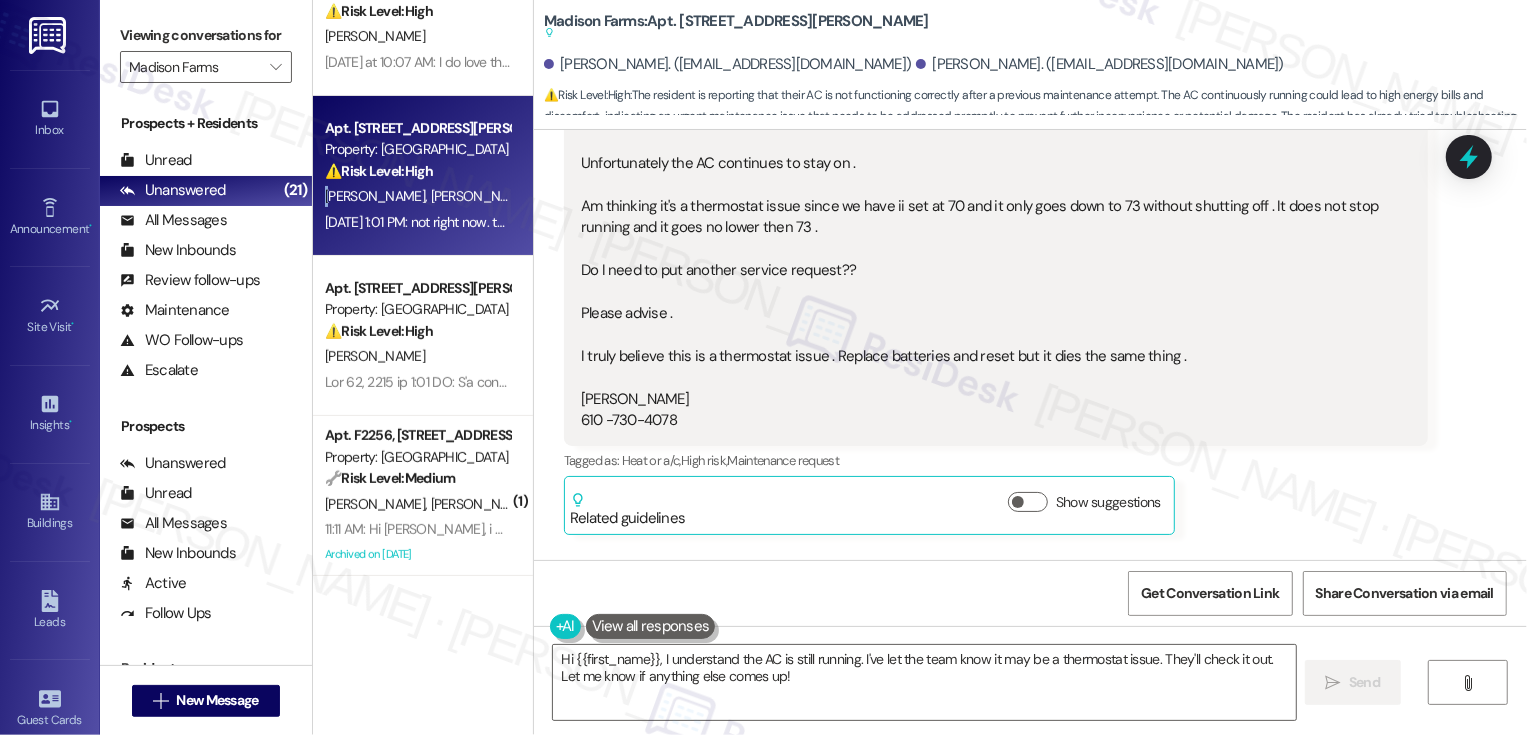 scroll, scrollTop: 7883, scrollLeft: 0, axis: vertical 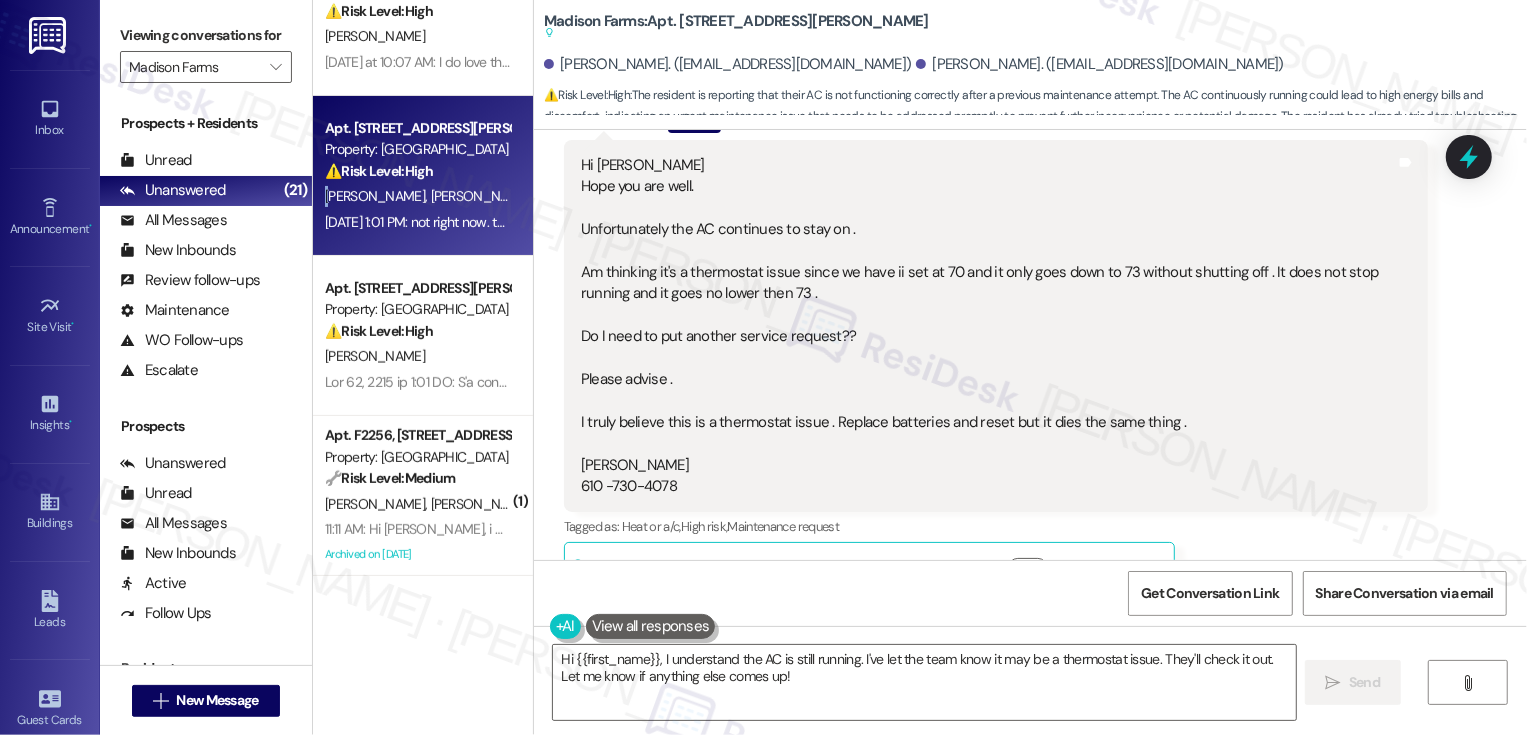 click on "Hi [PERSON_NAME] you are well.
Unfortunately the AC continues to stay on .
Am thinking it's a thermostat issue since we have ii set at 70 and it only goes down to 73 without shutting off . It does not stop running and it goes no lower then 73 .
Do I need to put another service request??
Please advise .
I truly believe this is a thermostat issue . Replace batteries and reset but it dies the same thing .
[PERSON_NAME]
610 -730-4078" at bounding box center [988, 326] 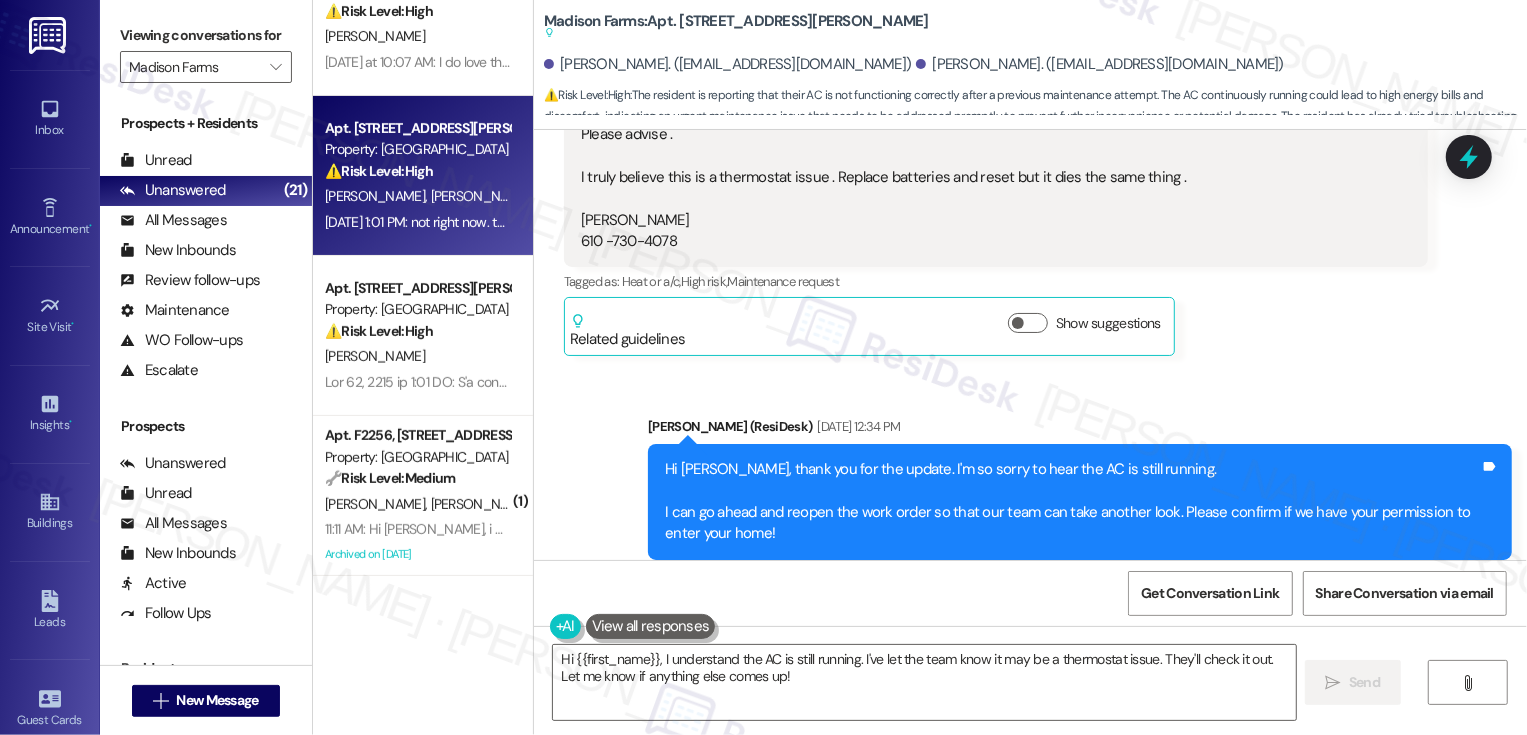 scroll, scrollTop: 8325, scrollLeft: 0, axis: vertical 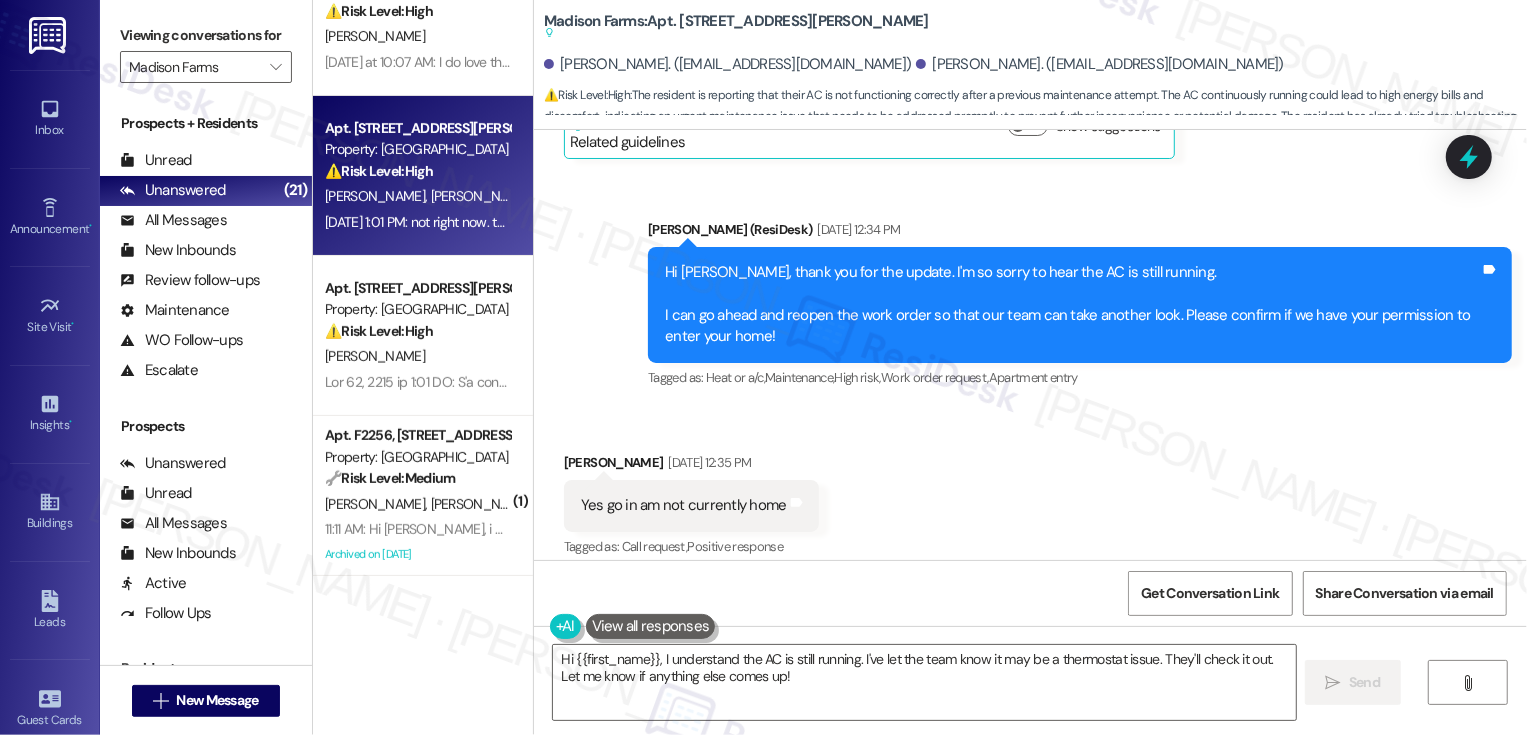 click on "Madison Farms:  Apt. L2921, [STREET_ADDRESS][PERSON_NAME] actions and notes available for this message and will show as you scroll through." at bounding box center [736, 27] 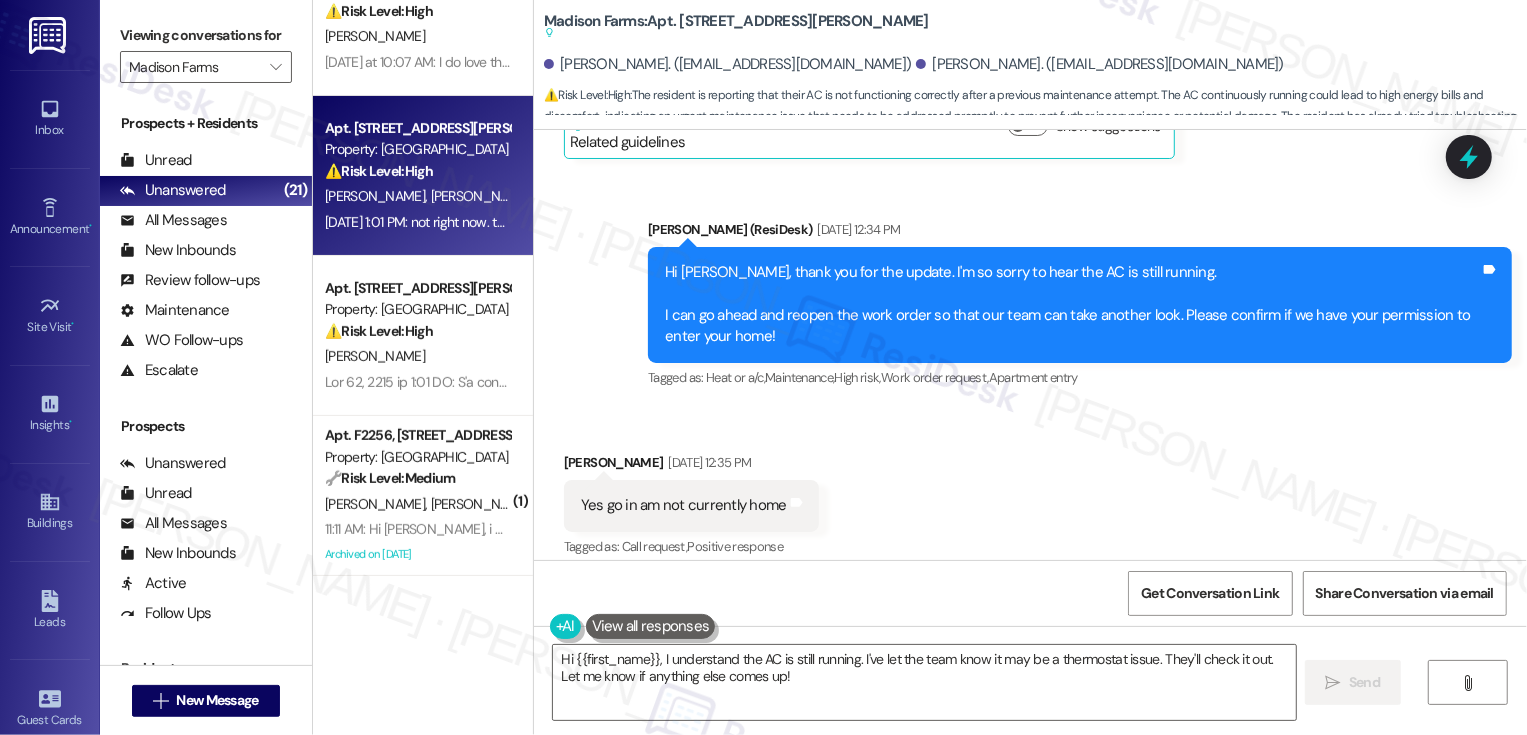 click on "Madison Farms:  Apt. L2921, [STREET_ADDRESS][PERSON_NAME] actions and notes available for this message and will show as you scroll through." at bounding box center (736, 27) 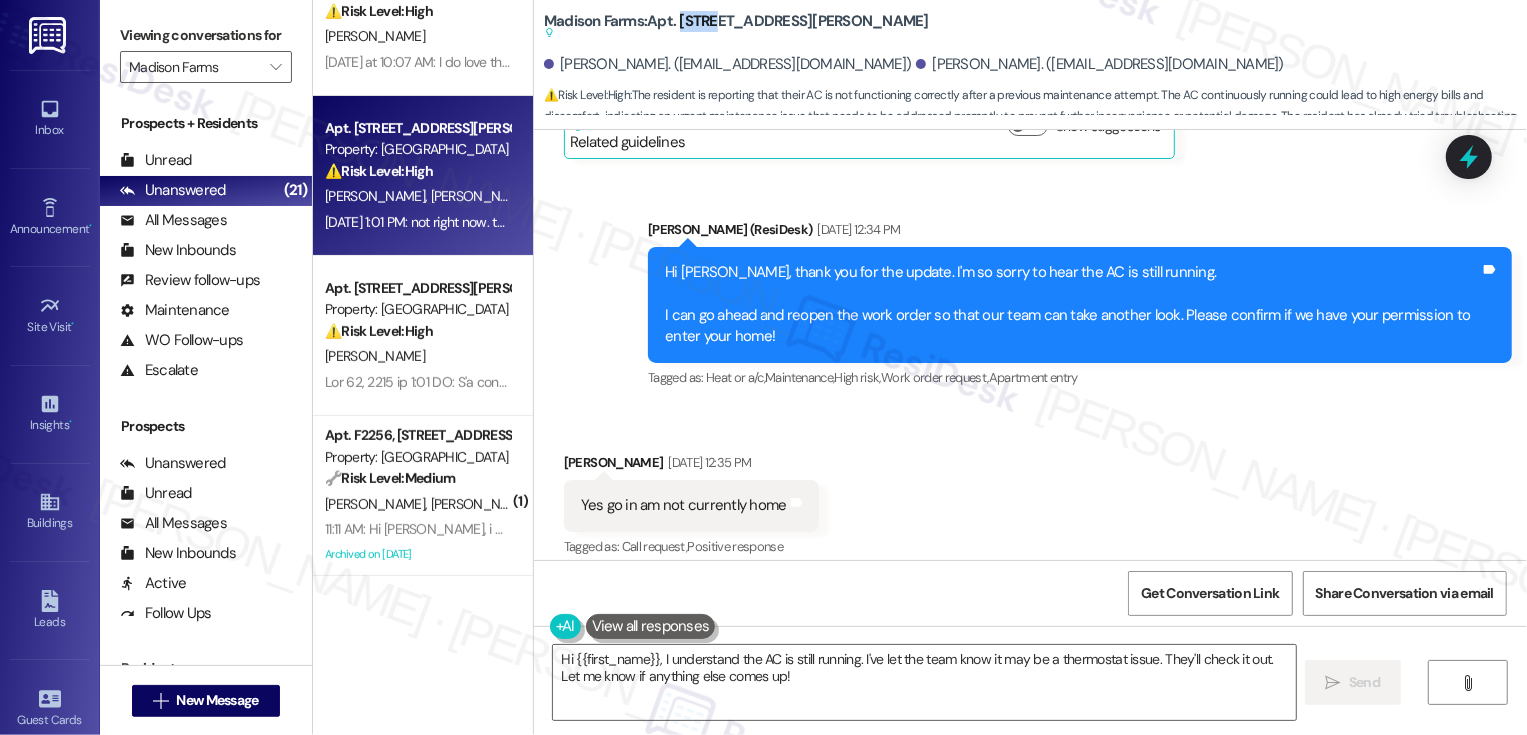 copy on "L2921" 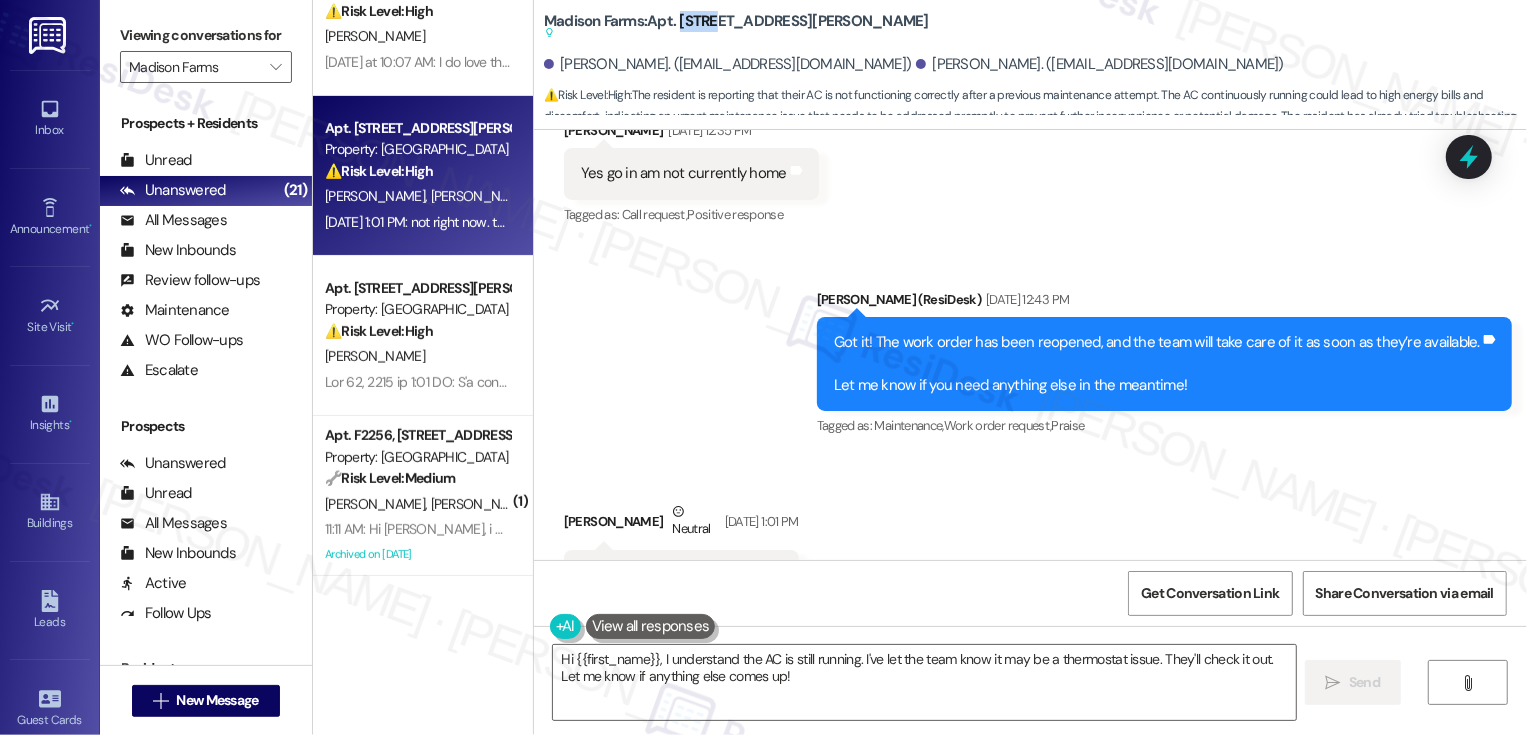 scroll, scrollTop: 8700, scrollLeft: 0, axis: vertical 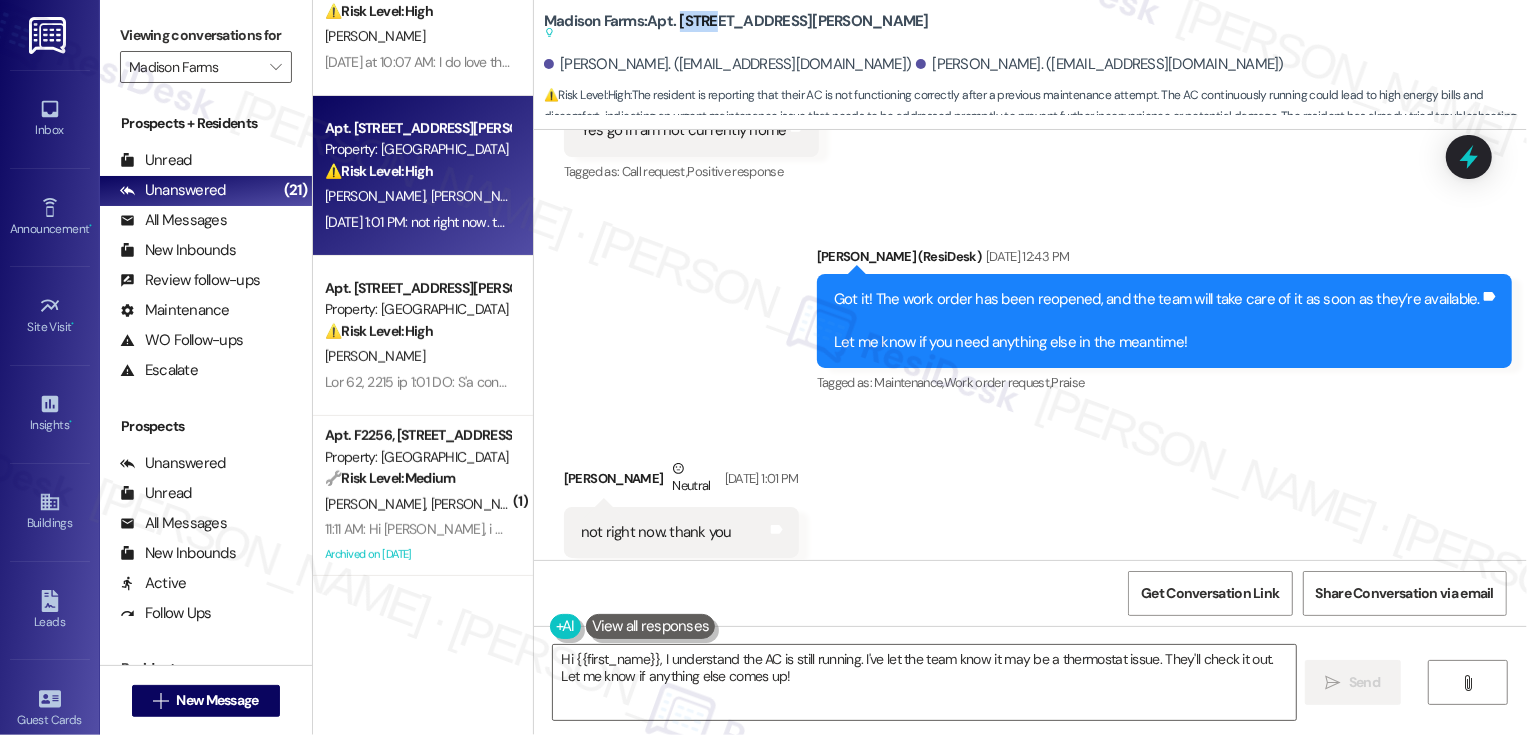 click on "Sent via SMS [PERSON_NAME]  (ResiDesk) [DATE] 12:43 PM Got it! The work order has been reopened, and the team will take care of it as soon as they’re available.
Let me know if you need anything else in the meantime! Tags and notes Tagged as:   Maintenance ,  Click to highlight conversations about Maintenance Work order request ,  Click to highlight conversations about Work order request Praise Click to highlight conversations about Praise" at bounding box center (1030, 307) 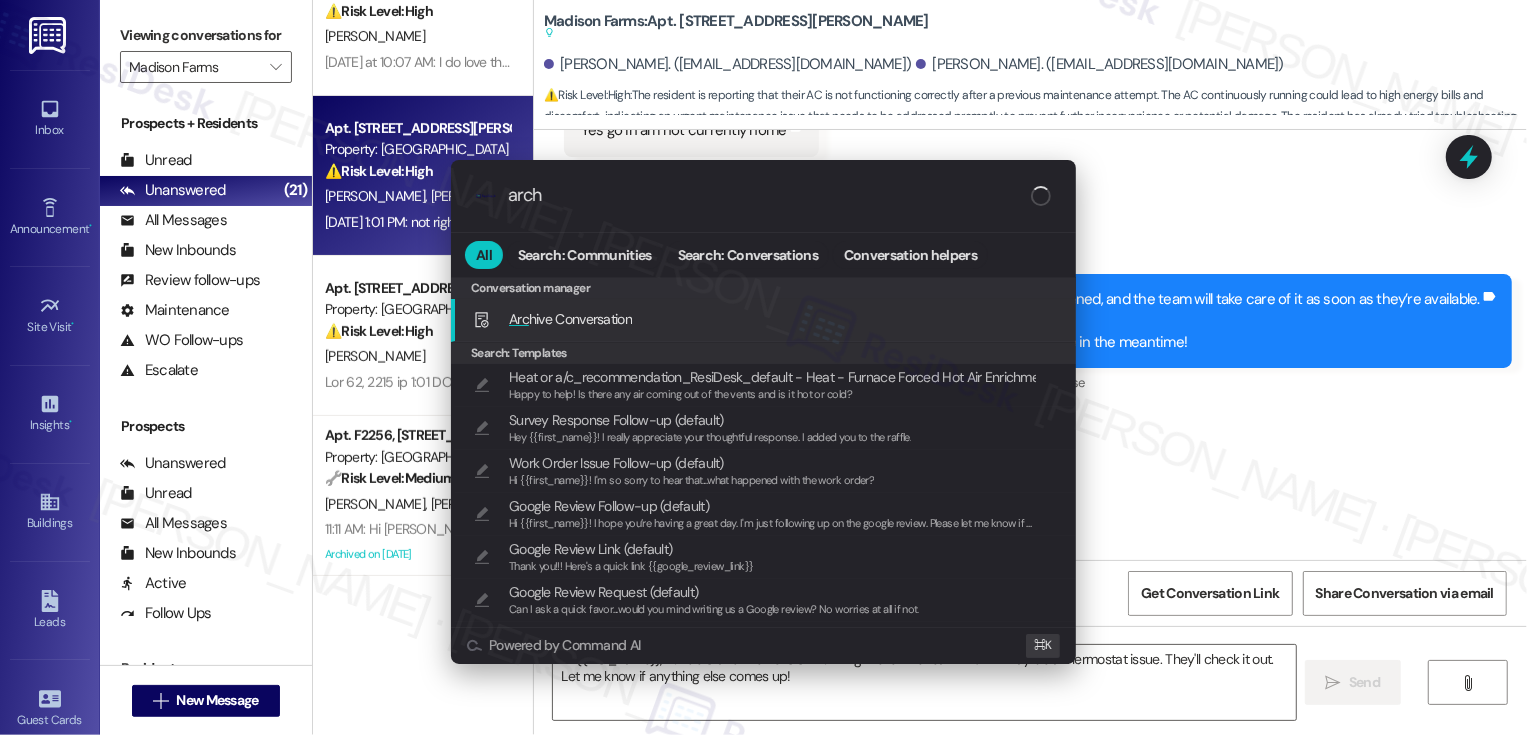 type on "archi" 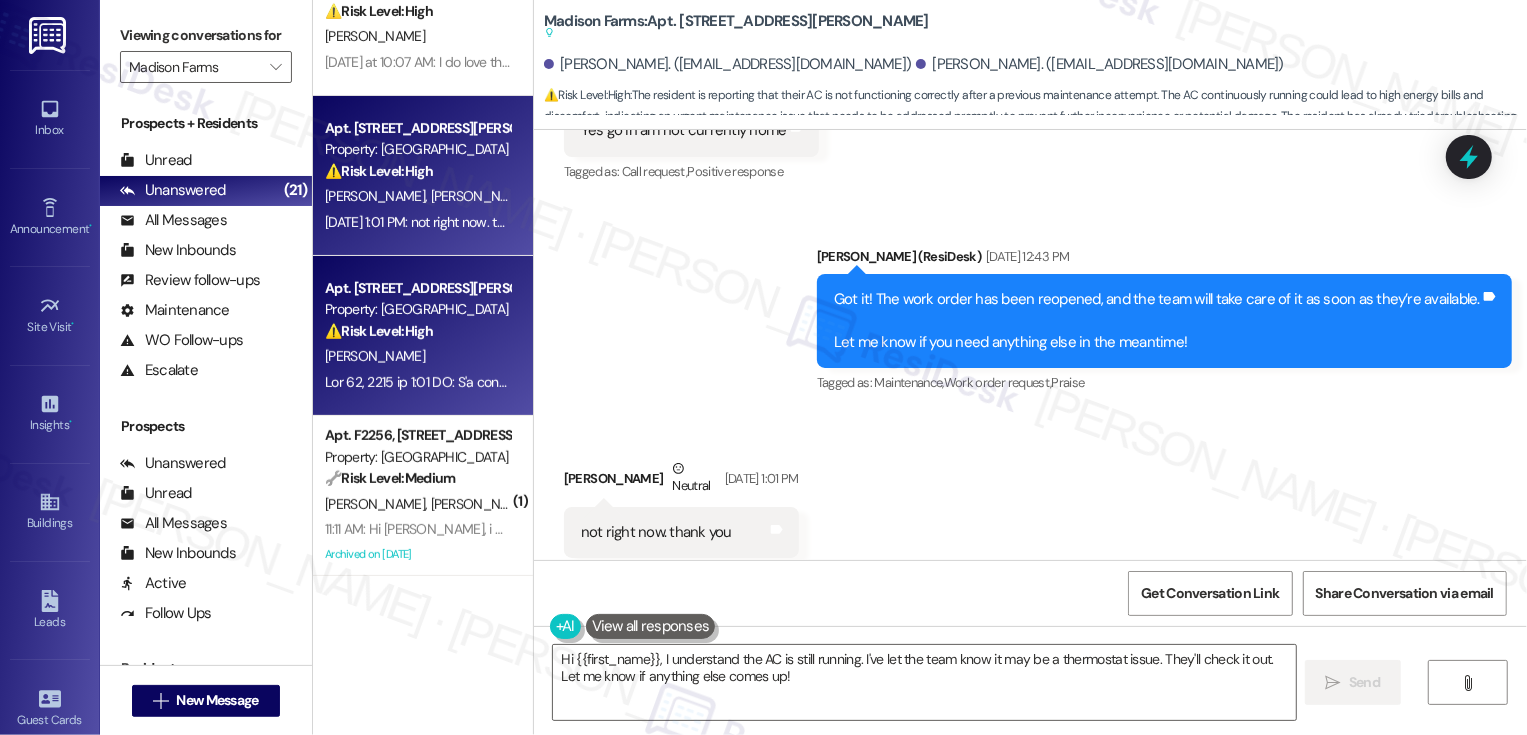 click on "Property: [GEOGRAPHIC_DATA]" at bounding box center [417, 309] 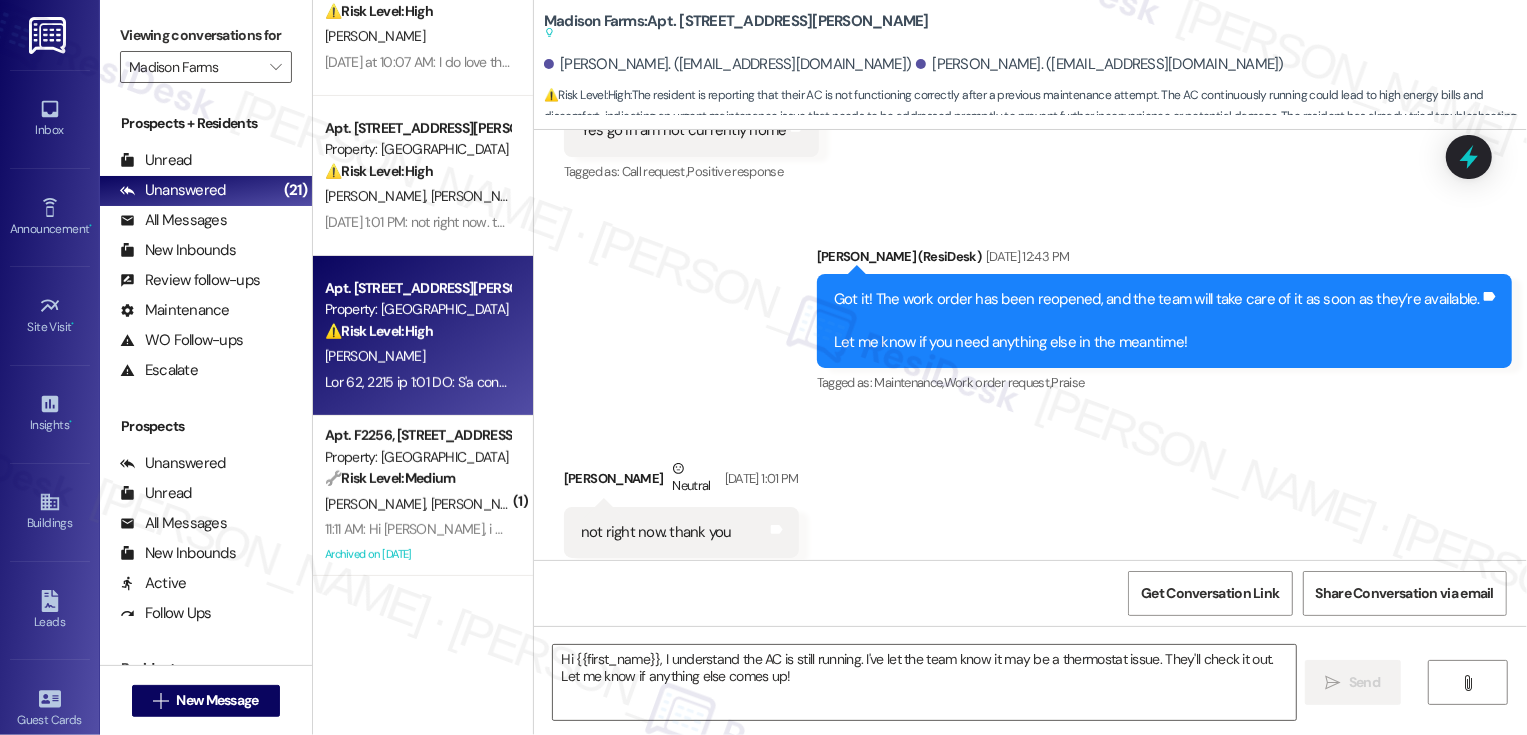 click on "Property: [GEOGRAPHIC_DATA]" at bounding box center (417, 309) 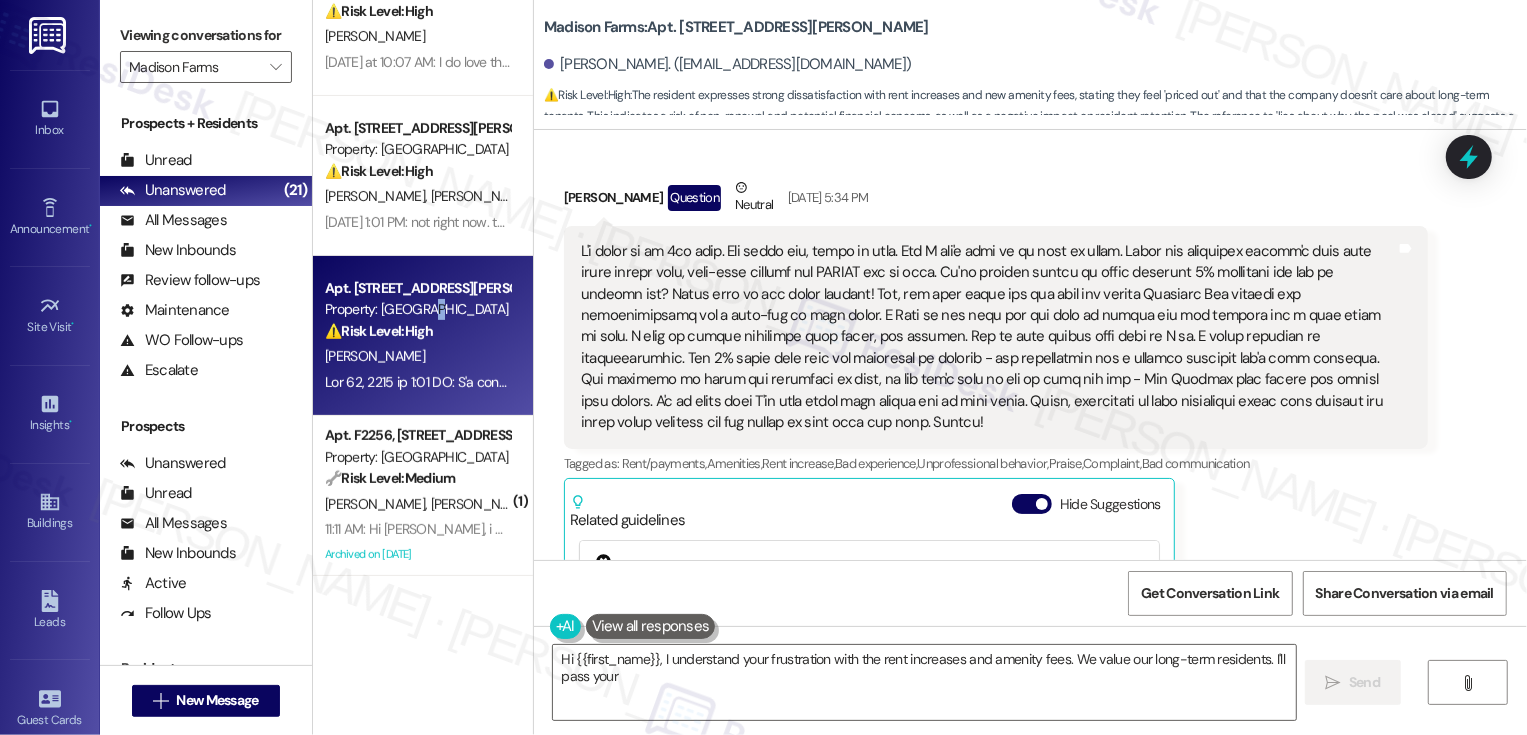 scroll, scrollTop: 1301, scrollLeft: 0, axis: vertical 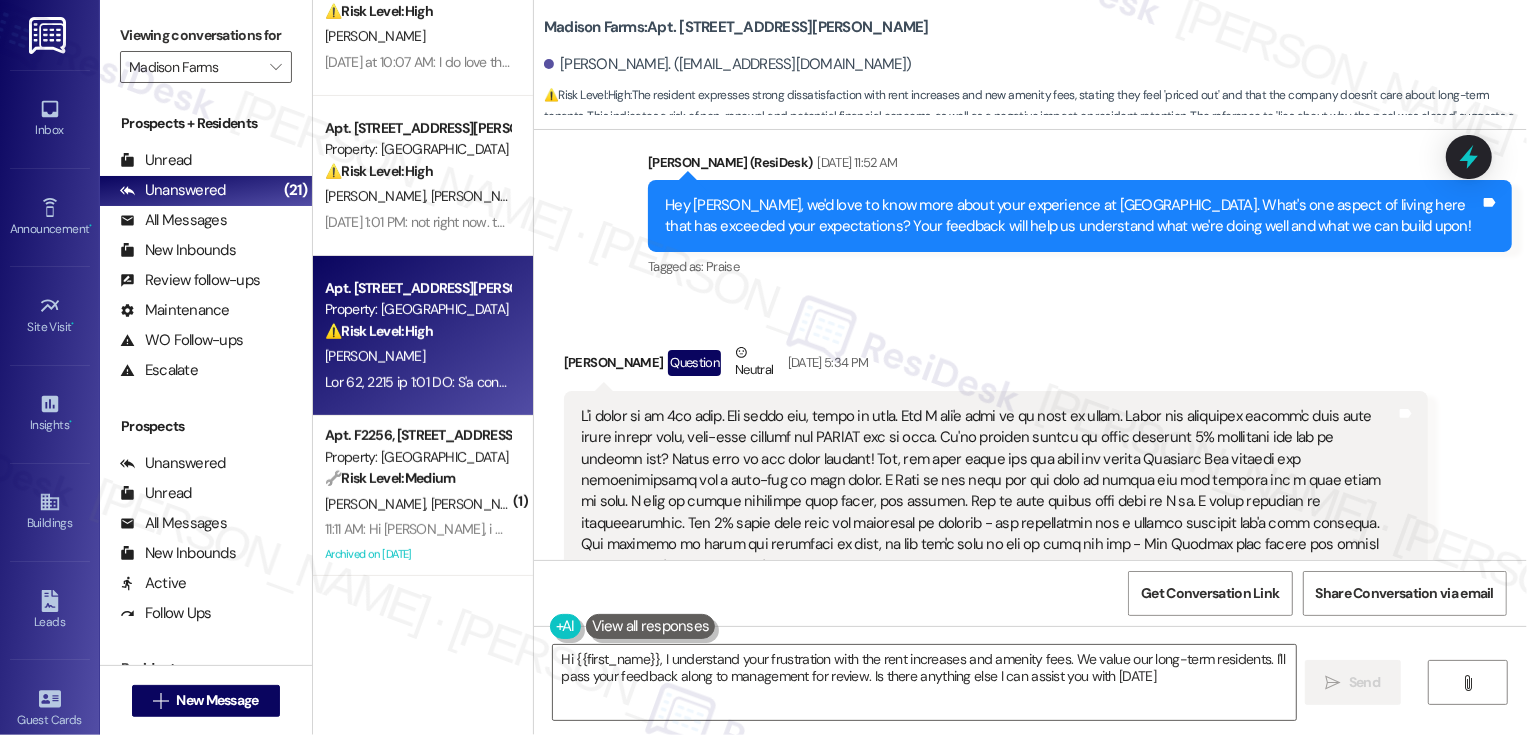 type on "Hi {{first_name}}, I understand your frustration with the rent increases and amenity fees. We value our long-term residents. I'll pass your feedback along to management for review. Is there anything else I can assist you with [DATE]?" 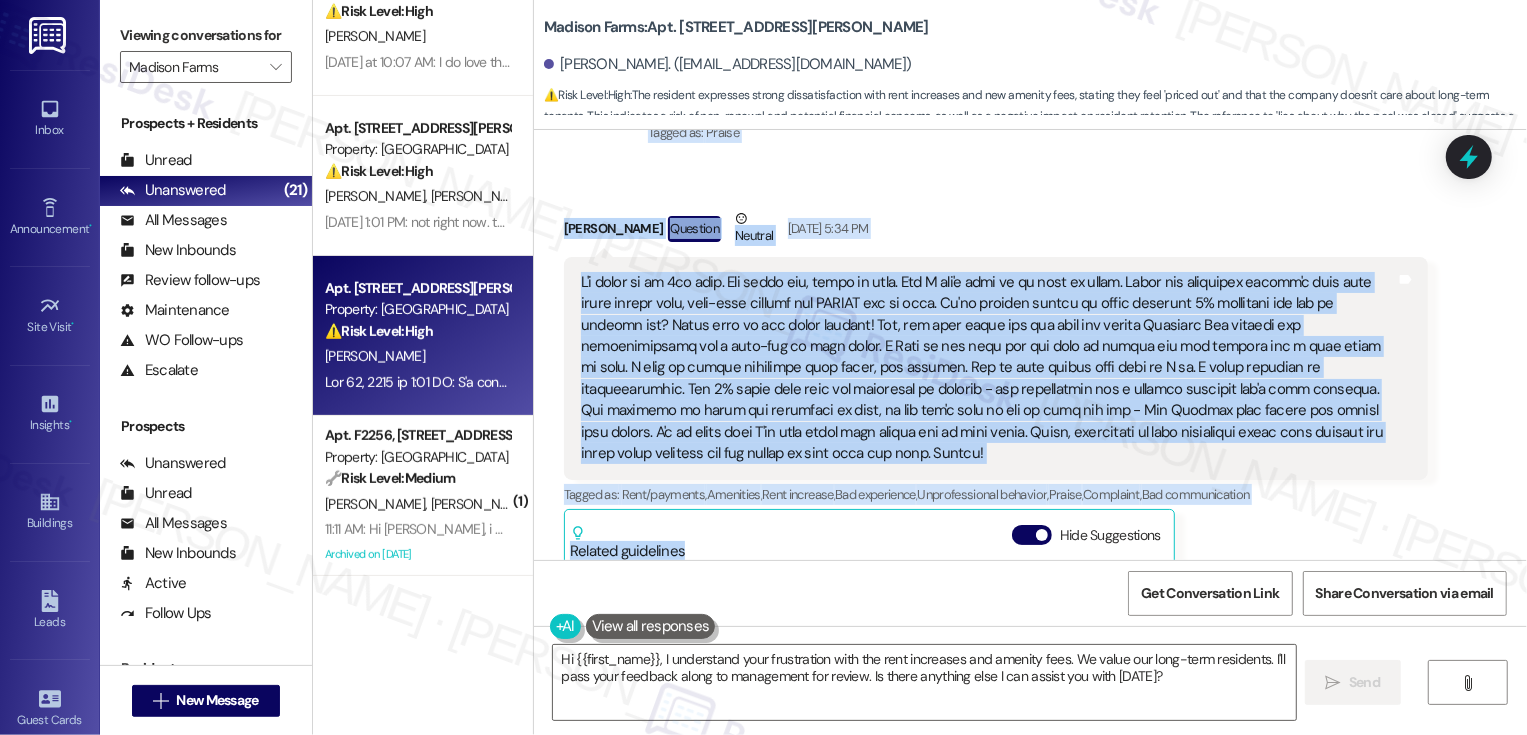 scroll, scrollTop: 1437, scrollLeft: 0, axis: vertical 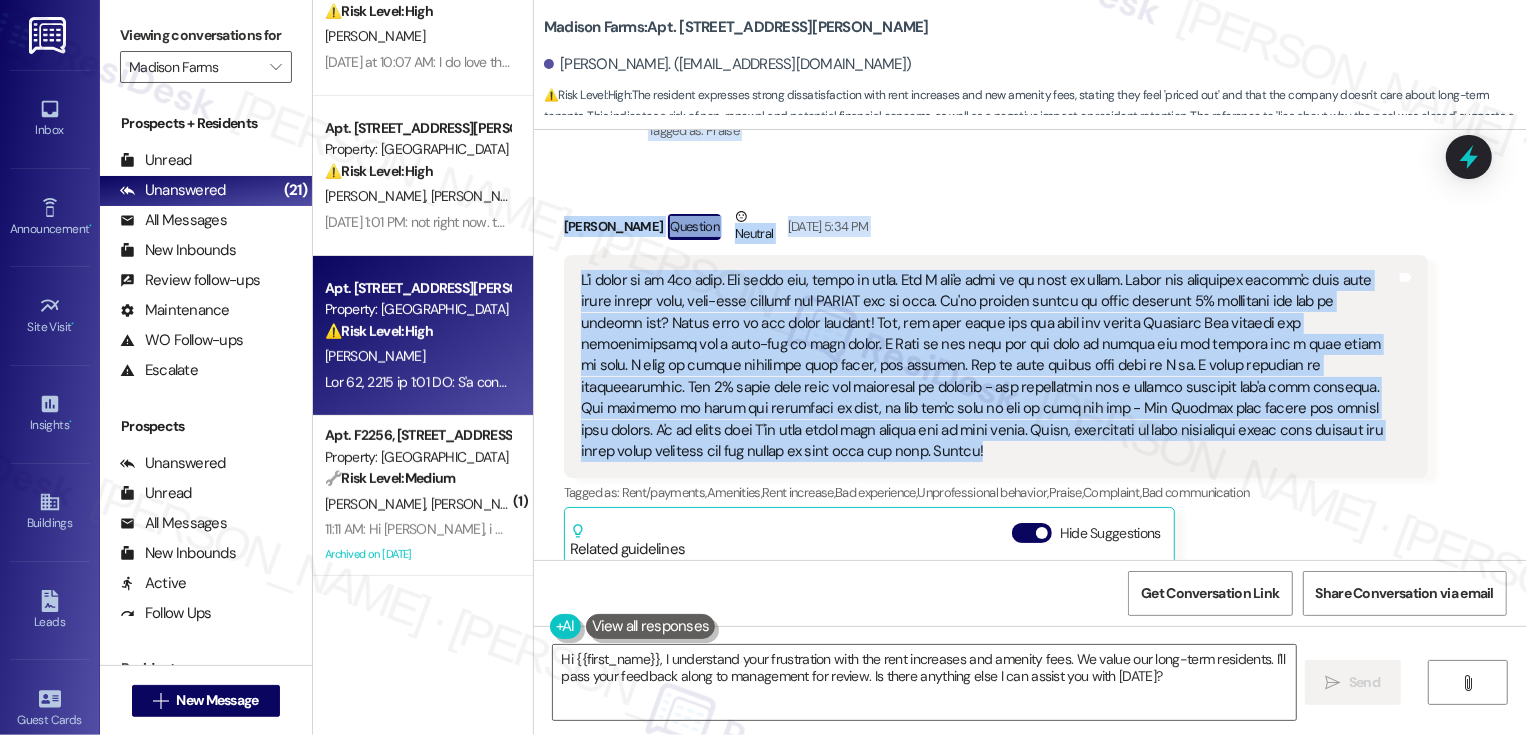 drag, startPoint x: 637, startPoint y: 158, endPoint x: 862, endPoint y: 462, distance: 378.2076 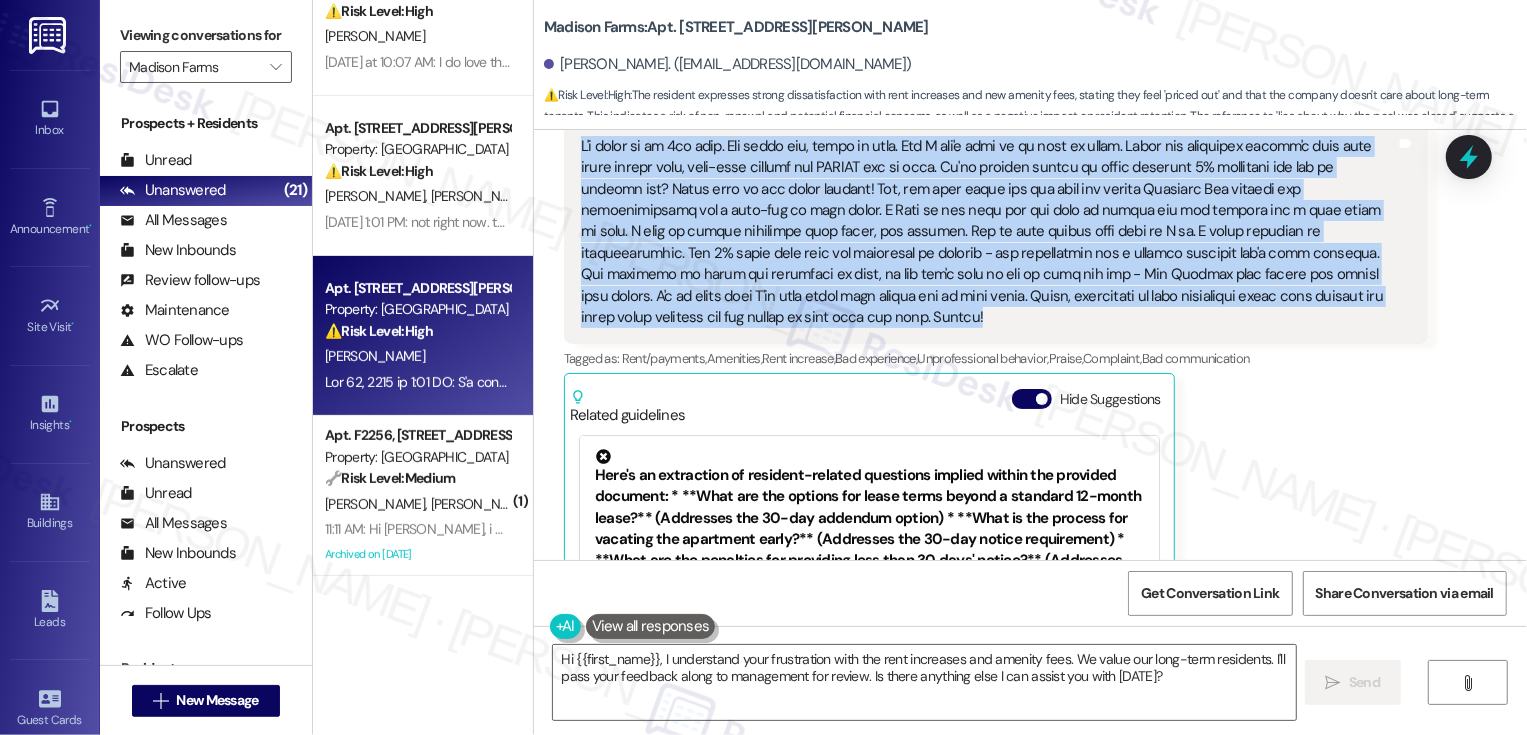 scroll, scrollTop: 1753, scrollLeft: 0, axis: vertical 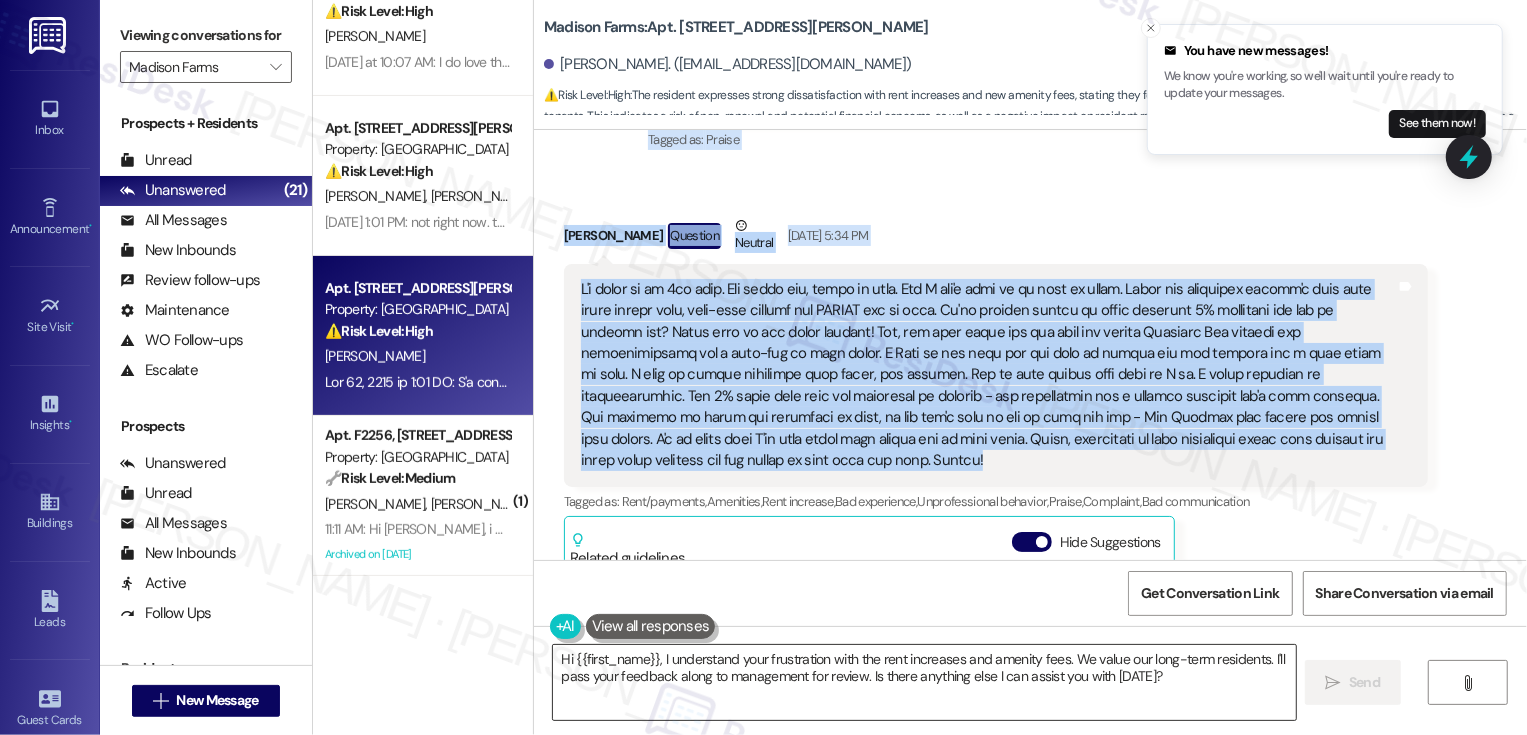 click on "Hi {{first_name}}, I understand your frustration with the rent increases and amenity fees. We value our long-term residents. I'll pass your feedback along to management for review. Is there anything else I can assist you with [DATE]?" at bounding box center [924, 682] 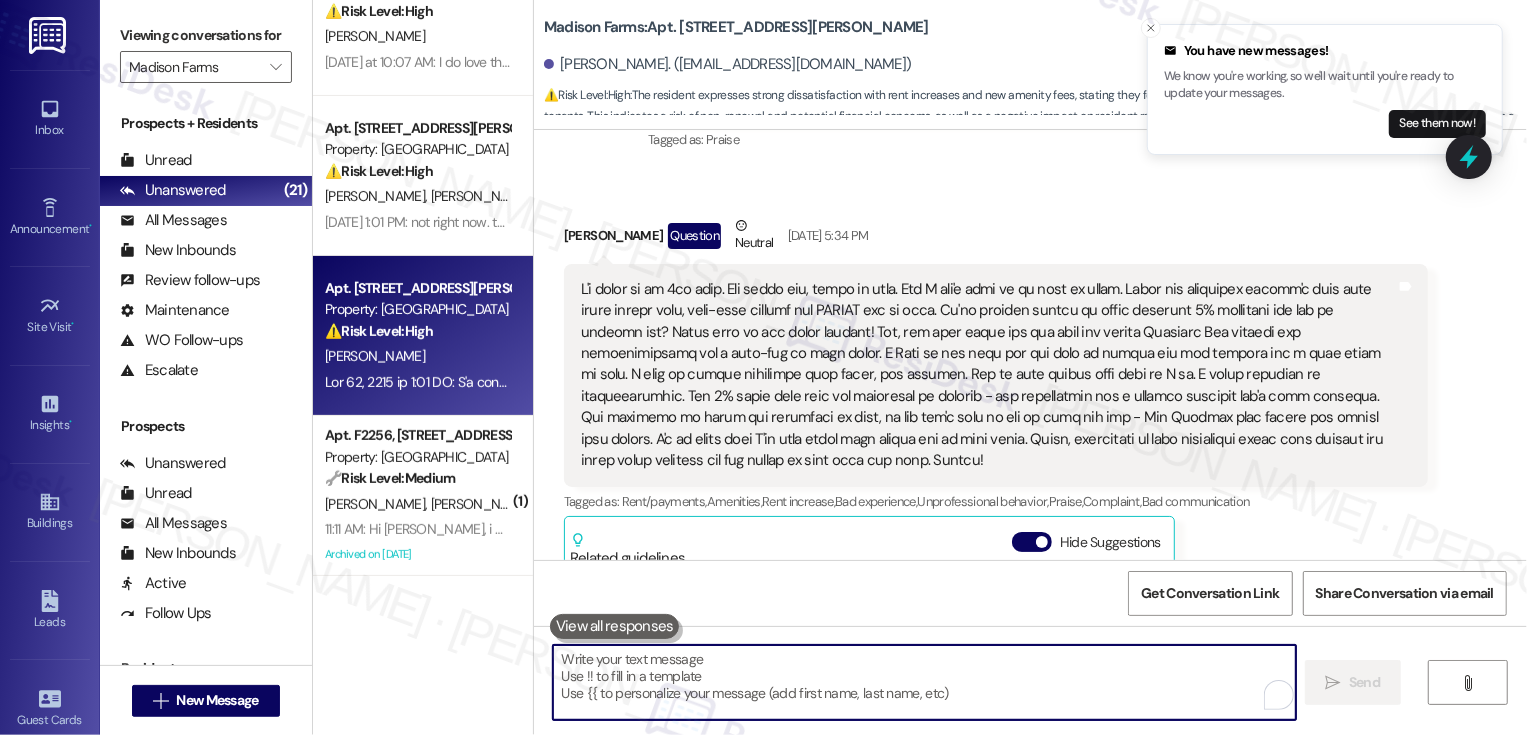 paste on "[PERSON_NAME] you for taking the time to share your thoughts — I truly appreciate your honesty and how clearly you’ve expressed your perspective. I can see how deeply you care about the community and your experience here, especially after so many years as a resident.
I’ll make sure your feedback is shared with the team. If there’s anything else you’d like noted or added, please don’t hesitate to let me know" 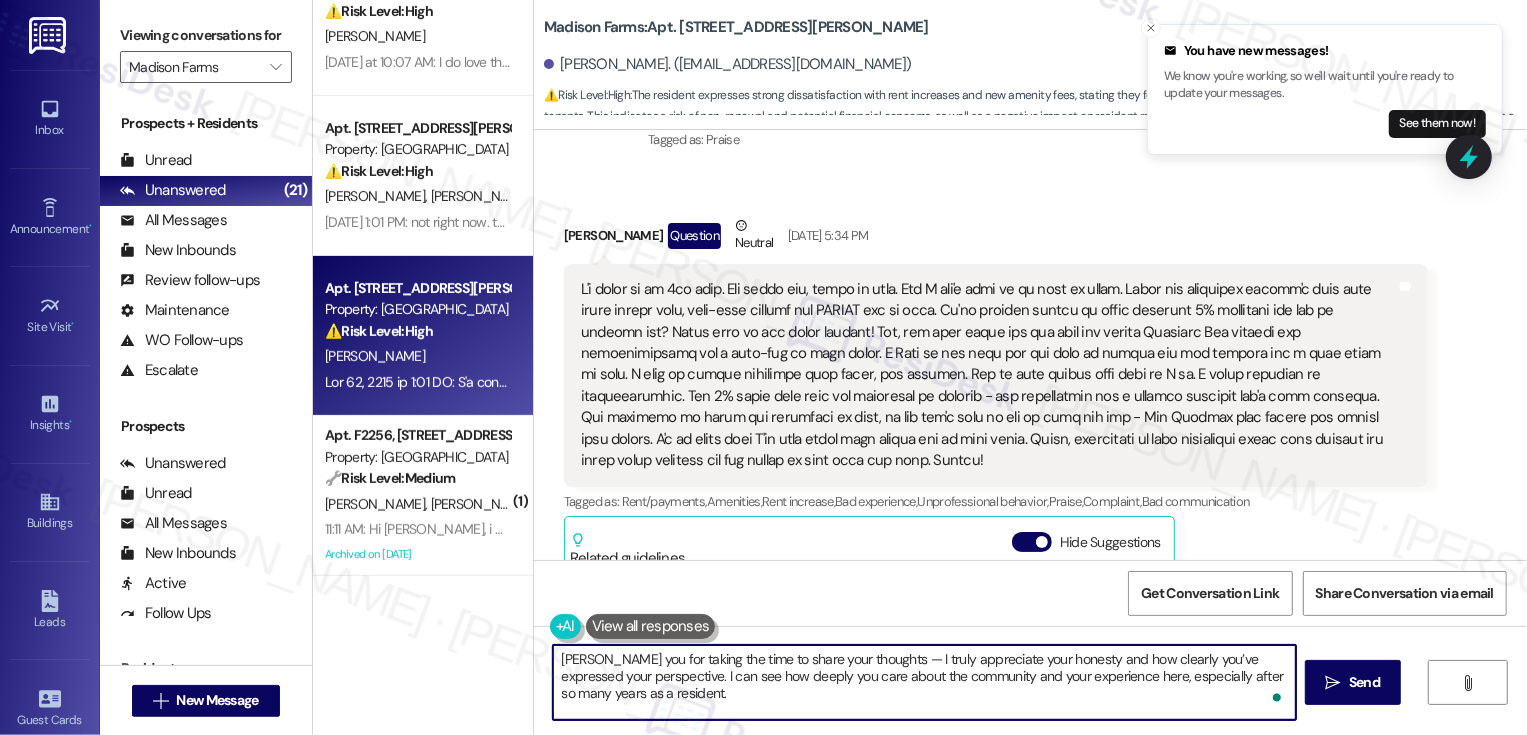 scroll, scrollTop: 34, scrollLeft: 0, axis: vertical 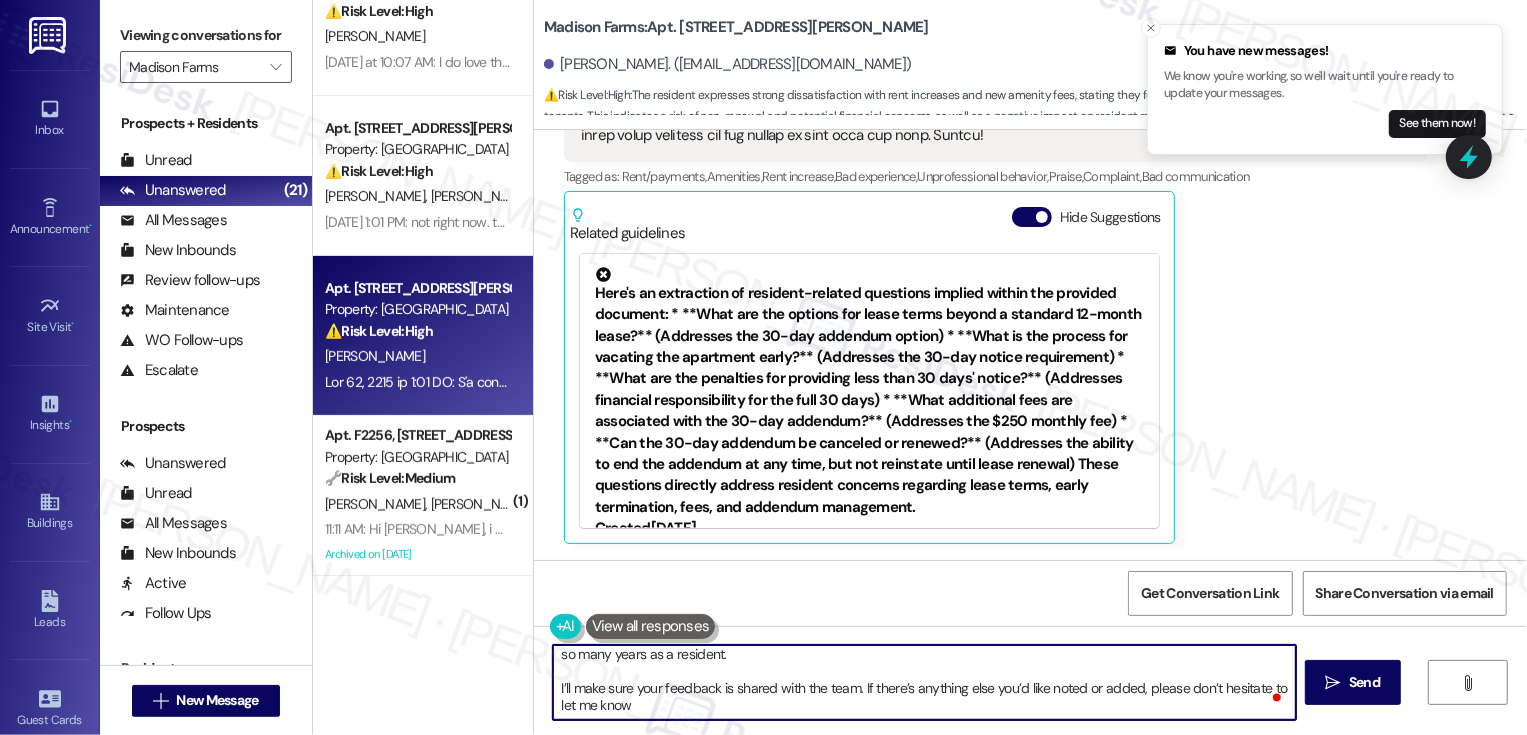 drag, startPoint x: 854, startPoint y: 704, endPoint x: 564, endPoint y: 685, distance: 290.62173 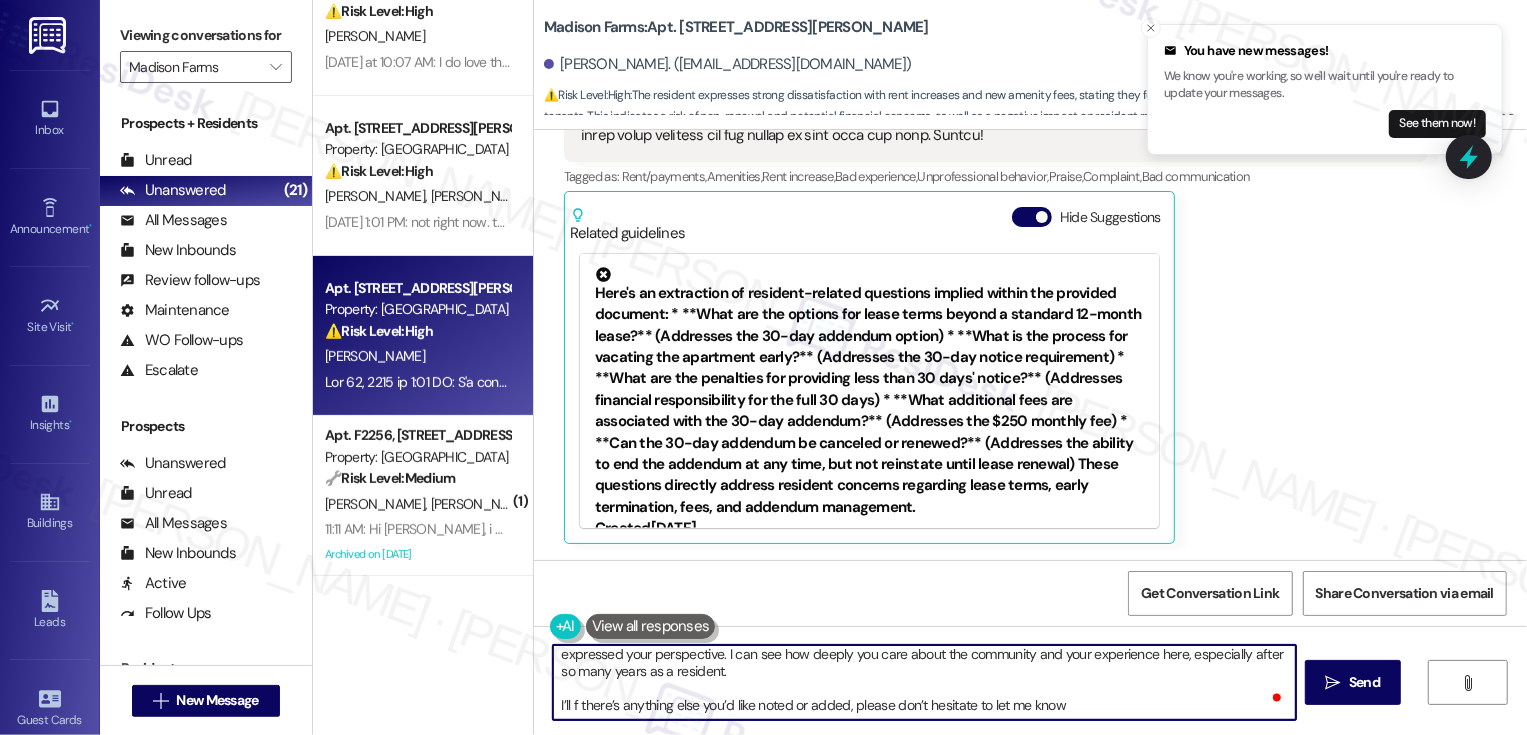 scroll, scrollTop: 21, scrollLeft: 0, axis: vertical 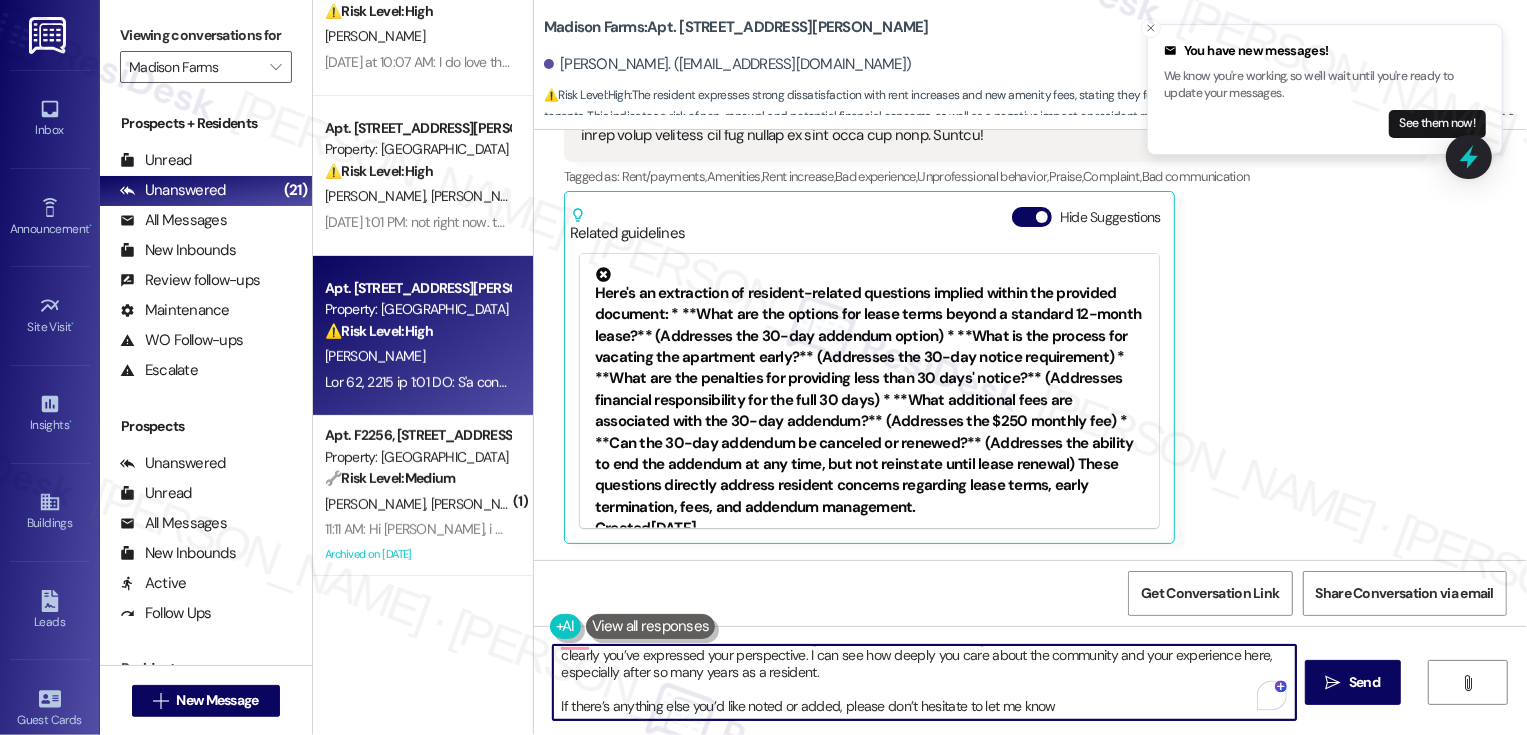 click on "[PERSON_NAME][PERSON_NAME] for taking the time to share your thoughts — I truly appreciate your honesty and how clearly you’ve expressed your perspective. I can see how deeply you care about the community and your experience here, especially after so many years as a resident.
If there’s anything else you’d like noted or added, please don’t hesitate to let me know" at bounding box center (924, 682) 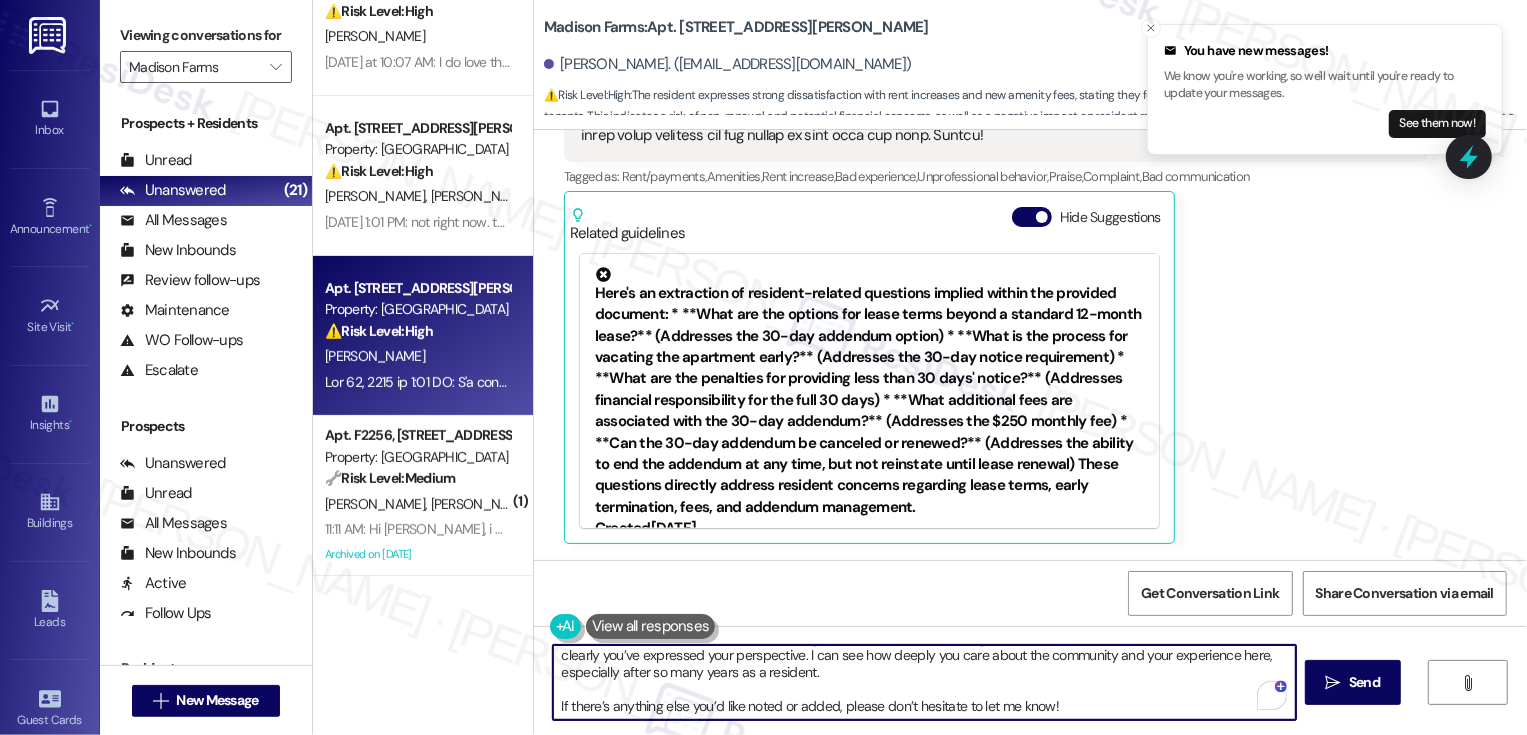 scroll, scrollTop: 0, scrollLeft: 0, axis: both 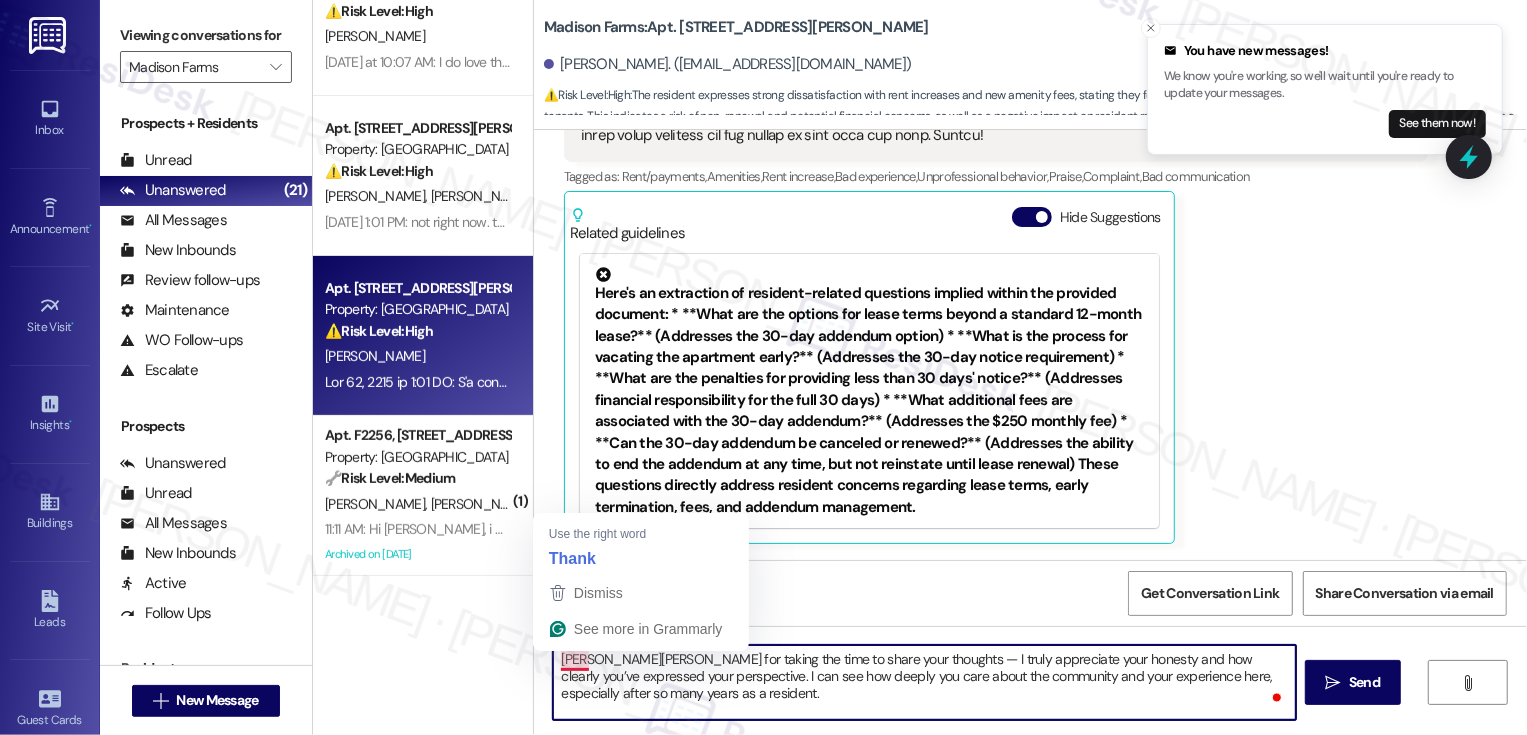 click on "[PERSON_NAME][PERSON_NAME] for taking the time to share your thoughts — I truly appreciate your honesty and how clearly you’ve expressed your perspective. I can see how deeply you care about the community and your experience here, especially after so many years as a resident.
If there’s anything else you’d like noted or added, please don’t hesitate to let me know!" at bounding box center (924, 682) 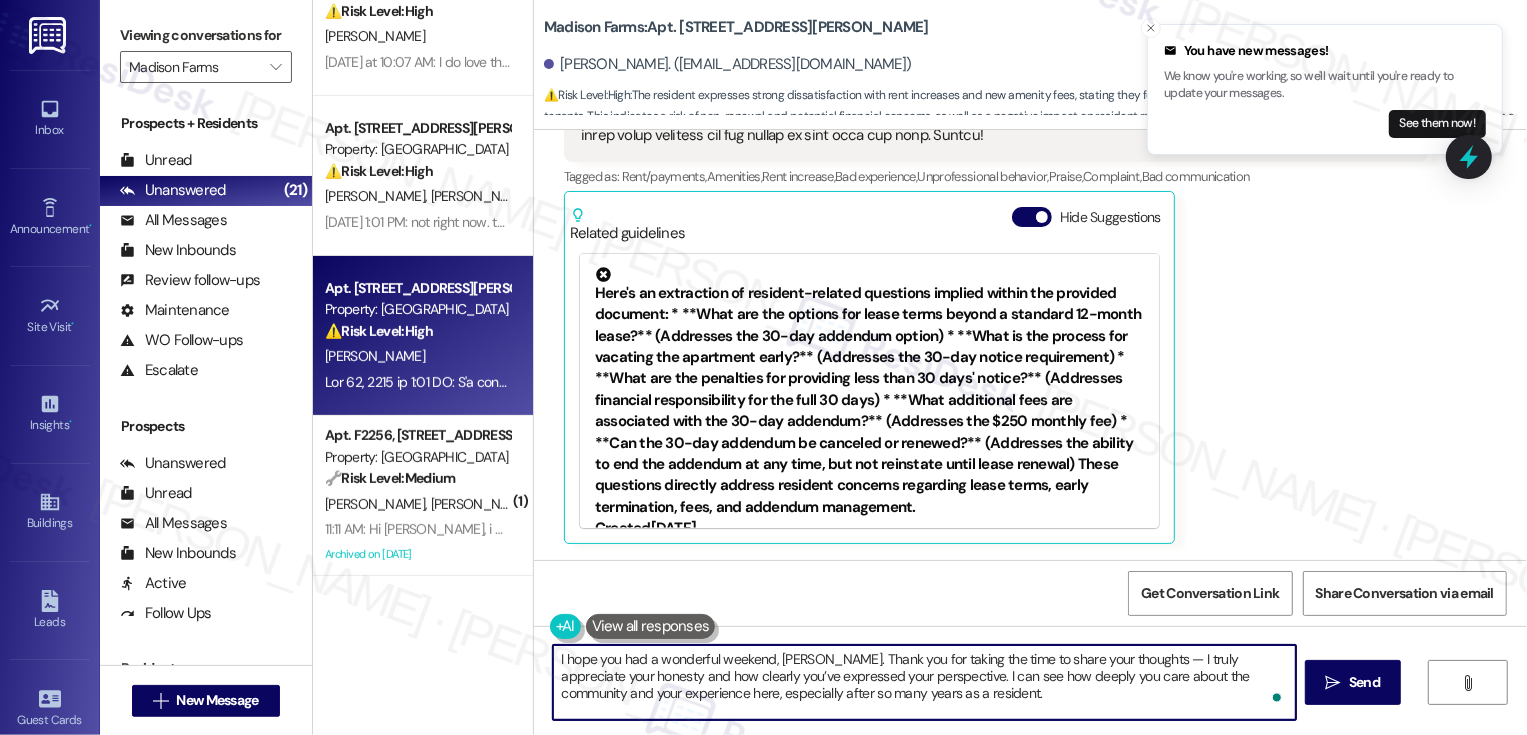 click on "I hope you had a wonderful weekend, [PERSON_NAME]. Thank you for taking the time to share your thoughts — I truly appreciate your honesty and how clearly you’ve expressed your perspective. I can see how deeply you care about the community and your experience here, especially after so many years as a resident.
If there’s anything else you’d like noted or added, please don’t hesitate to let me know!" at bounding box center (924, 682) 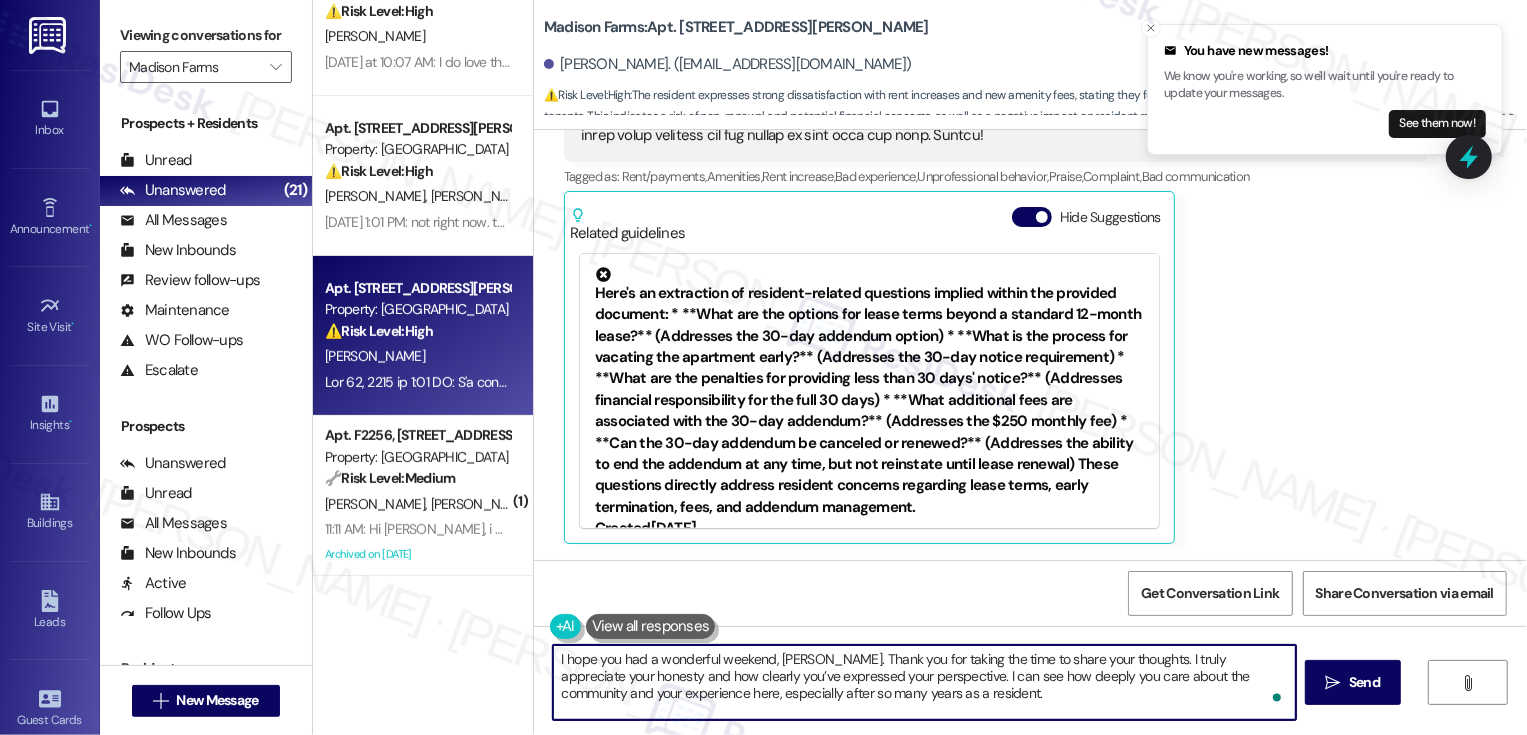 scroll, scrollTop: 21, scrollLeft: 0, axis: vertical 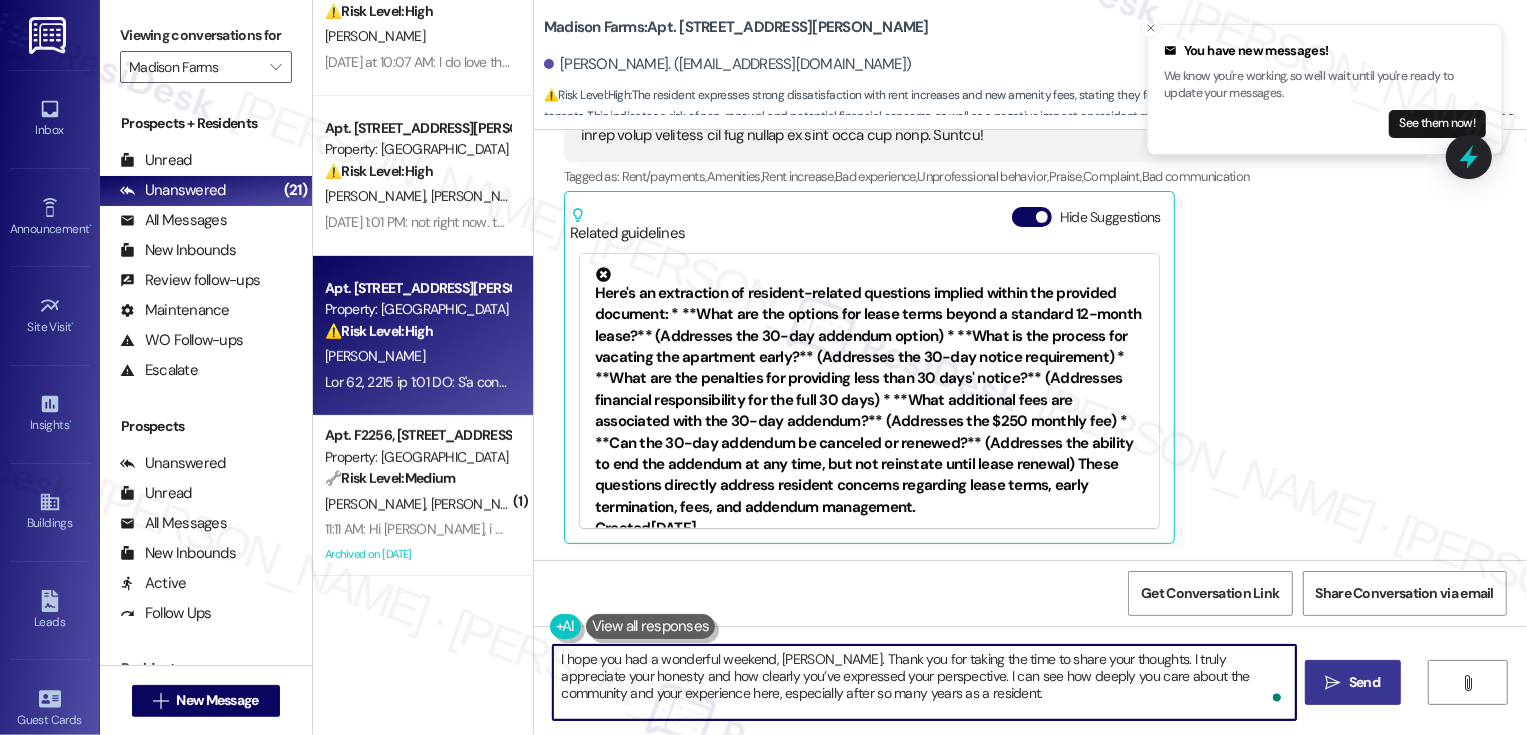 type on "I hope you had a wonderful weekend, [PERSON_NAME]. Thank you for taking the time to share your thoughts. I truly appreciate your honesty and how clearly you’ve expressed your perspective. I can see how deeply you care about the community and your experience here, especially after so many years as a resident.
If there’s anything else you’d like noted or added, please don’t hesitate to let me know!" 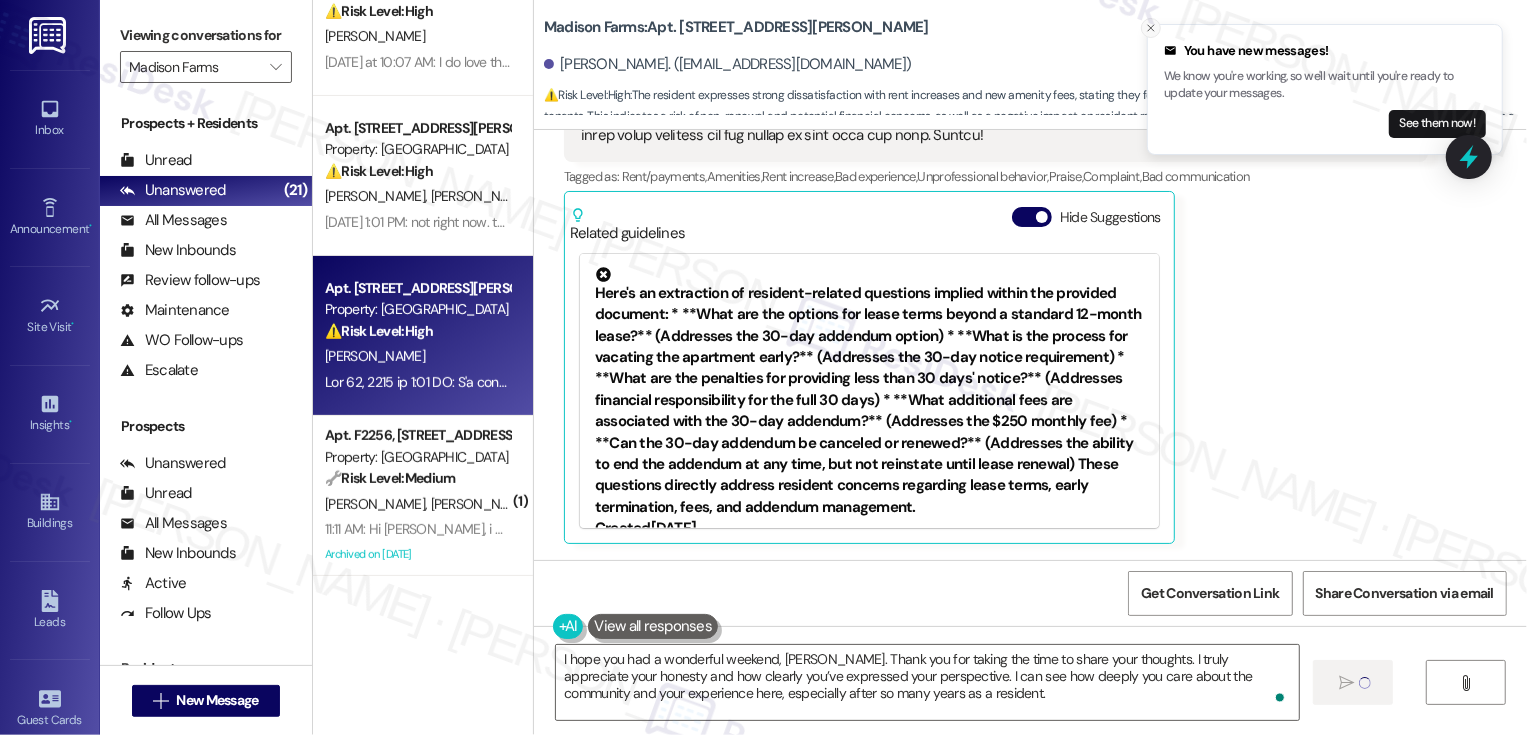 type 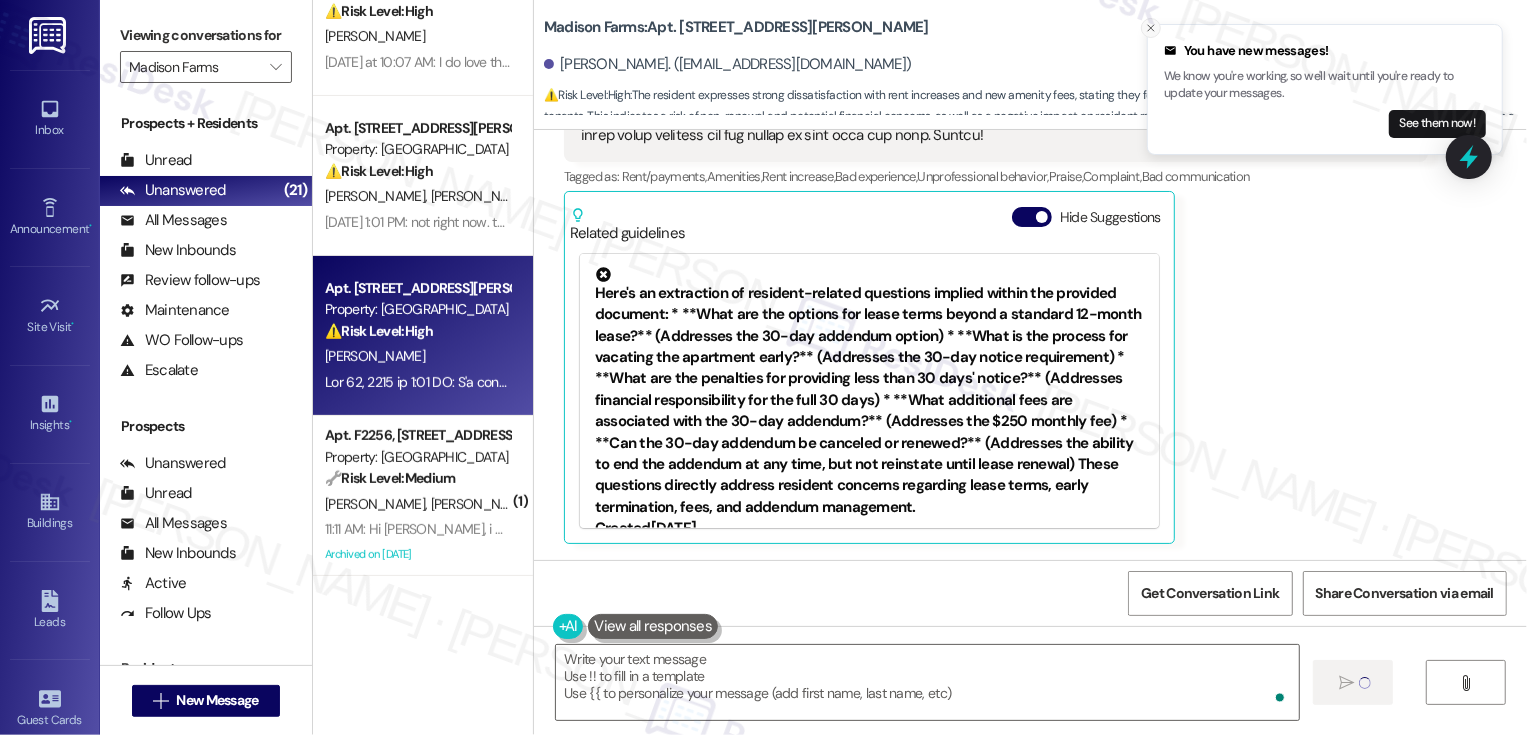 click 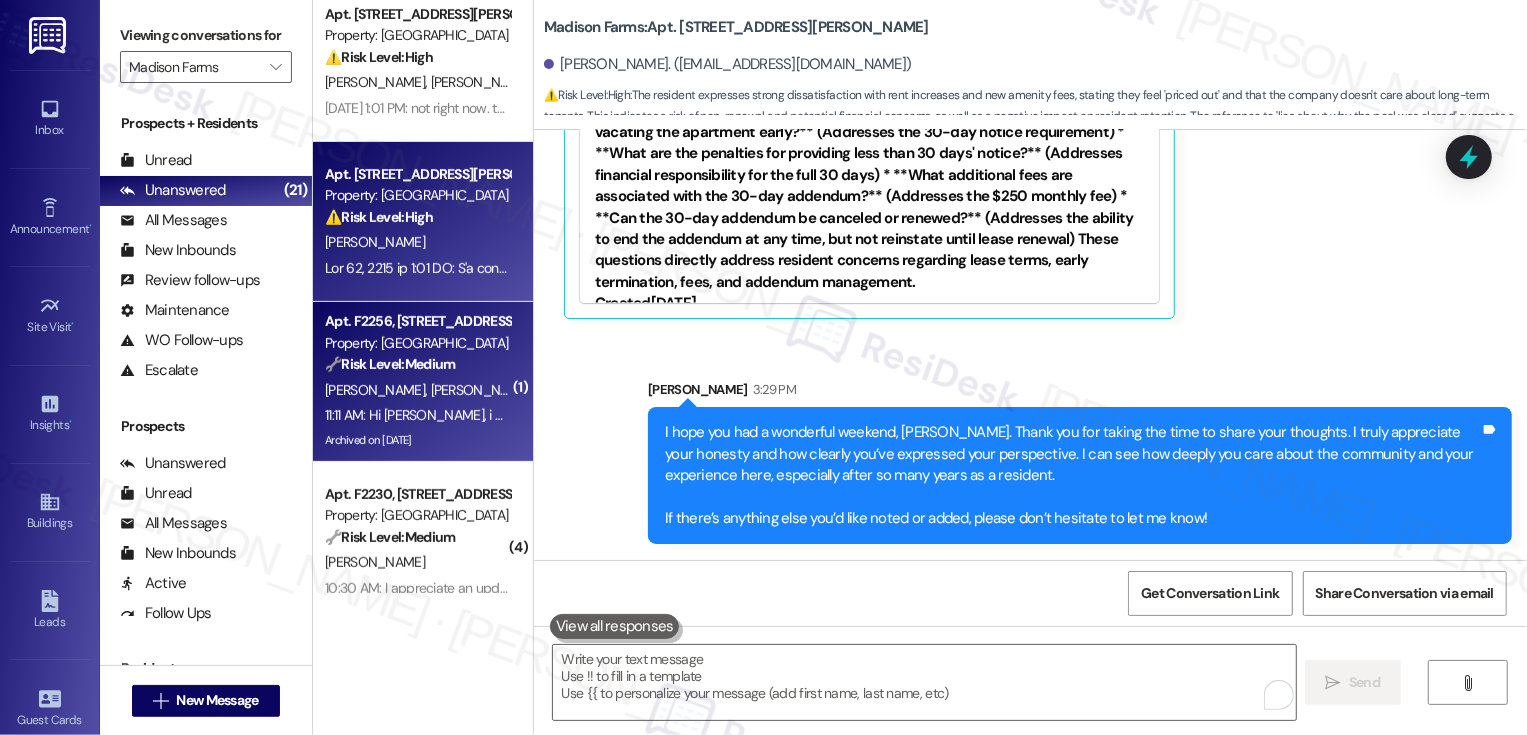 click on "[PERSON_NAME] [PERSON_NAME]" at bounding box center (417, 390) 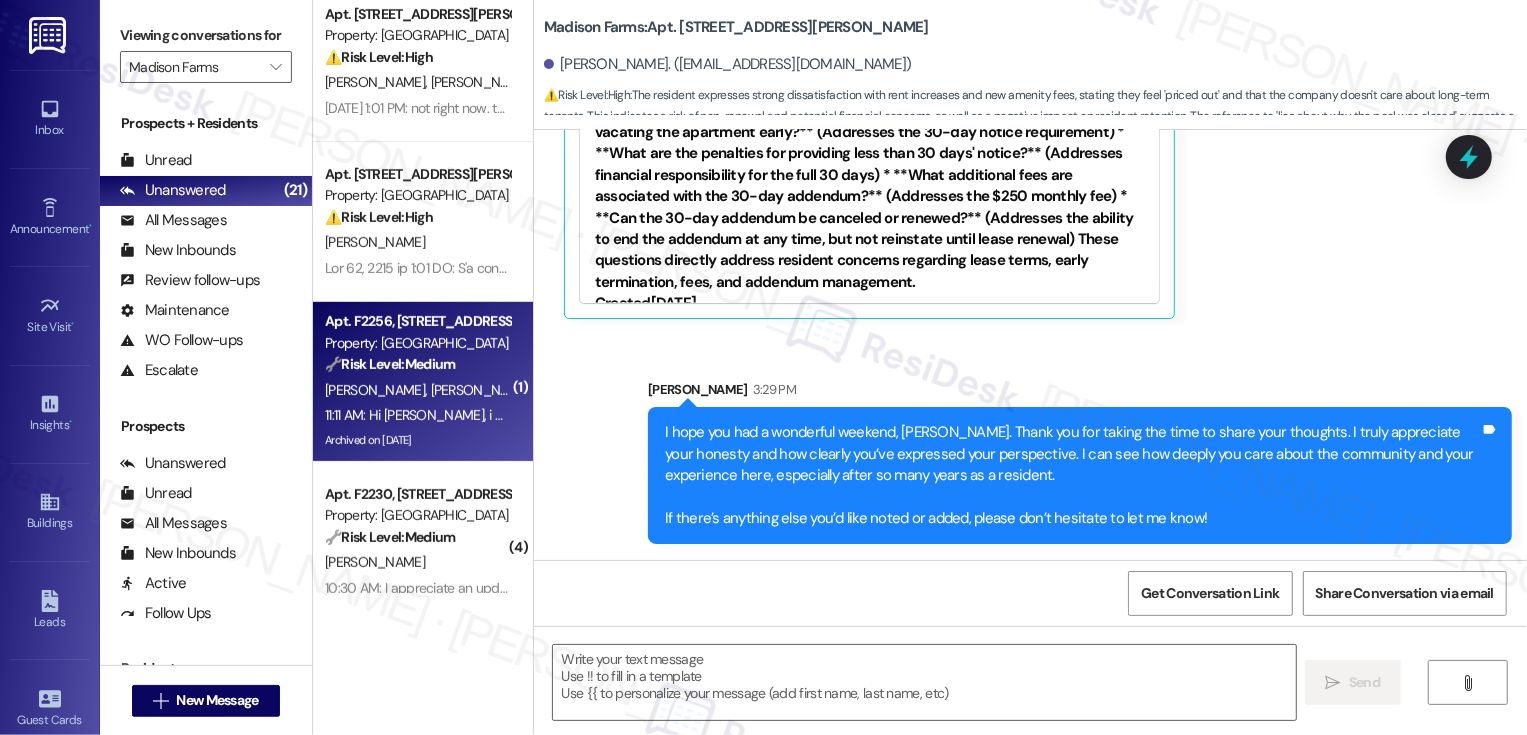 click on "[PERSON_NAME] [PERSON_NAME]" at bounding box center (417, 390) 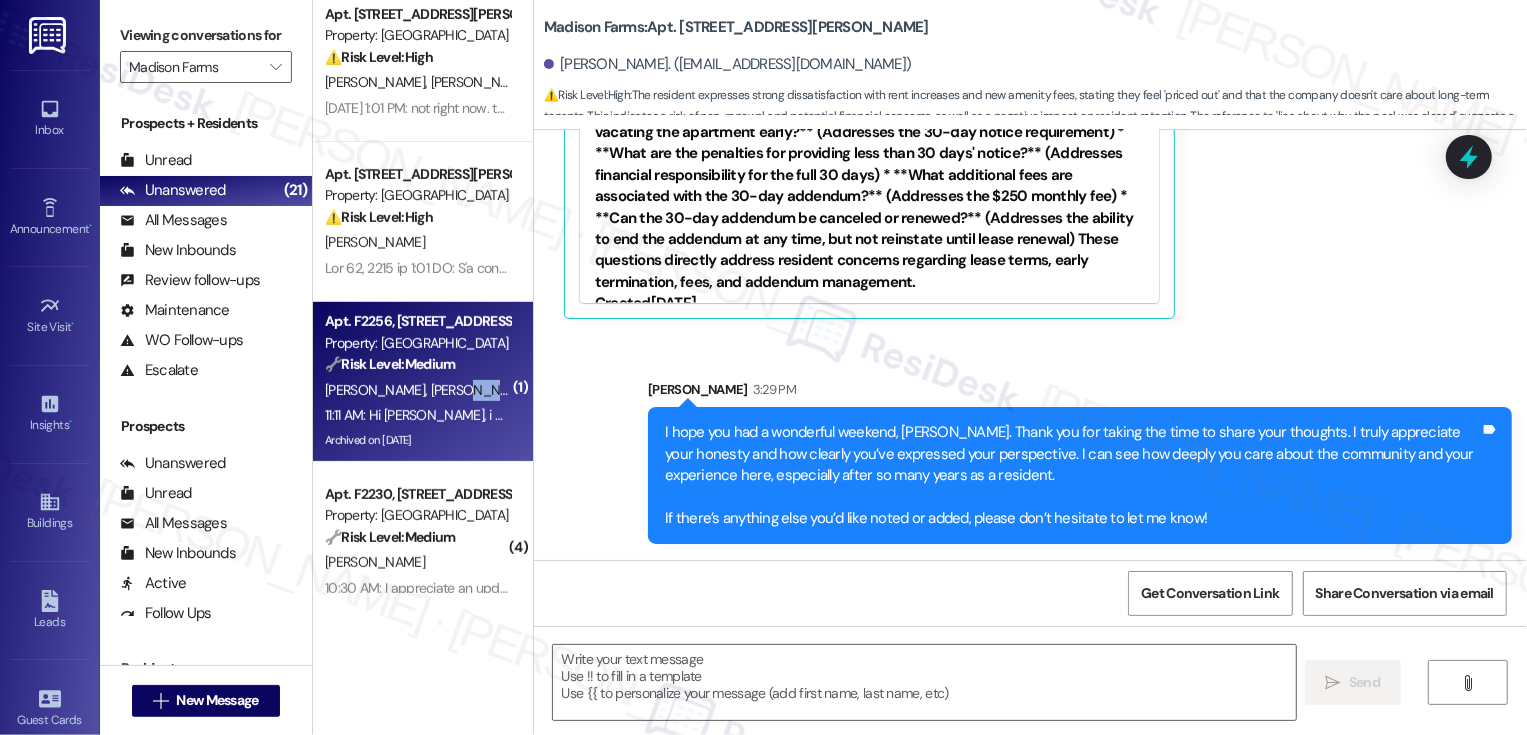 type on "Fetching suggested responses. Please feel free to read through the conversation in the meantime." 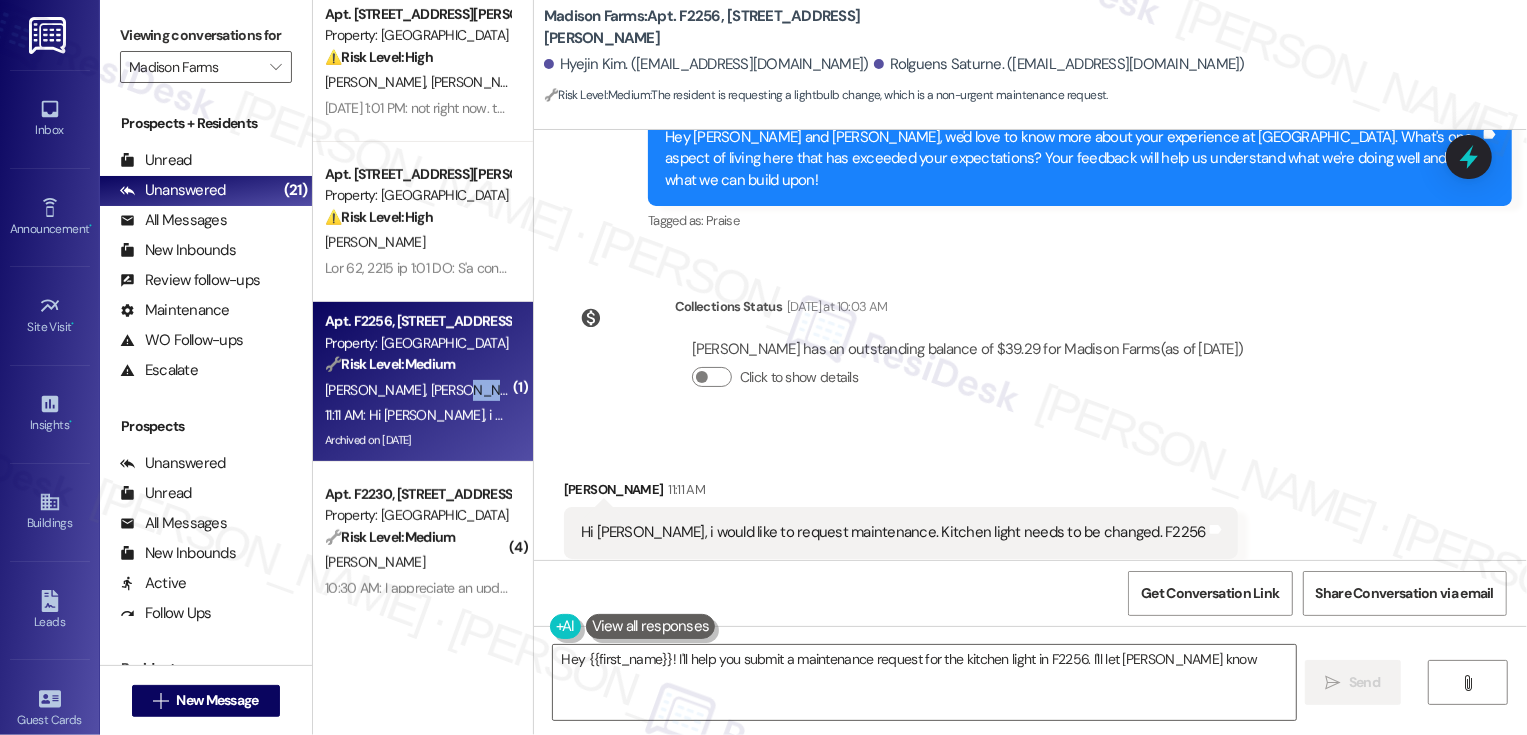 click on "Madison Farms:  Apt. F2256, [STREET_ADDRESS][PERSON_NAME]" at bounding box center (744, 27) 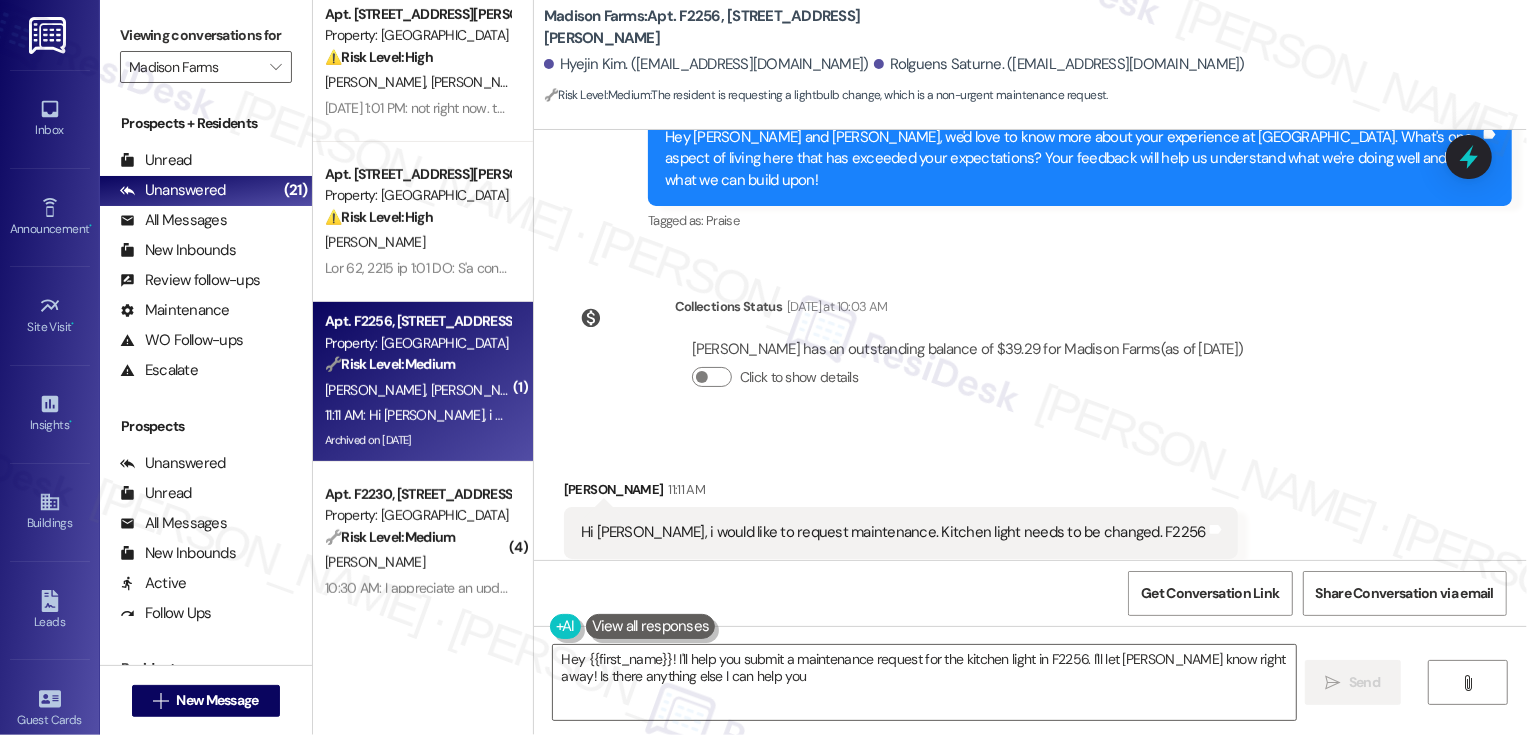 click on "Madison Farms:  Apt. F2256, [STREET_ADDRESS][PERSON_NAME]" at bounding box center [744, 27] 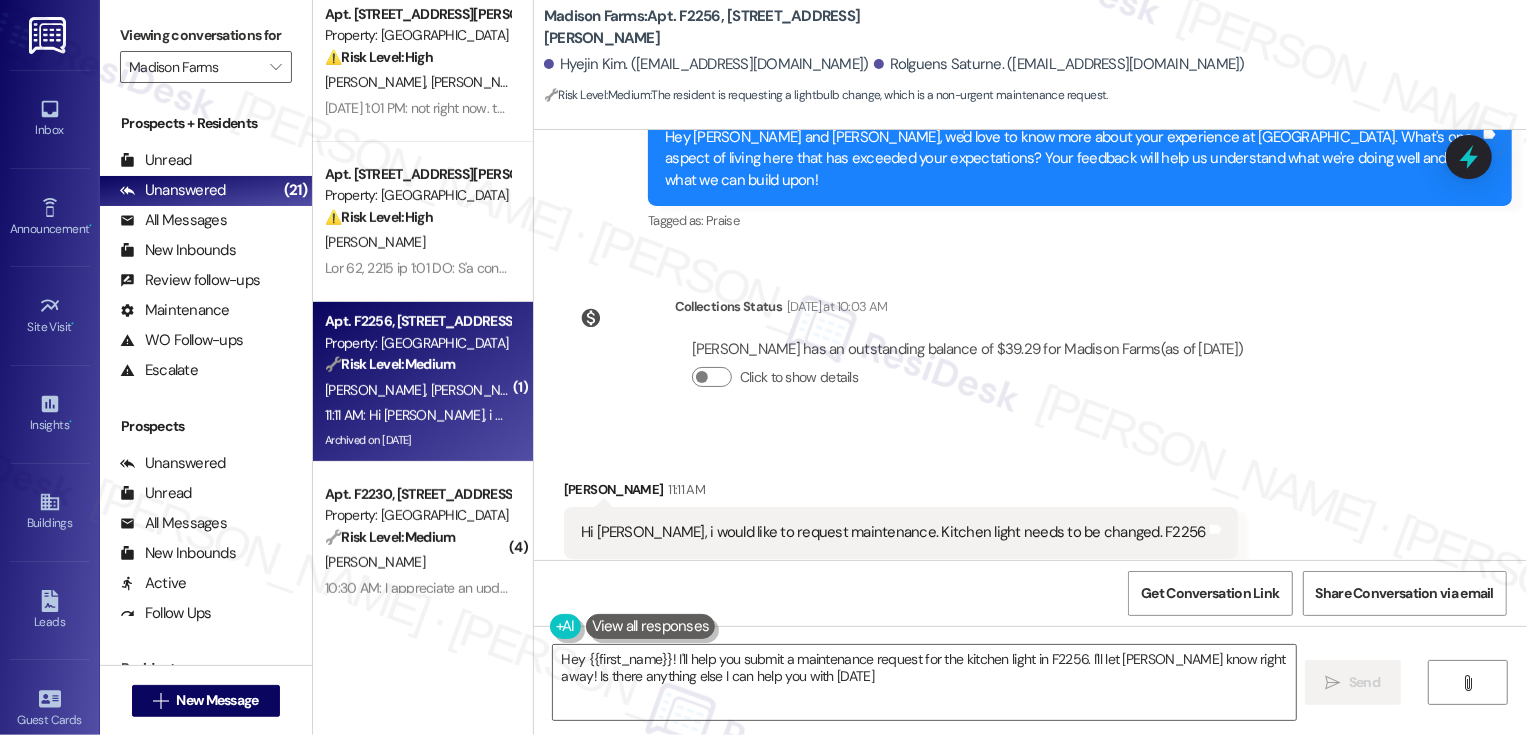 type on "Hey {{first_name}}! I'll help you submit a maintenance request for the kitchen light in F2256. I'll let [PERSON_NAME] know right away! Is there anything else I can help you with [DATE]?" 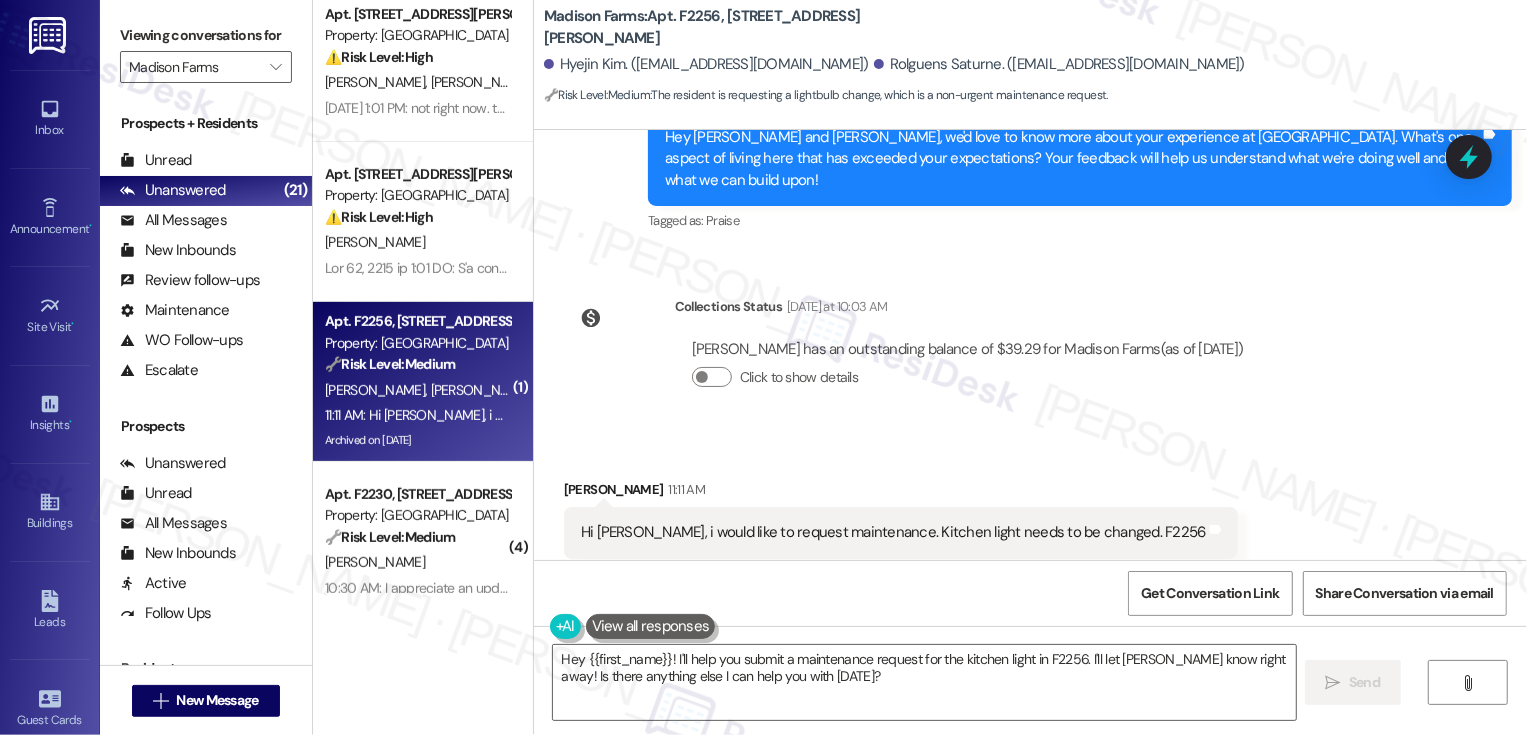 click on "Madison Farms:  Apt. F2256, [STREET_ADDRESS][PERSON_NAME]" at bounding box center (744, 27) 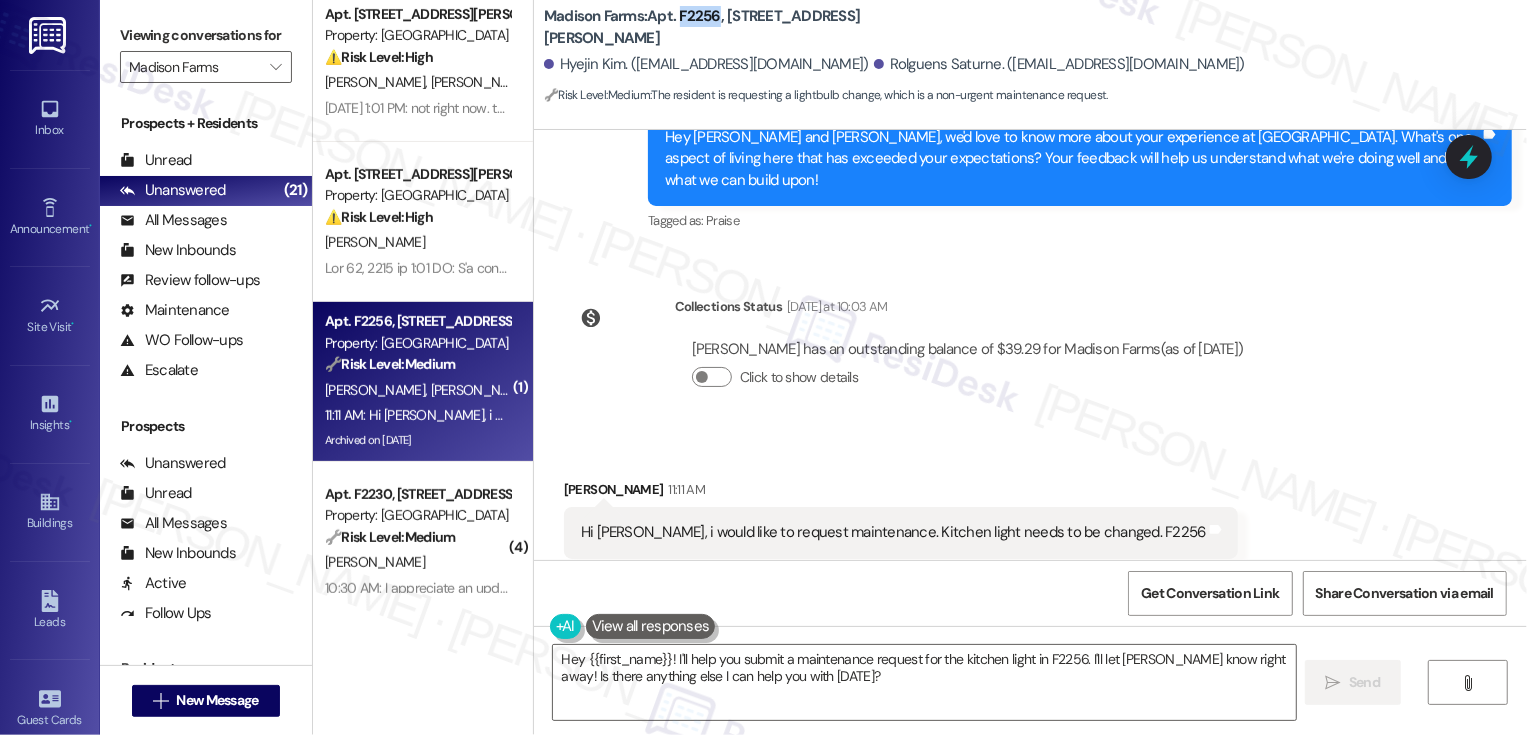 copy on "F2256" 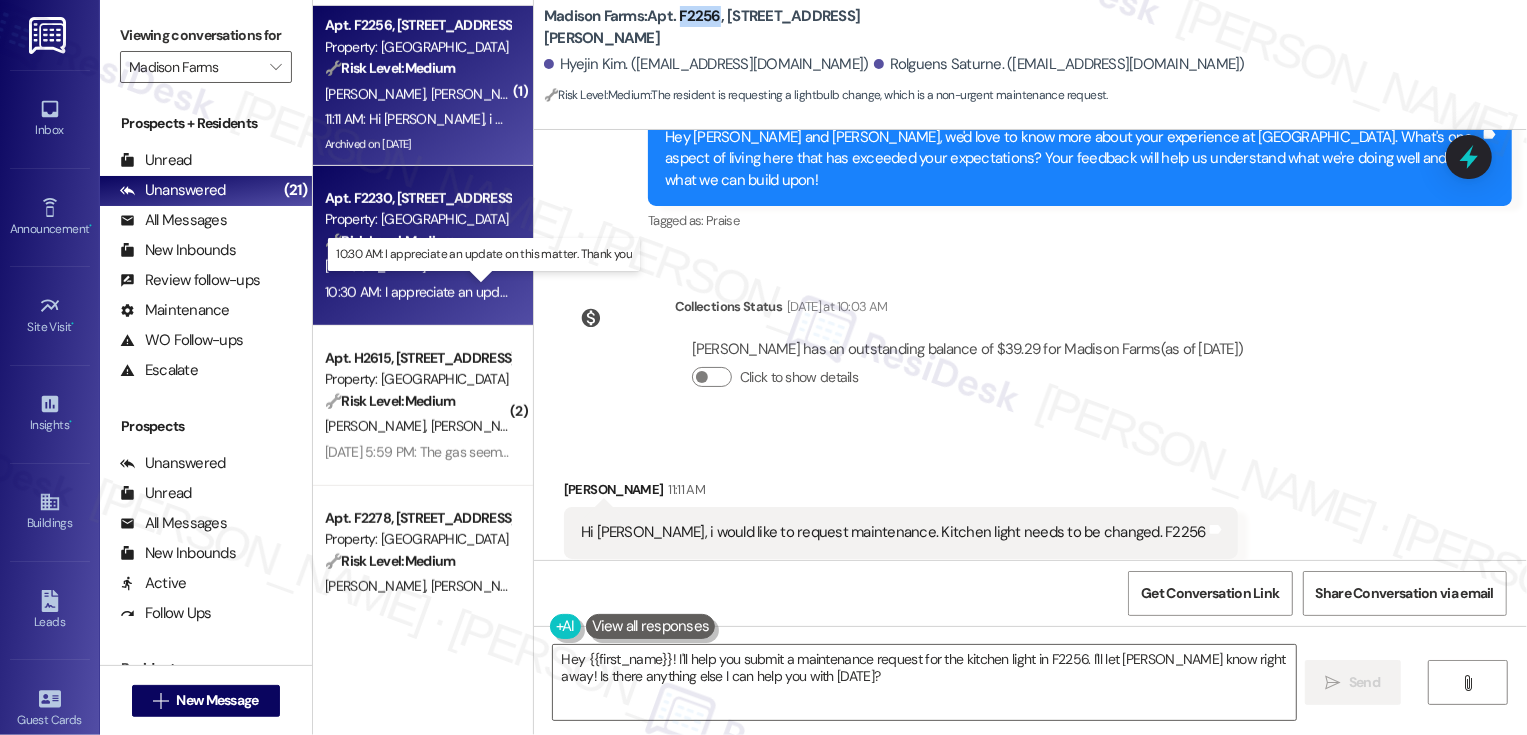 click on "10:30 AM: I appreciate an update on this matter. Thank you 10:30 AM: I appreciate an update on this matter. Thank you" at bounding box center (495, 292) 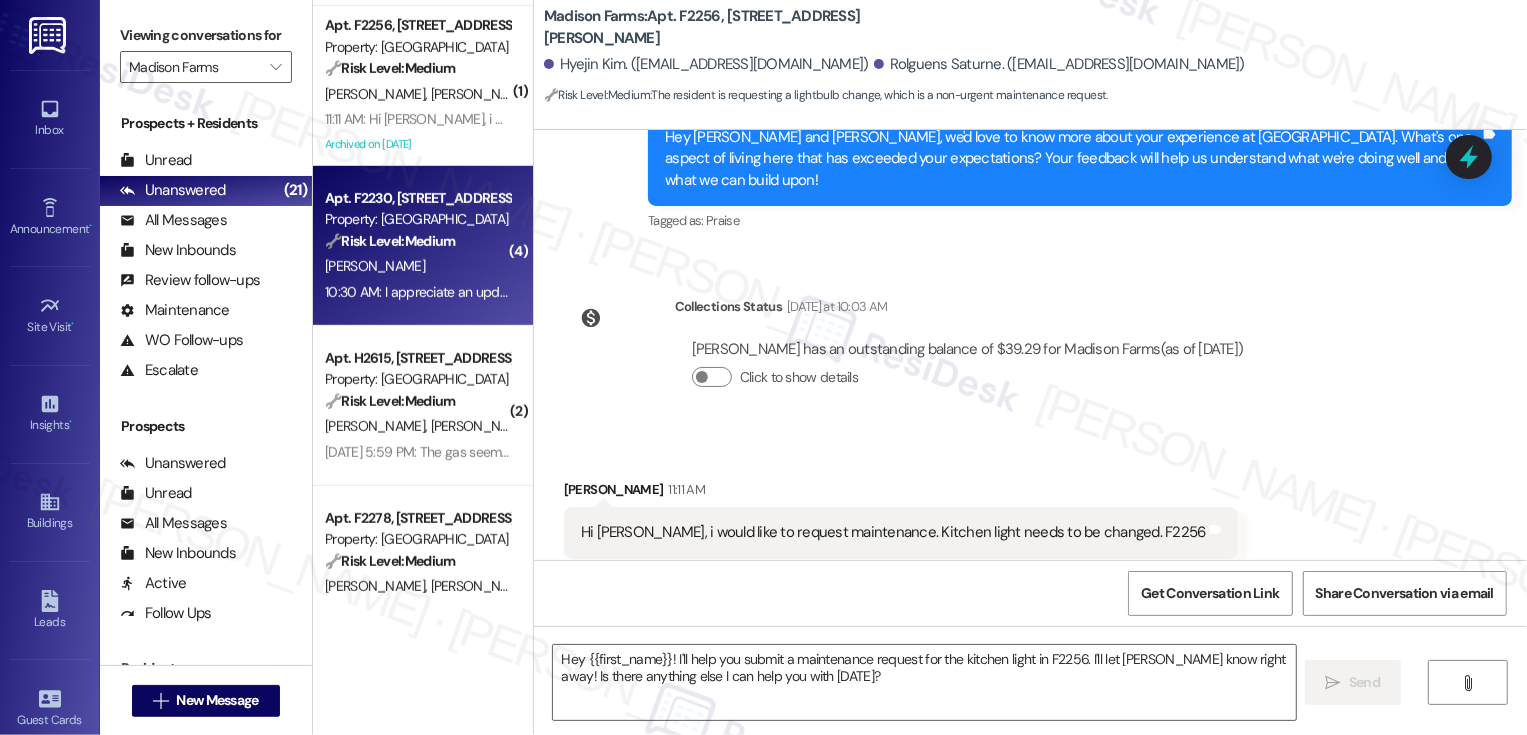 type on "Fetching suggested responses. Please feel free to read through the conversation in the meantime." 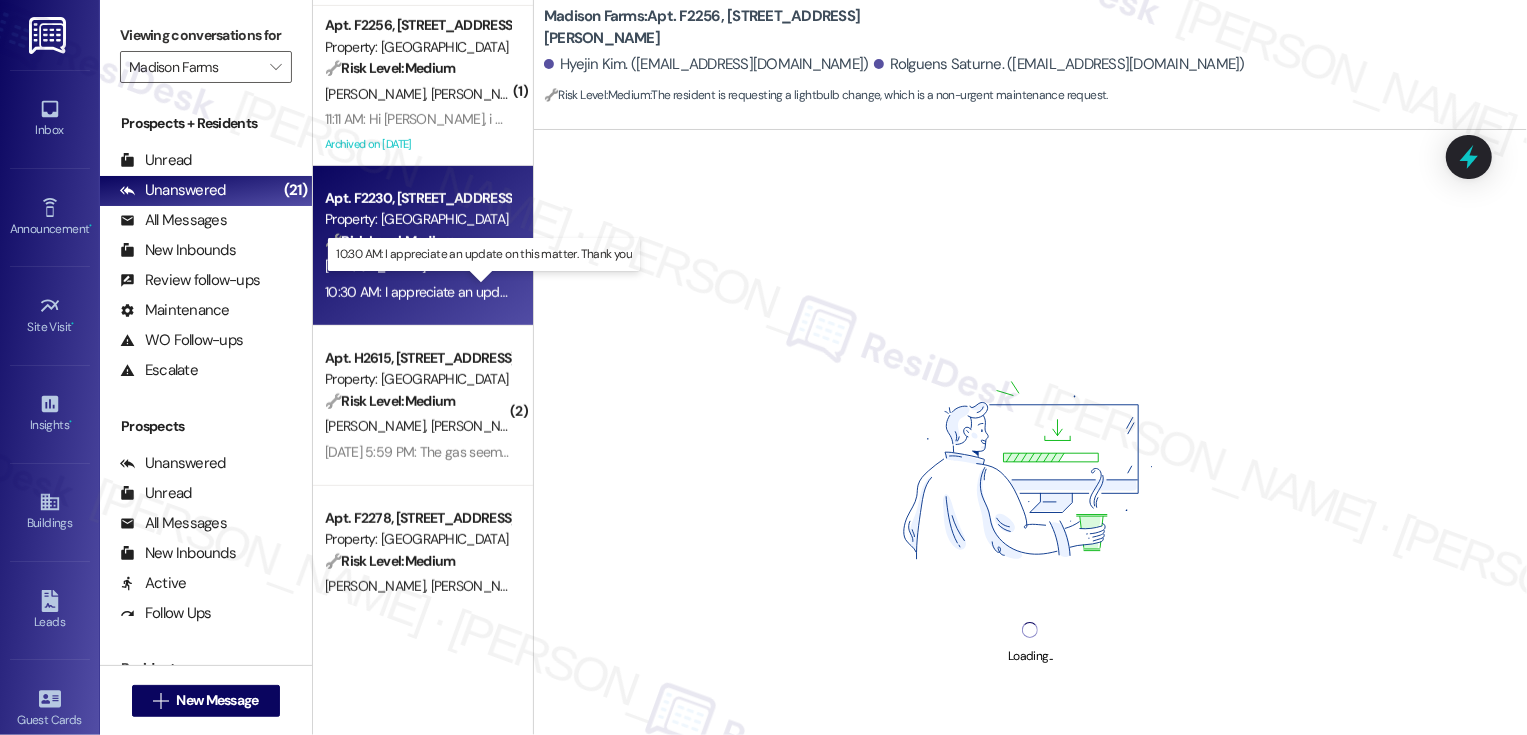 click on "10:30 AM: I appreciate an update on this matter. Thank you 10:30 AM: I appreciate an update on this matter. Thank you" at bounding box center [495, 292] 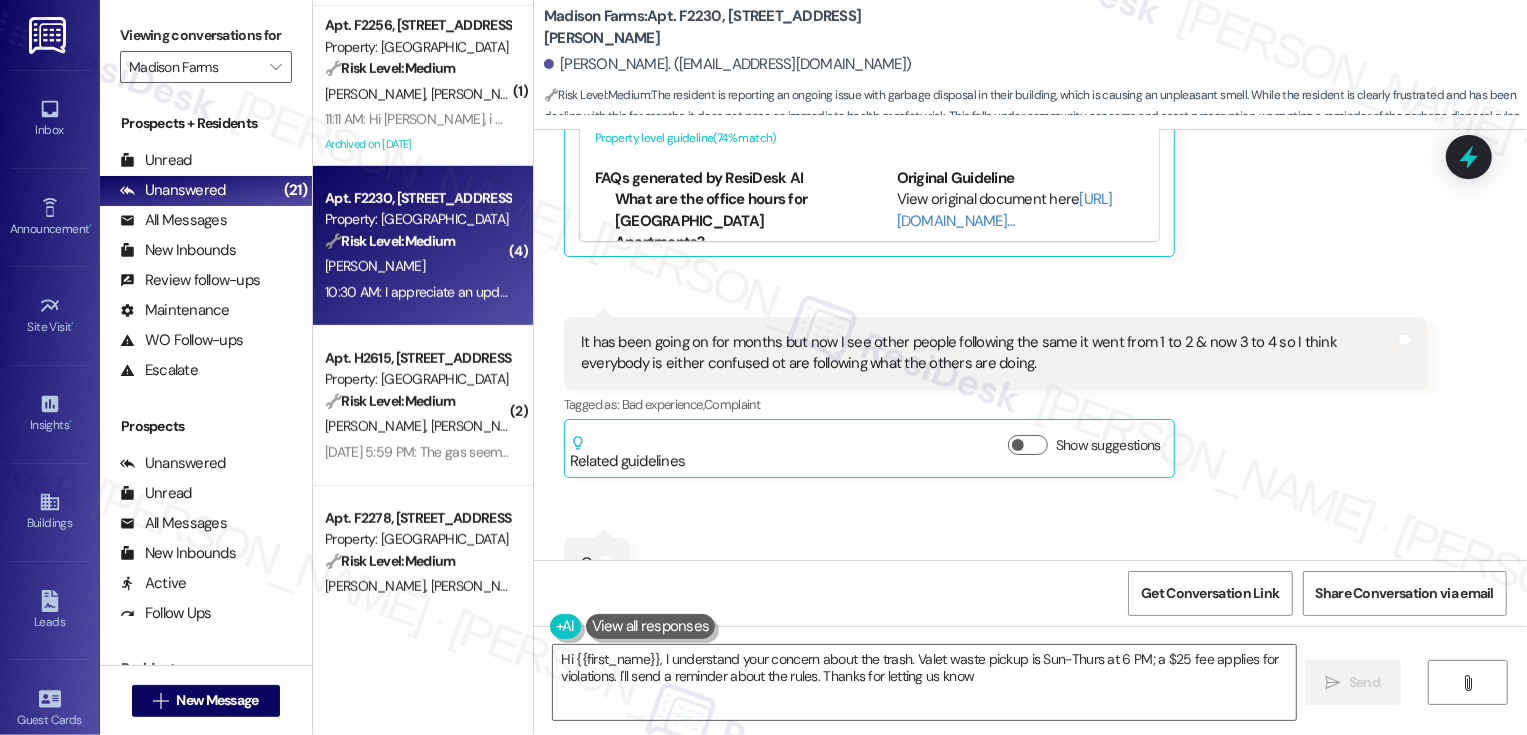 type on "Hi {{first_name}}, I understand your concern about the trash. Valet waste pickup is Sun-Thurs at 6 PM; a $25 fee applies for violations. I'll send a reminder about the rules. Thanks for letting us know!" 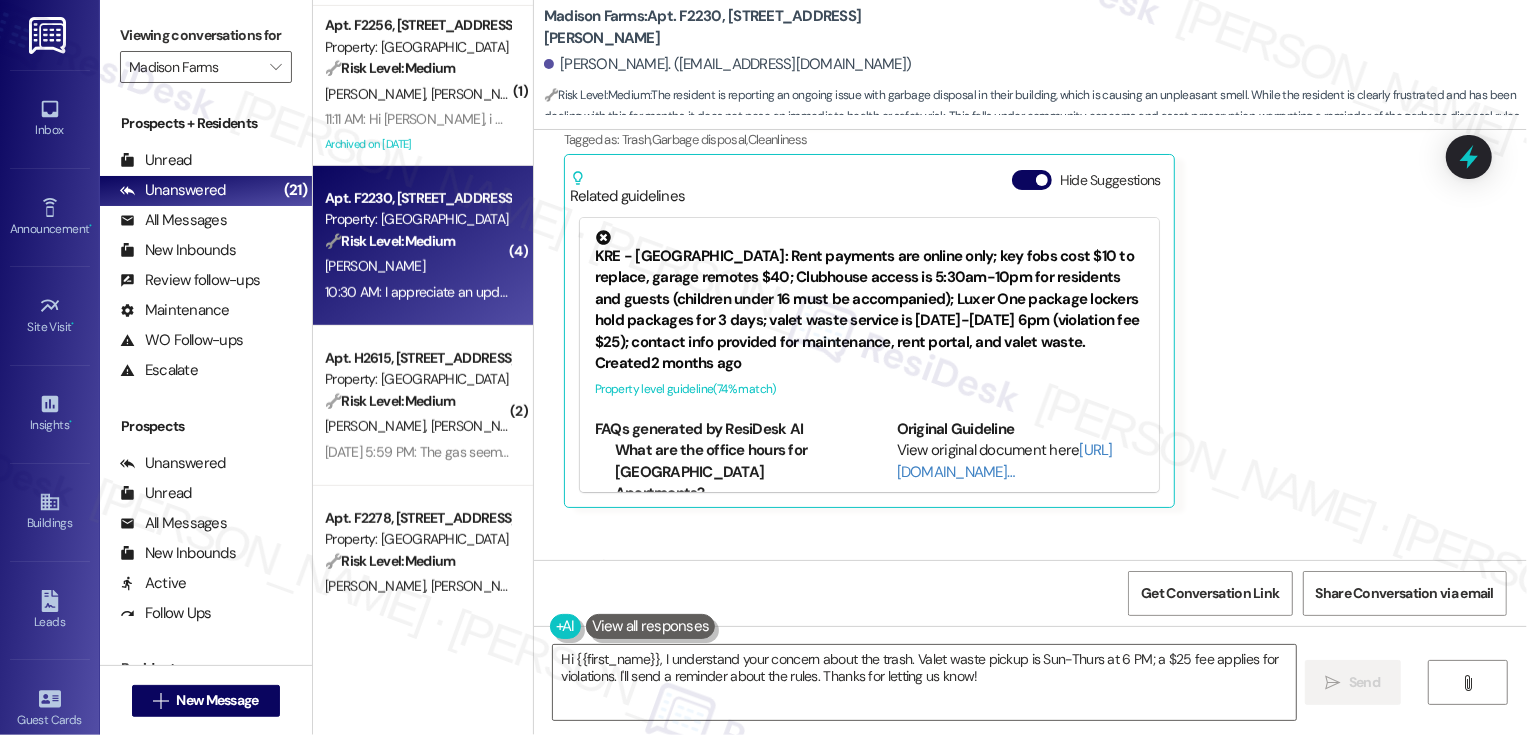 scroll, scrollTop: 420, scrollLeft: 0, axis: vertical 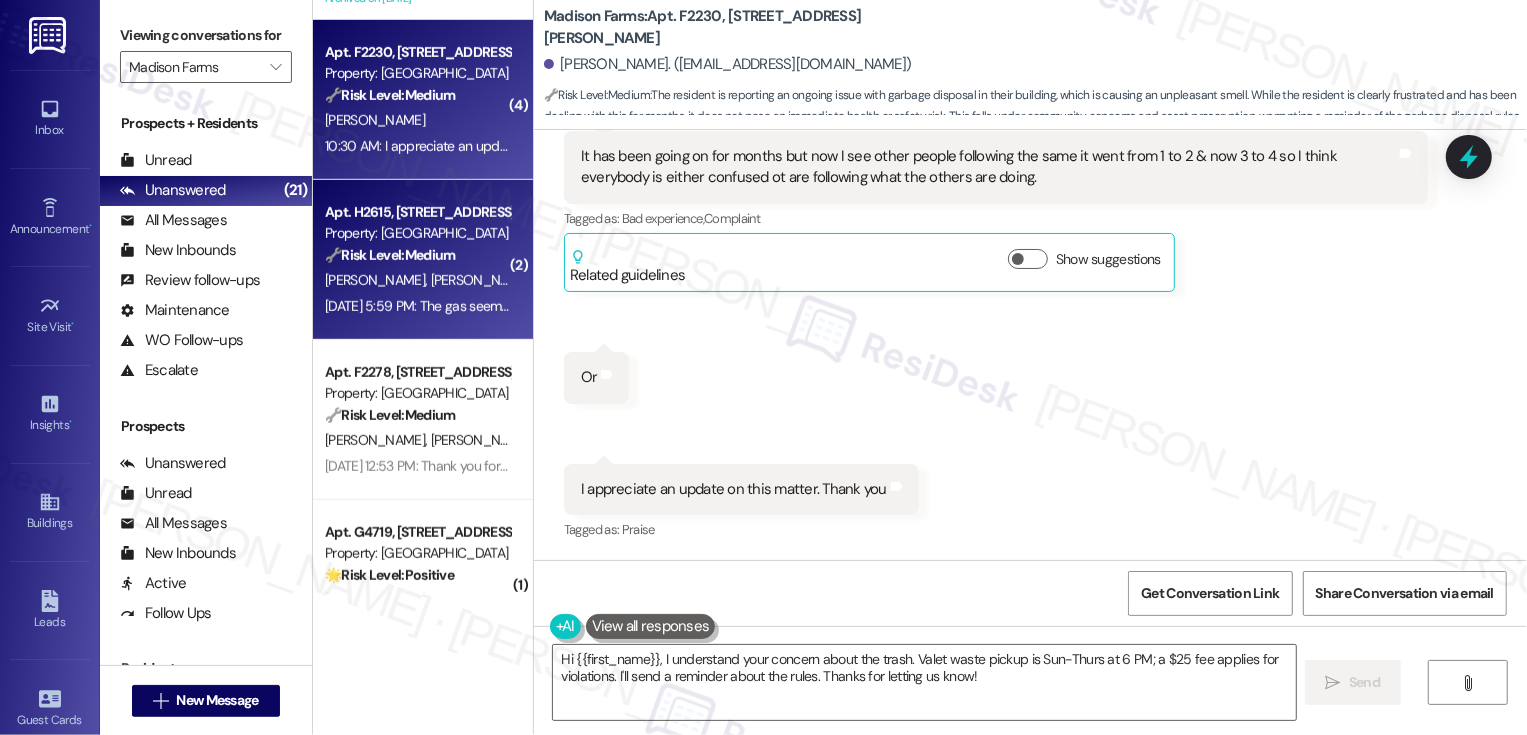 click on "[PERSON_NAME] [PERSON_NAME]" at bounding box center (417, 280) 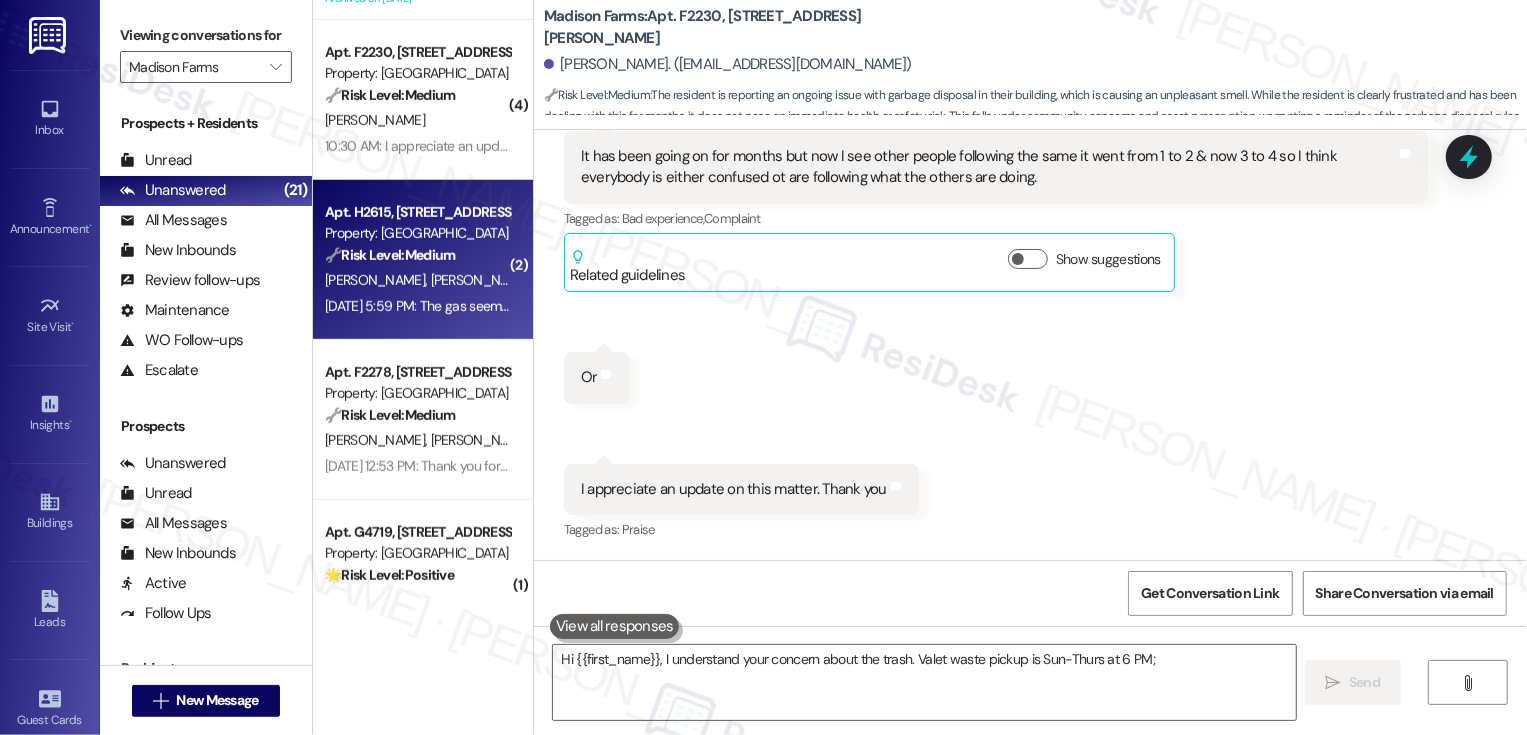 click on "[PERSON_NAME] [PERSON_NAME]" at bounding box center (417, 280) 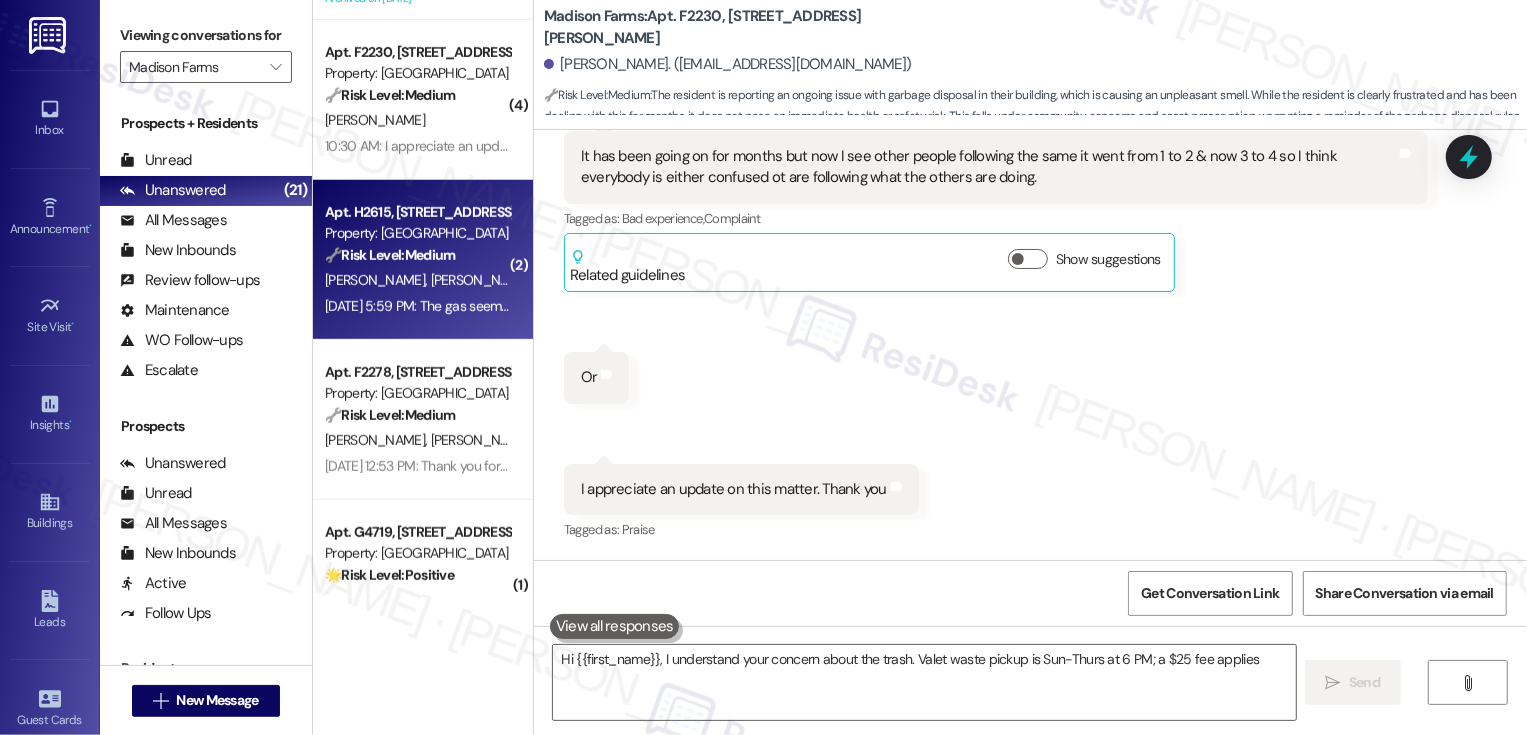 type on "Hi {{first_name}}, I understand your concern about the trash. Valet waste pickup is Sun-Thurs at 6 PM; a $25 fee applies for" 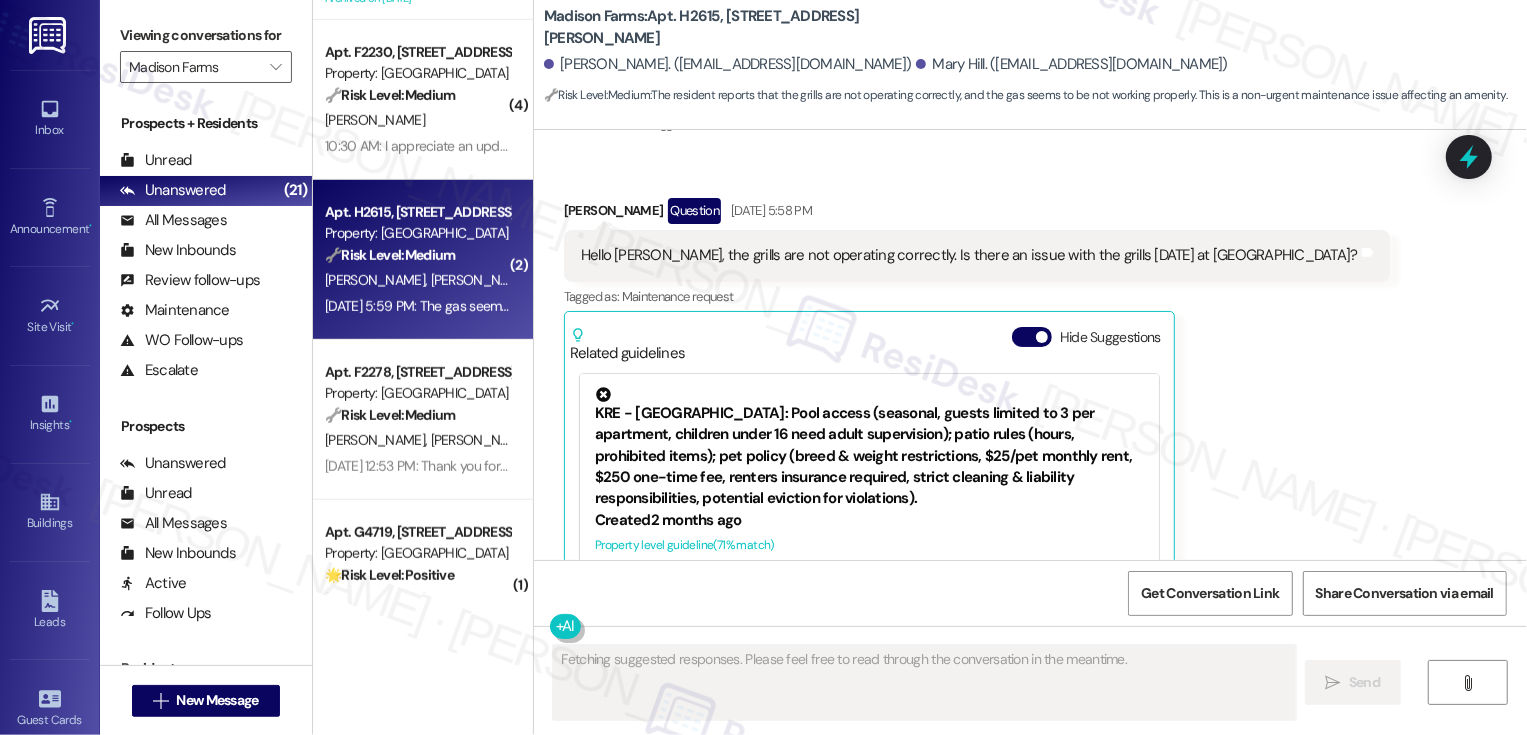 scroll, scrollTop: 1145, scrollLeft: 0, axis: vertical 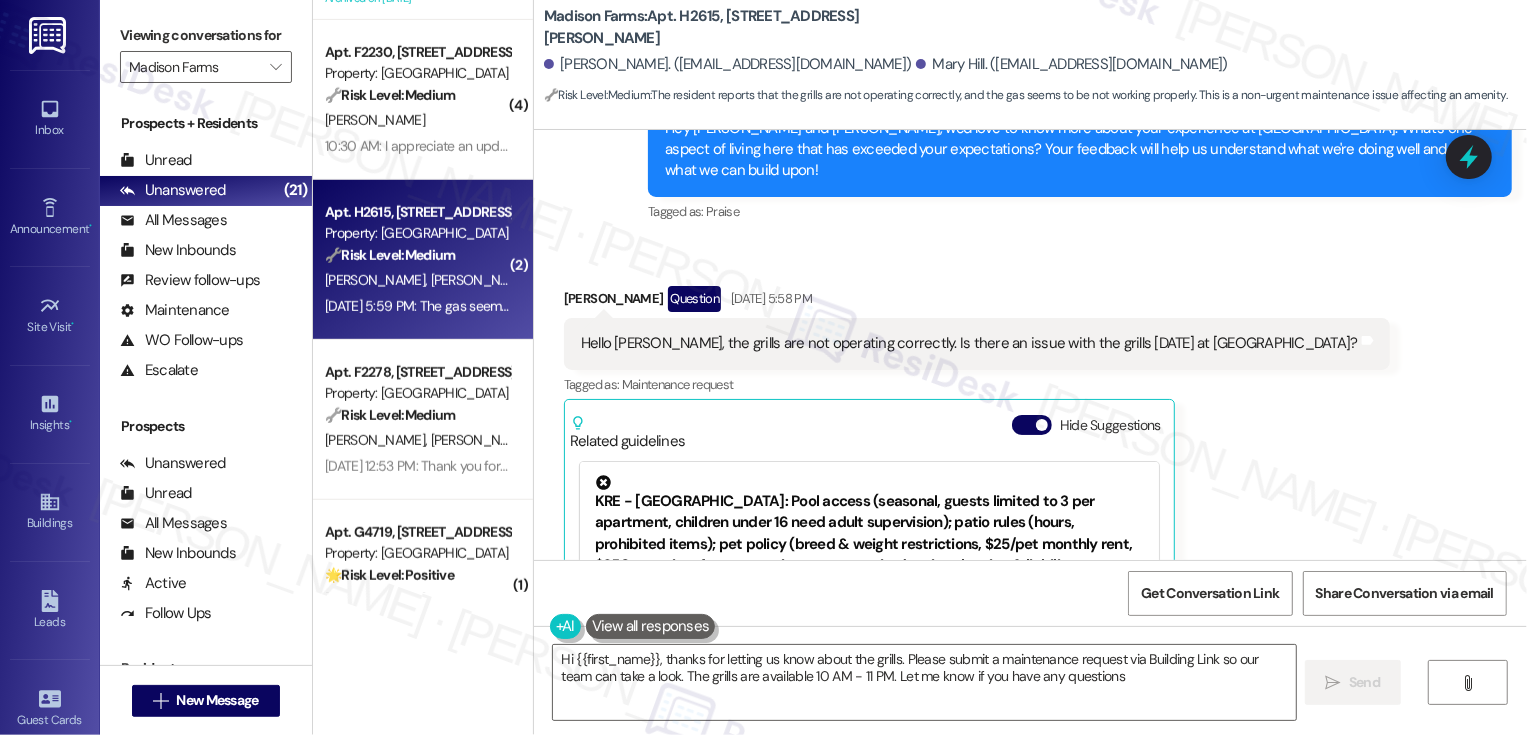 type on "Hi {{first_name}}, thanks for letting us know about the grills. Please submit a maintenance request via Building Link so our team can take a look. The grills are available 10 AM - 11 PM. Let me know if you have any questions!" 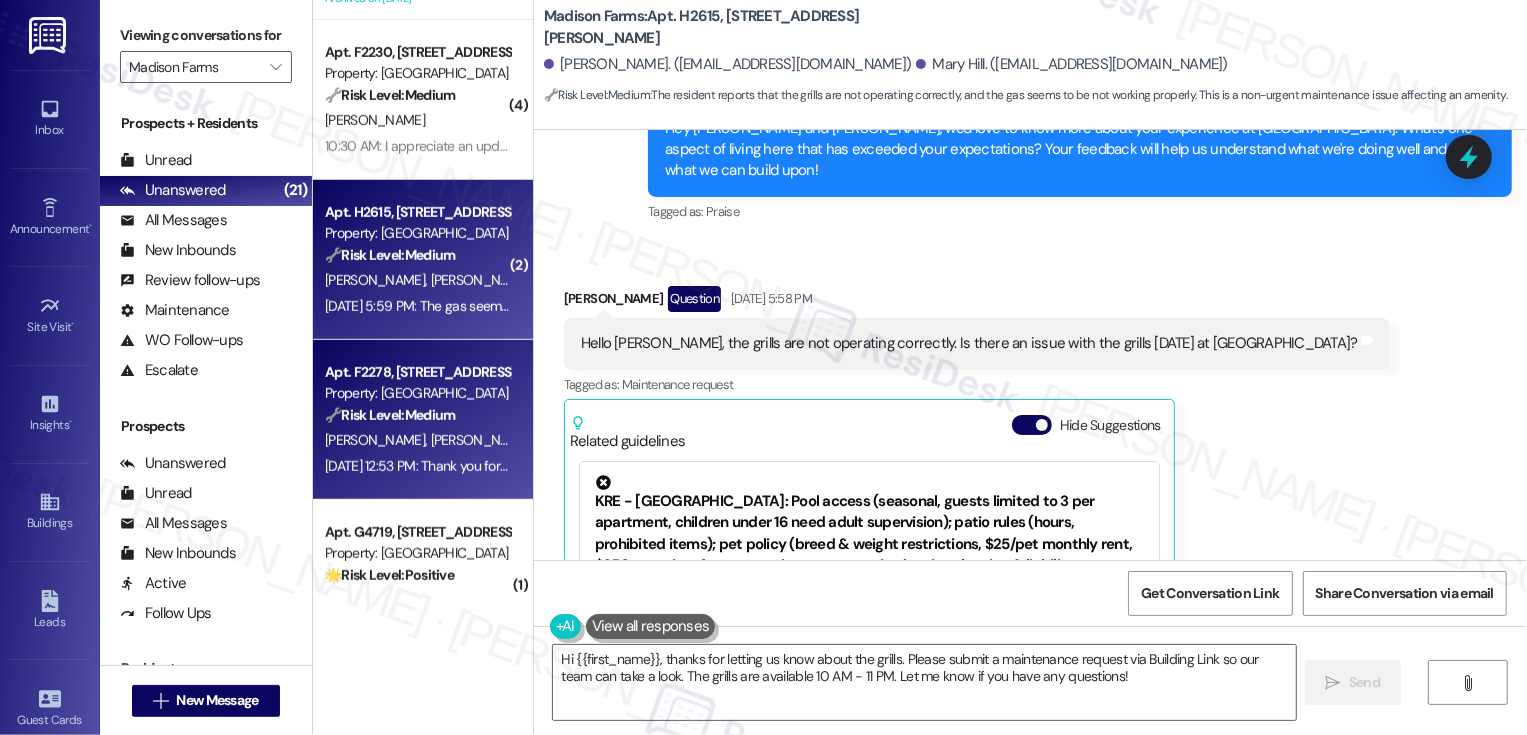 click on "Apt. F2278, [STREET_ADDRESS][PERSON_NAME]" at bounding box center [417, 372] 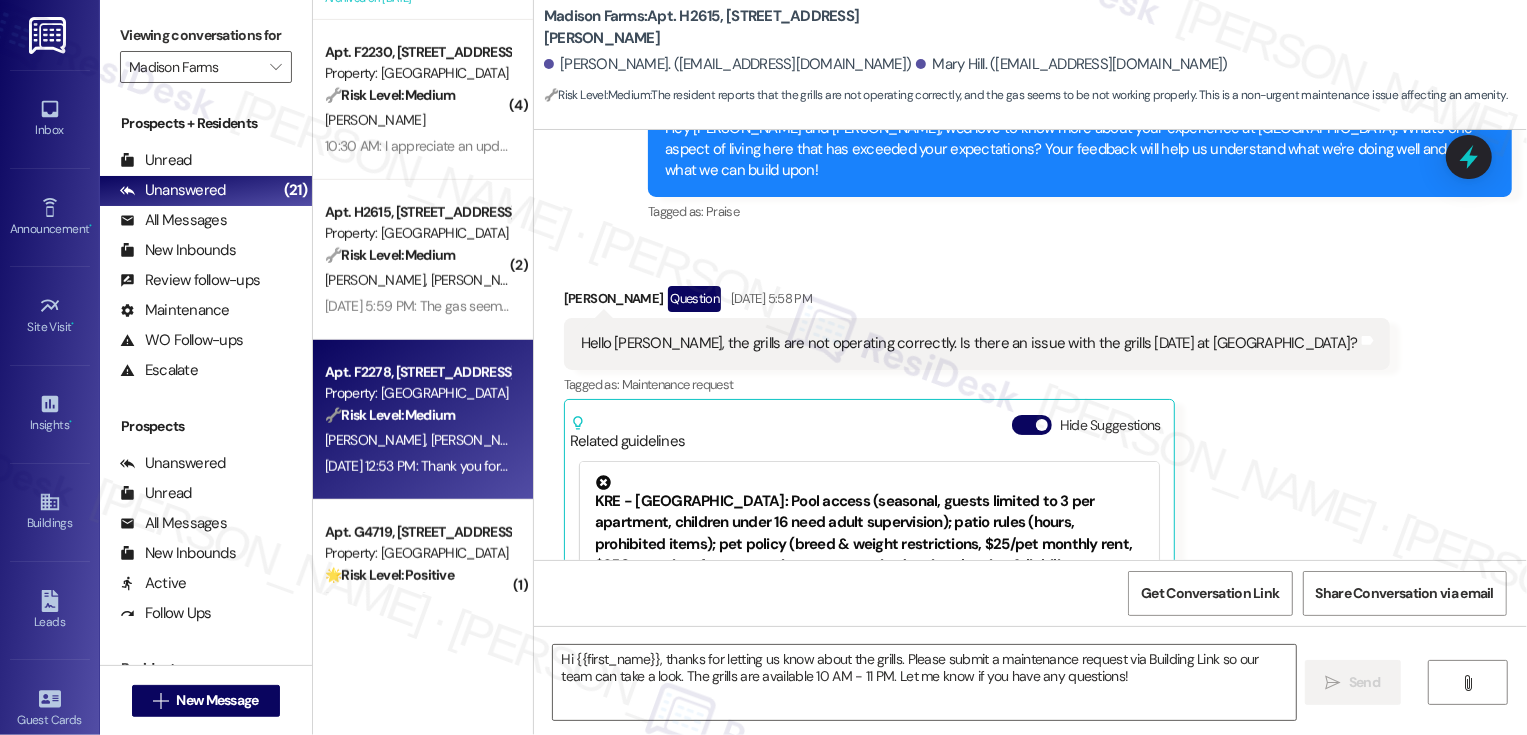 type on "Fetching suggested responses. Please feel free to read through the conversation in the meantime." 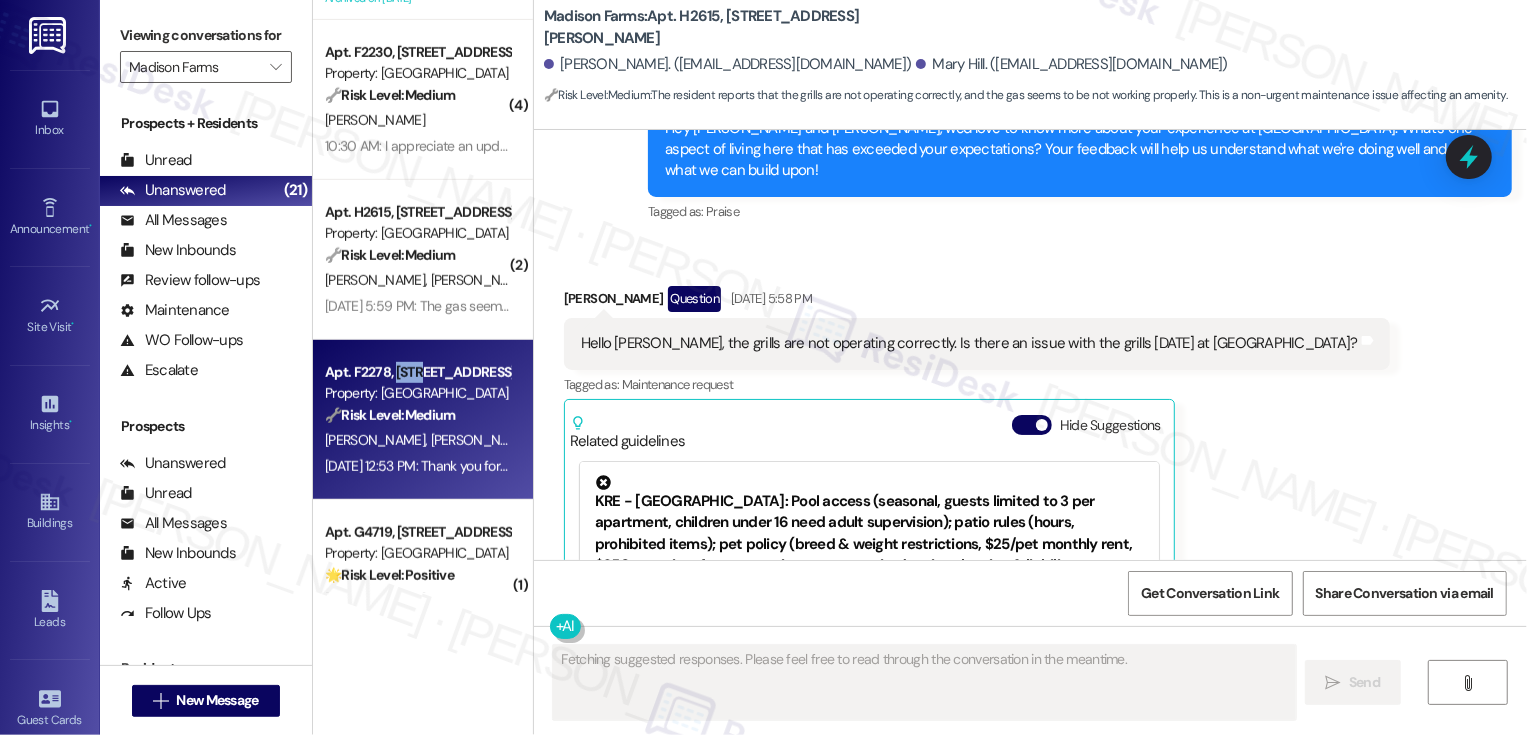 click on "Apt. F2278, [STREET_ADDRESS][PERSON_NAME]" at bounding box center (417, 372) 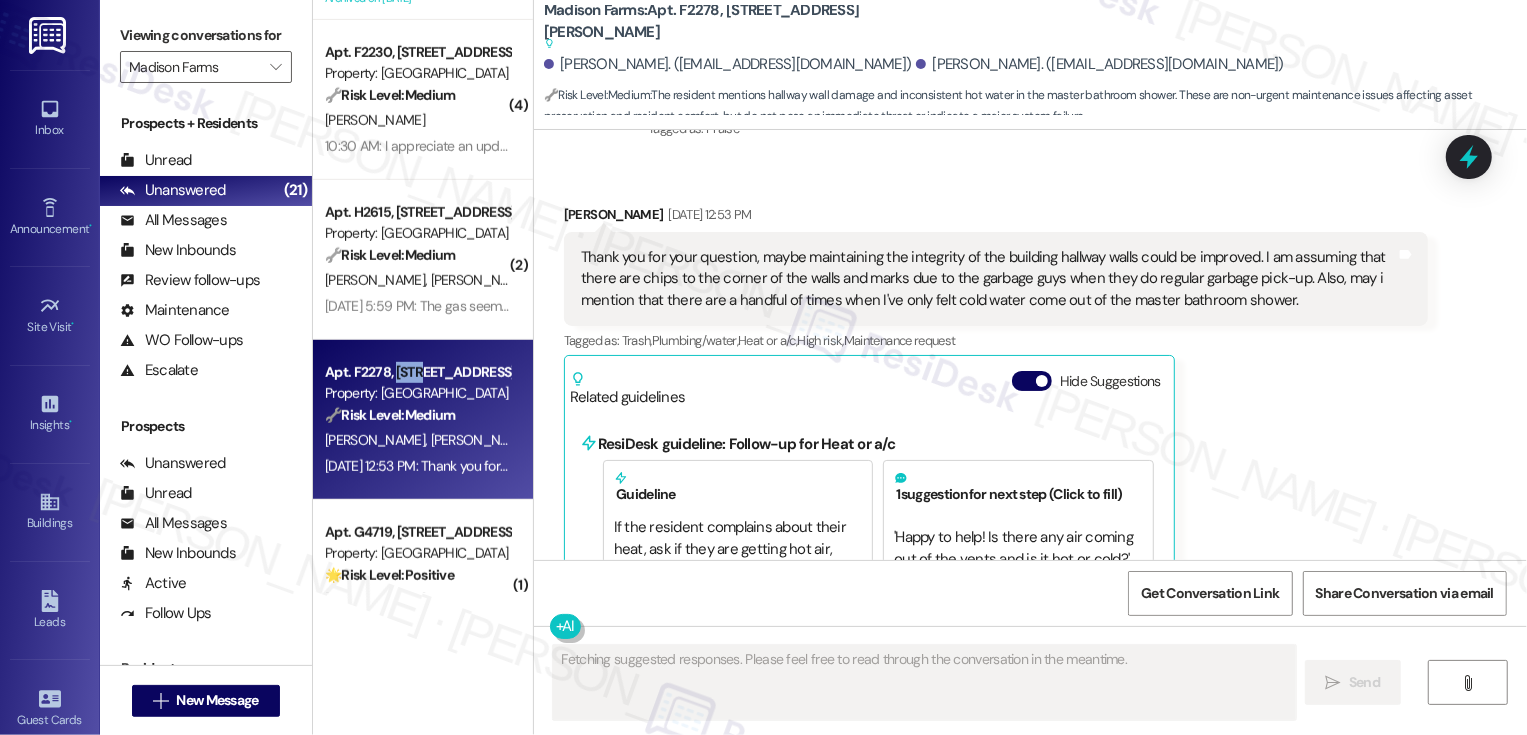 scroll, scrollTop: 2008, scrollLeft: 0, axis: vertical 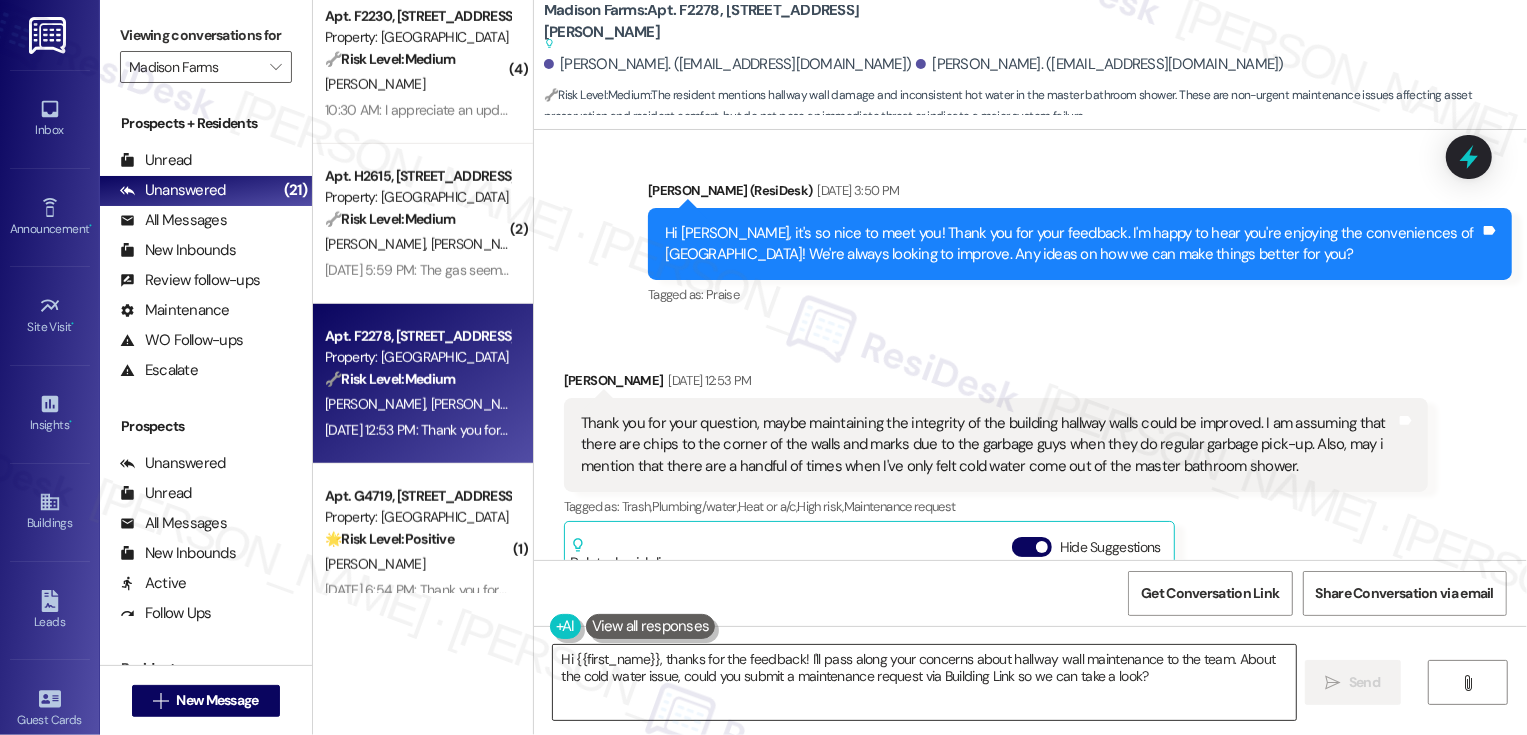 click on "Hi {{first_name}}, thanks for the feedback! I'll pass along your concerns about hallway wall maintenance to the team. About the cold water issue, could you submit a maintenance request via Building Link so we can take a look?" at bounding box center [924, 682] 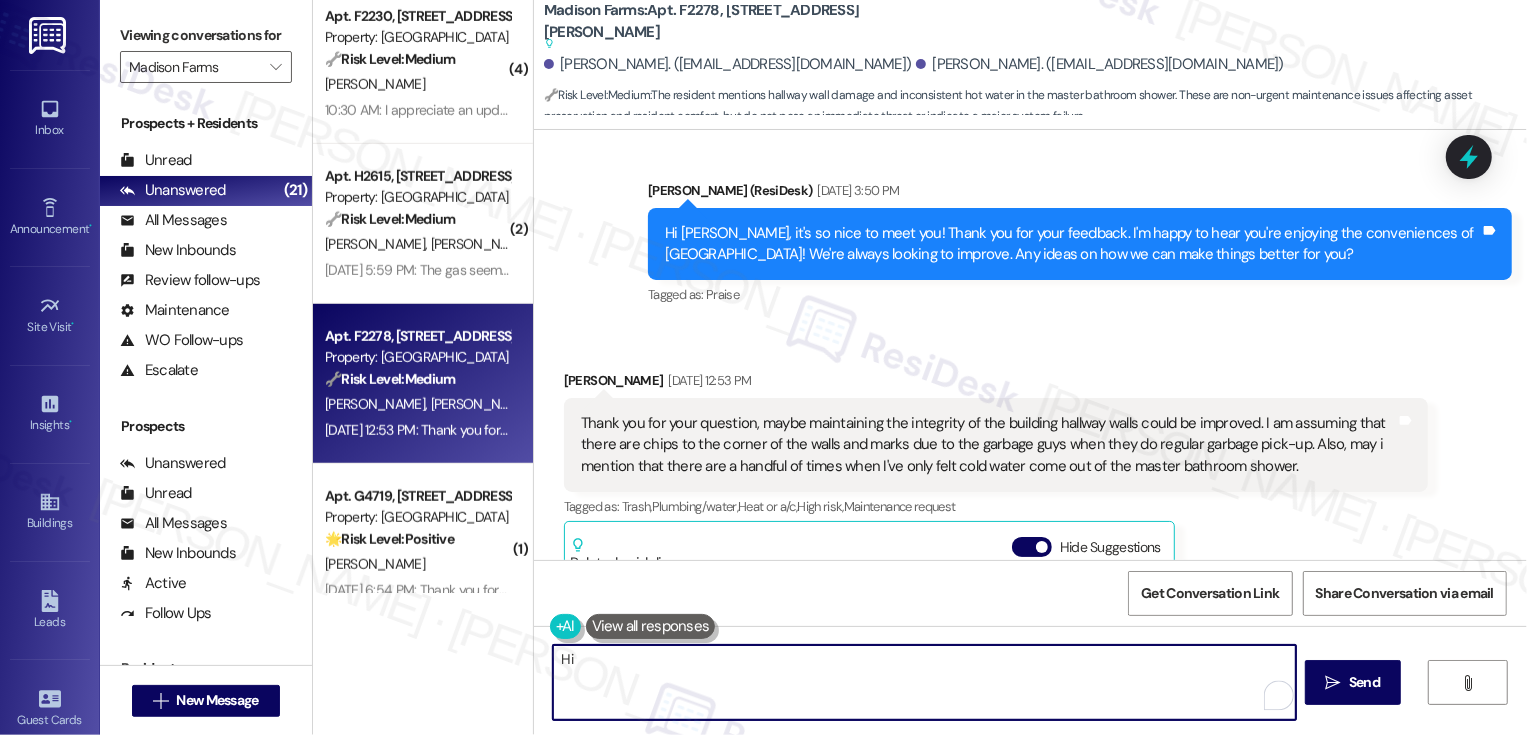 click on "[PERSON_NAME] [DATE] 12:53 PM" at bounding box center [996, 384] 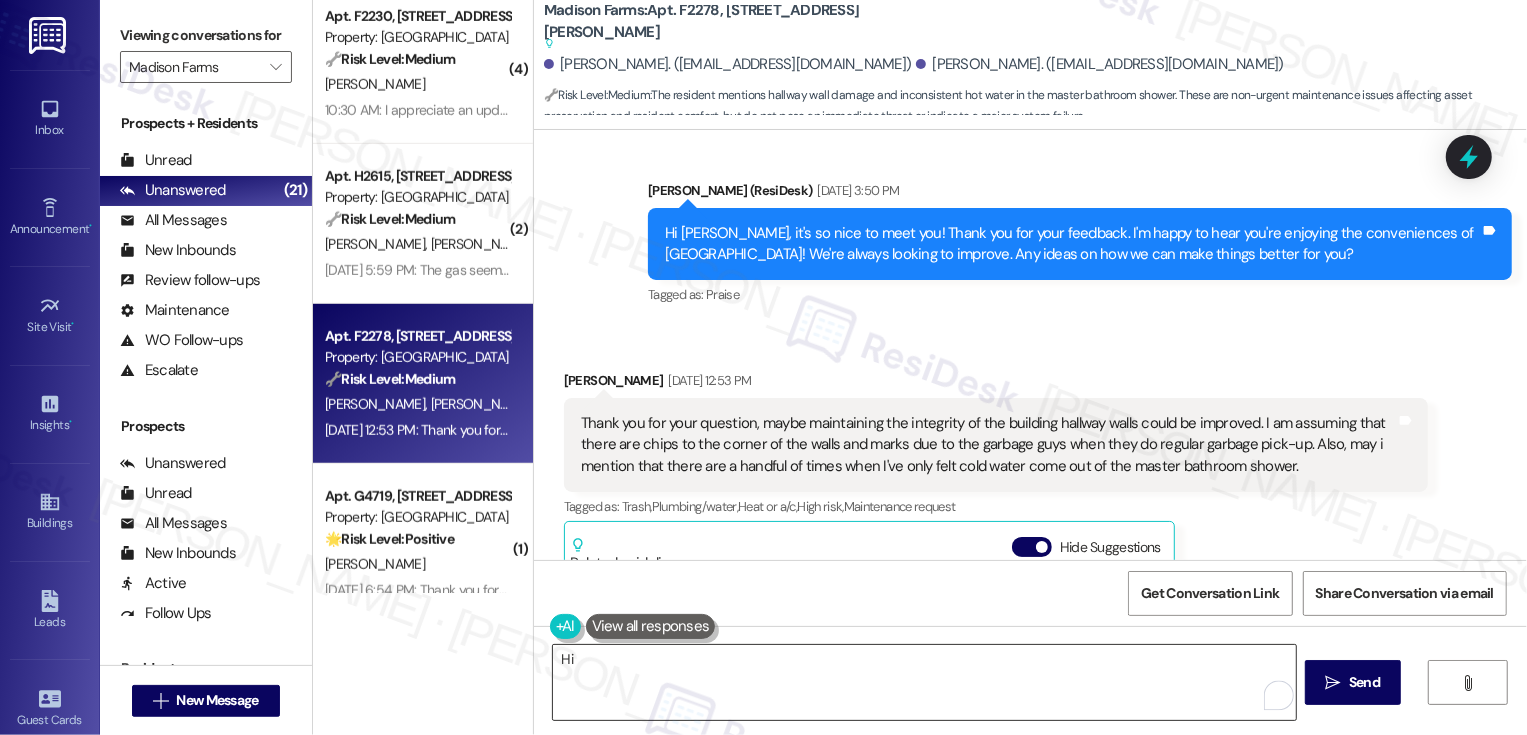 click on "Hi" at bounding box center (924, 682) 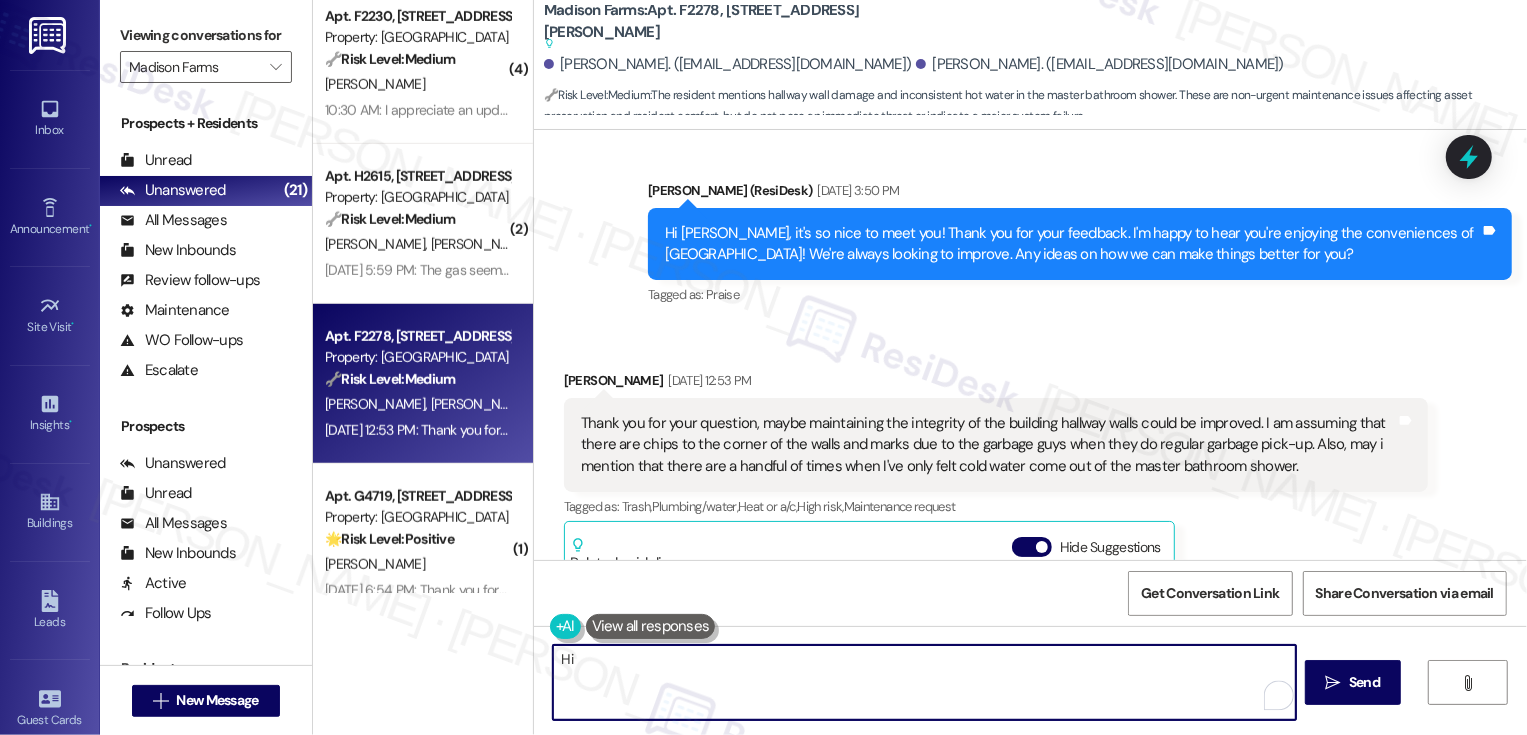 click on "[PERSON_NAME] [DATE] 12:53 PM" at bounding box center (996, 384) 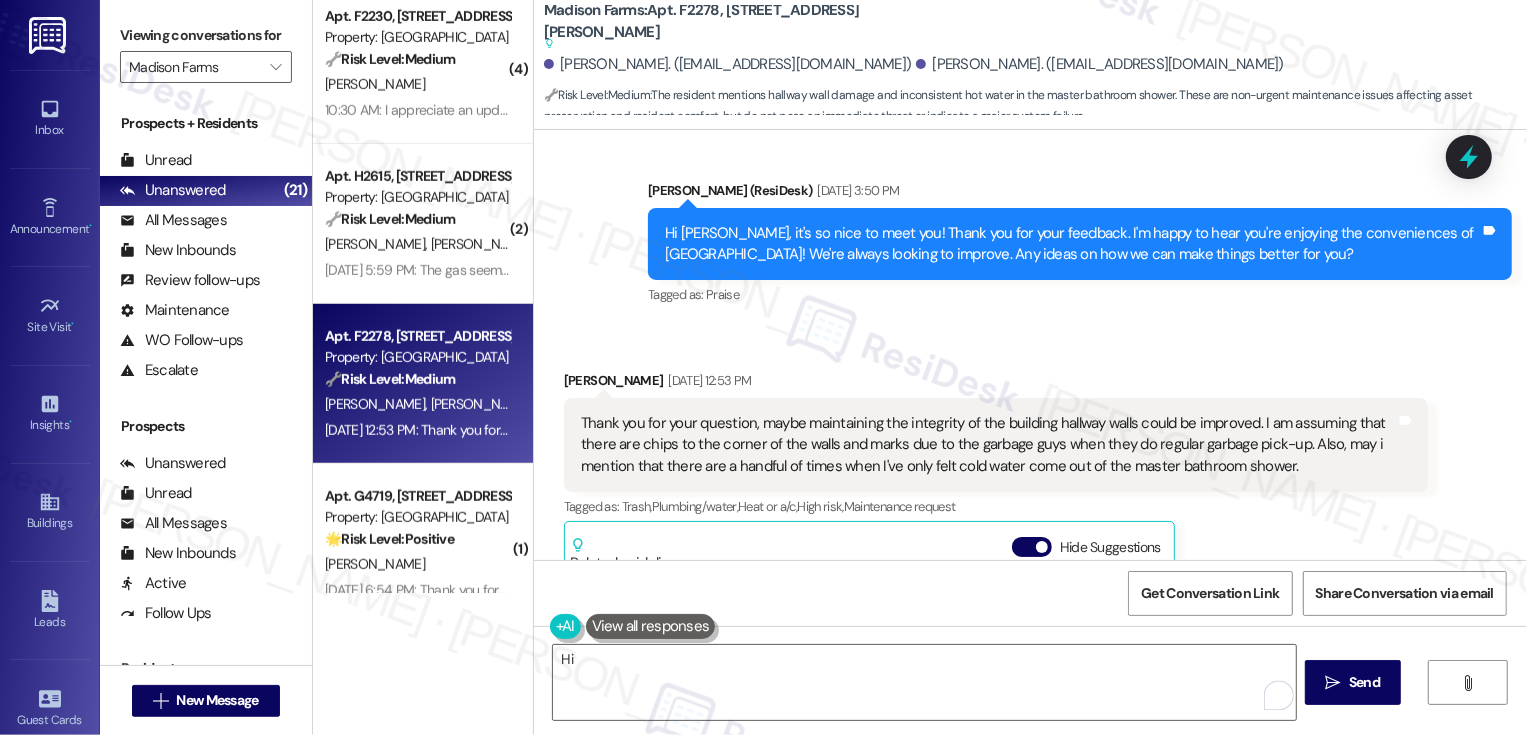 click on "[PERSON_NAME] [DATE] 12:53 PM" at bounding box center (996, 384) 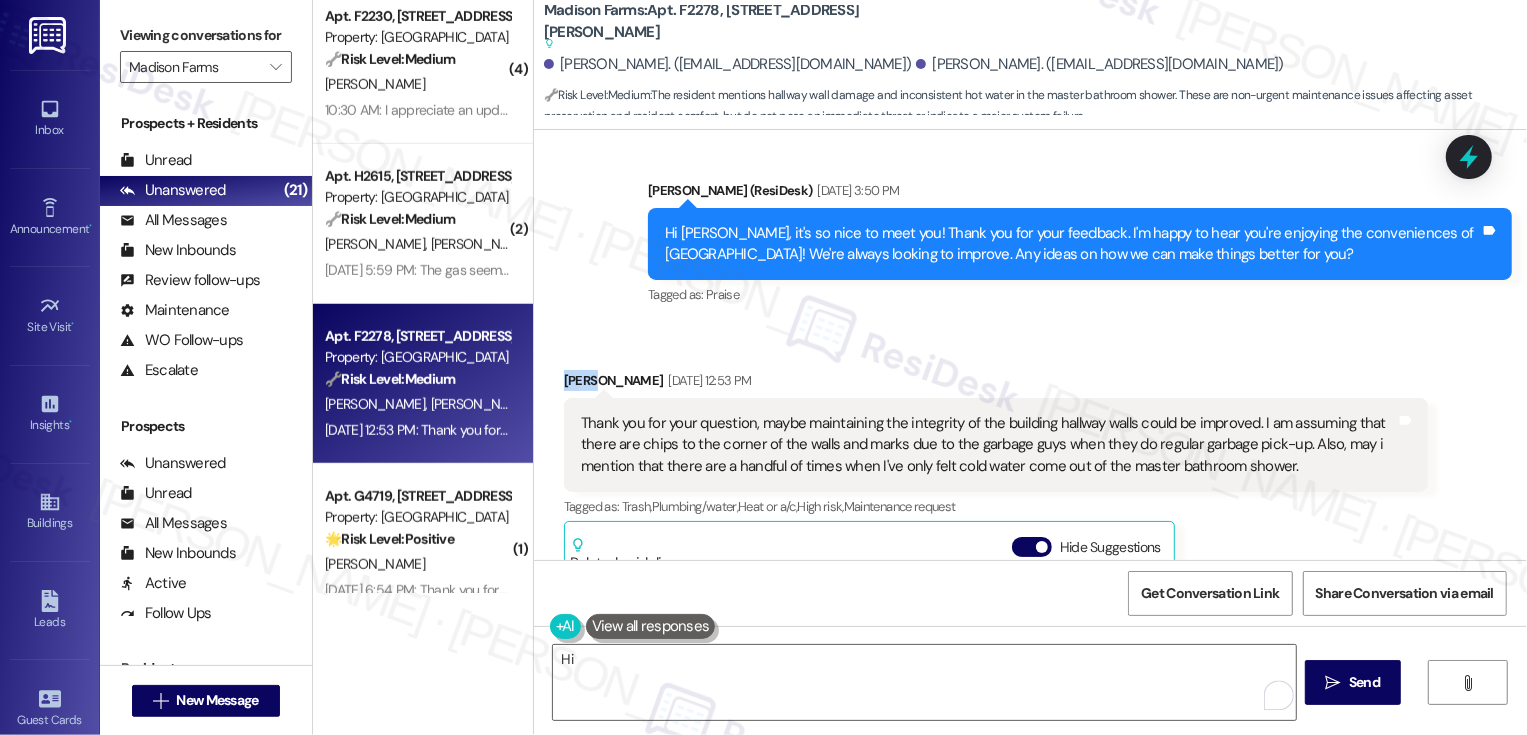copy on "[PERSON_NAME]" 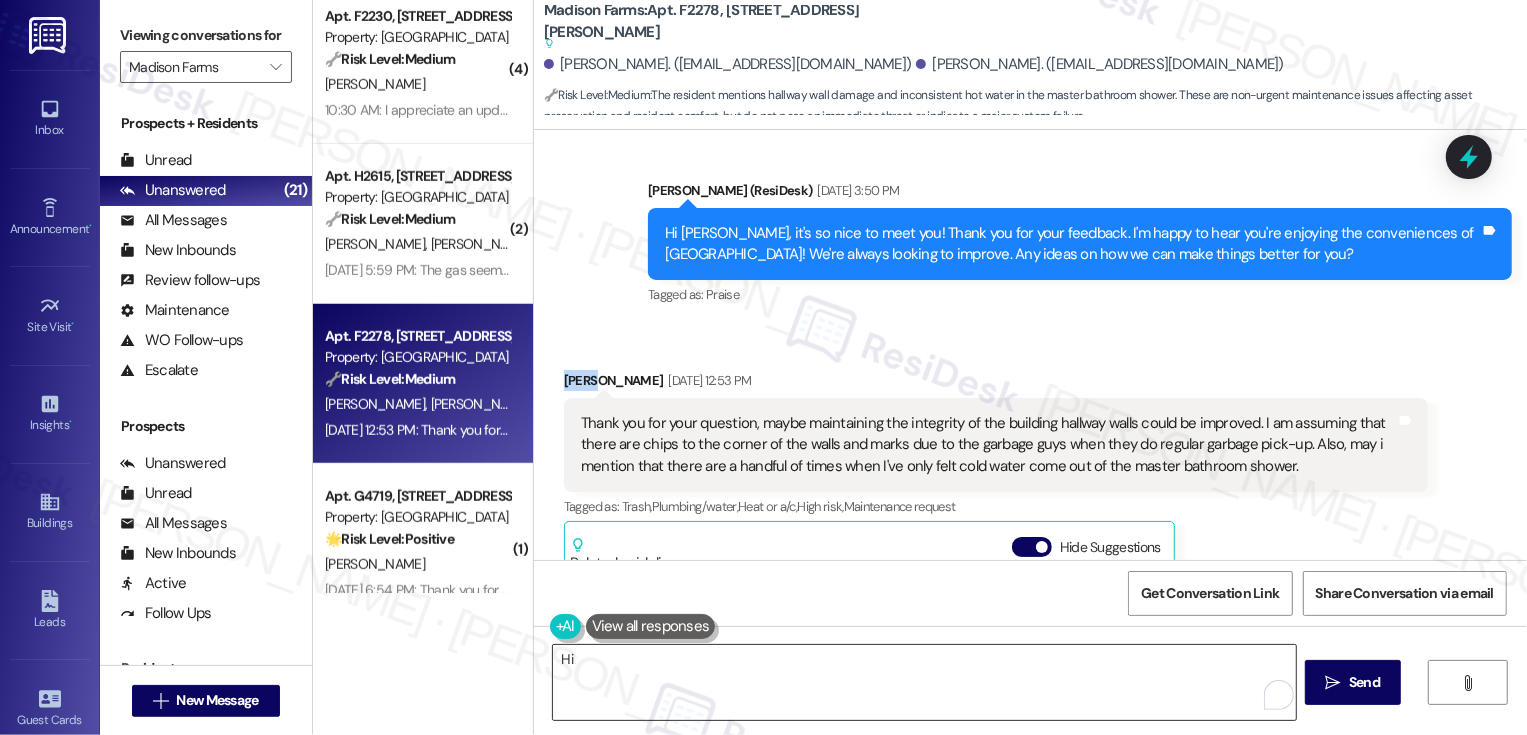 click on "Hi" at bounding box center (924, 682) 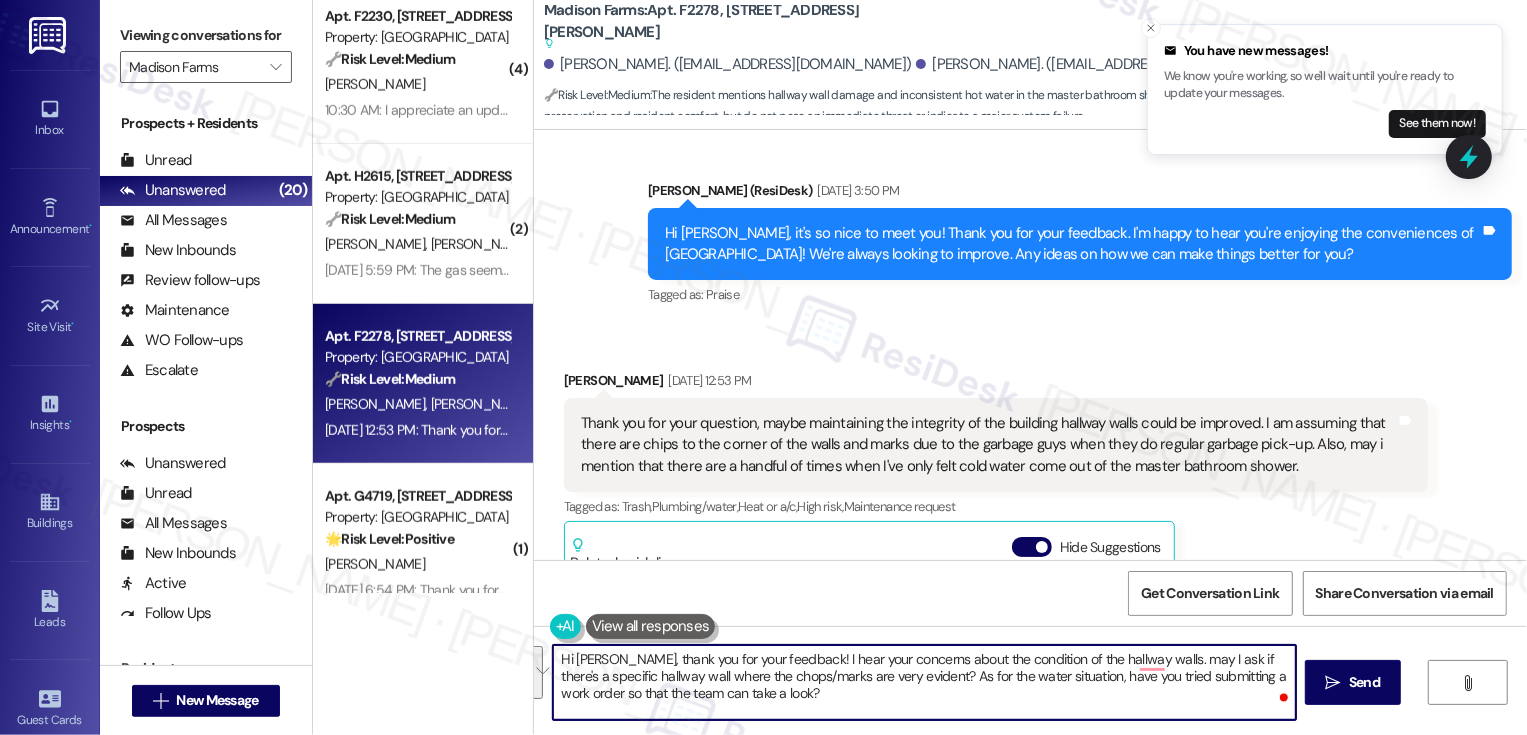 paste on "so much for your feedback! I hear your concerns about the condition of the hallway walls. Would you happen to know if there’s a specific section where the chips or marks are especially noticeable?
Regarding the water issue—have you had a chance to submit a work order? That way, the team can take a closer look and help resolve it." 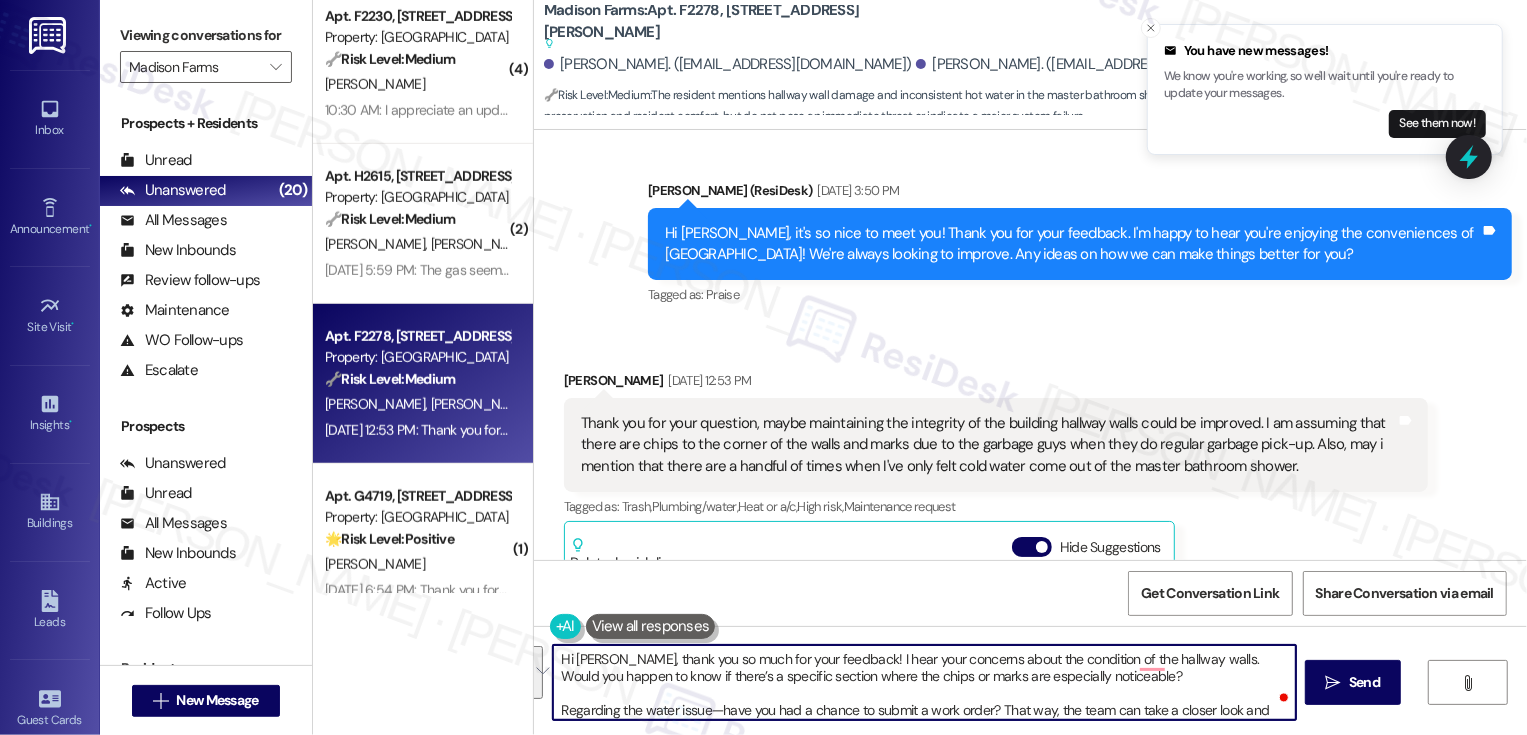 scroll, scrollTop: 17, scrollLeft: 0, axis: vertical 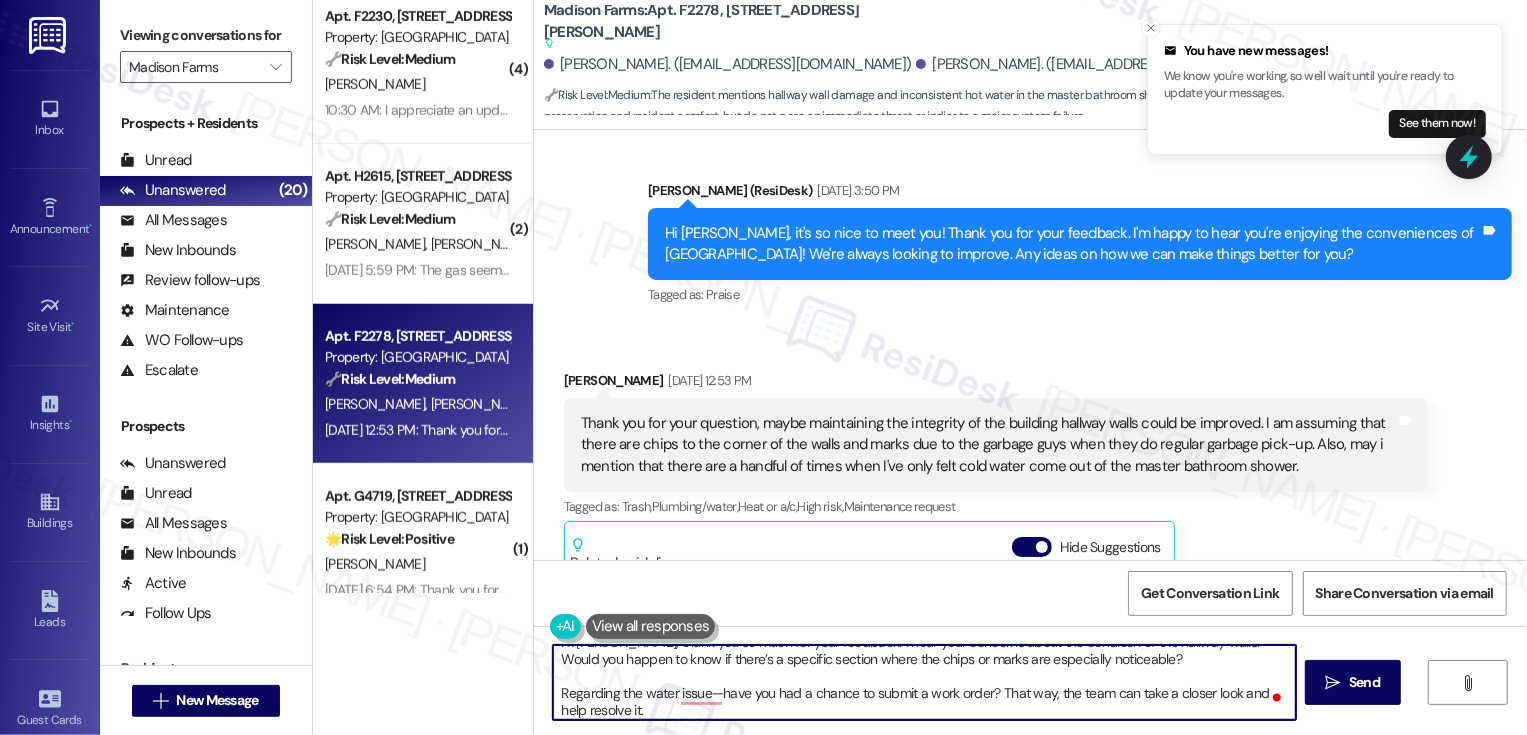 drag, startPoint x: 1226, startPoint y: 691, endPoint x: 1228, endPoint y: 718, distance: 27.073973 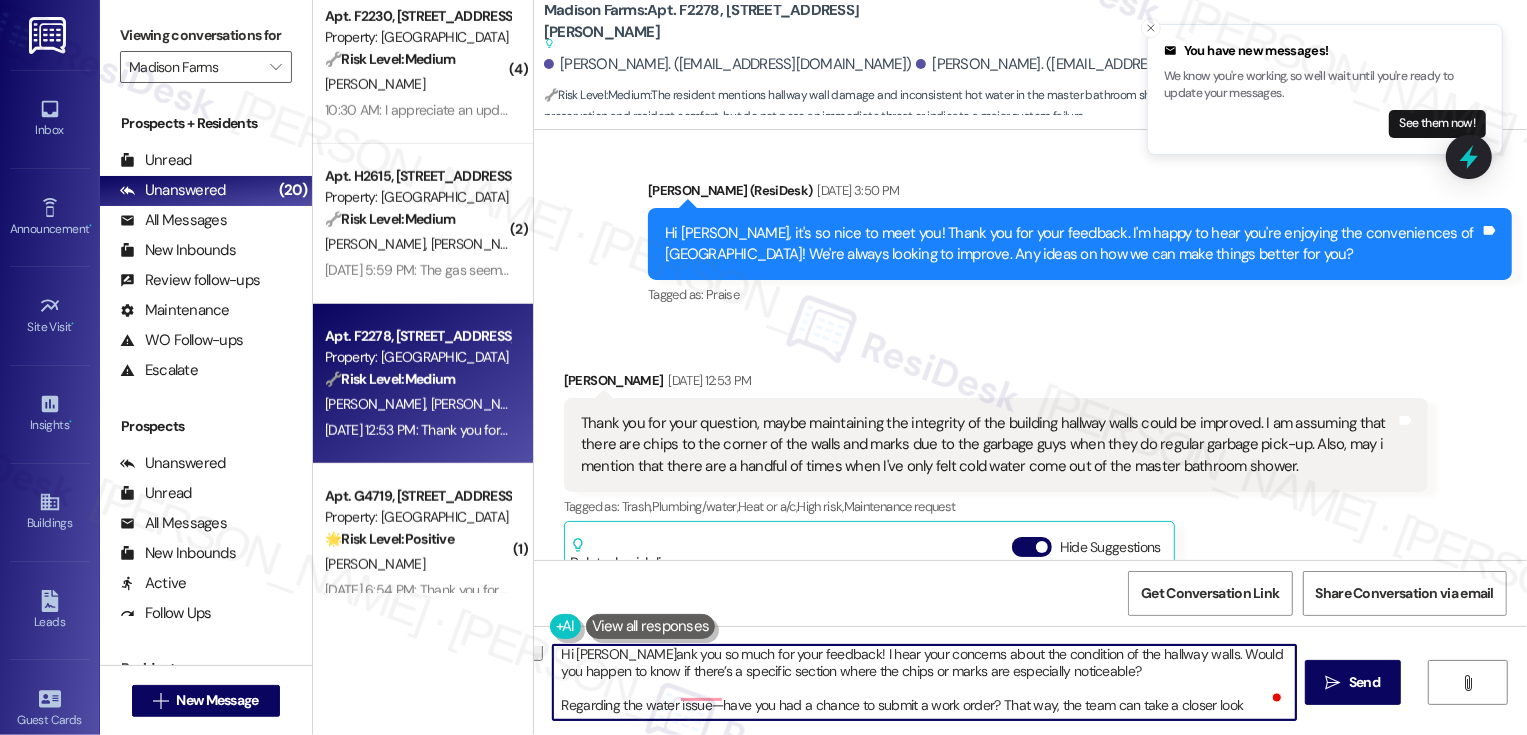 scroll, scrollTop: 5, scrollLeft: 0, axis: vertical 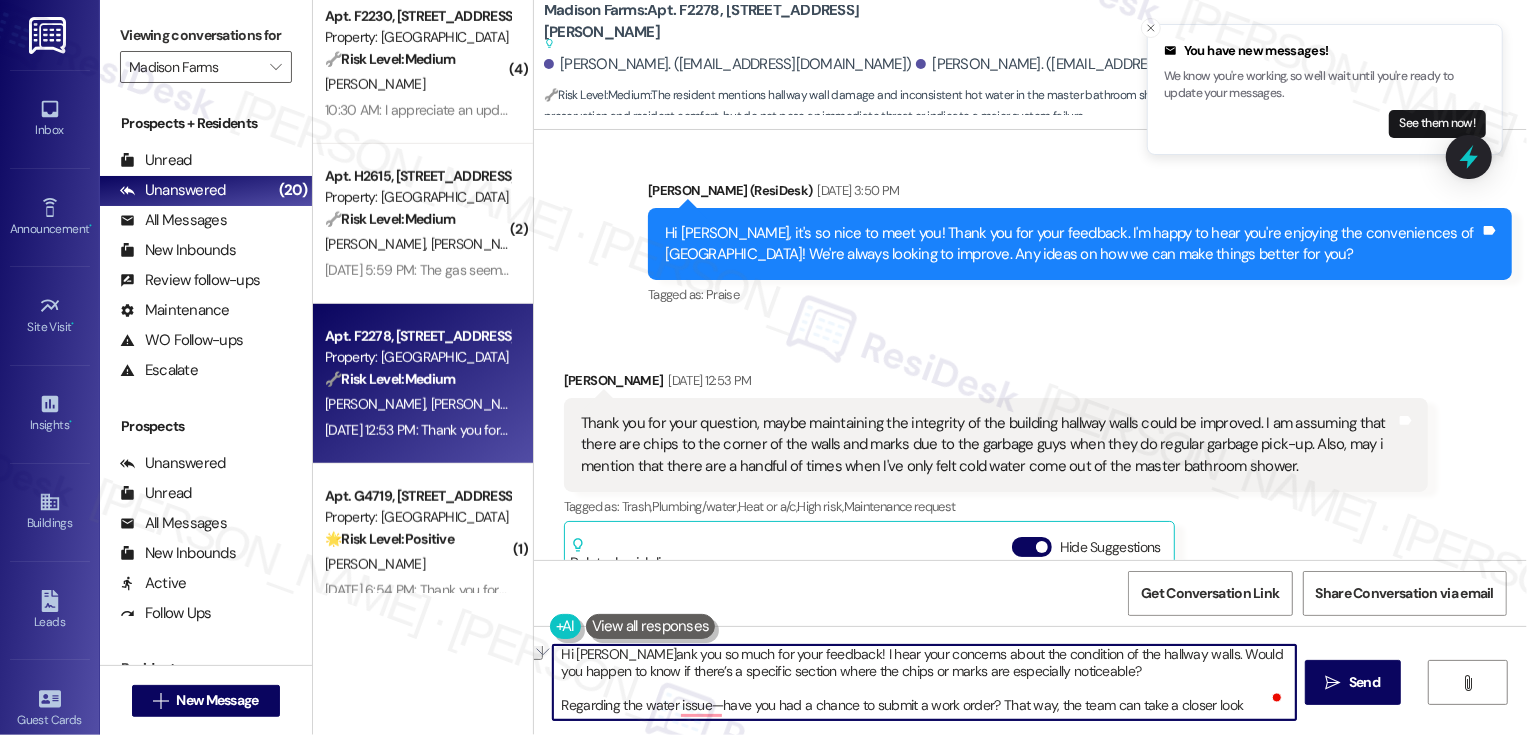 drag, startPoint x: 988, startPoint y: 704, endPoint x: 1309, endPoint y: 708, distance: 321.02493 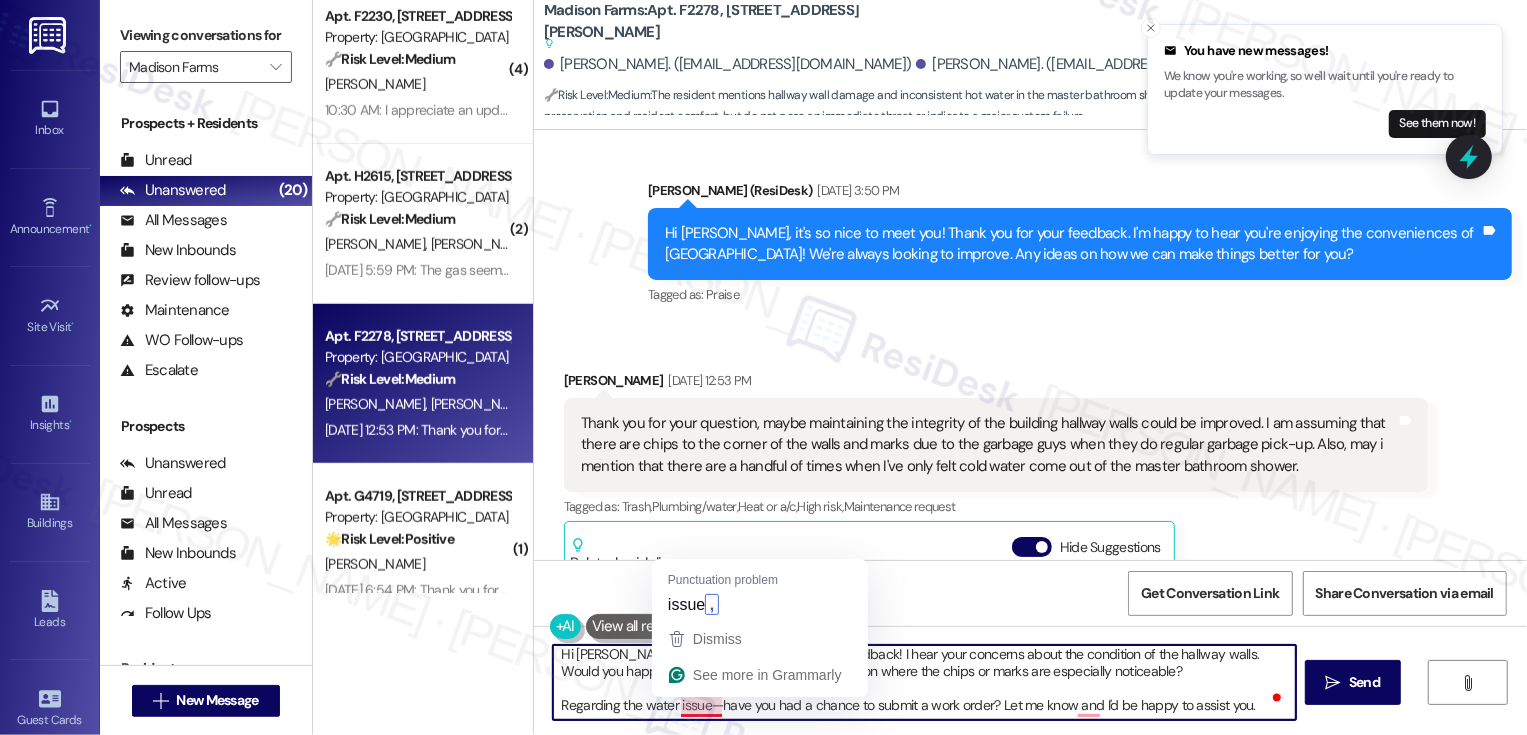 click on "Hi [PERSON_NAME], thank you so much for your feedback! I hear your concerns about the condition of the hallway walls. Would you happen to know if there’s a specific section where the chips or marks are especially noticeable?
Regarding the water issue—have you had a chance to submit a work order? Let me know and I'd be happy to assist you." at bounding box center (924, 682) 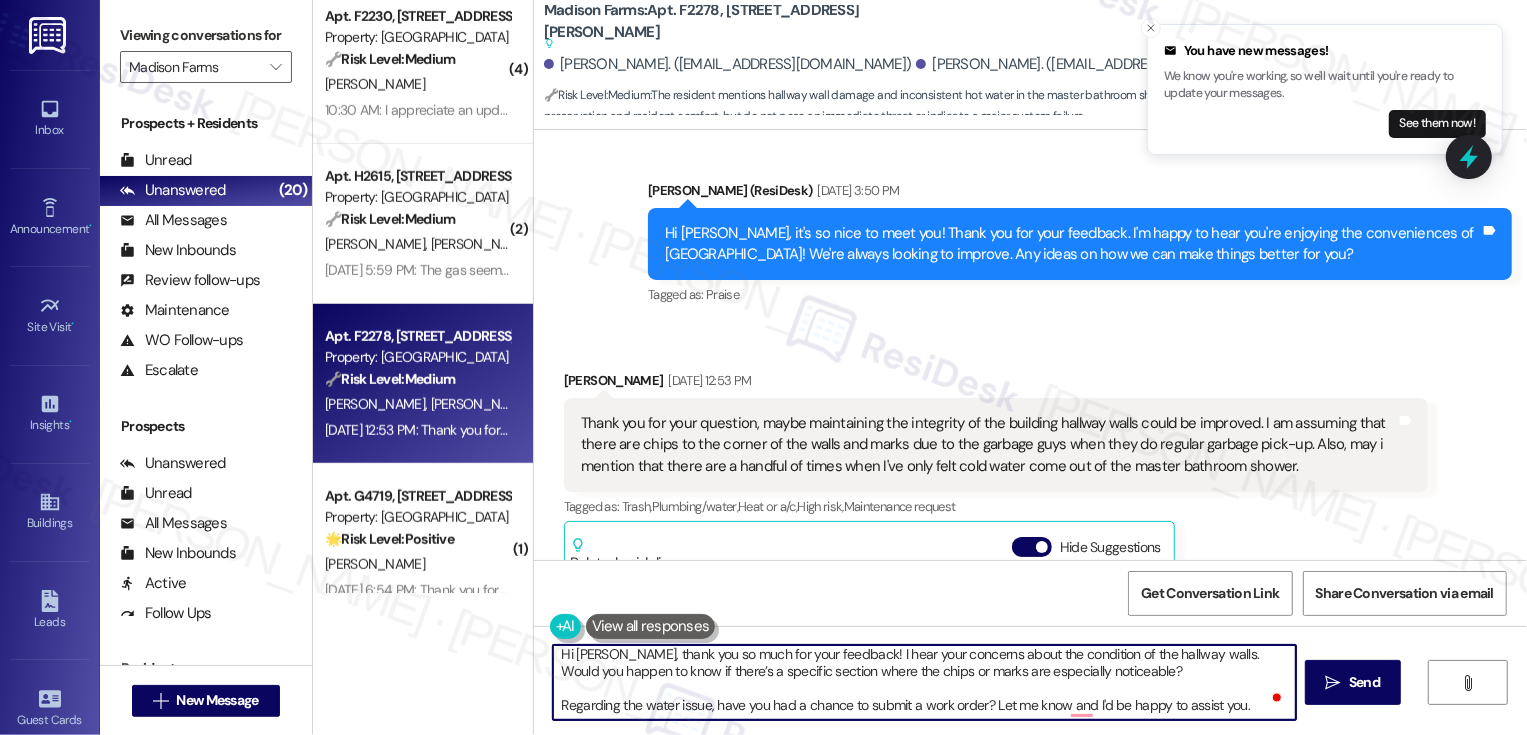 click on "Hi [PERSON_NAME], thank you so much for your feedback! I hear your concerns about the condition of the hallway walls. Would you happen to know if there’s a specific section where the chips or marks are especially noticeable?
Regarding the water issue, have you had a chance to submit a work order? Let me know and I'd be happy to assist you." at bounding box center [924, 682] 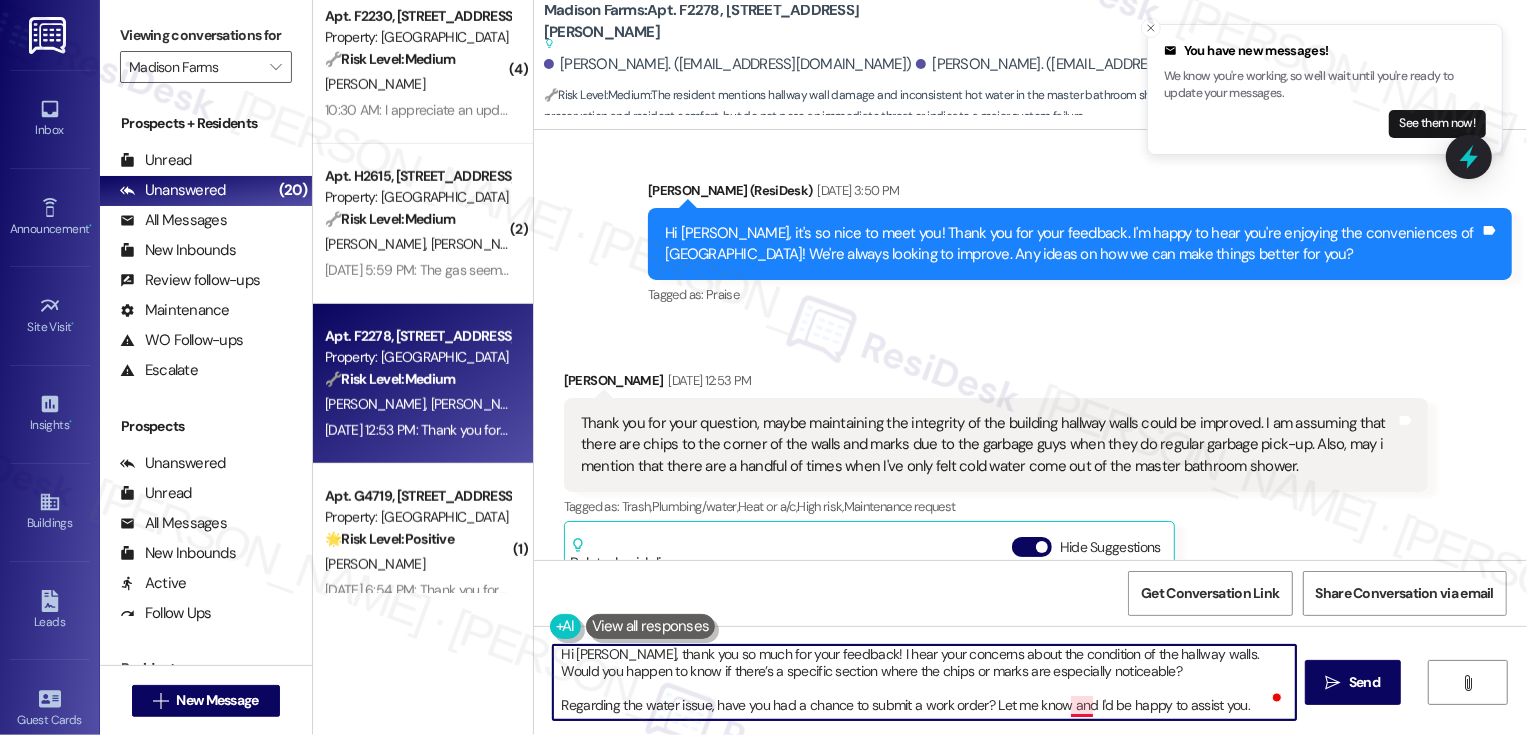 click on "Hi [PERSON_NAME], thank you so much for your feedback! I hear your concerns about the condition of the hallway walls. Would you happen to know if there’s a specific section where the chips or marks are especially noticeable?
Regarding the water issue, have you had a chance to submit a work order? Let me know and I'd be happy to assist you." at bounding box center [924, 682] 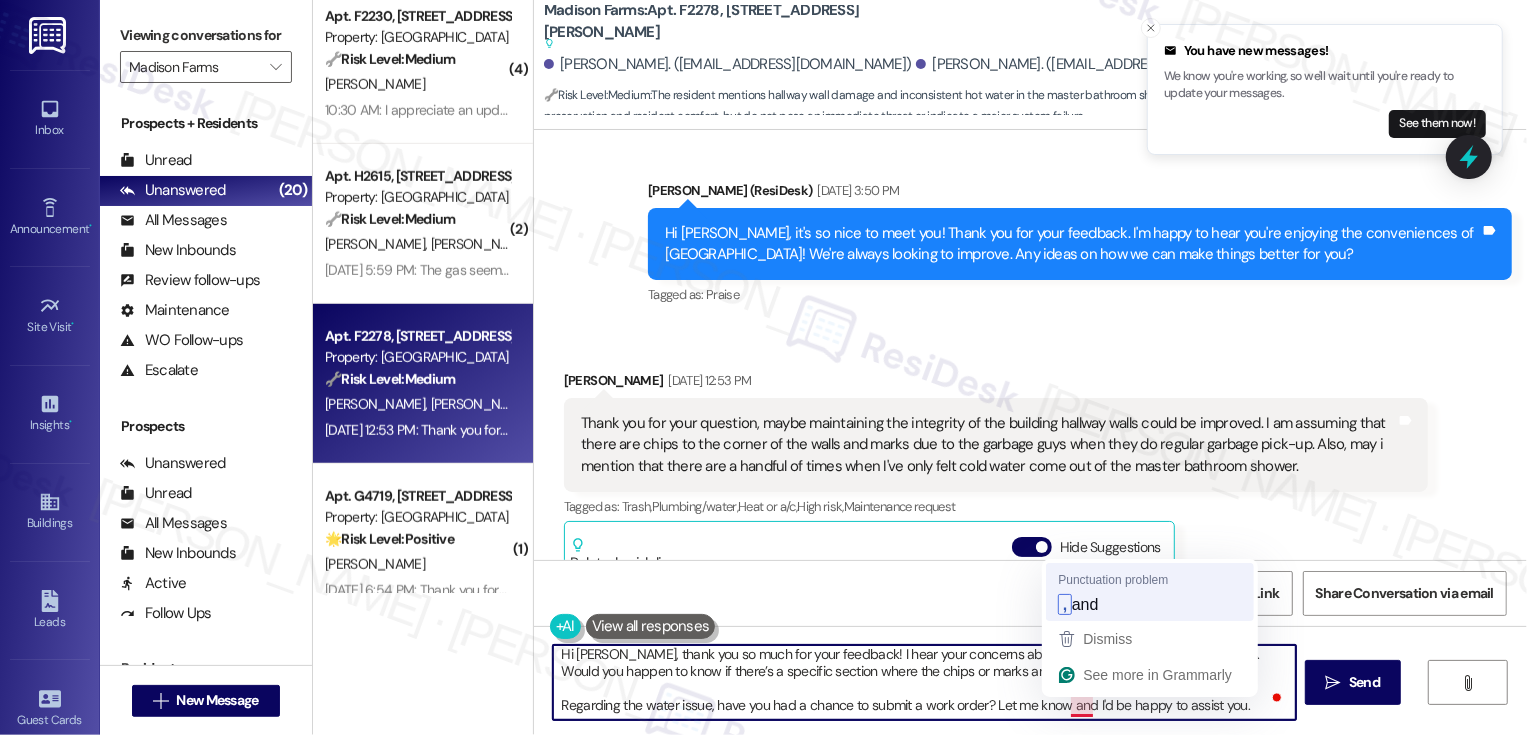 type on "Hi [PERSON_NAME], thank you so much for your feedback! I hear your concerns about the condition of the hallway walls. Would you happen to know if there’s a specific section where the chips or marks are especially noticeable?
Regarding the water issue, have you had a chance to submit a work order? Let me know, and I'd be happy to assist you." 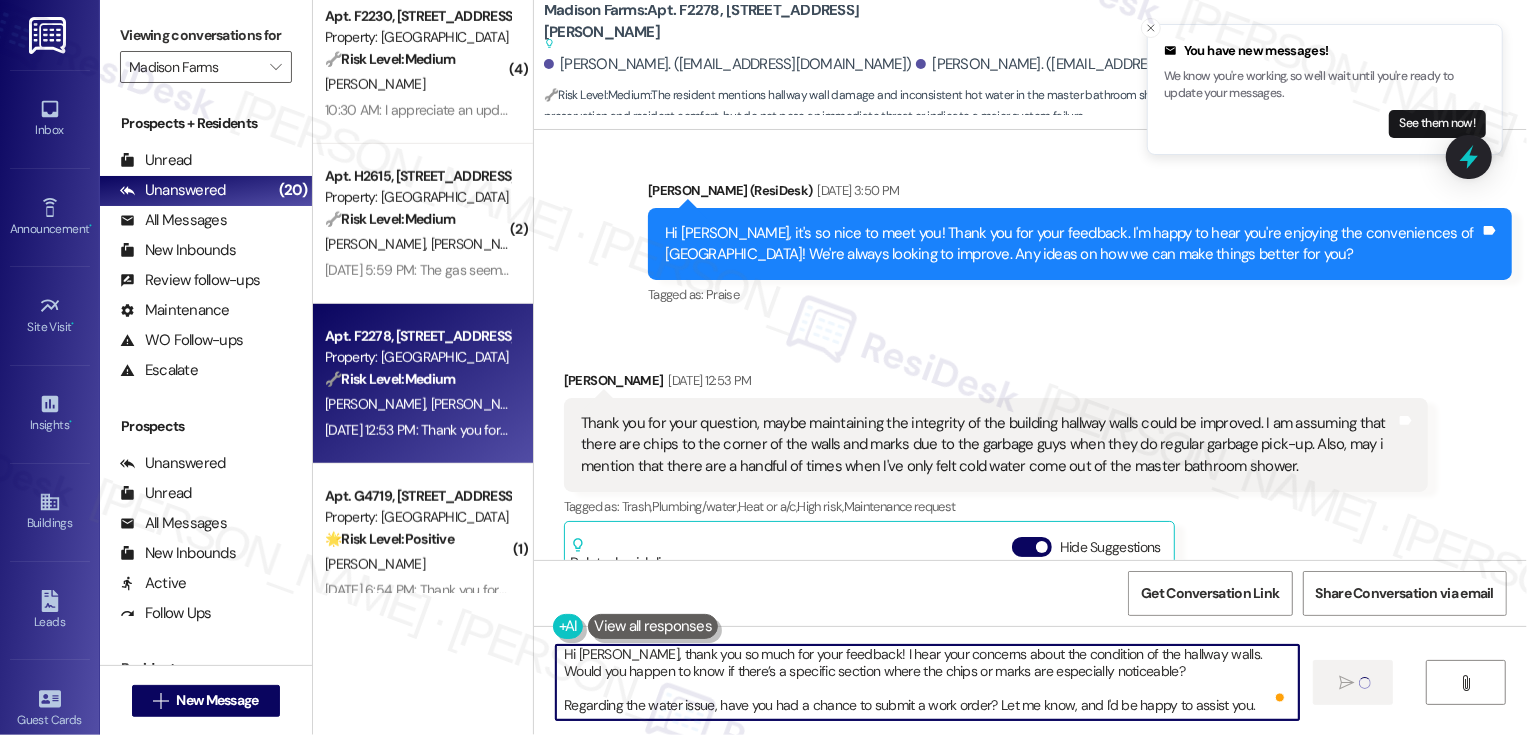 type 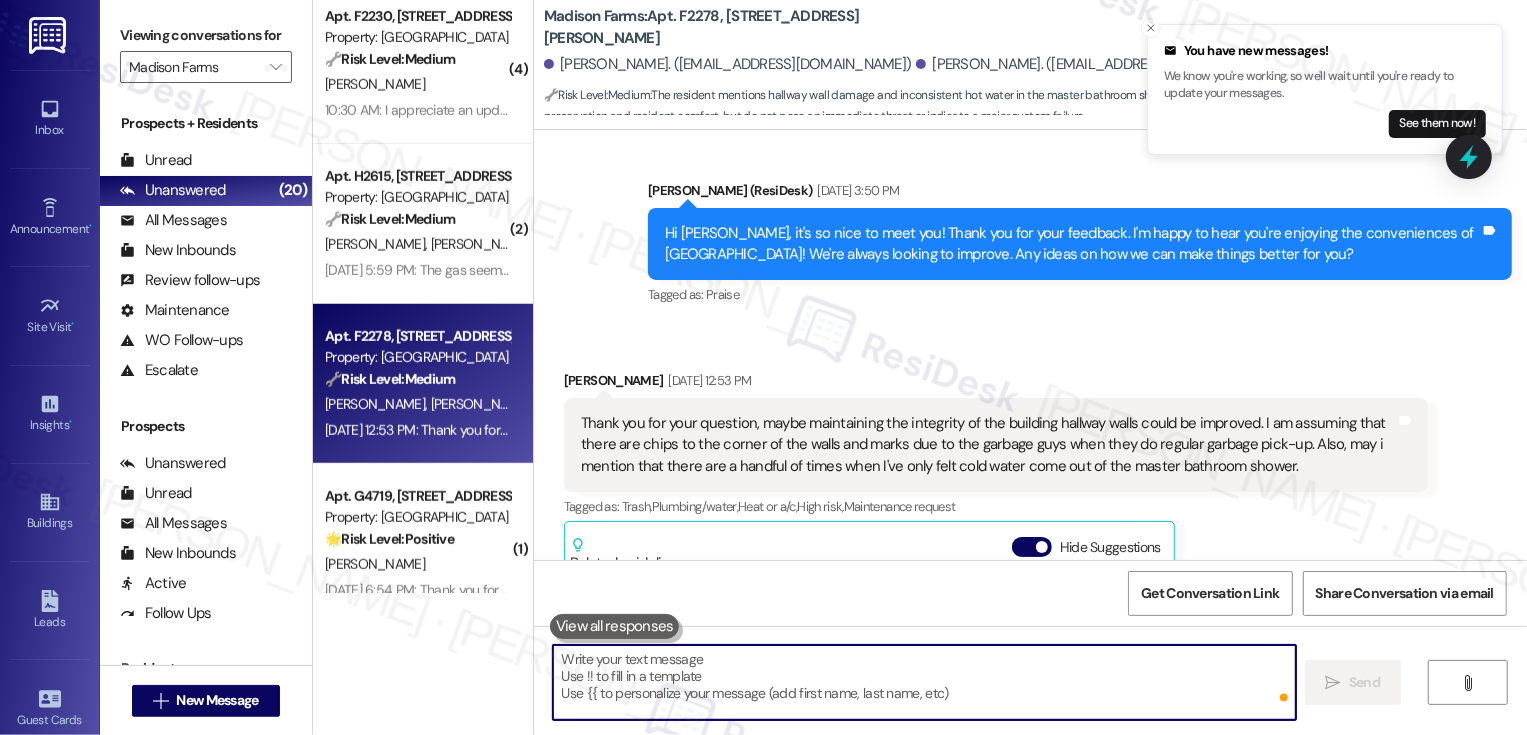 scroll, scrollTop: 0, scrollLeft: 0, axis: both 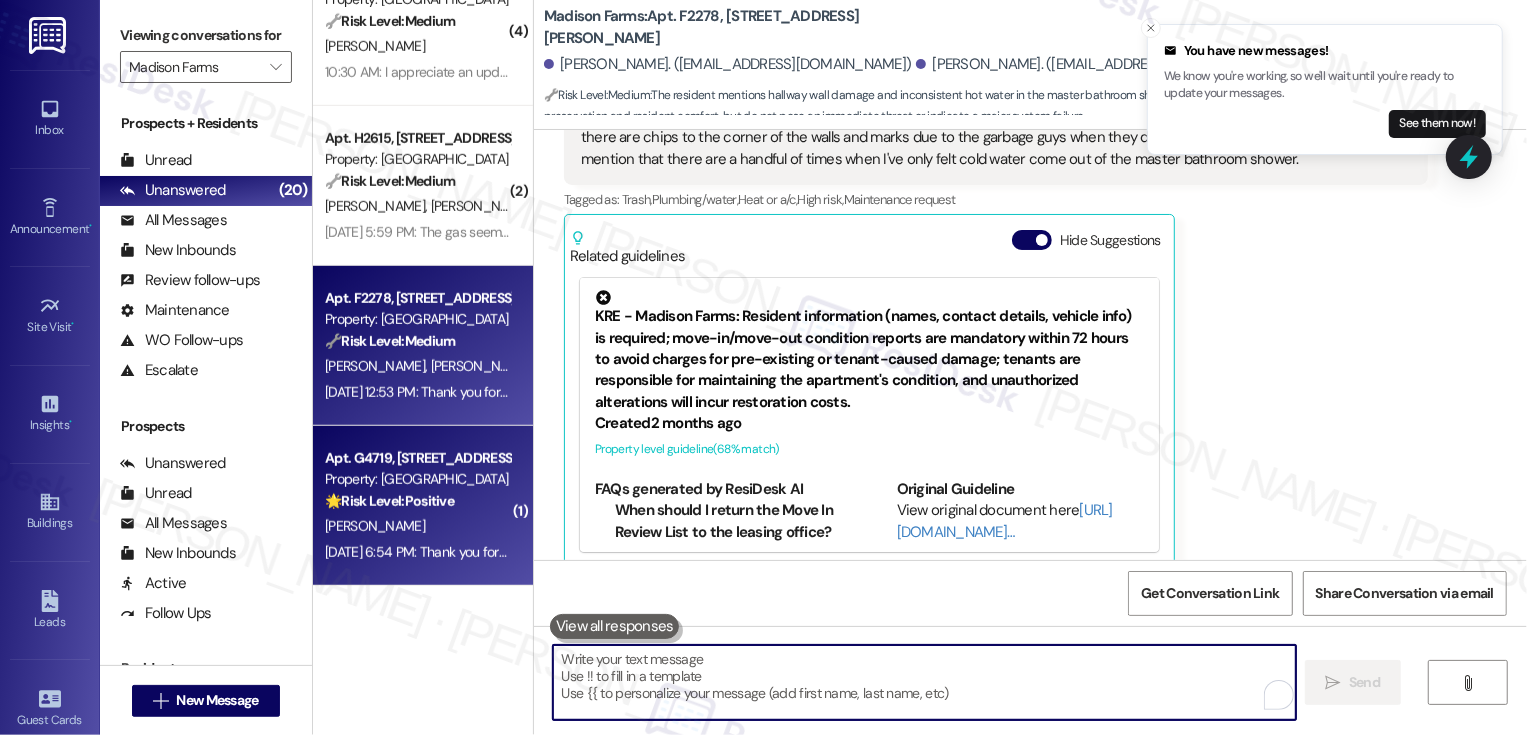 click on "[PERSON_NAME]" at bounding box center (417, 526) 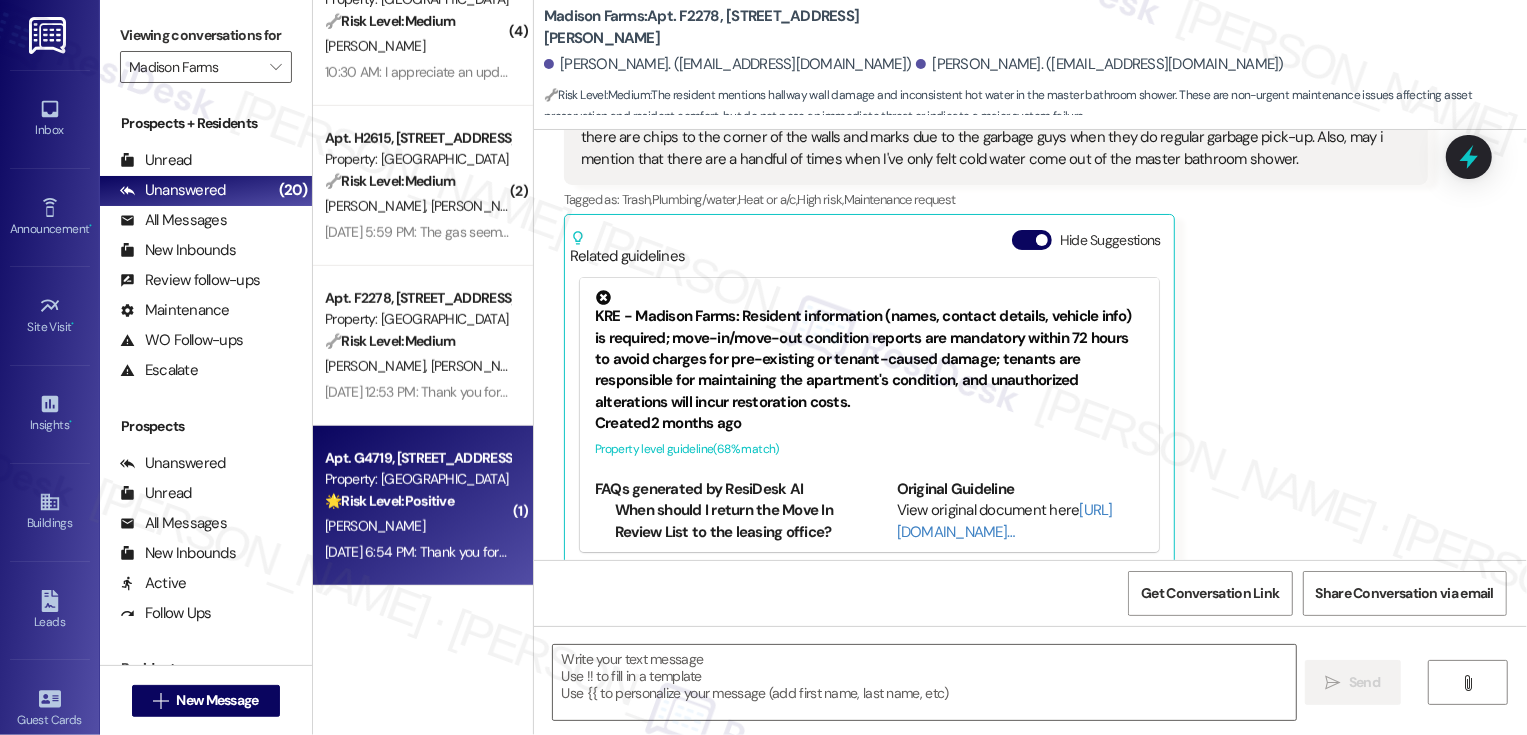 type on "Fetching suggested responses. Please feel free to read through the conversation in the meantime." 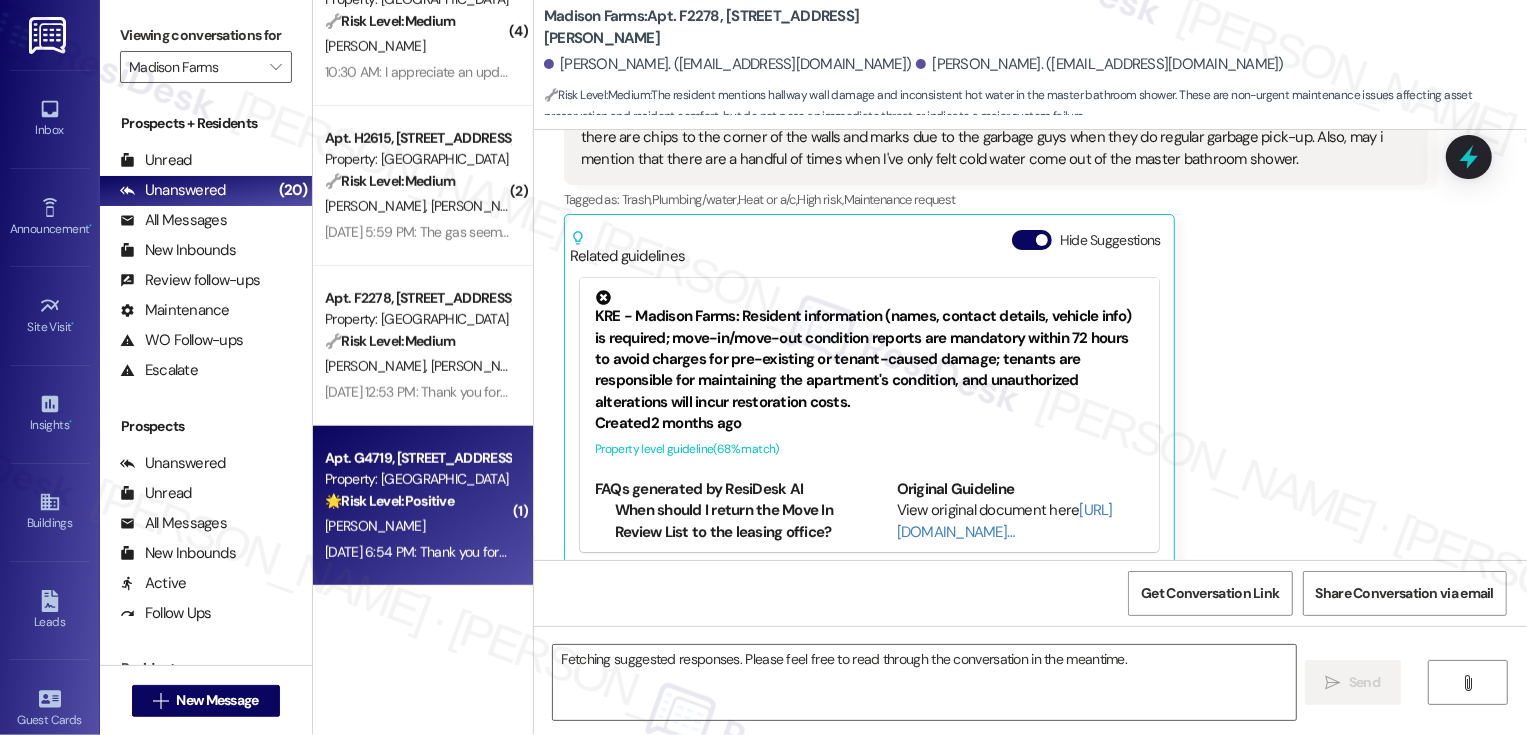 click on "[PERSON_NAME]" at bounding box center [417, 526] 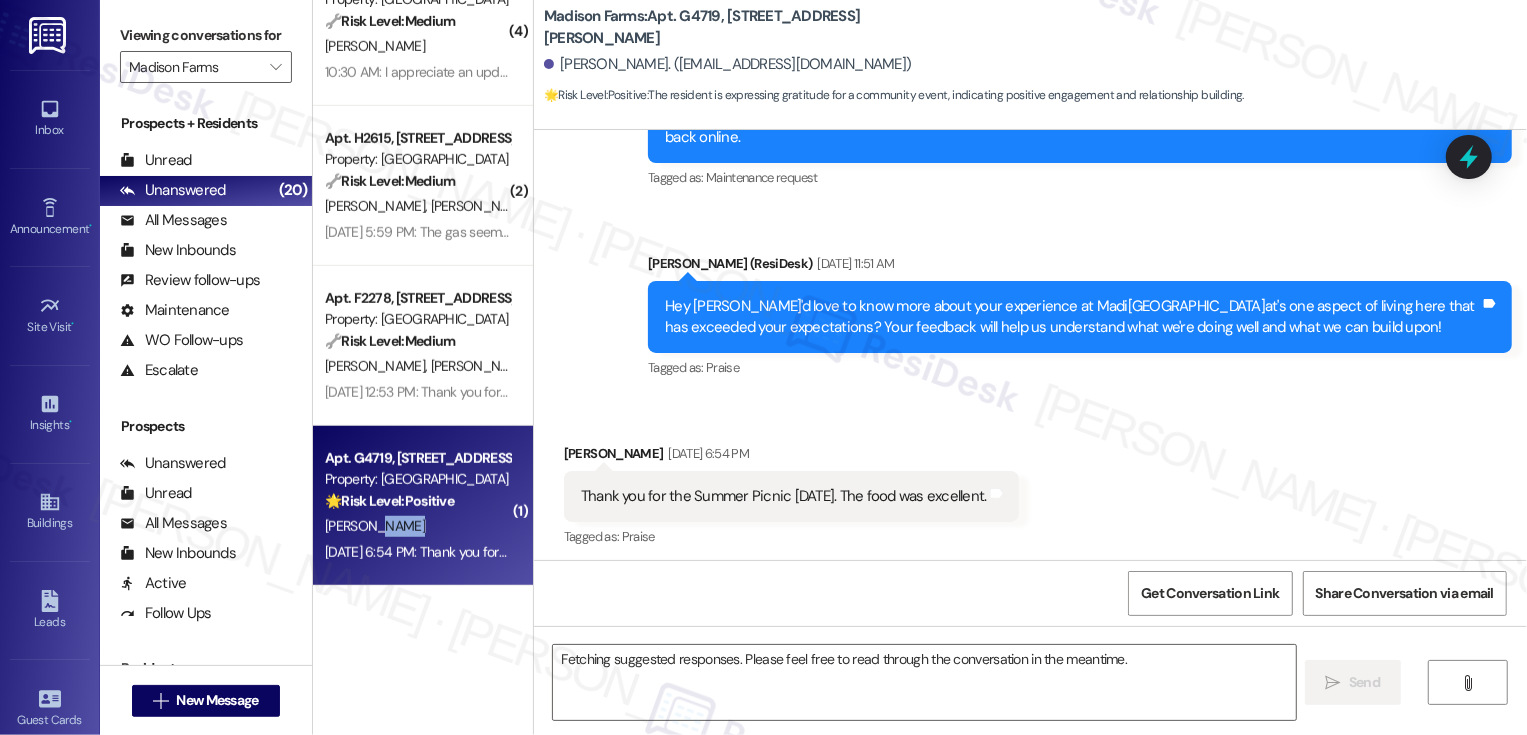 scroll, scrollTop: 1206, scrollLeft: 0, axis: vertical 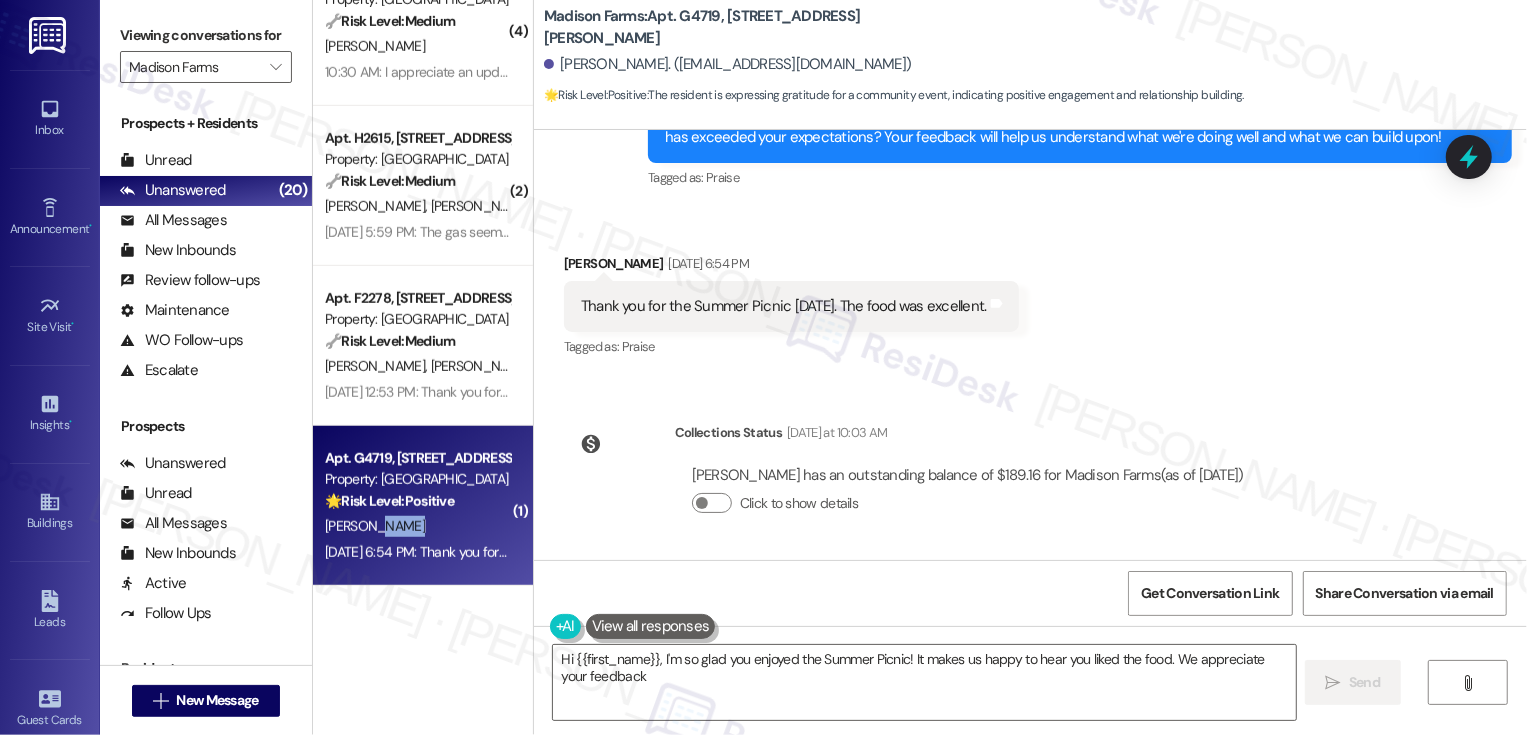 type on "Hi {{first_name}}, I'm so glad you enjoyed the Summer Picnic! It makes us happy to hear you liked the food. We appreciate your feedback!" 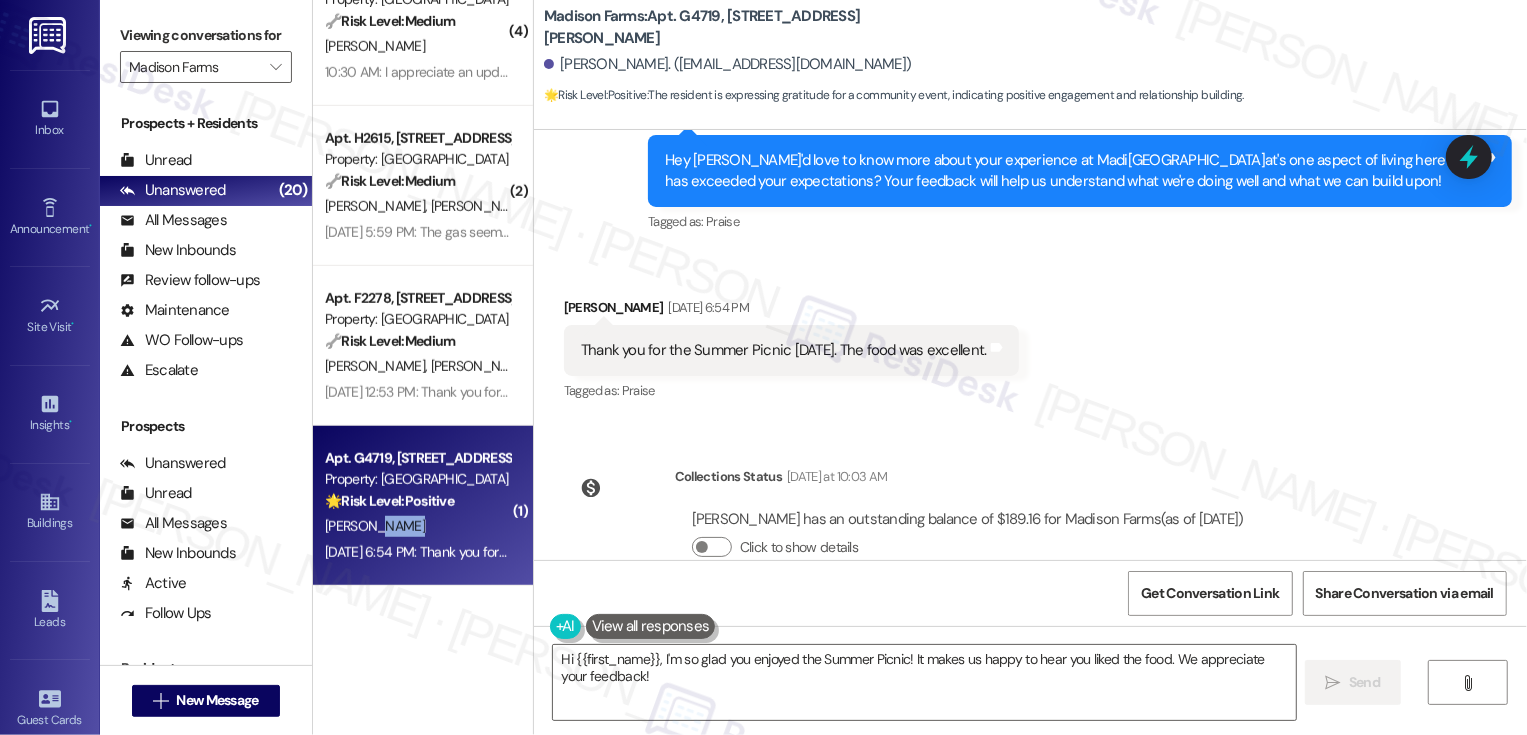 scroll, scrollTop: 1303, scrollLeft: 0, axis: vertical 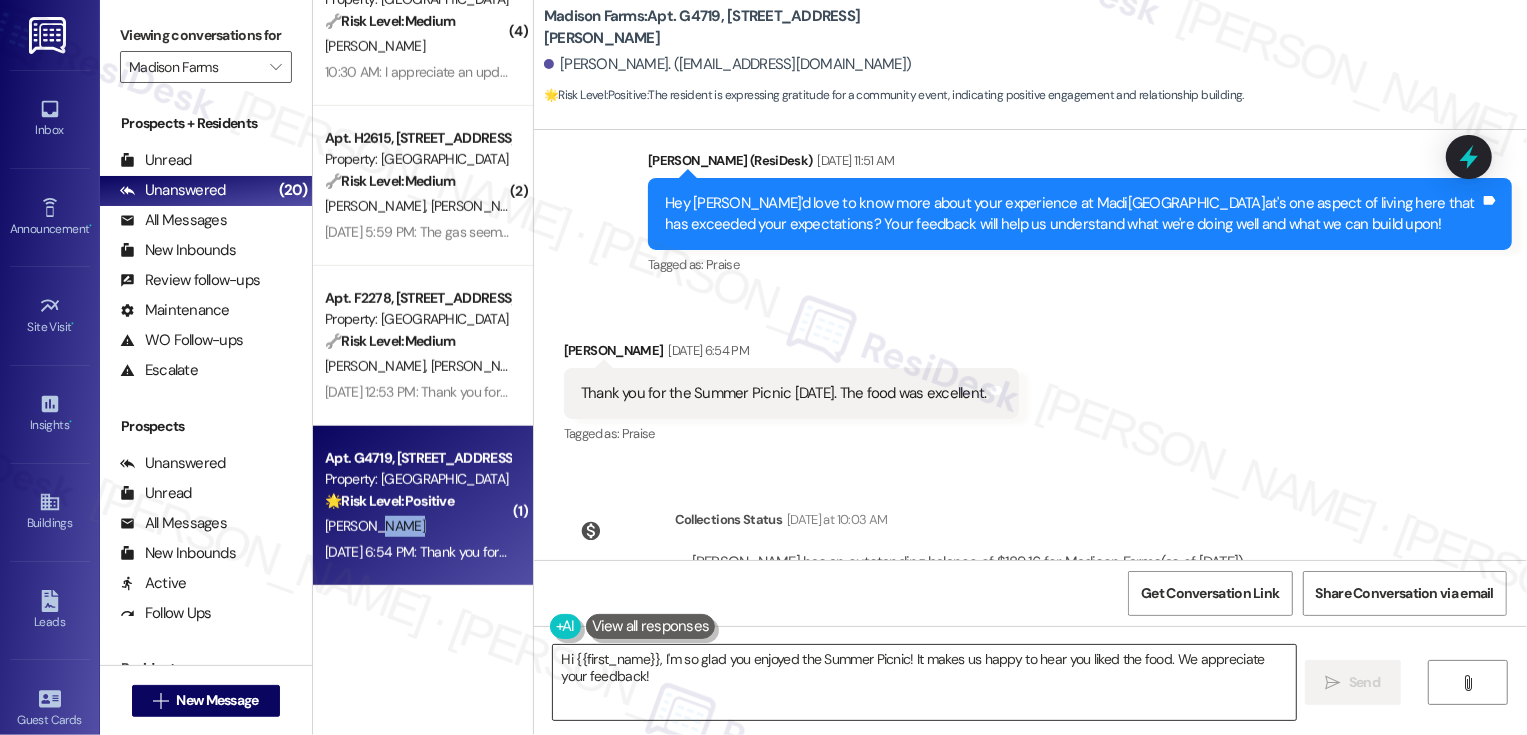 click on "Hi {{first_name}}, I'm so glad you enjoyed the Summer Picnic! It makes us happy to hear you liked the food. We appreciate your feedback!" at bounding box center [924, 682] 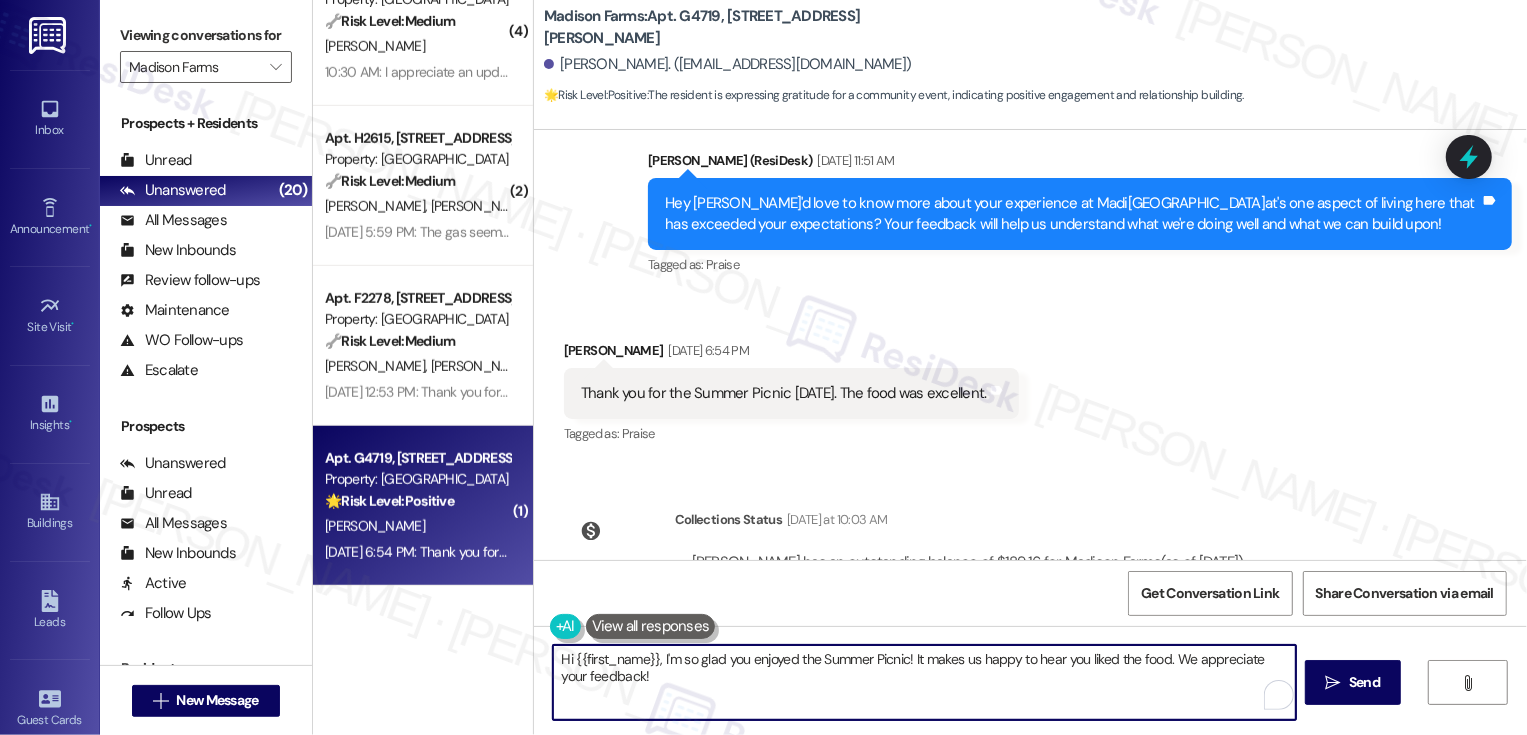 click on "Hi {{first_name}}, I'm so glad you enjoyed the Summer Picnic! It makes us happy to hear you liked the food. We appreciate your feedback!" at bounding box center (924, 682) 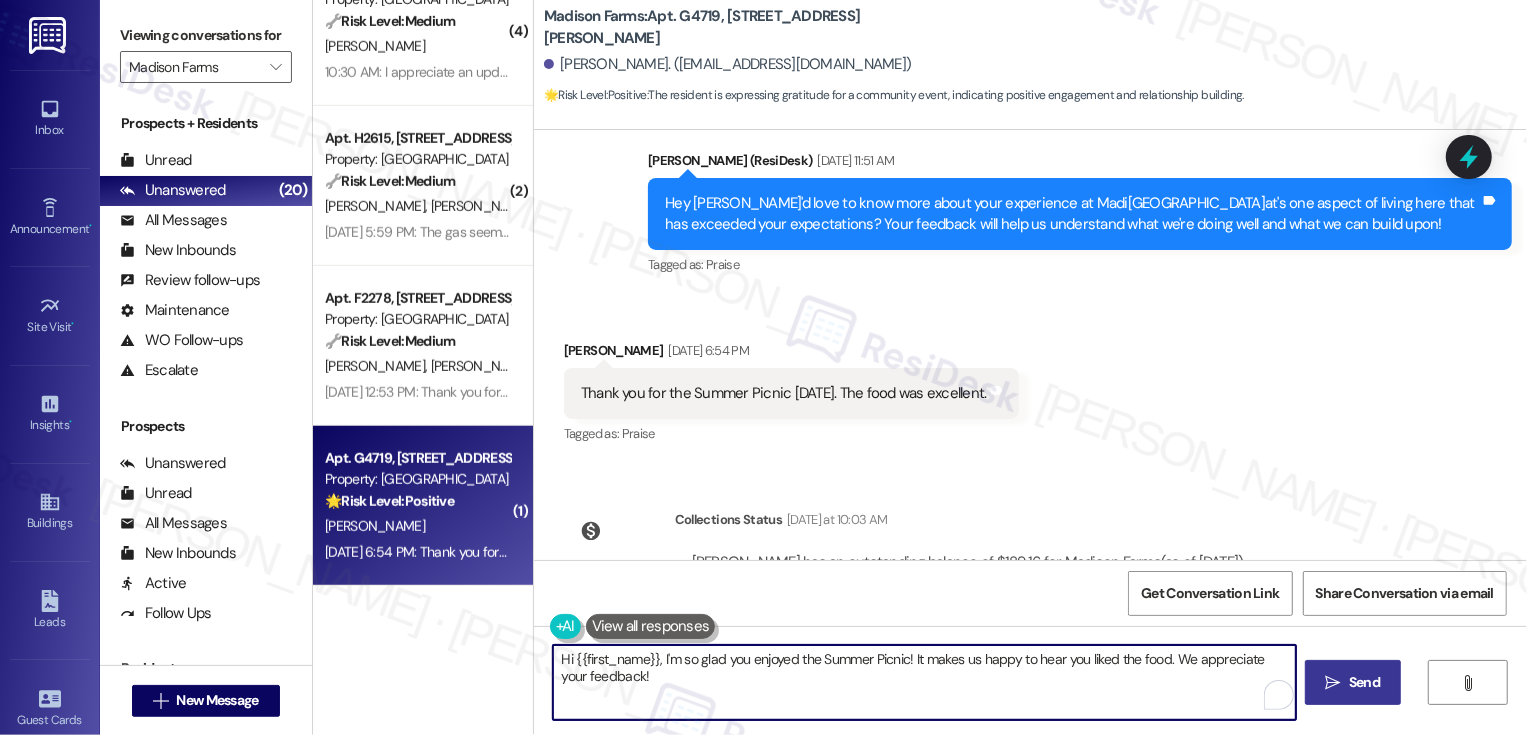 click on "Send" at bounding box center (1364, 682) 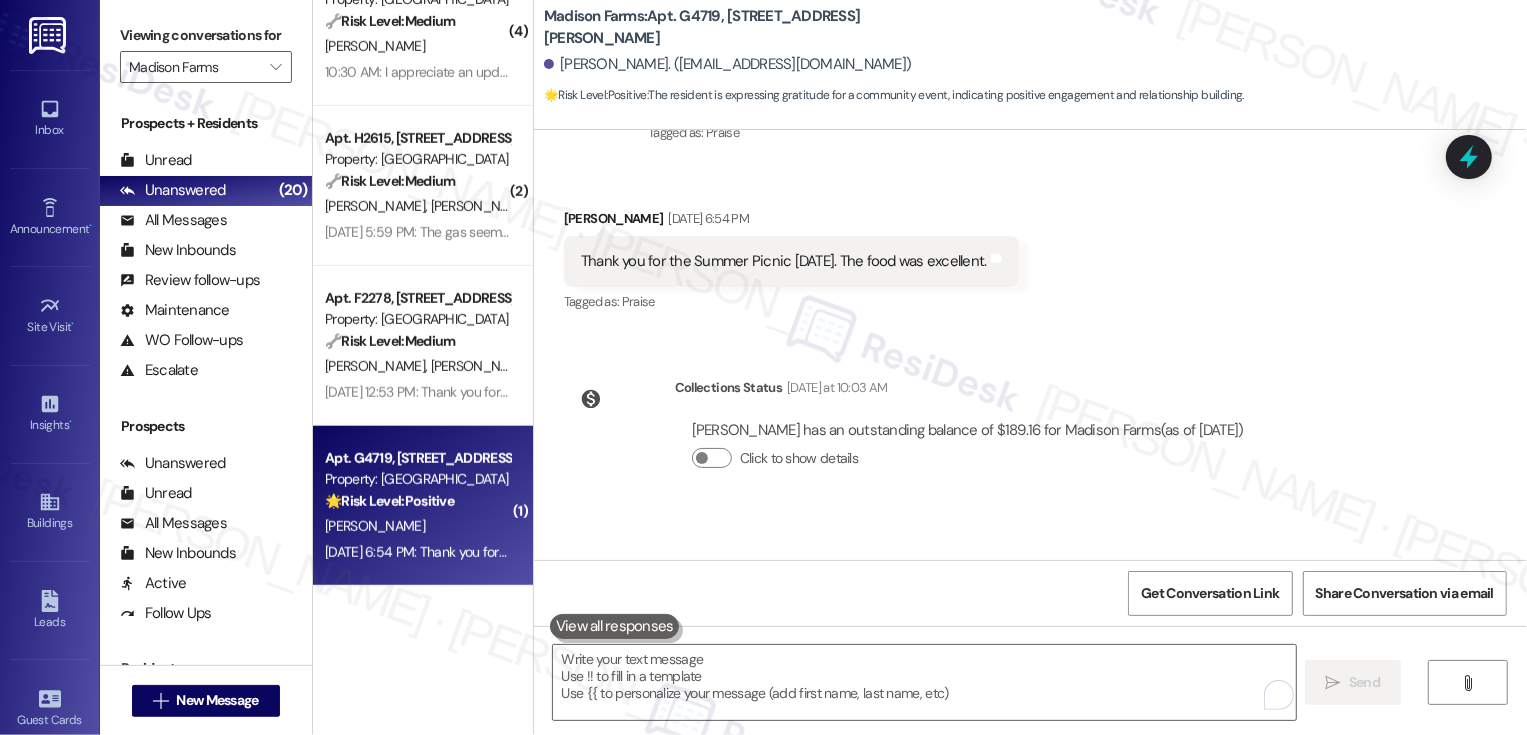 scroll, scrollTop: 1551, scrollLeft: 0, axis: vertical 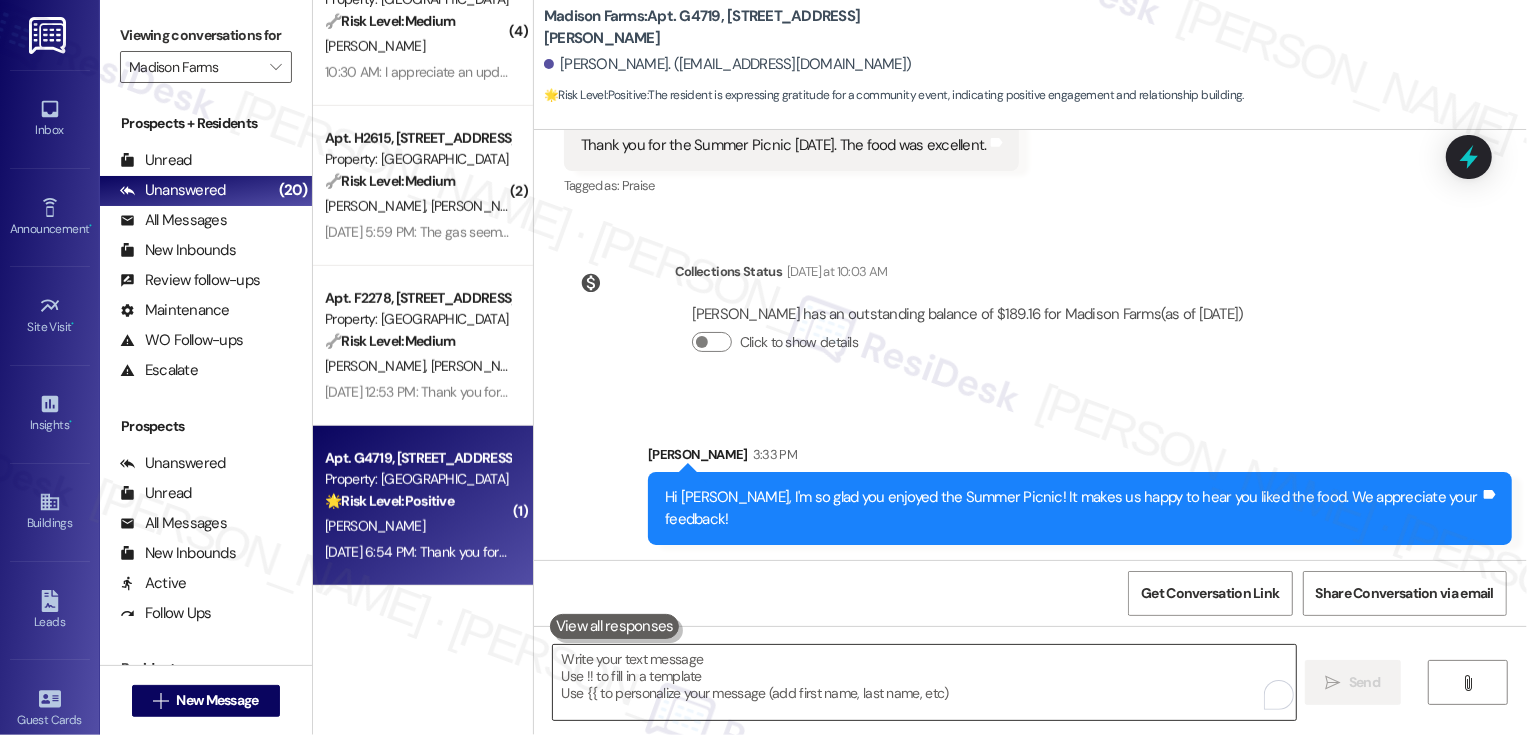 click at bounding box center (924, 682) 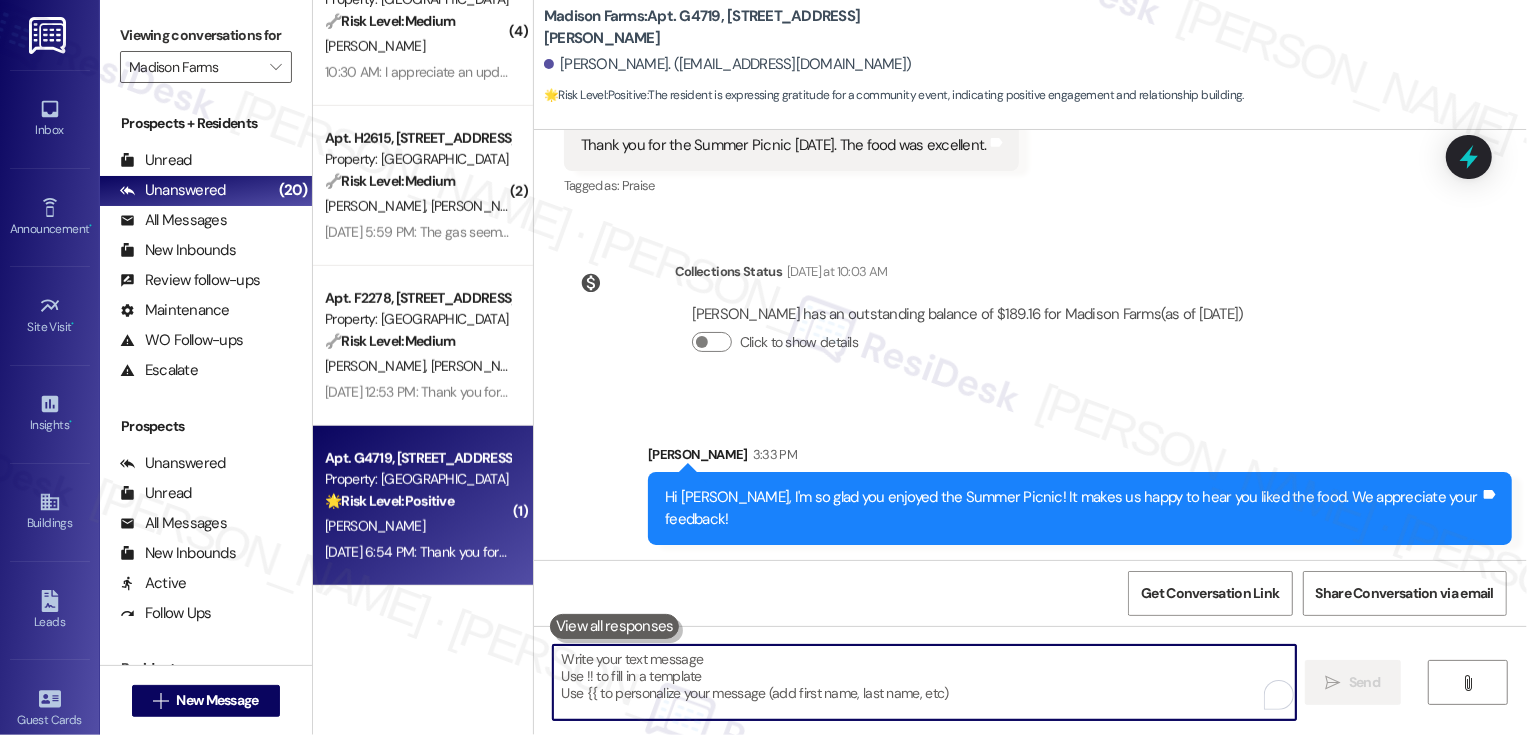 paste on "If I may ask, how has your experience been living at {{property}}? Has the property lived up to your expectations?" 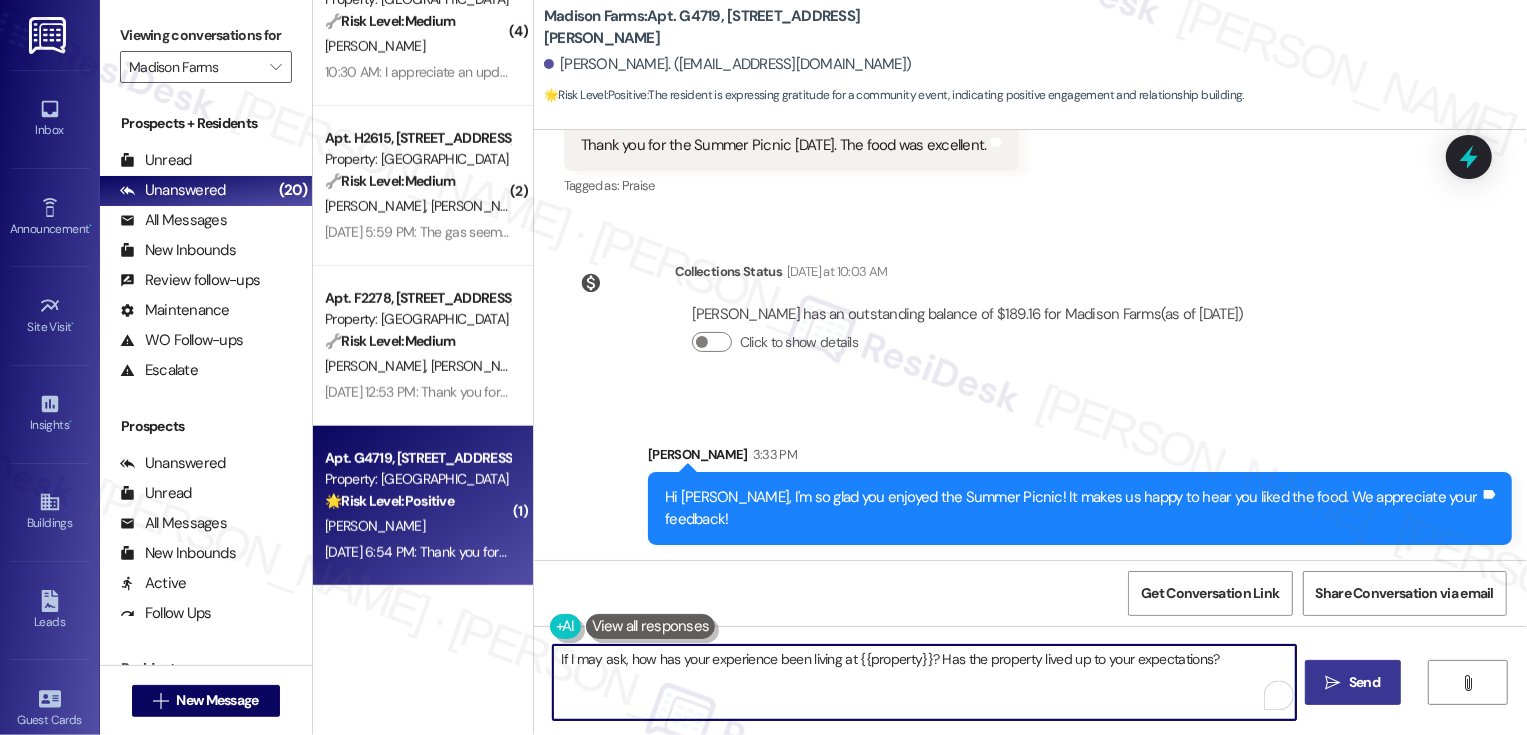 type on "If I may ask, how has your experience been living at {{property}}? Has the property lived up to your expectations?" 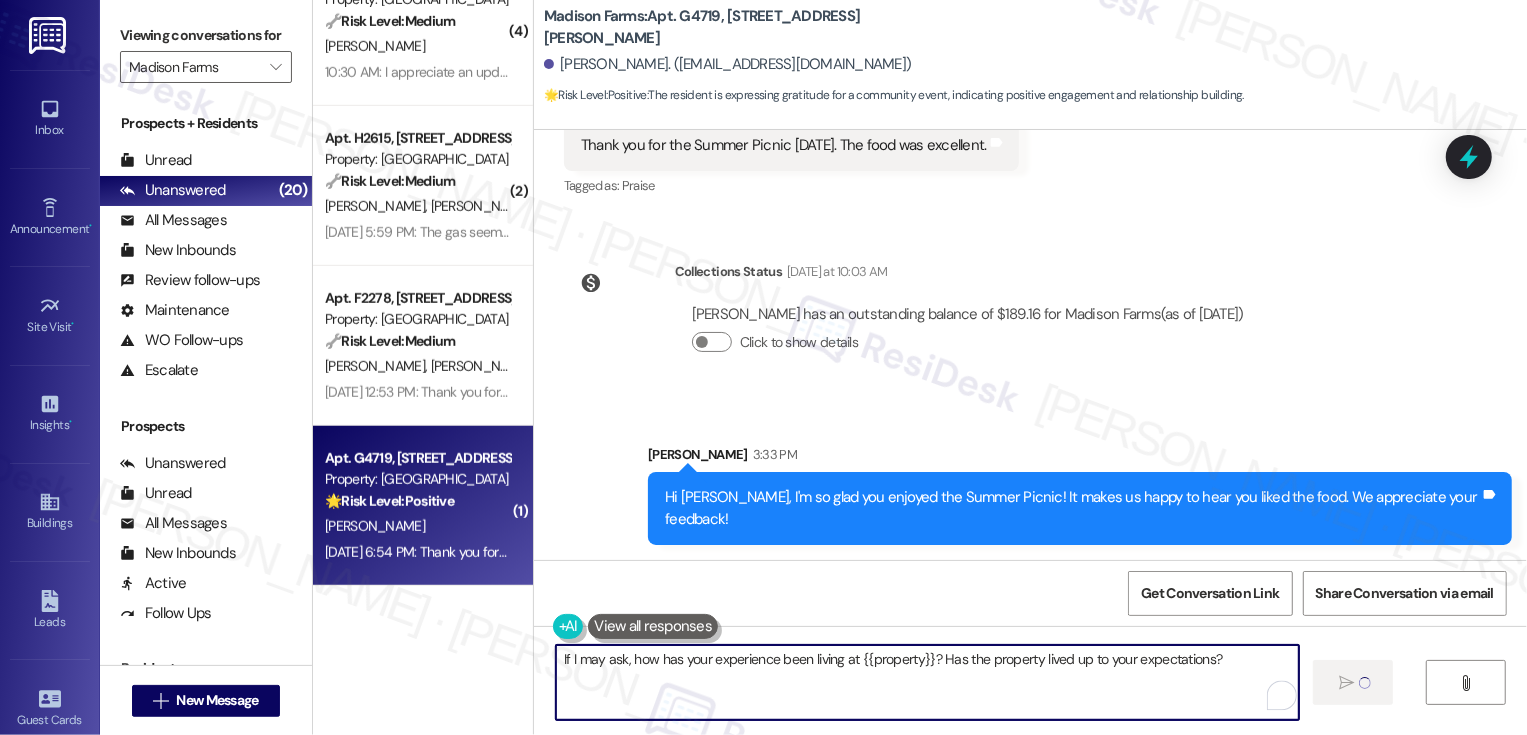 type 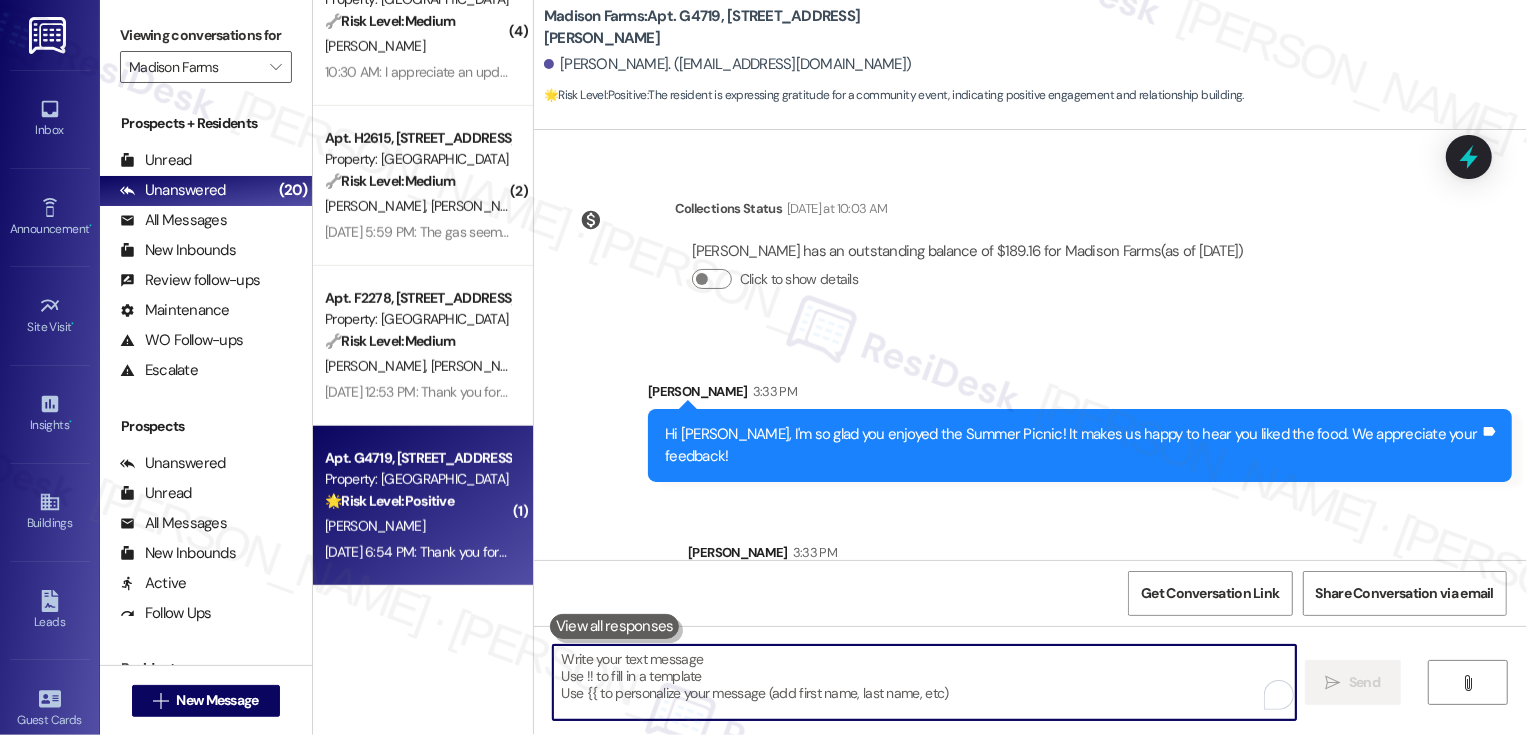scroll, scrollTop: 1691, scrollLeft: 0, axis: vertical 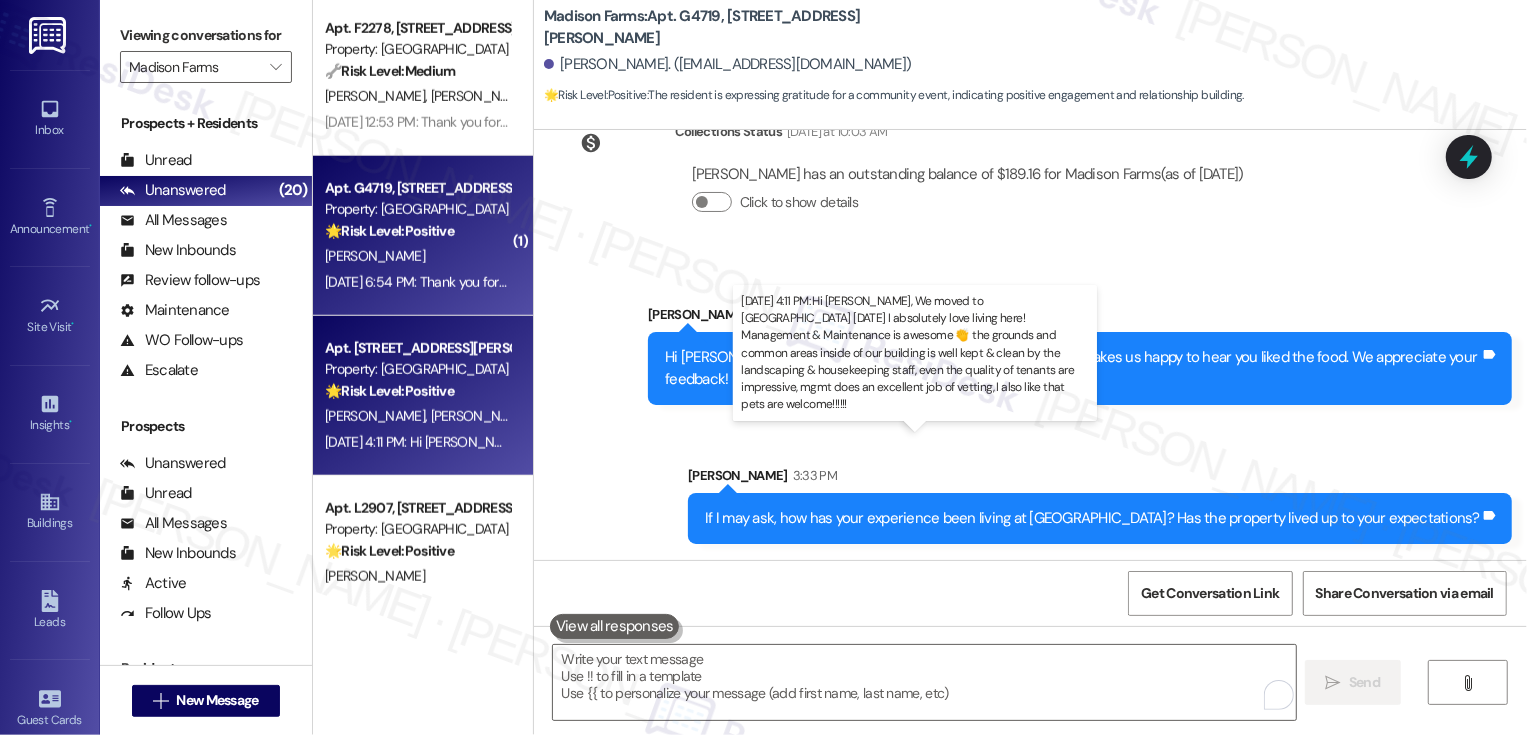 click on "[DATE] 4:11 PM: Hi [PERSON_NAME],
We moved to [GEOGRAPHIC_DATA] [DATE]
I absolutely love living here! Management & Maintenance is awesome 👏 the grounds and common areas inside of our building is
well kept & clean by the landscaping & housekeeping staff, even the quality of
tenants are impressive, mgmt does
an excellent job of vetting, I also like
that pets are welcome!!!!!! [DATE] 4:11 PM: Hi [PERSON_NAME],
We moved to [GEOGRAPHIC_DATA] [DATE]
I absolutely love living here! Management & Maintenance is awesome 👏 the grounds and common areas inside of our building is
well kept & clean by the landscaping & housekeeping staff, even the quality of
tenants are impressive, mgmt does
an excellent job of vetting, I also like
that pets are welcome!!!!!!" at bounding box center [1439, 442] 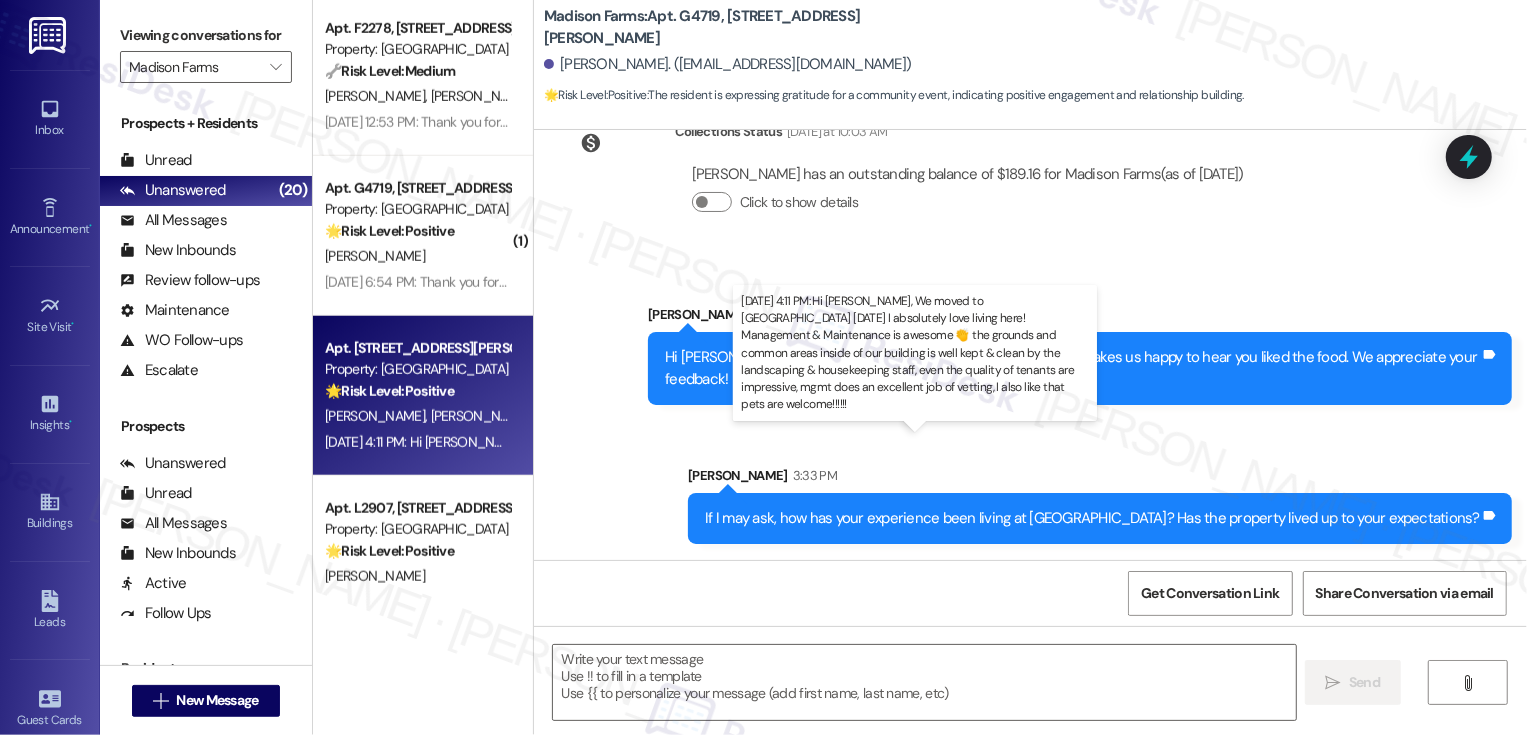 click on "[DATE] 4:11 PM: Hi [PERSON_NAME],
We moved to [GEOGRAPHIC_DATA] [DATE]
I absolutely love living here! Management & Maintenance is awesome 👏 the grounds and common areas inside of our building is
well kept & clean by the landscaping & housekeeping staff, even the quality of
tenants are impressive, mgmt does
an excellent job of vetting, I also like
that pets are welcome!!!!!! [DATE] 4:11 PM: Hi [PERSON_NAME],
We moved to [GEOGRAPHIC_DATA] [DATE]
I absolutely love living here! Management & Maintenance is awesome 👏 the grounds and common areas inside of our building is
well kept & clean by the landscaping & housekeeping staff, even the quality of
tenants are impressive, mgmt does
an excellent job of vetting, I also like
that pets are welcome!!!!!!" at bounding box center (1439, 442) 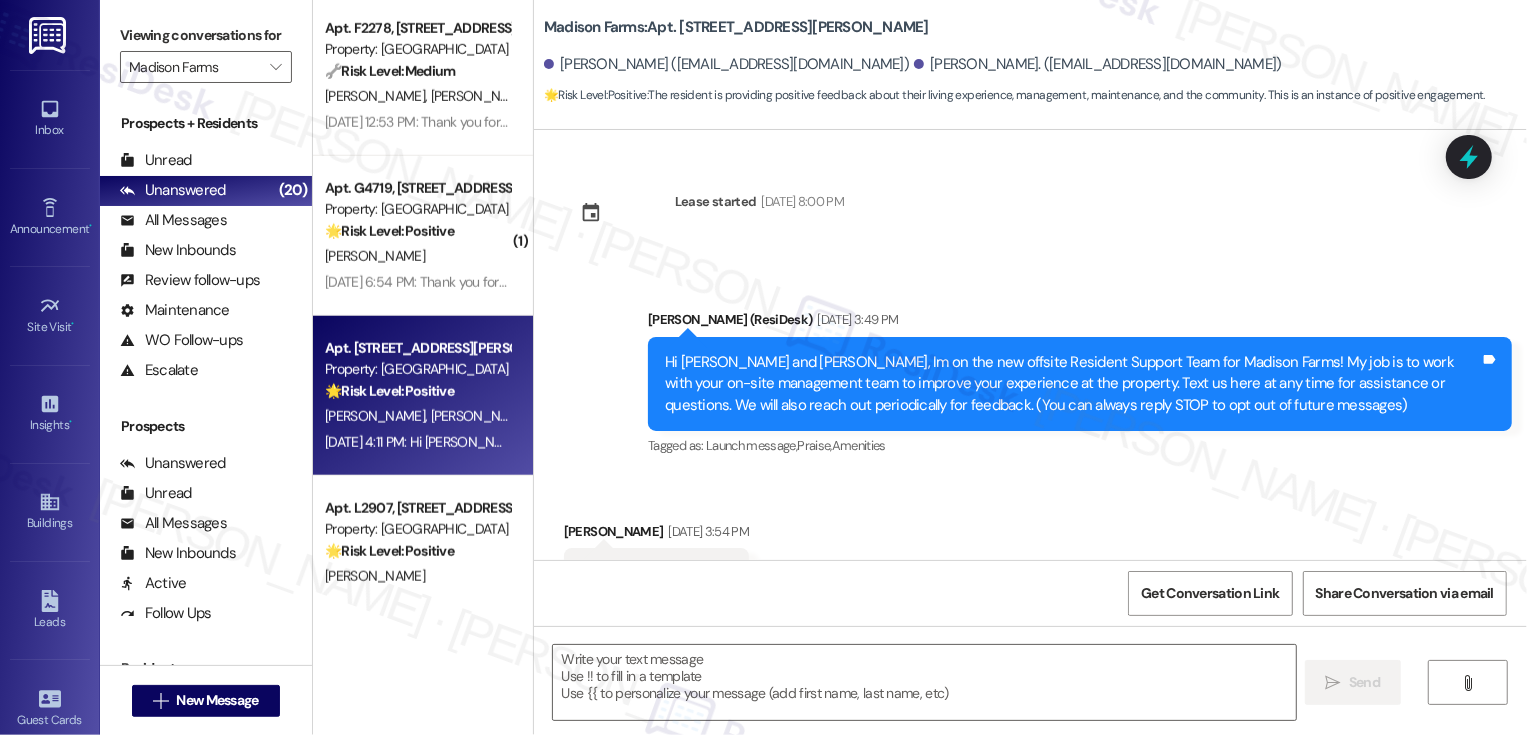 click on "[DATE] 4:11 PM: Hi [PERSON_NAME],
We moved to [GEOGRAPHIC_DATA] [DATE]
I absolutely love living here! Management & Maintenance is awesome 👏 the grounds and common areas inside of our building is
well kept & clean by the landscaping & housekeeping staff, even the quality of
tenants are impressive, mgmt does
an excellent job of vetting, I also like
that pets are welcome!!!!!! [DATE] 4:11 PM: Hi [PERSON_NAME],
We moved to [GEOGRAPHIC_DATA] [DATE]
I absolutely love living here! Management & Maintenance is awesome 👏 the grounds and common areas inside of our building is
well kept & clean by the landscaping & housekeeping staff, even the quality of
tenants are impressive, mgmt does
an excellent job of vetting, I also like
that pets are welcome!!!!!!" at bounding box center [417, 442] 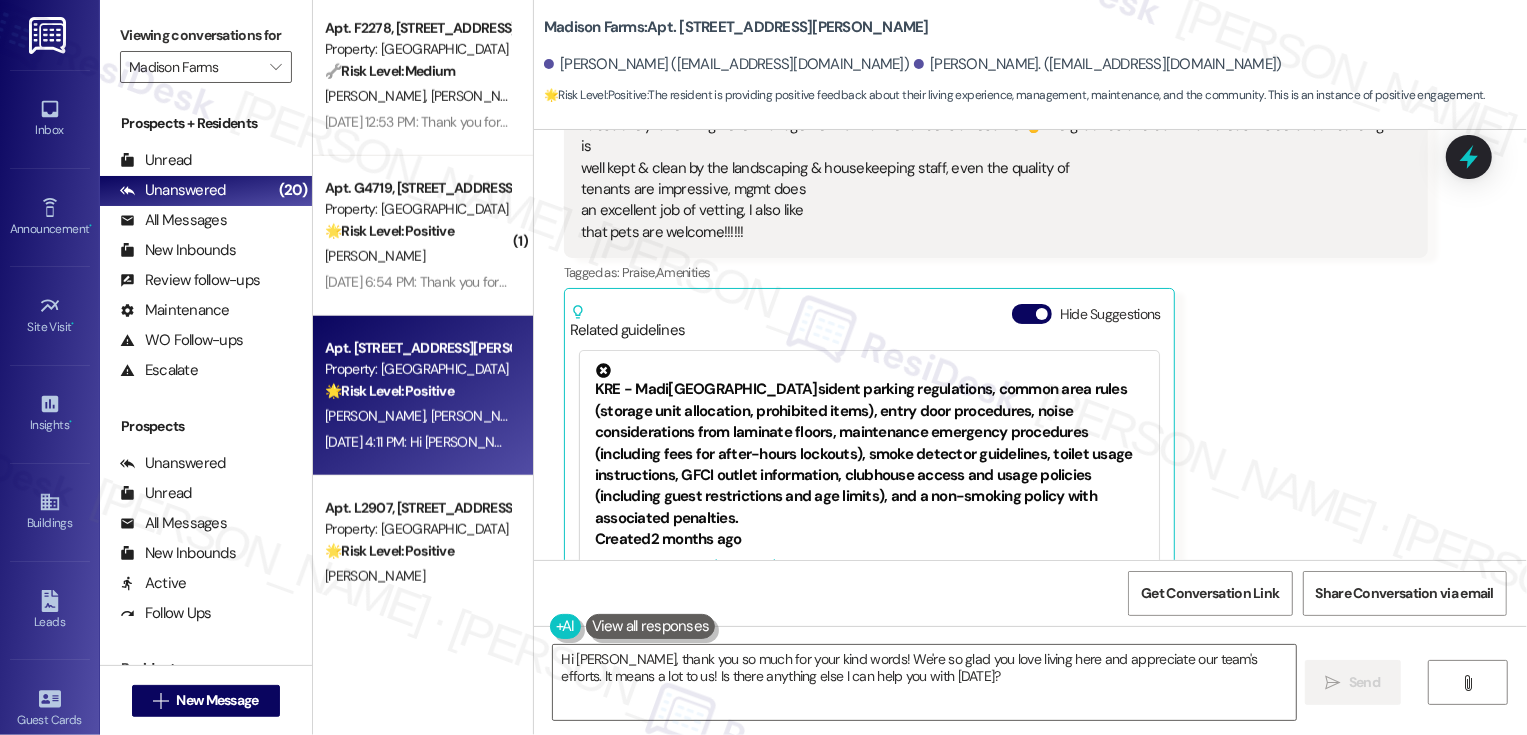scroll, scrollTop: 3212, scrollLeft: 0, axis: vertical 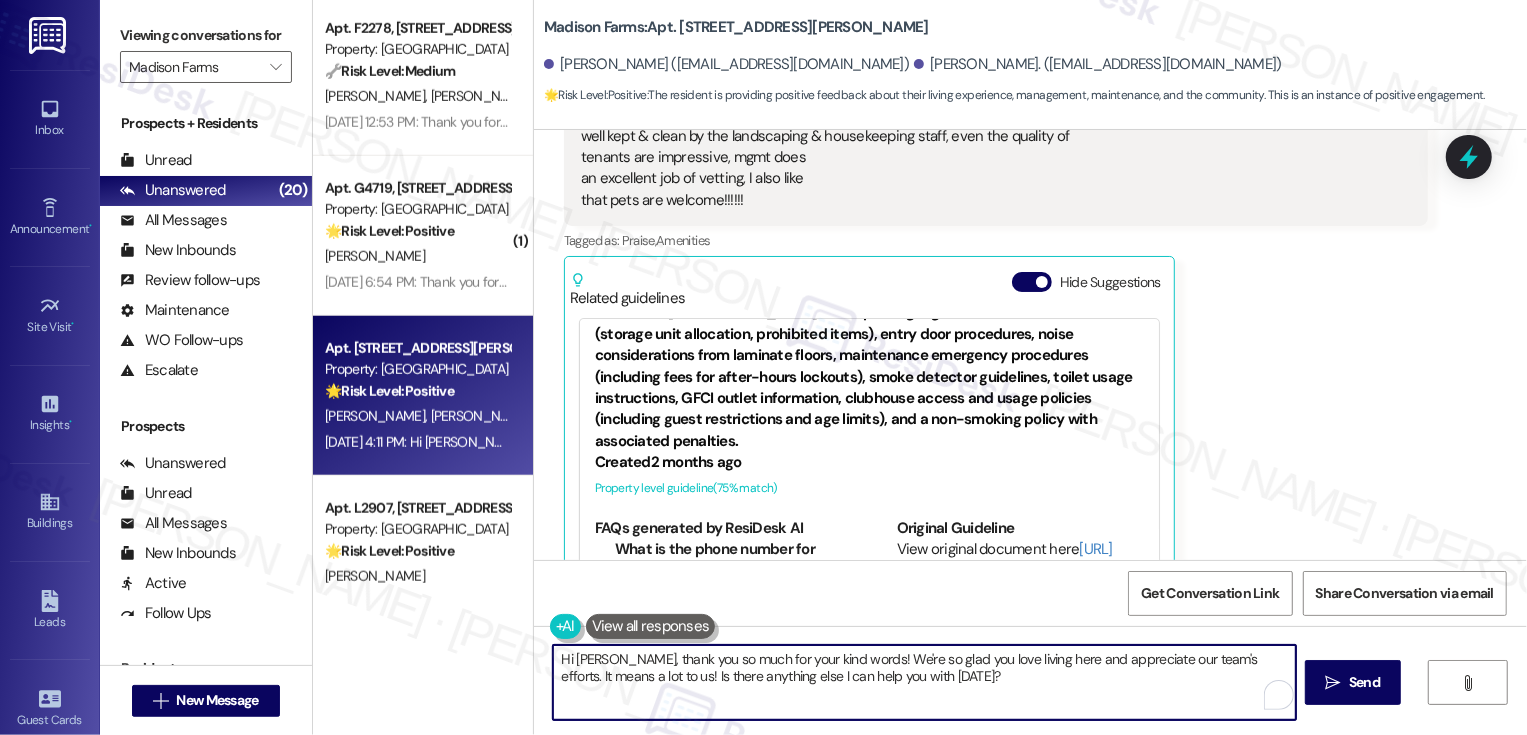 drag, startPoint x: 612, startPoint y: 676, endPoint x: 936, endPoint y: 698, distance: 324.74606 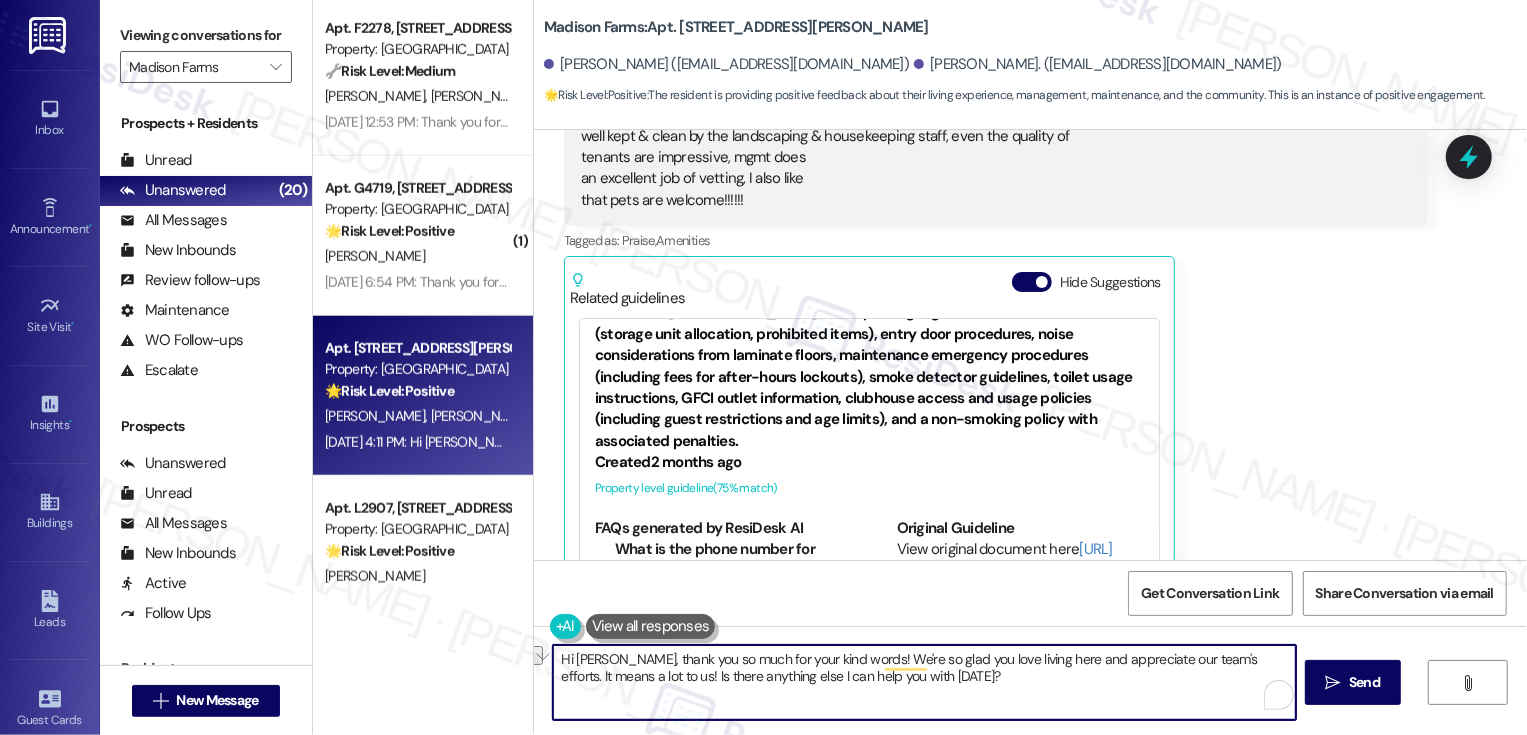 drag, startPoint x: 926, startPoint y: 689, endPoint x: 614, endPoint y: 674, distance: 312.36038 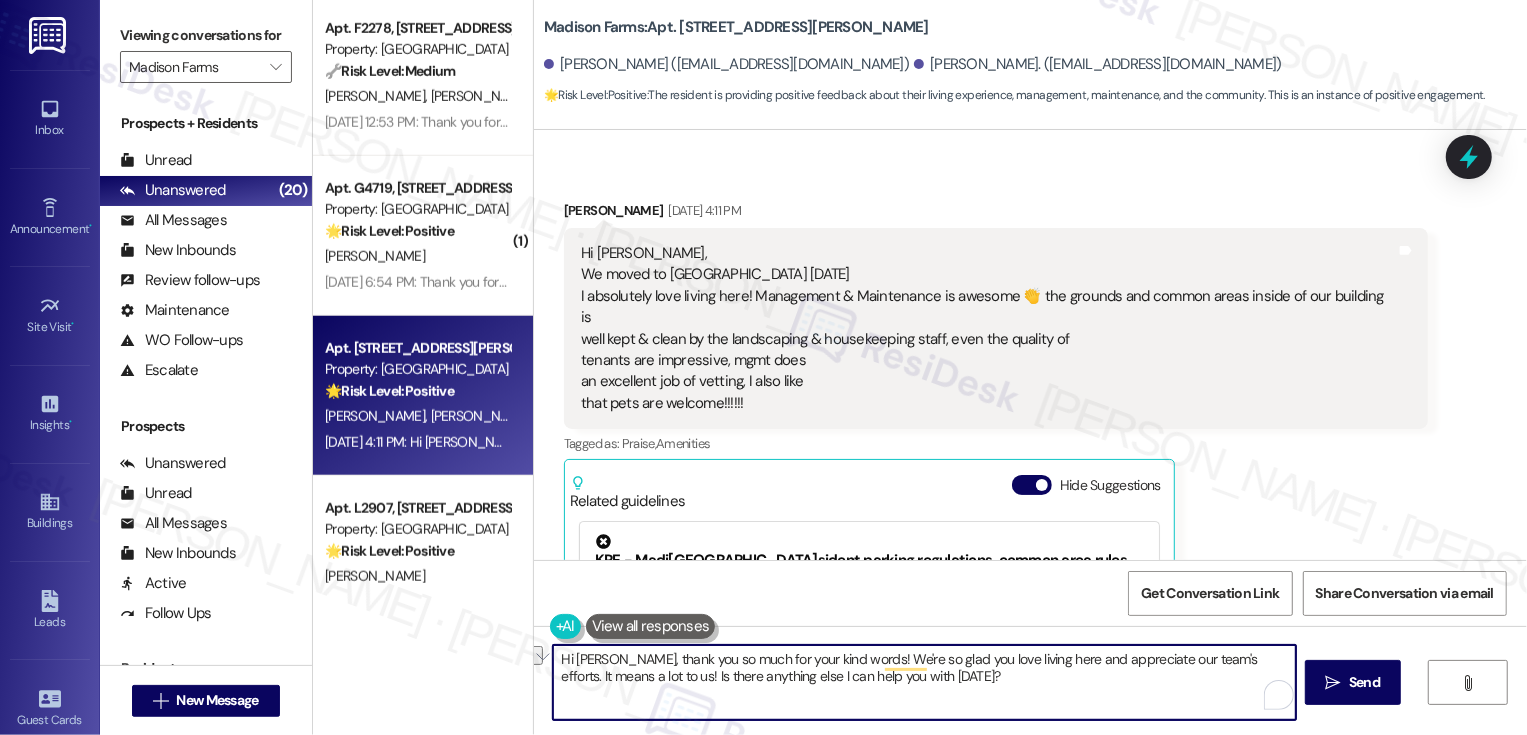scroll, scrollTop: 3006, scrollLeft: 0, axis: vertical 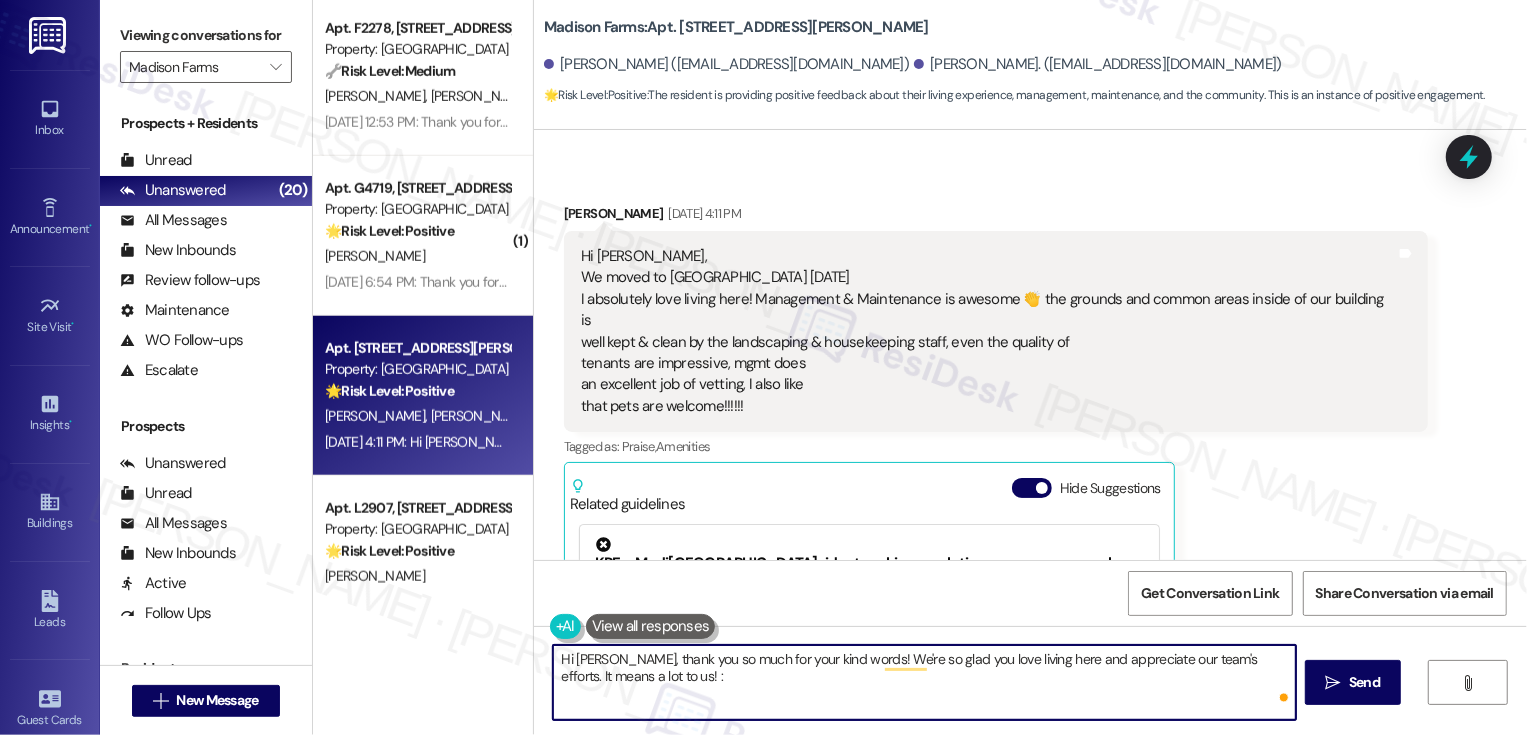 type on "Hi [PERSON_NAME], thank you so much for your kind words! We're so glad you love living here and appreciate our team's efforts. It means a lot to us! :)" 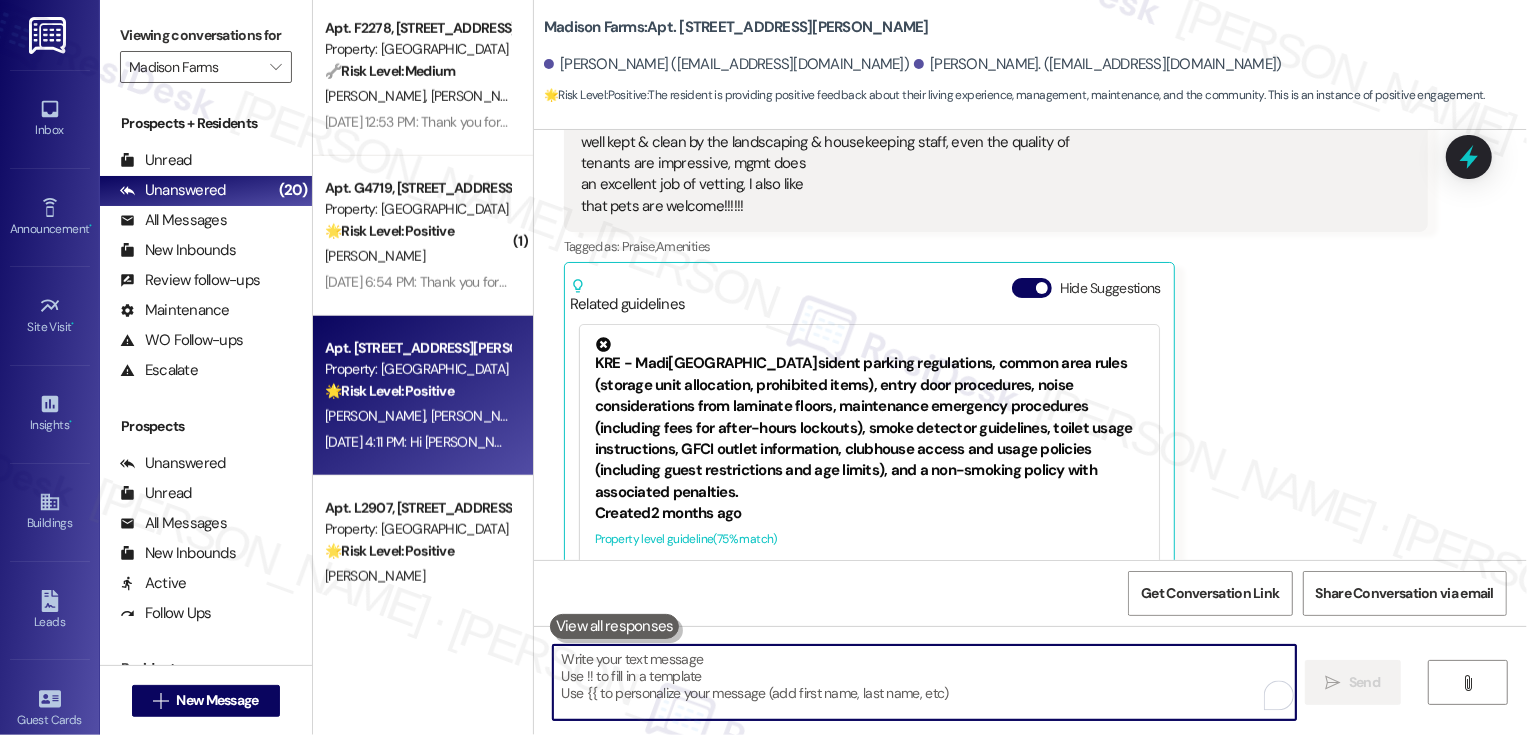 scroll, scrollTop: 3211, scrollLeft: 0, axis: vertical 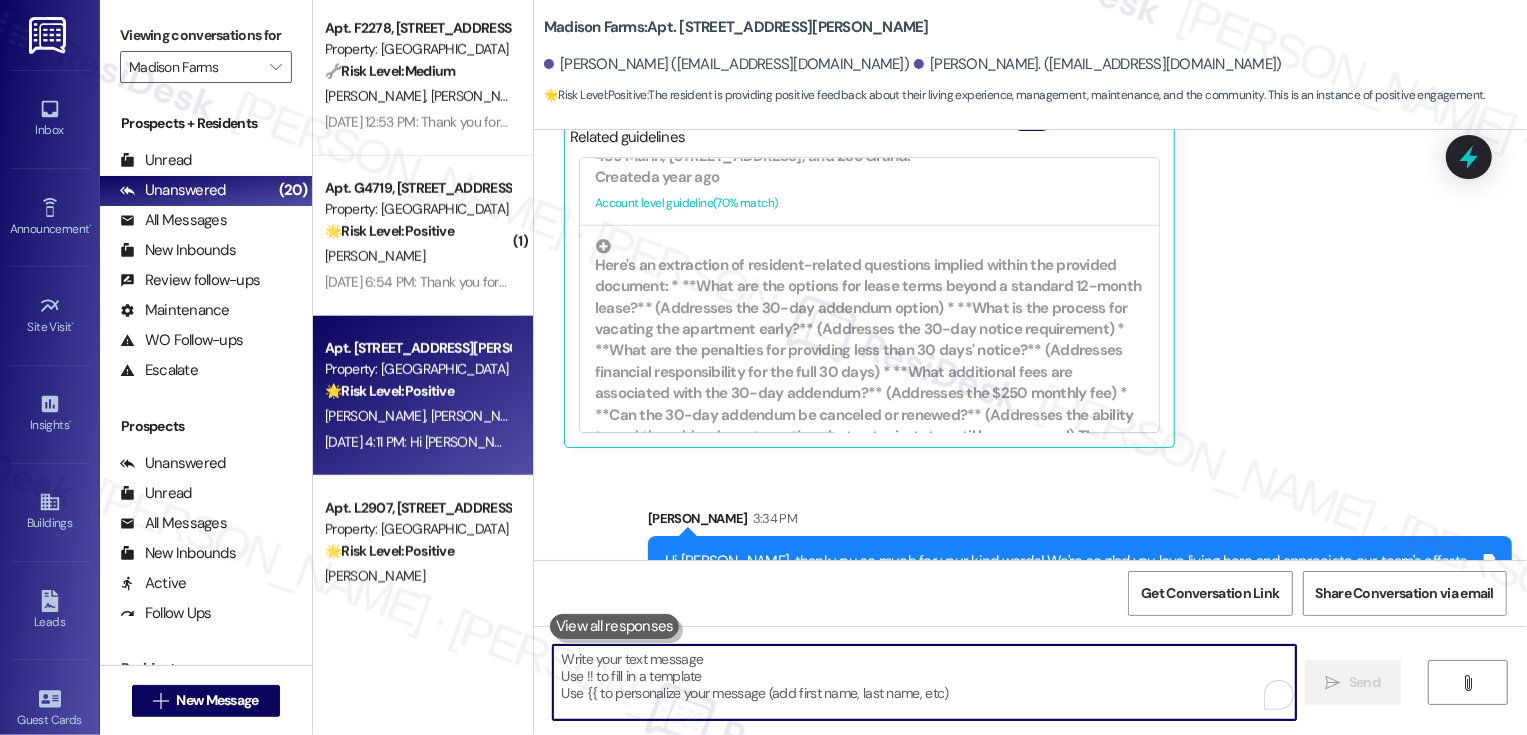 click at bounding box center [924, 682] 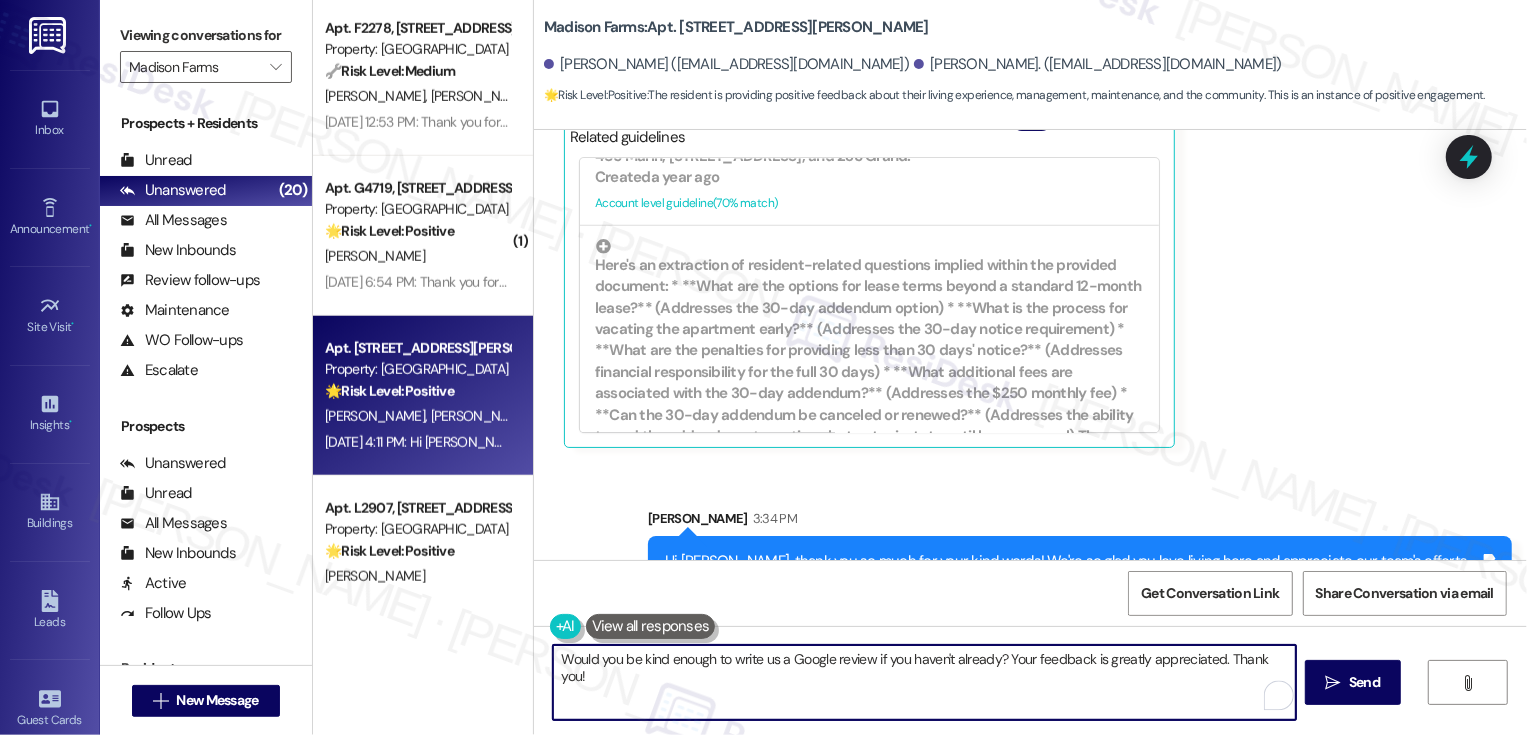 click on "Would you be kind enough to write us a Google review if you haven't already? Your feedback is greatly appreciated. Thank you!" at bounding box center [924, 682] 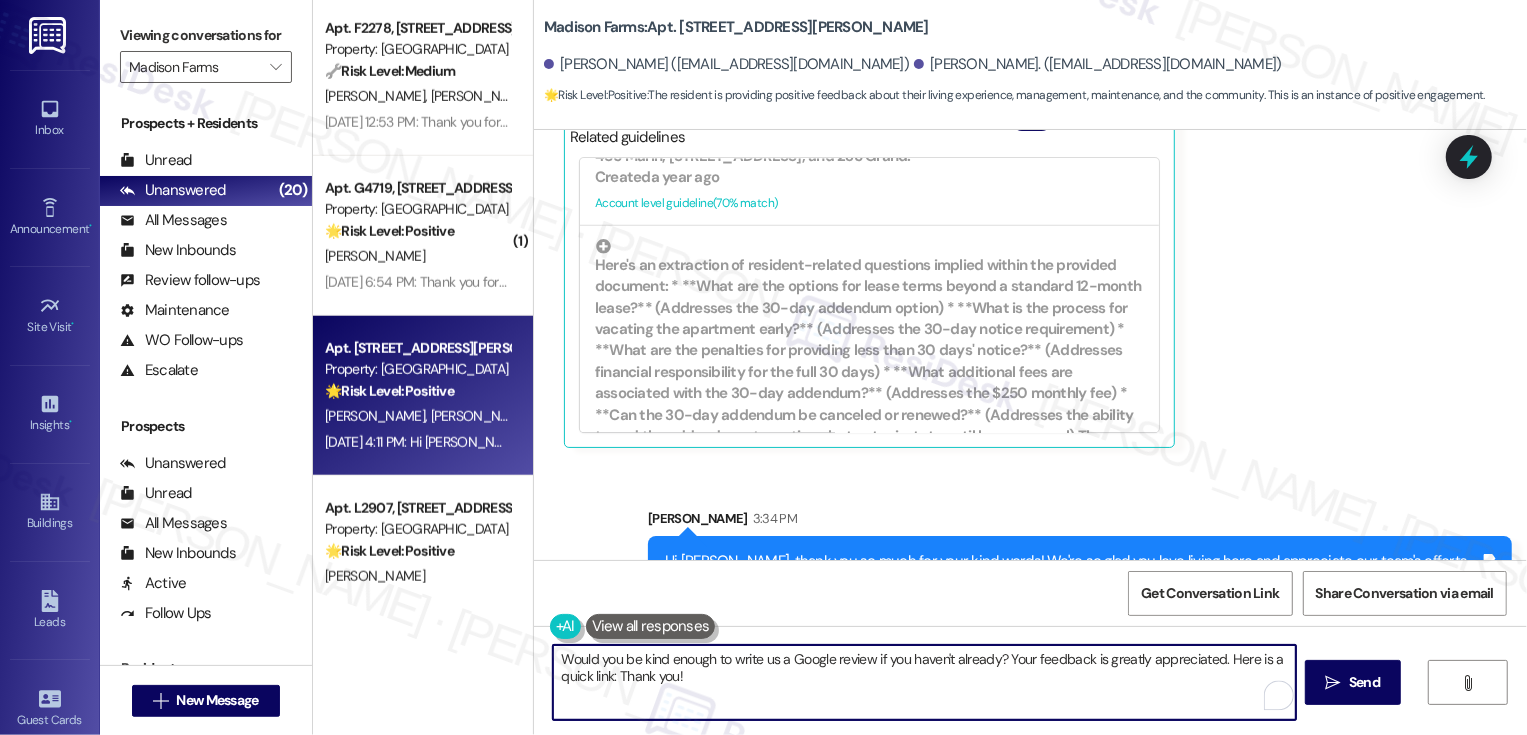 drag, startPoint x: 608, startPoint y: 677, endPoint x: 739, endPoint y: 677, distance: 131 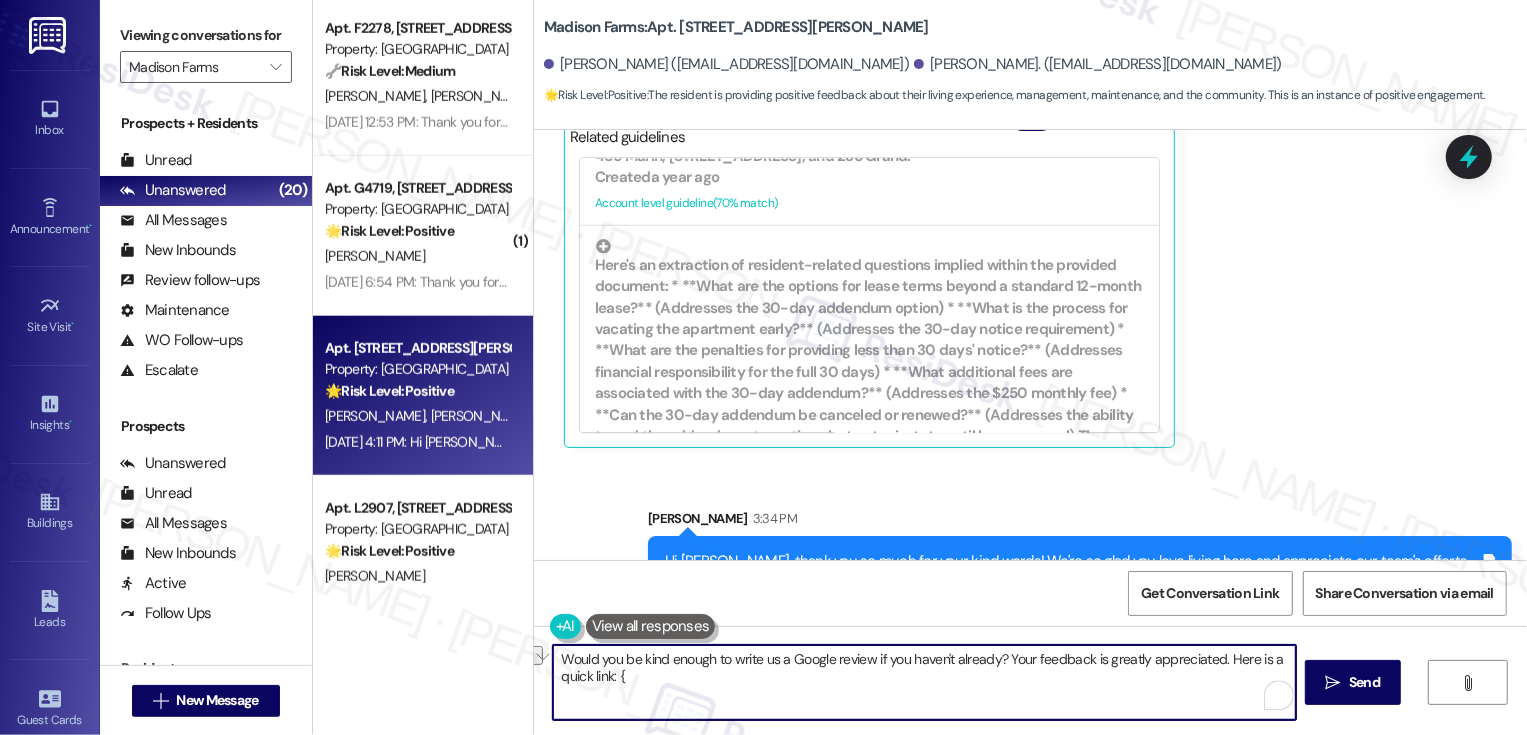 type on "Would you be kind enough to write us a Google review if you haven't already? Your feedback is greatly appreciated. Here is a quick link: {{" 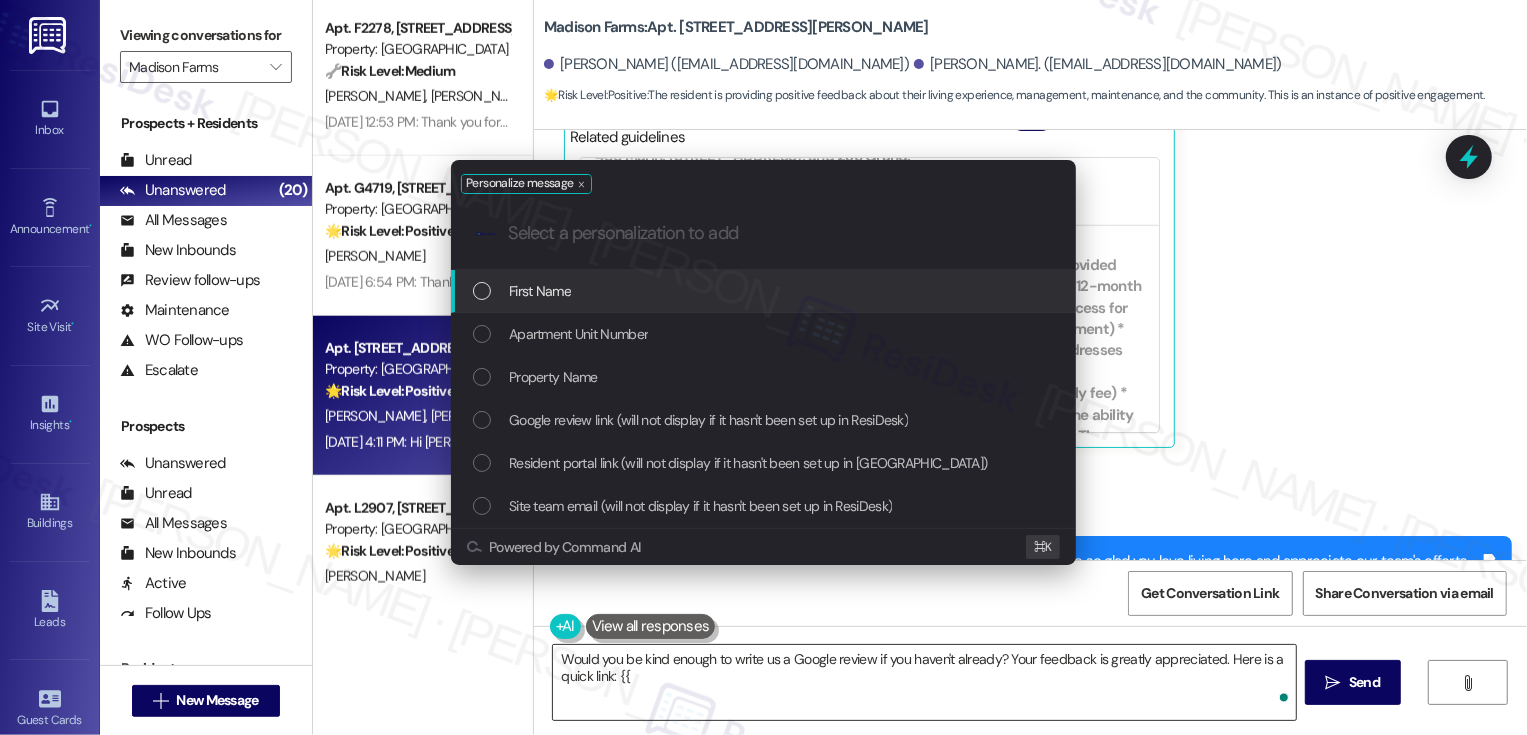 type on "g" 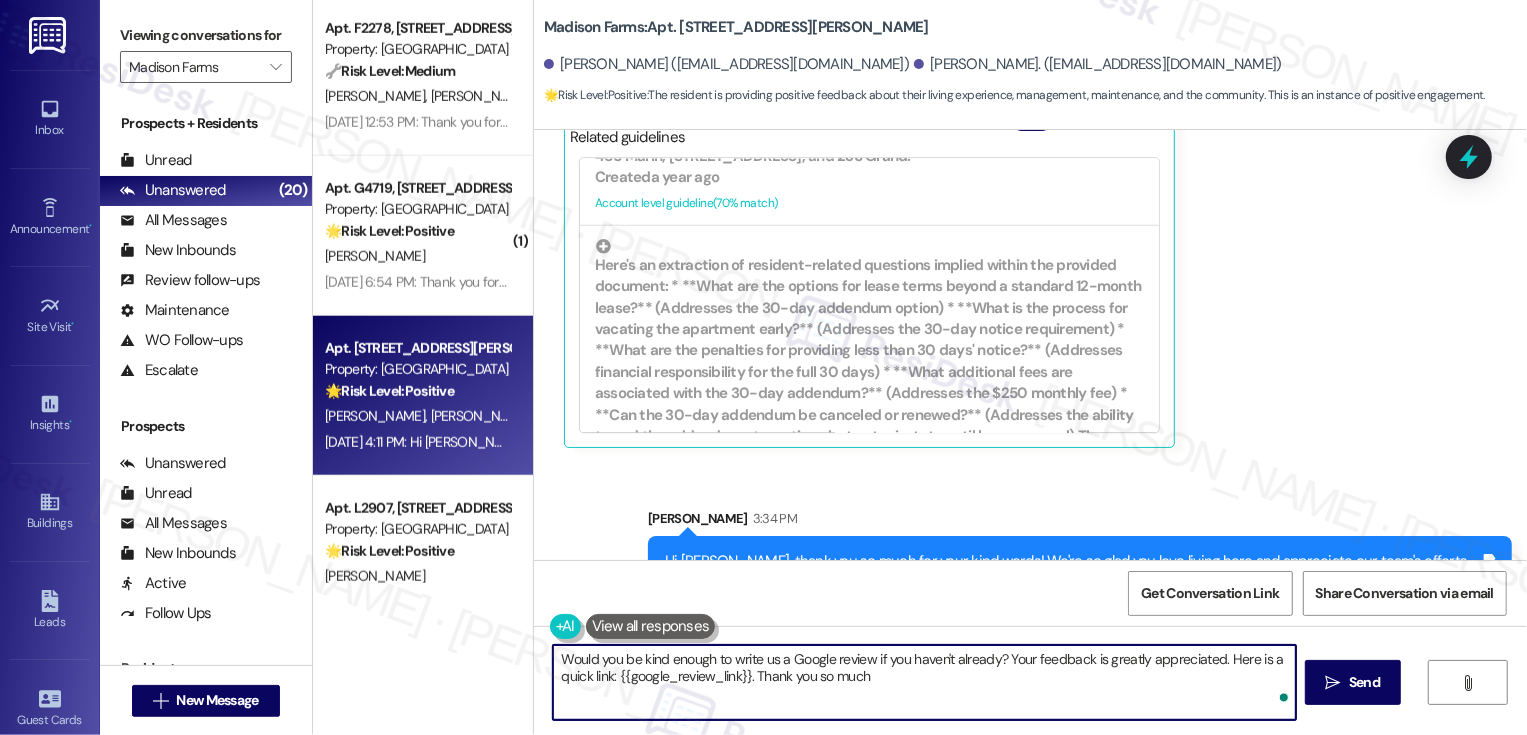 type on "Would you be kind enough to write us a Google review if you haven't already? Your feedback is greatly appreciated. Here is a quick link: {{google_review_link}}. Thank you so much!" 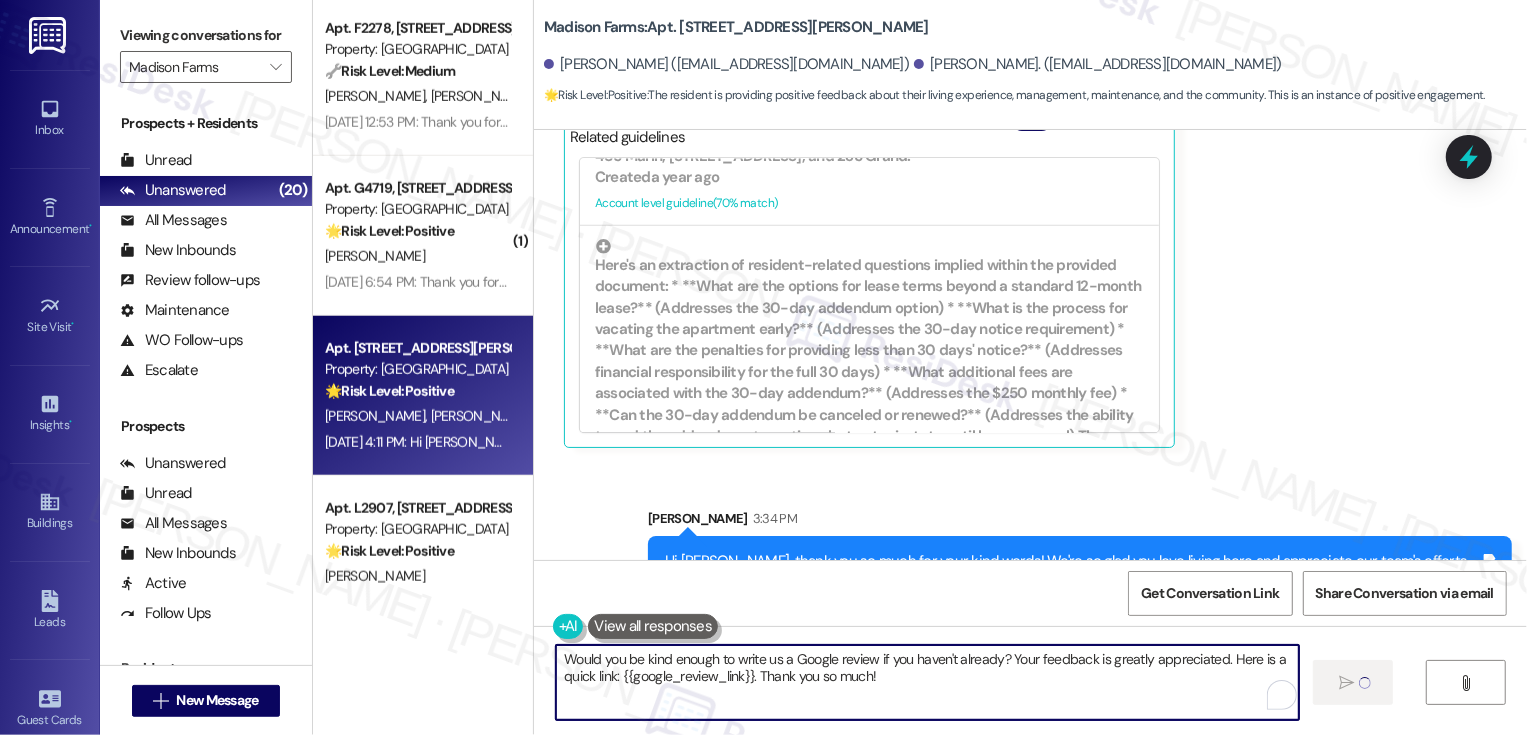 type 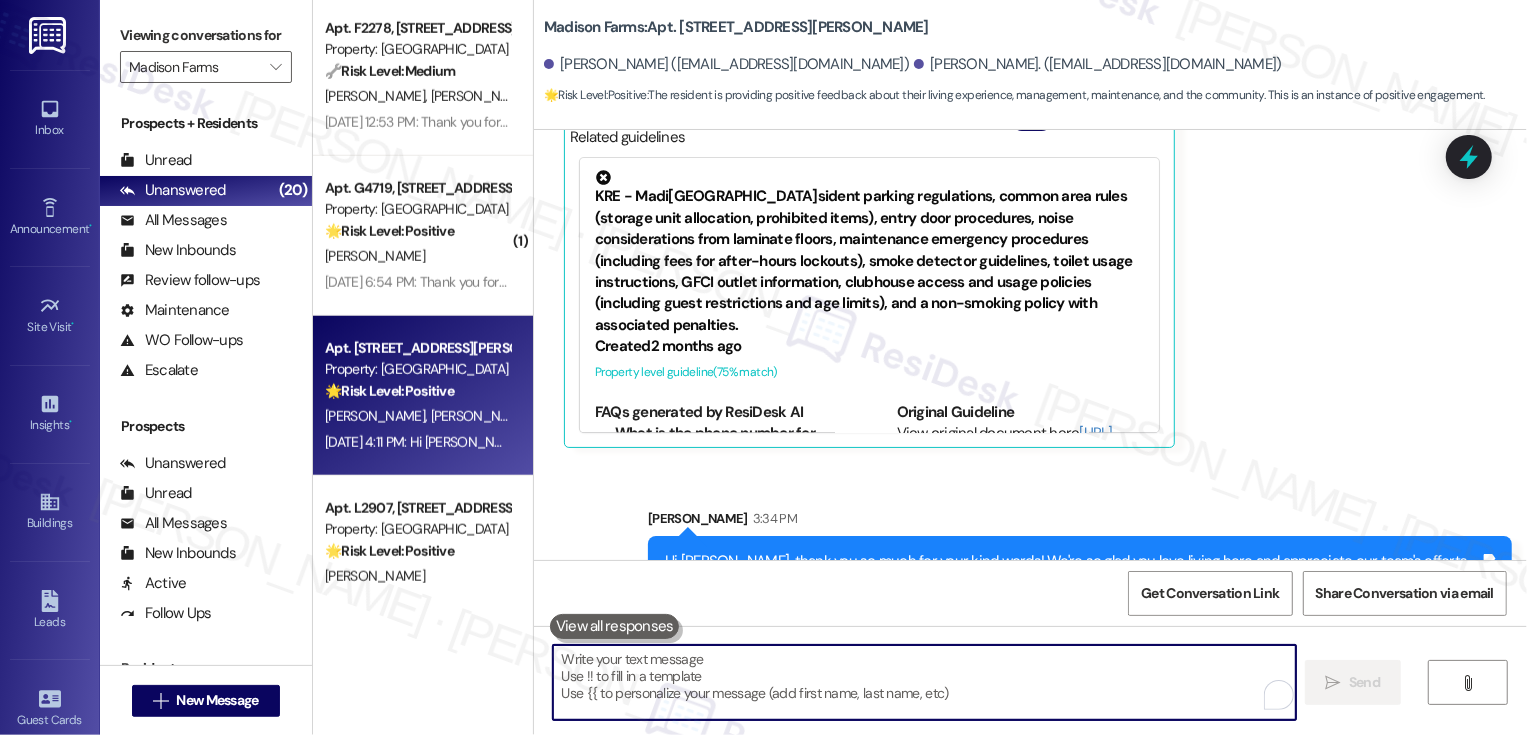 scroll, scrollTop: 3211, scrollLeft: 0, axis: vertical 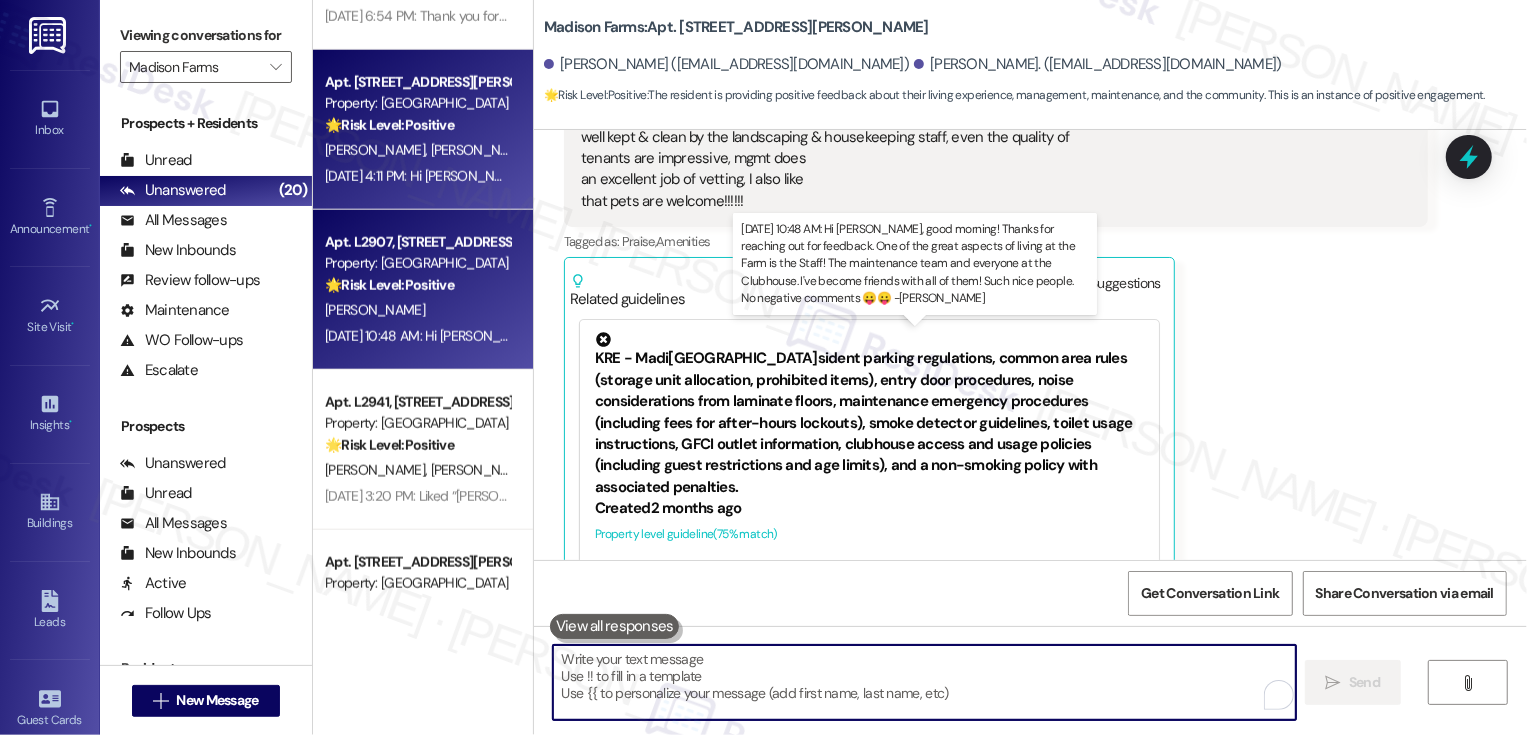 click on "[DATE] 10:48 AM: Hi [PERSON_NAME], good morning!
Thanks for reaching out for feedback.
One of the great aspects of living at the Farm is the Staff!
The maintenance team and everyone at the Clubhouse.
I've become friends with all of them!
Such nice people.
No negative comments 😛😛
-[PERSON_NAME]  [DATE] 10:48 AM: Hi [PERSON_NAME], good morning!
Thanks for reaching out for feedback.
One of the great aspects of living at the Farm is the Staff!
The maintenance team and everyone at the Clubhouse.
I've become friends with all of them!
Such nice people.
No negative comments 😛😛
-[PERSON_NAME]" at bounding box center (1218, 336) 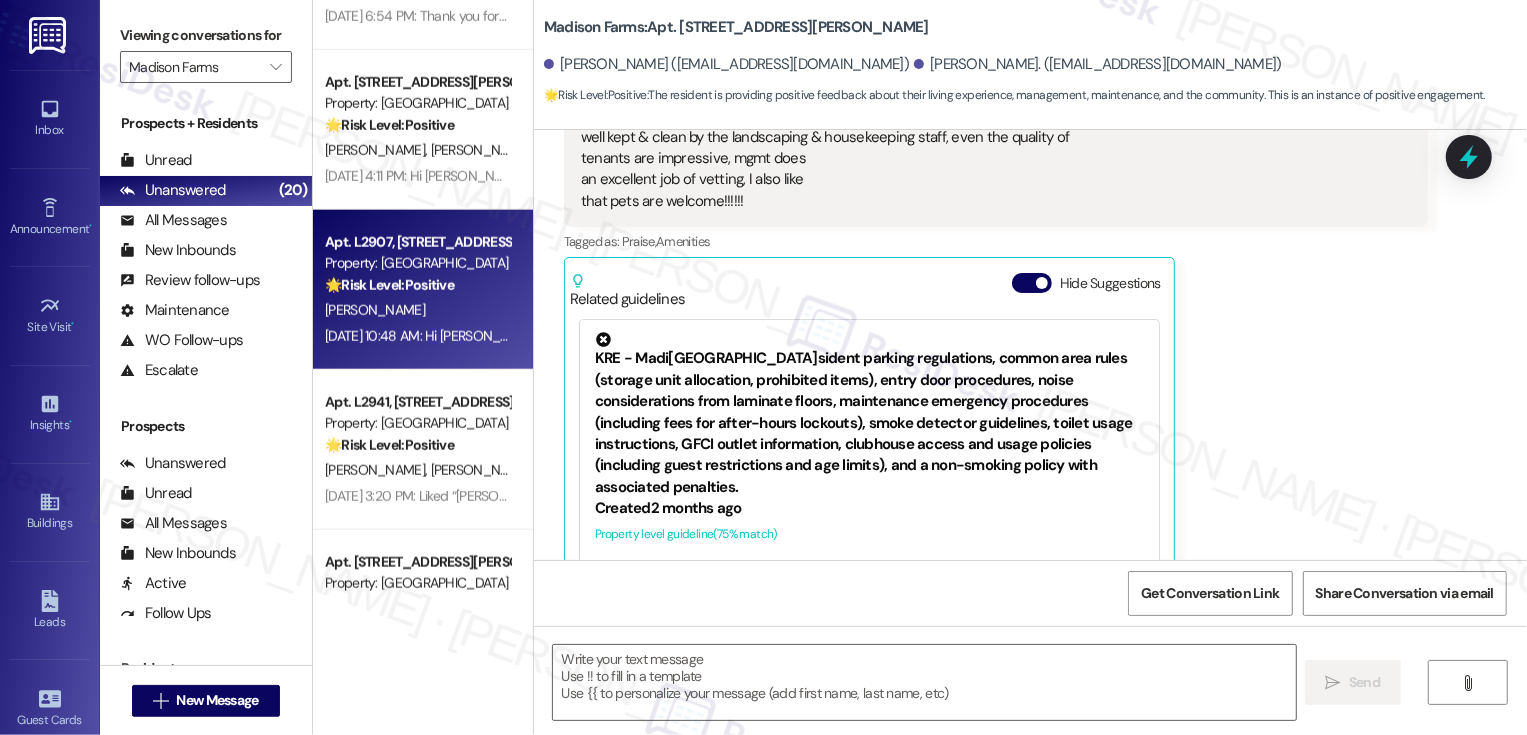 click on "[DATE] 10:48 AM: Hi [PERSON_NAME], good morning!
Thanks for reaching out for feedback.
One of the great aspects of living at the Farm is the Staff!
The maintenance team and everyone at the Clubhouse.
I've become friends with all of them!
Such nice people.
No negative comments 😛😛
-[PERSON_NAME]  [DATE] 10:48 AM: Hi [PERSON_NAME], good morning!
Thanks for reaching out for feedback.
One of the great aspects of living at the Farm is the Staff!
The maintenance team and everyone at the Clubhouse.
I've become friends with all of them!
Such nice people.
No negative comments 😛😛
-[PERSON_NAME]" at bounding box center [1218, 336] 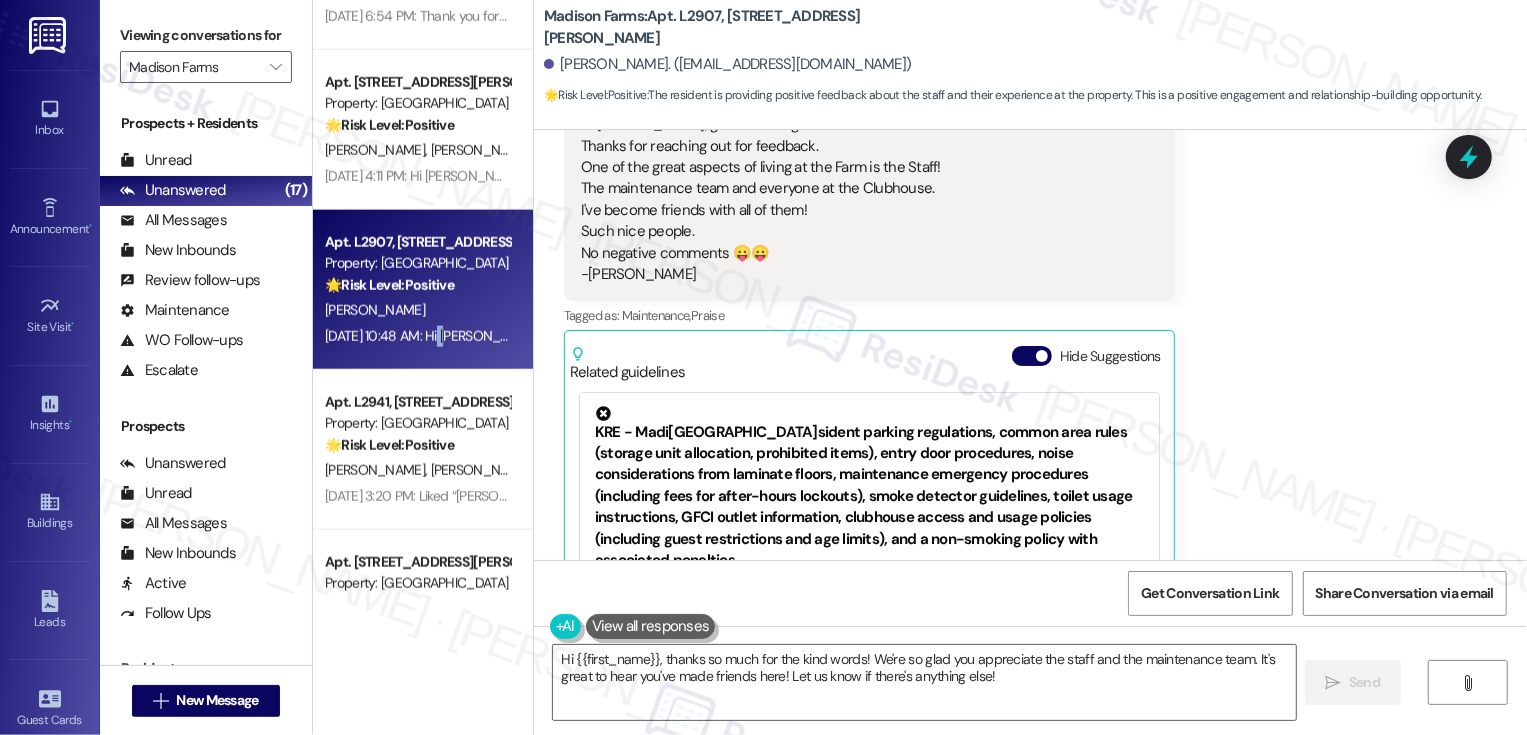 scroll, scrollTop: 7049, scrollLeft: 0, axis: vertical 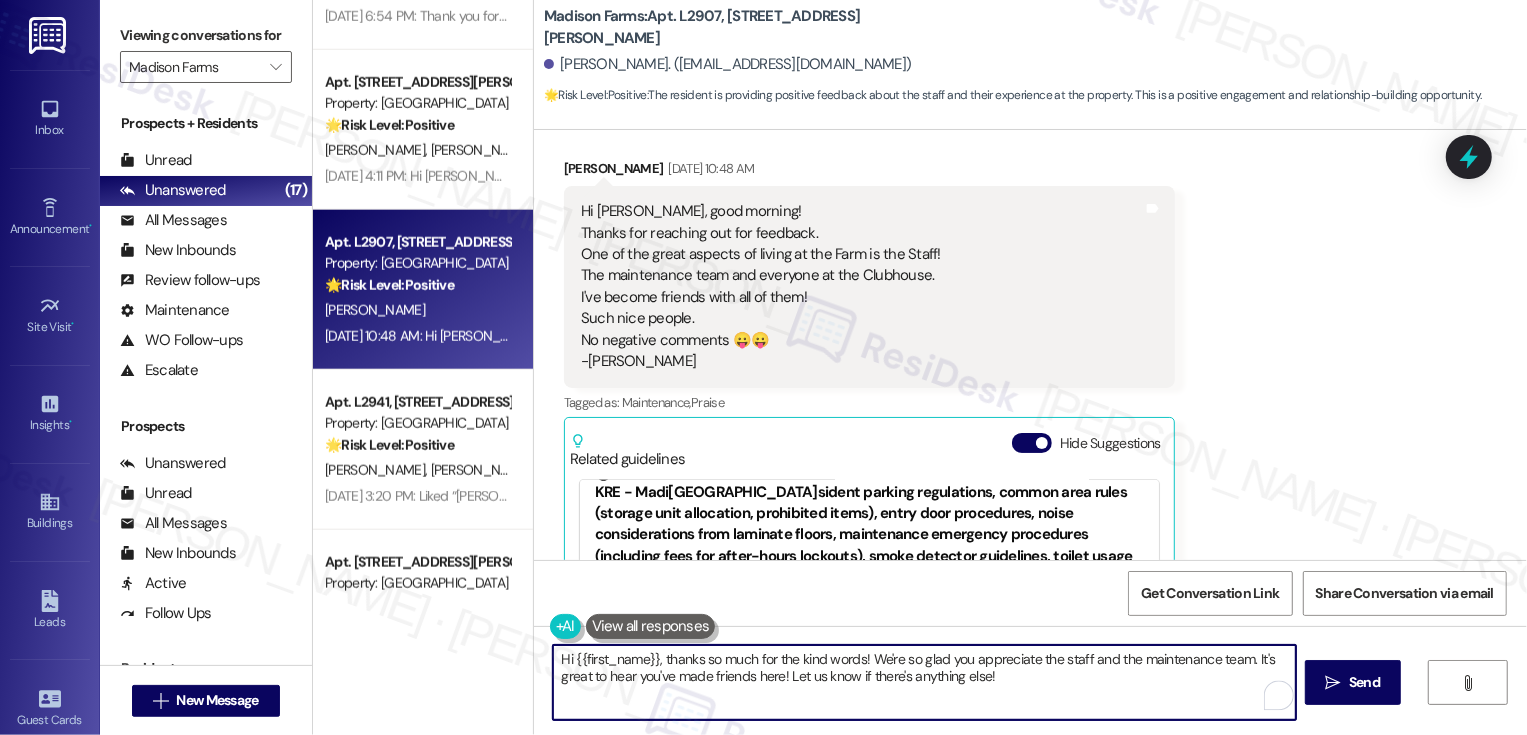 drag, startPoint x: 1022, startPoint y: 690, endPoint x: 774, endPoint y: 676, distance: 248.39485 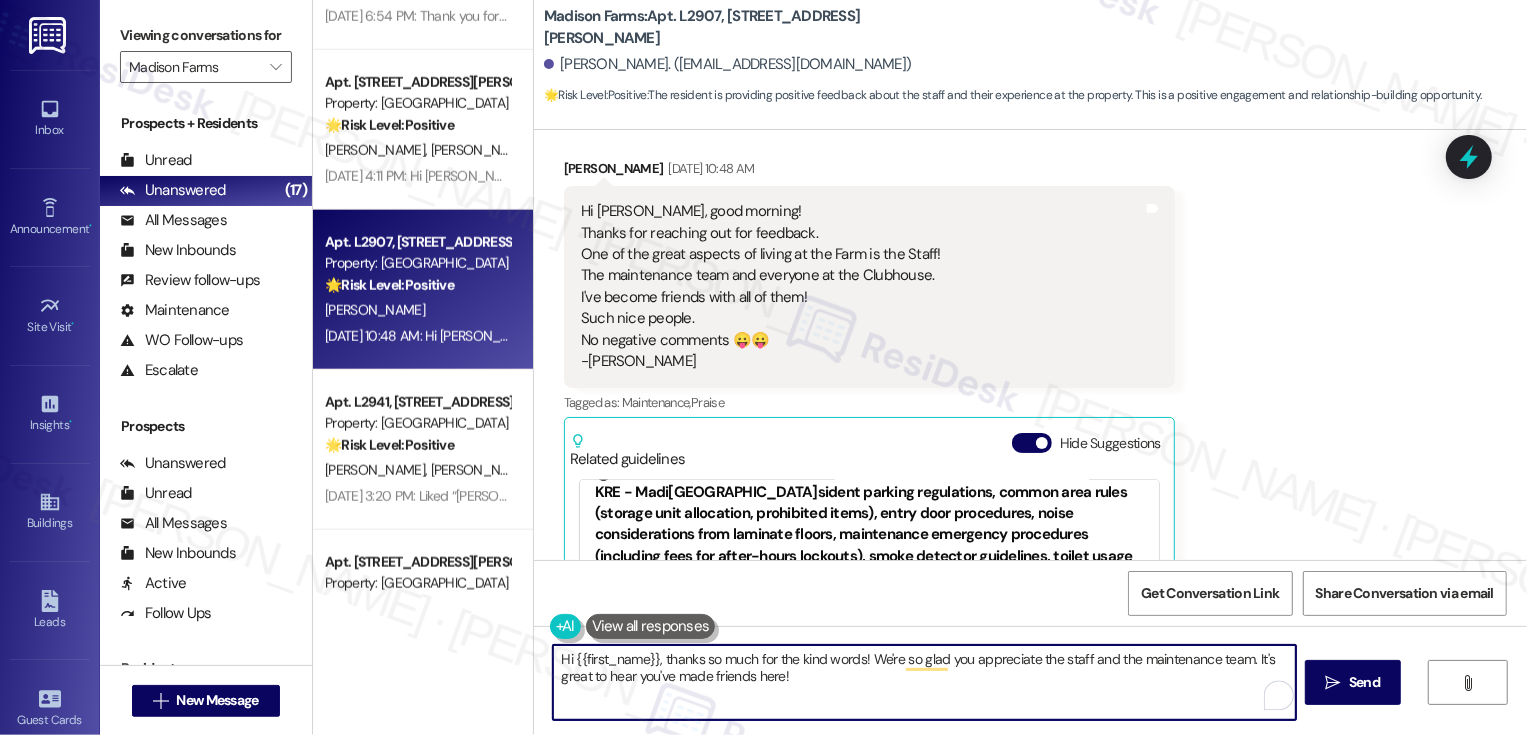 click on "Hi {{first_name}}, thanks so much for the kind words! We're so glad you appreciate the staff and the maintenance team. It's great to hear you've made friends here!" at bounding box center (924, 682) 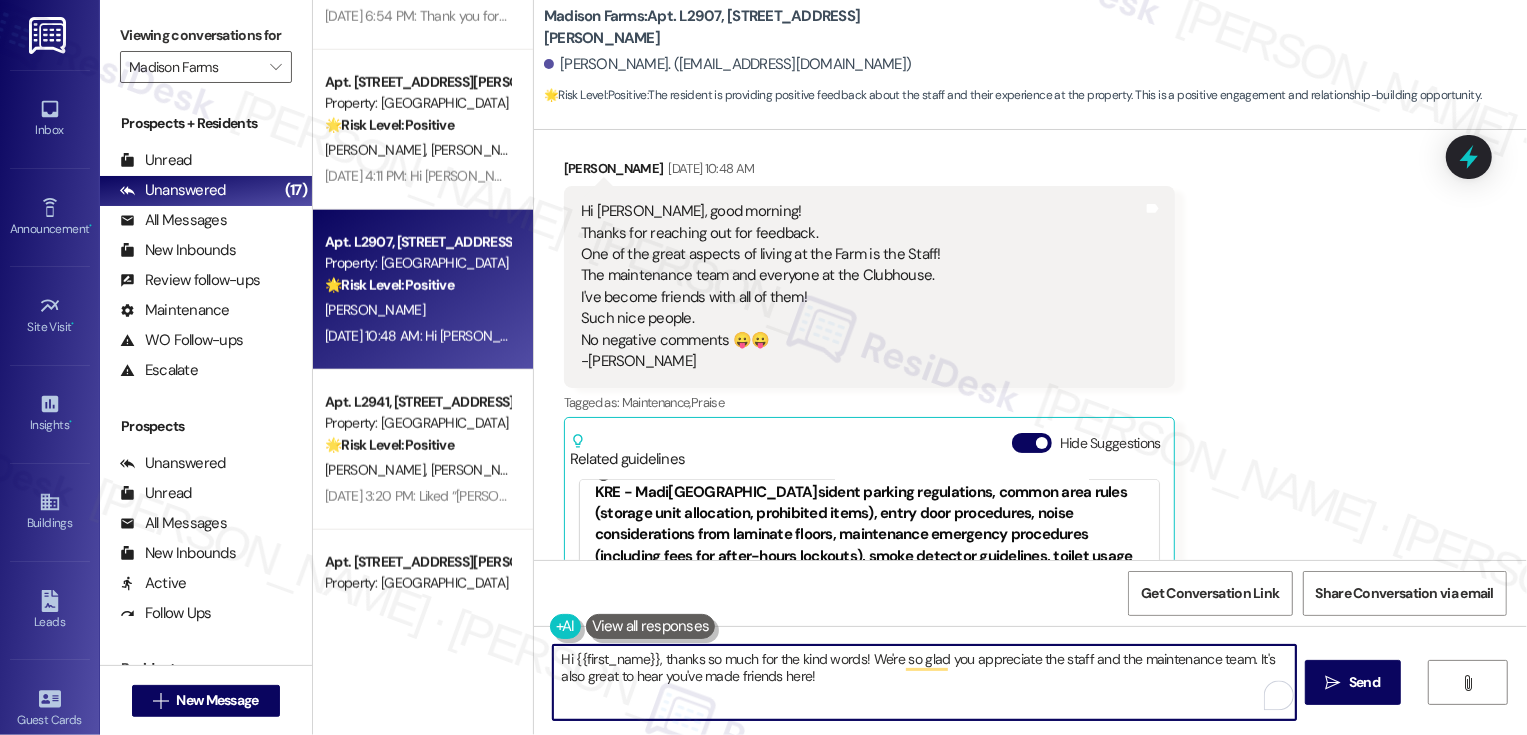 click on "Hi {{first_name}}, thanks so much for the kind words! We're so glad you appreciate the staff and the maintenance team. It's also great to hear you've made friends here!" at bounding box center (924, 682) 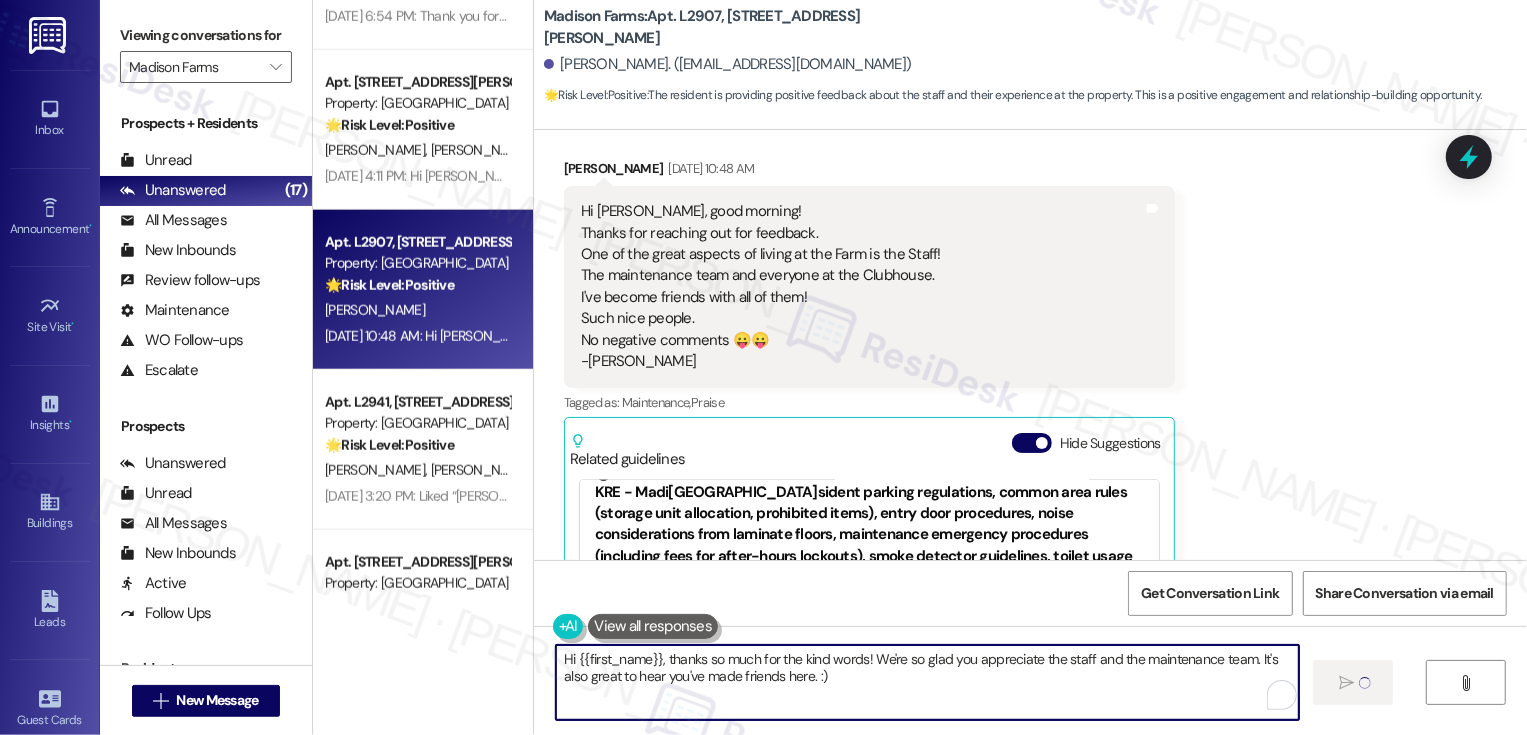 type on "Hi {{first_name}}, thanks so much for the kind words! We're so glad you appreciate the staff and the maintenance team. It's also great to hear you've made friends here. :)" 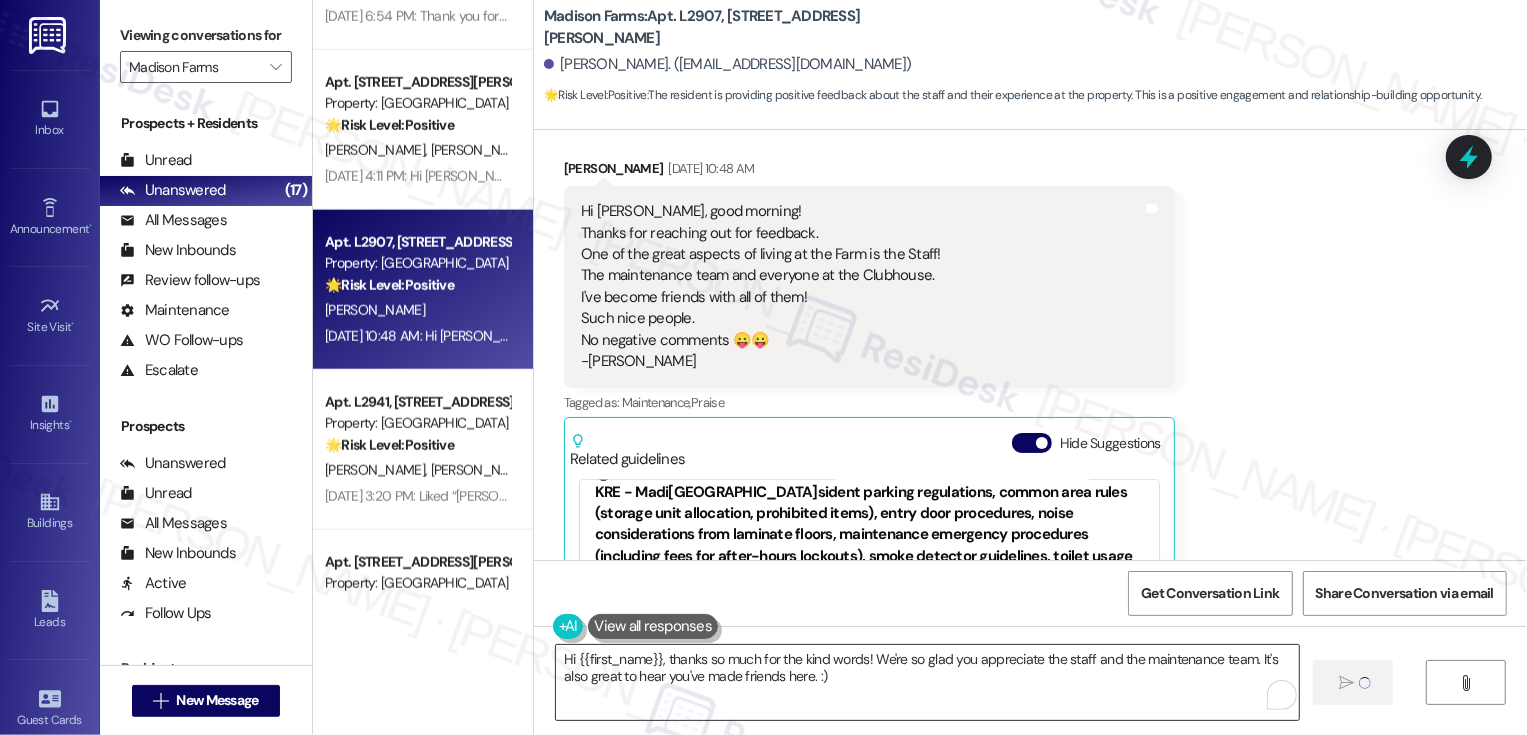 type 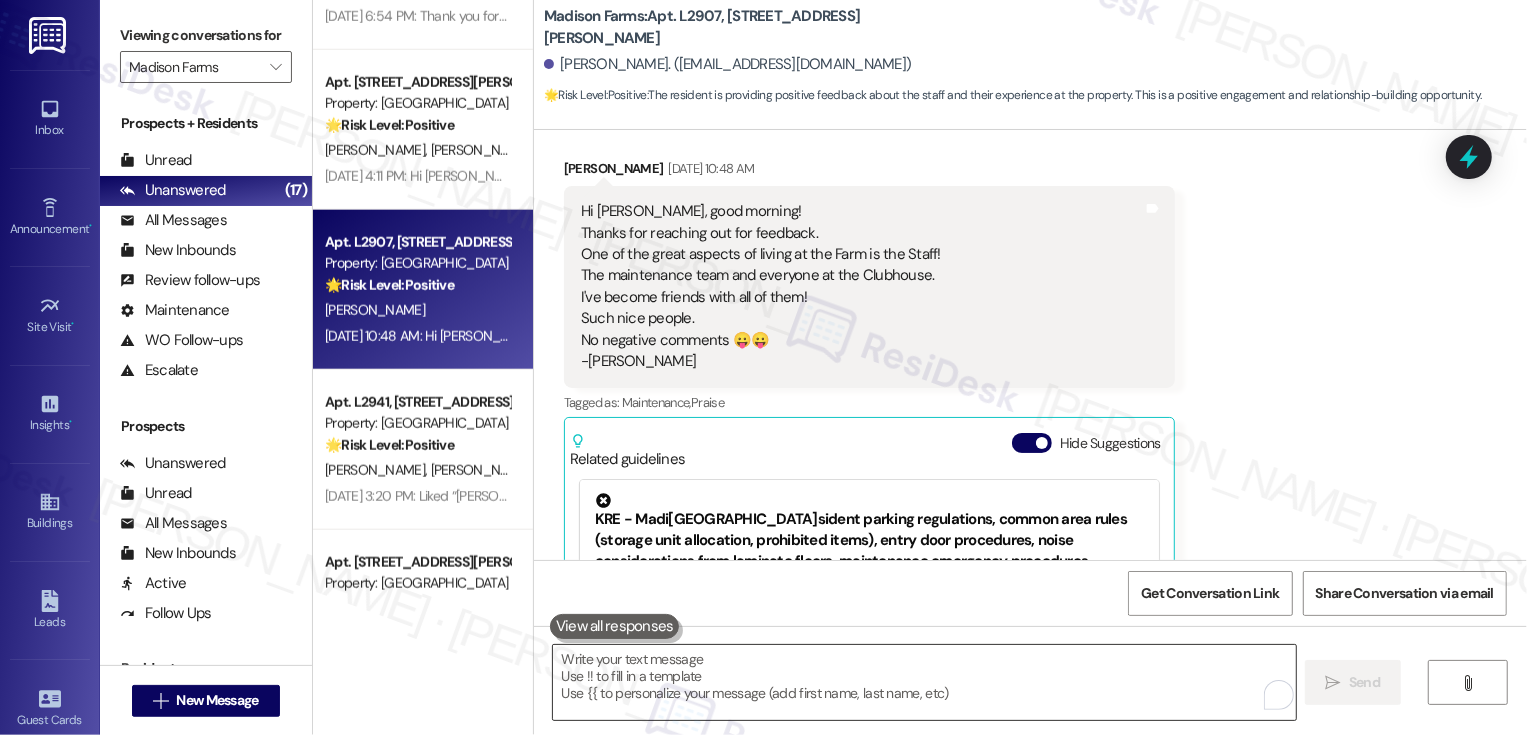 scroll, scrollTop: 7048, scrollLeft: 0, axis: vertical 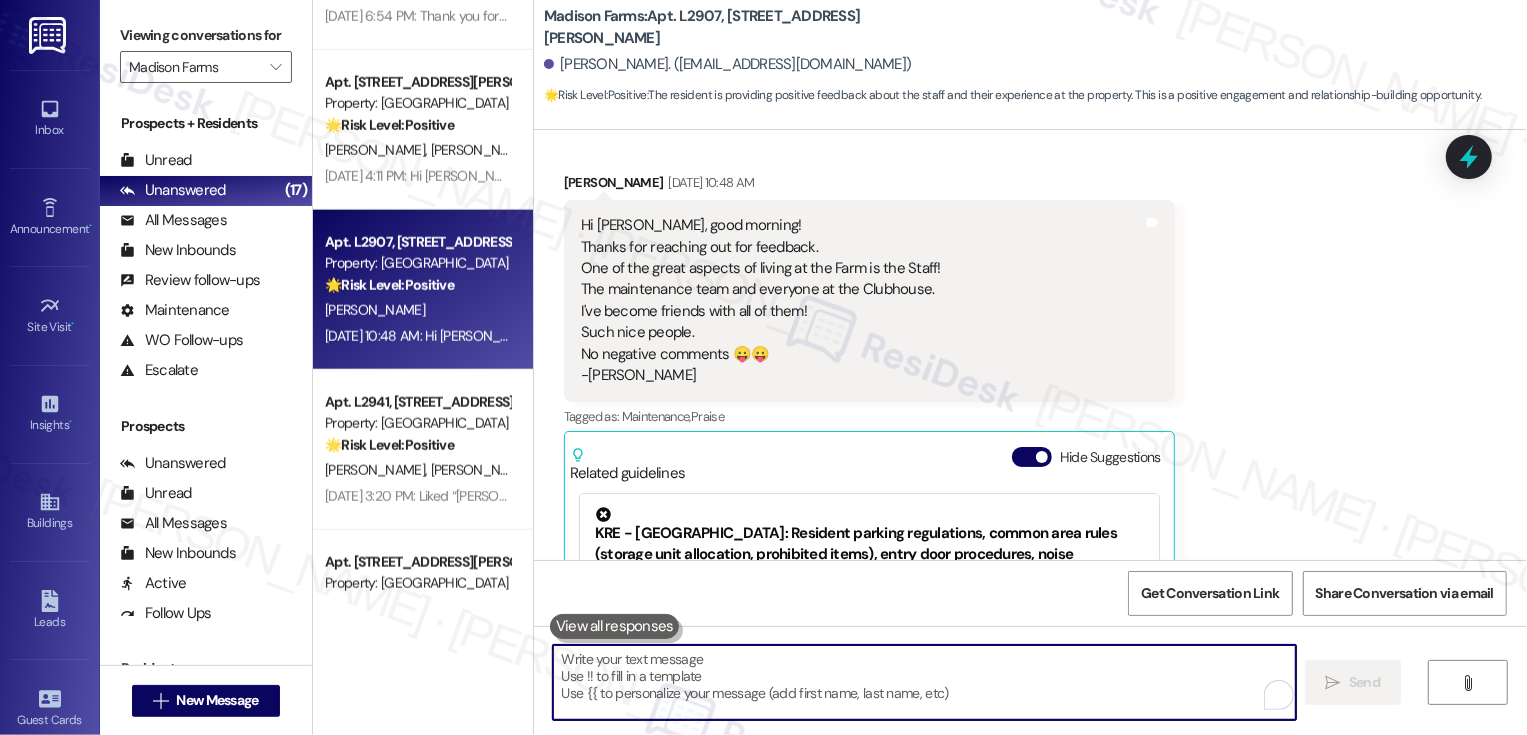 click at bounding box center [924, 682] 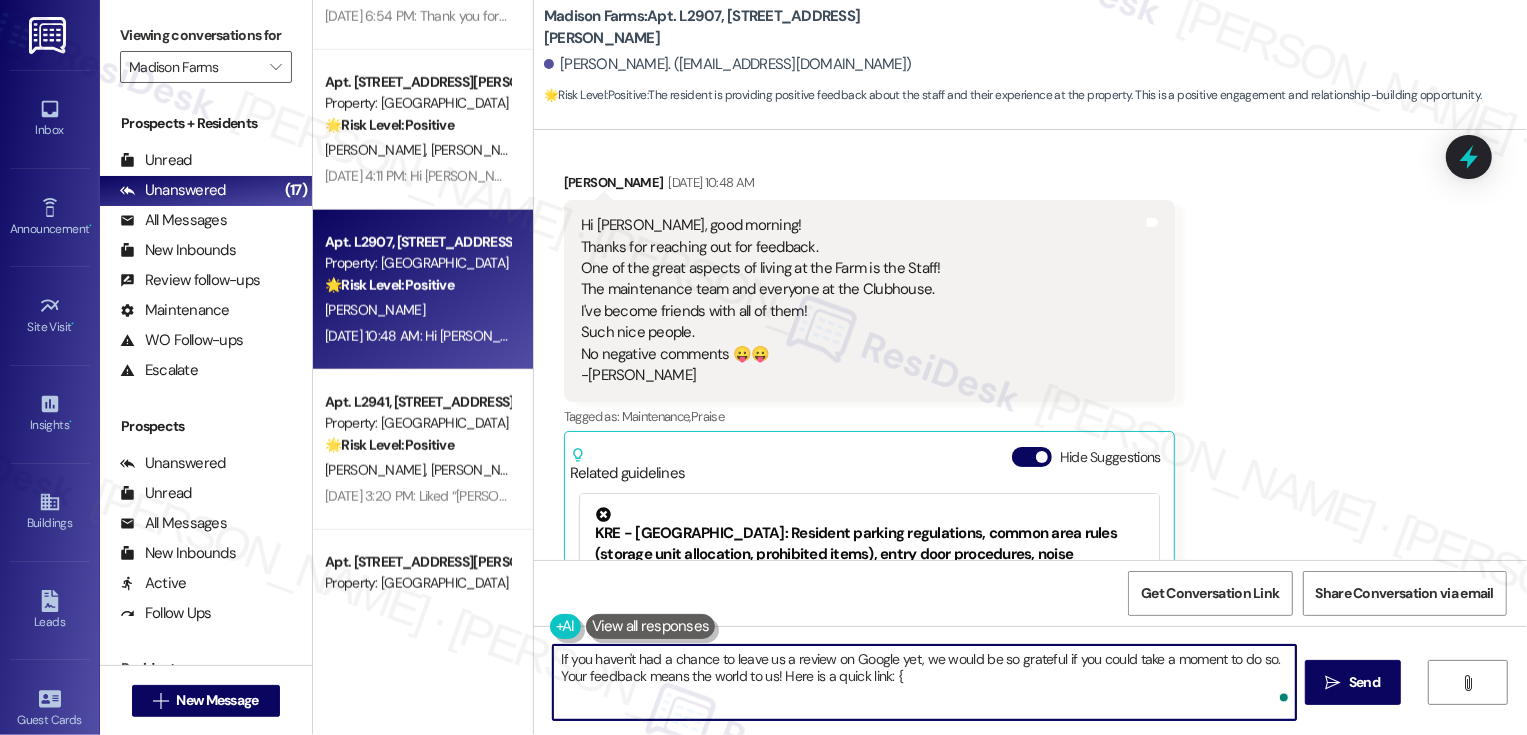type on "If you haven't had a chance to leave us a review on Google yet, we would be so grateful if you could take a moment to do so. Your feedback means the world to us! Here is a quick link: {{" 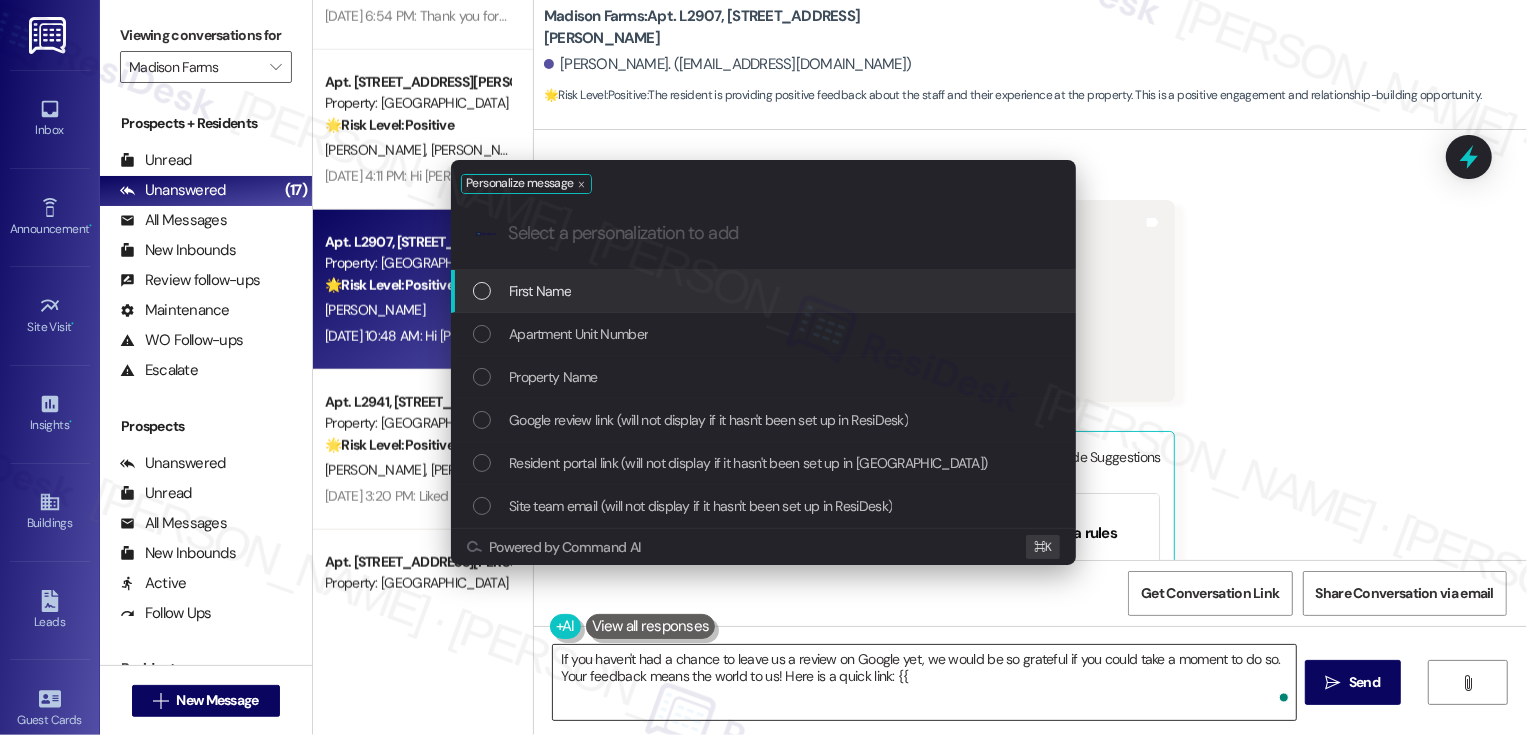 type on "g" 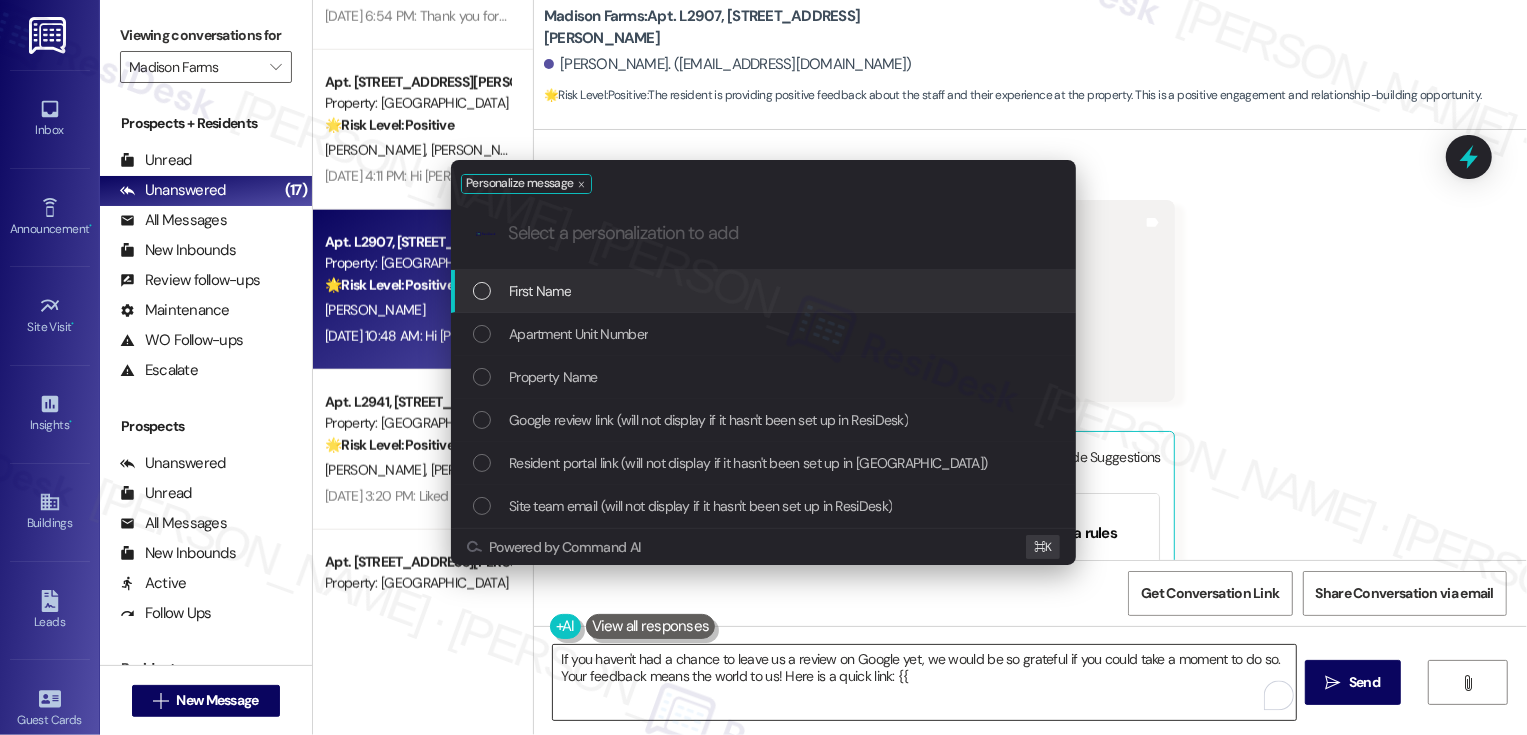 type on "g" 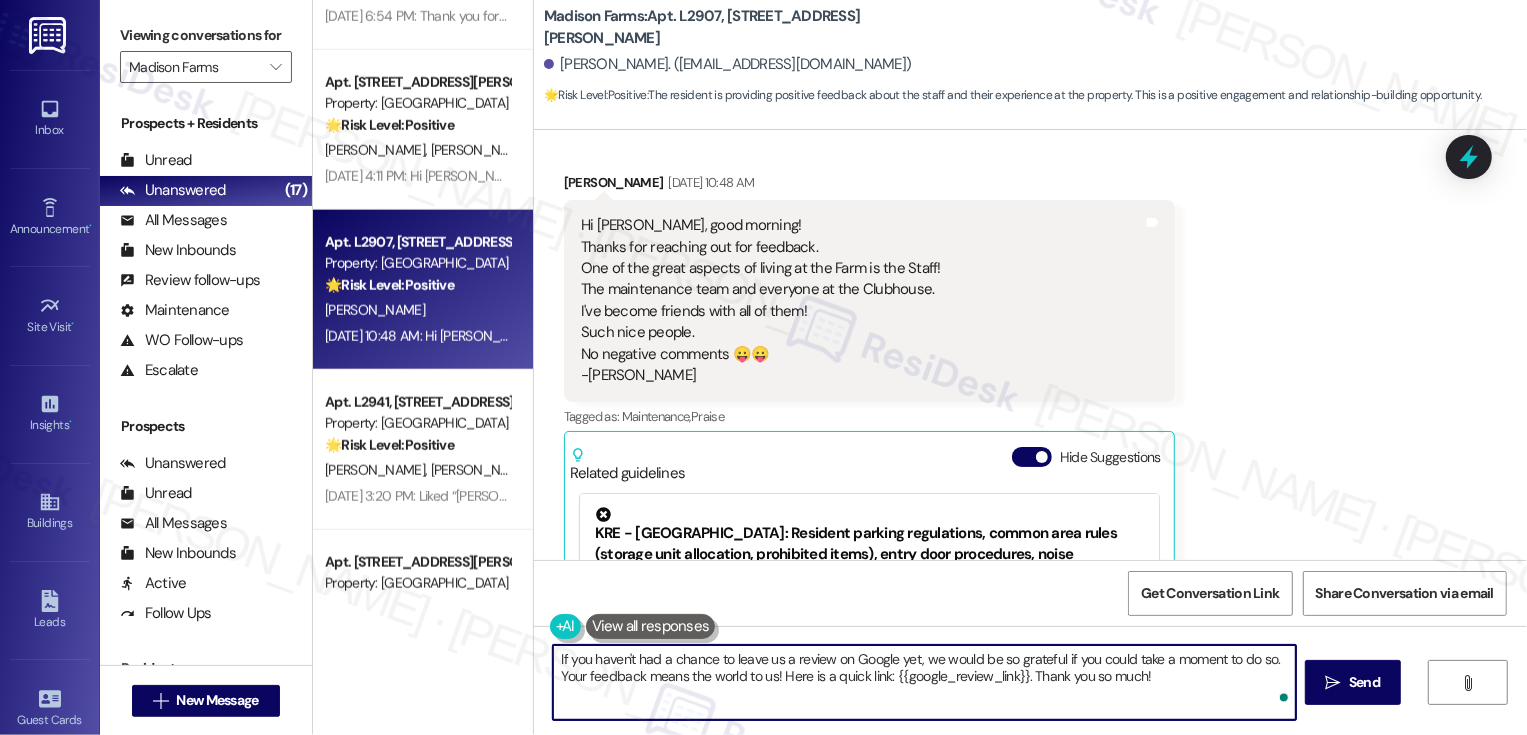 type on "If you haven't had a chance to leave us a review on Google yet, we would be so grateful if you could take a moment to do so. Your feedback means the world to us! Here is a quick link: {{google_review_link}}. Thank you so much!!" 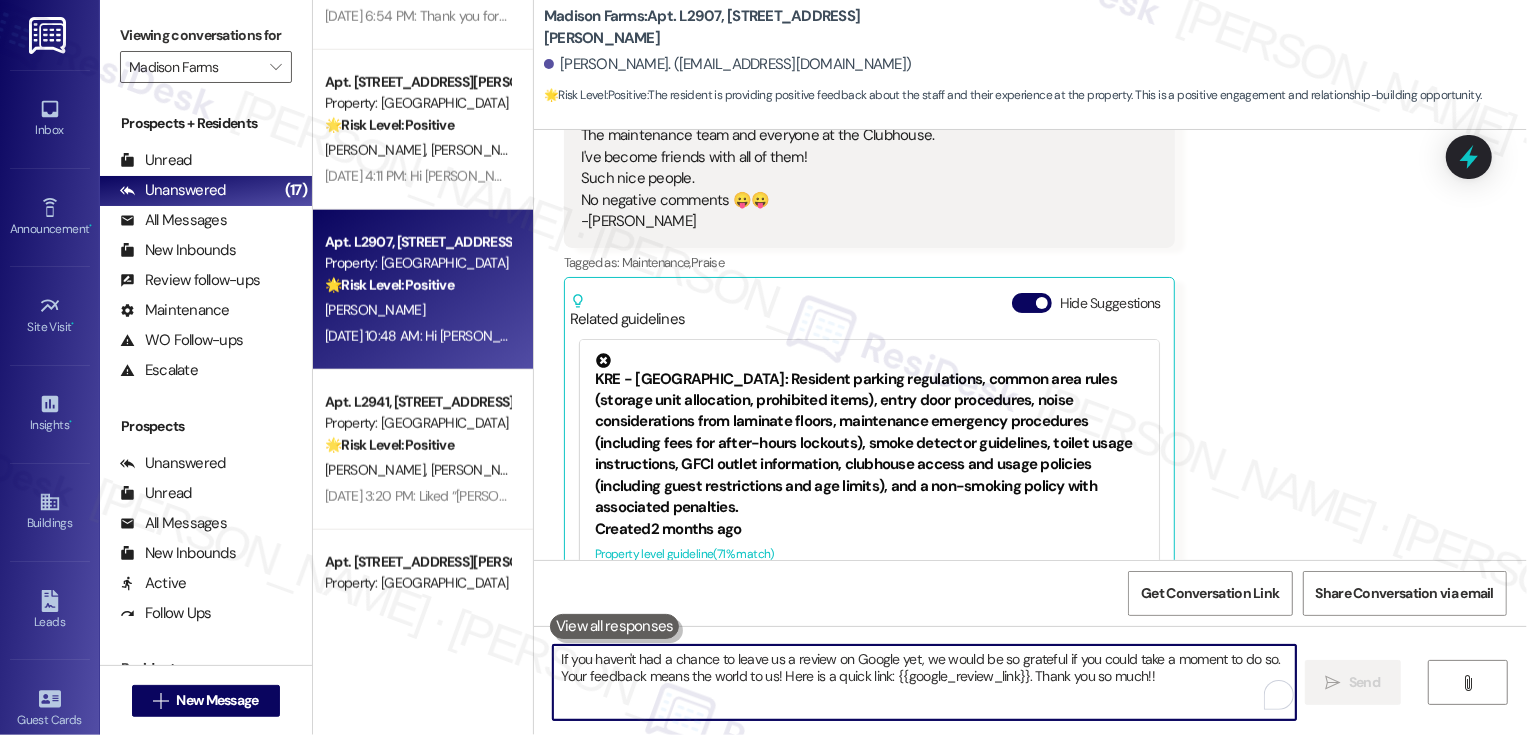 scroll, scrollTop: 7048, scrollLeft: 0, axis: vertical 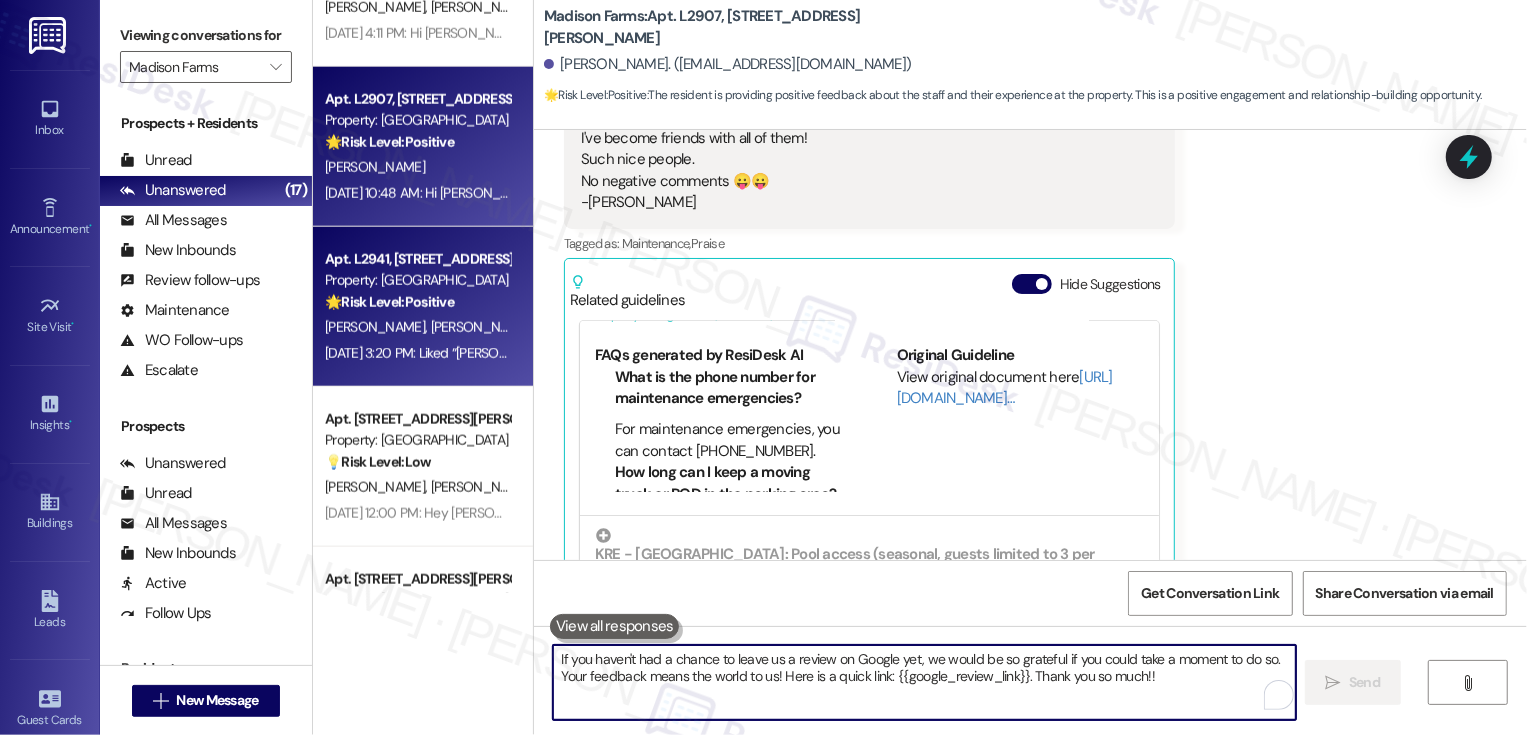type 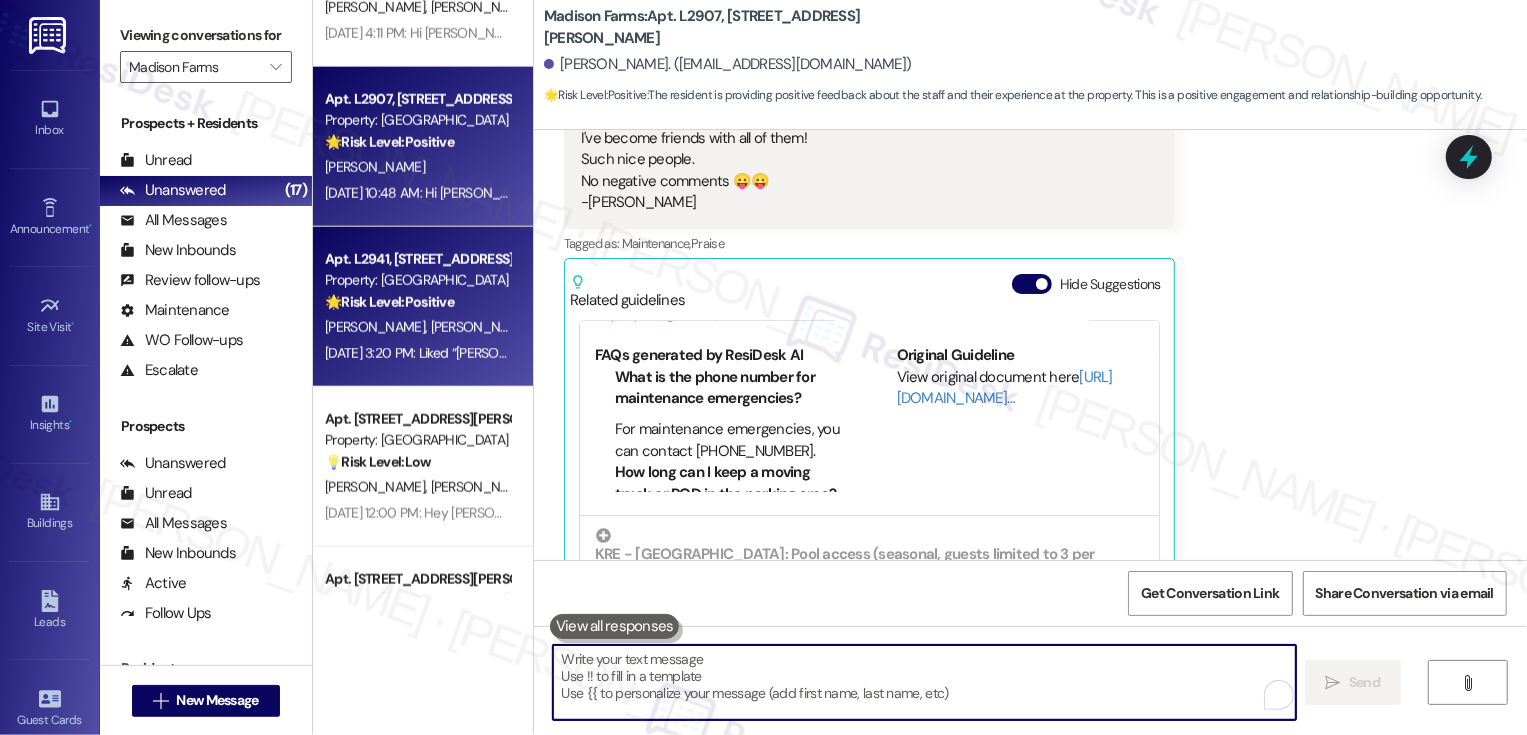 click on "🌟  Risk Level:  Positive The resident liked a message confirming the rescheduling of painting and carpet replacement. This indicates positive engagement and satisfaction with the service provided." at bounding box center (417, 302) 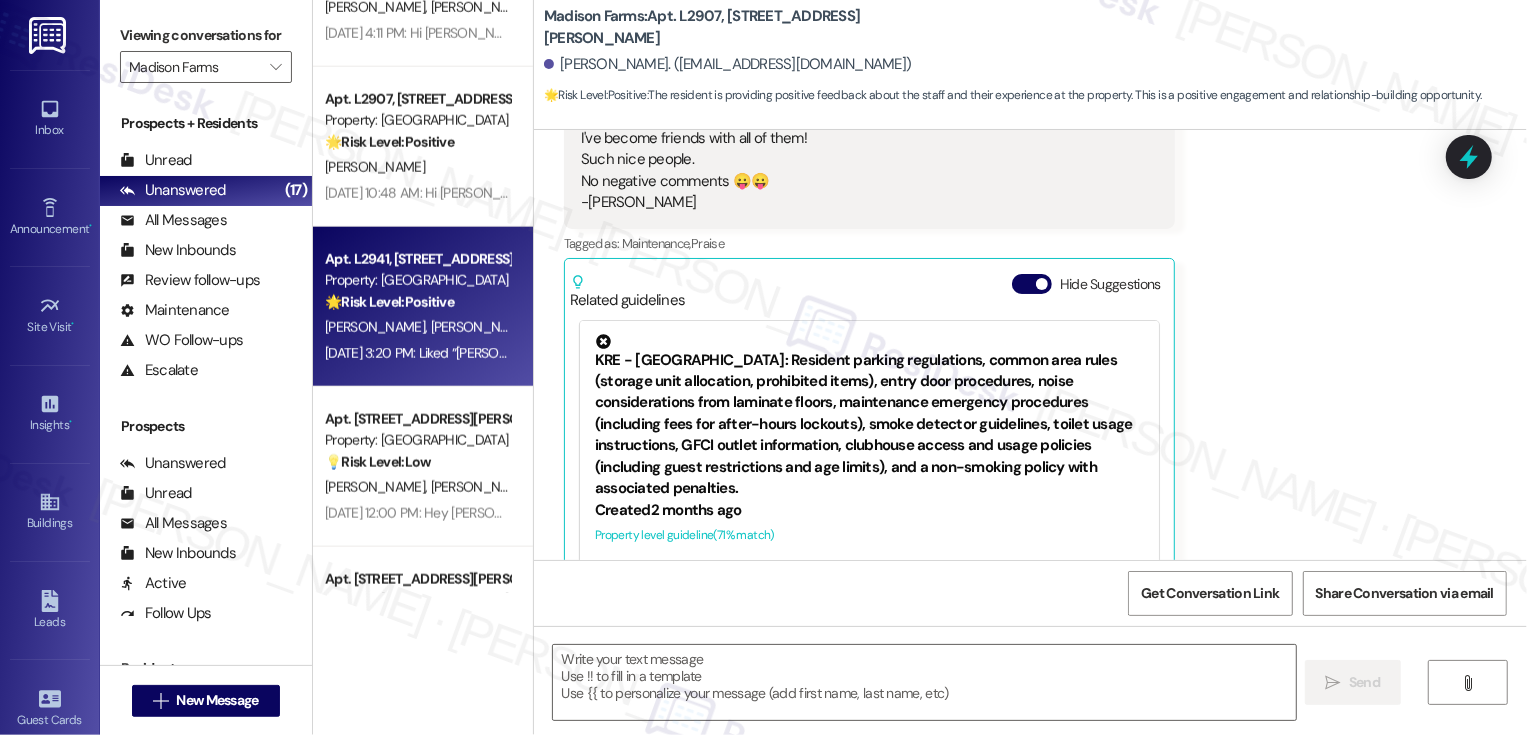 type on "Fetching suggested responses. Please feel free to read through the conversation in the meantime." 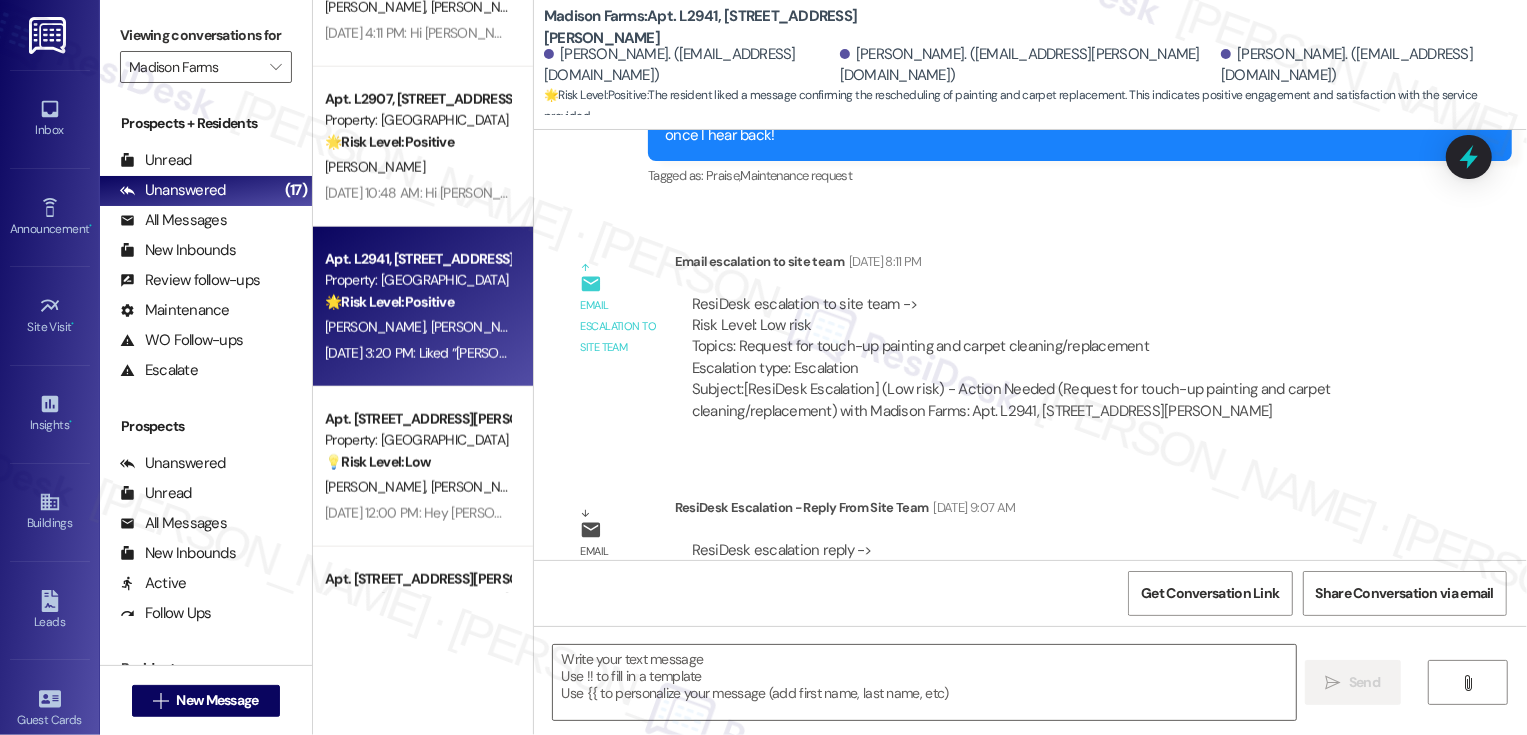 type on "Fetching suggested responses. Please feel free to read through the conversation in the meantime." 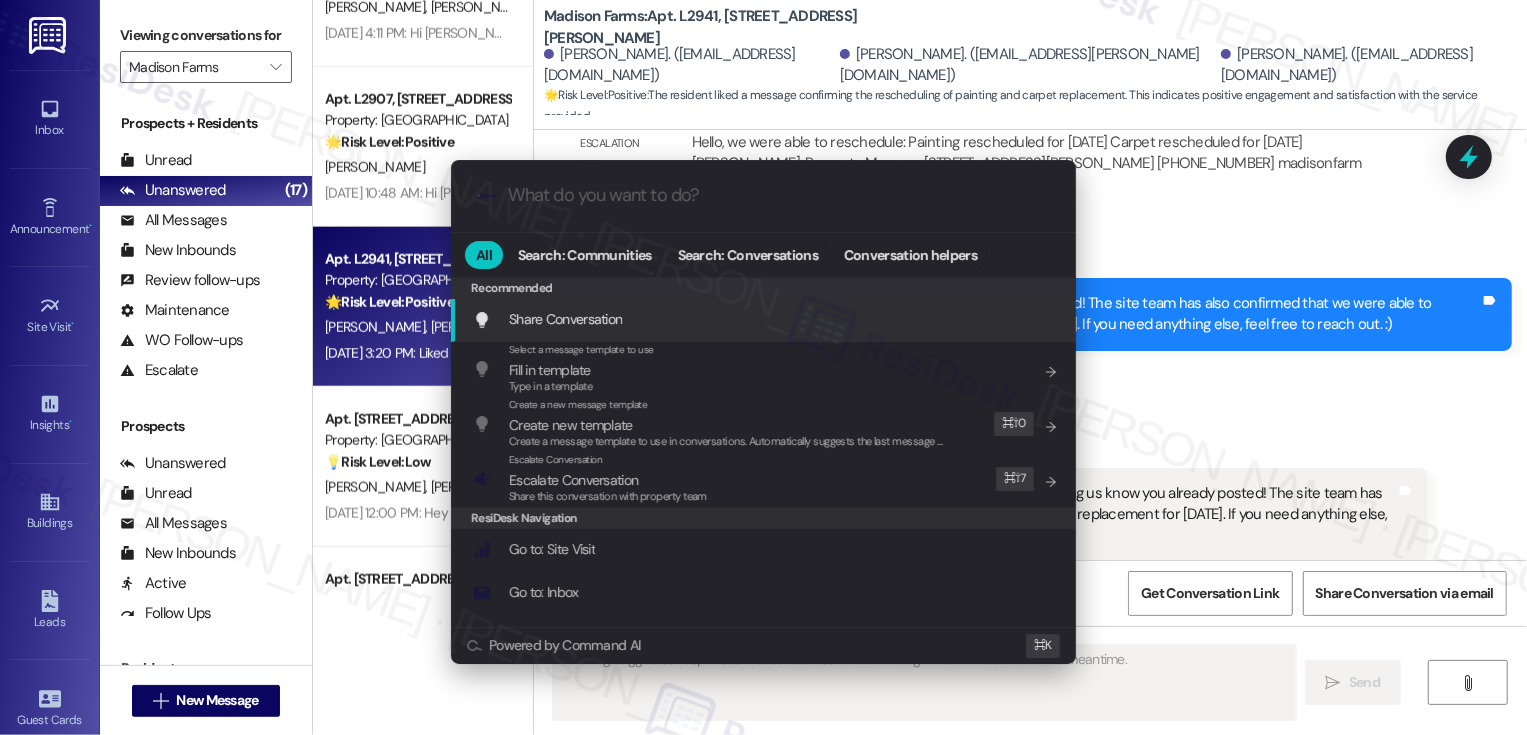 scroll, scrollTop: 6717, scrollLeft: 0, axis: vertical 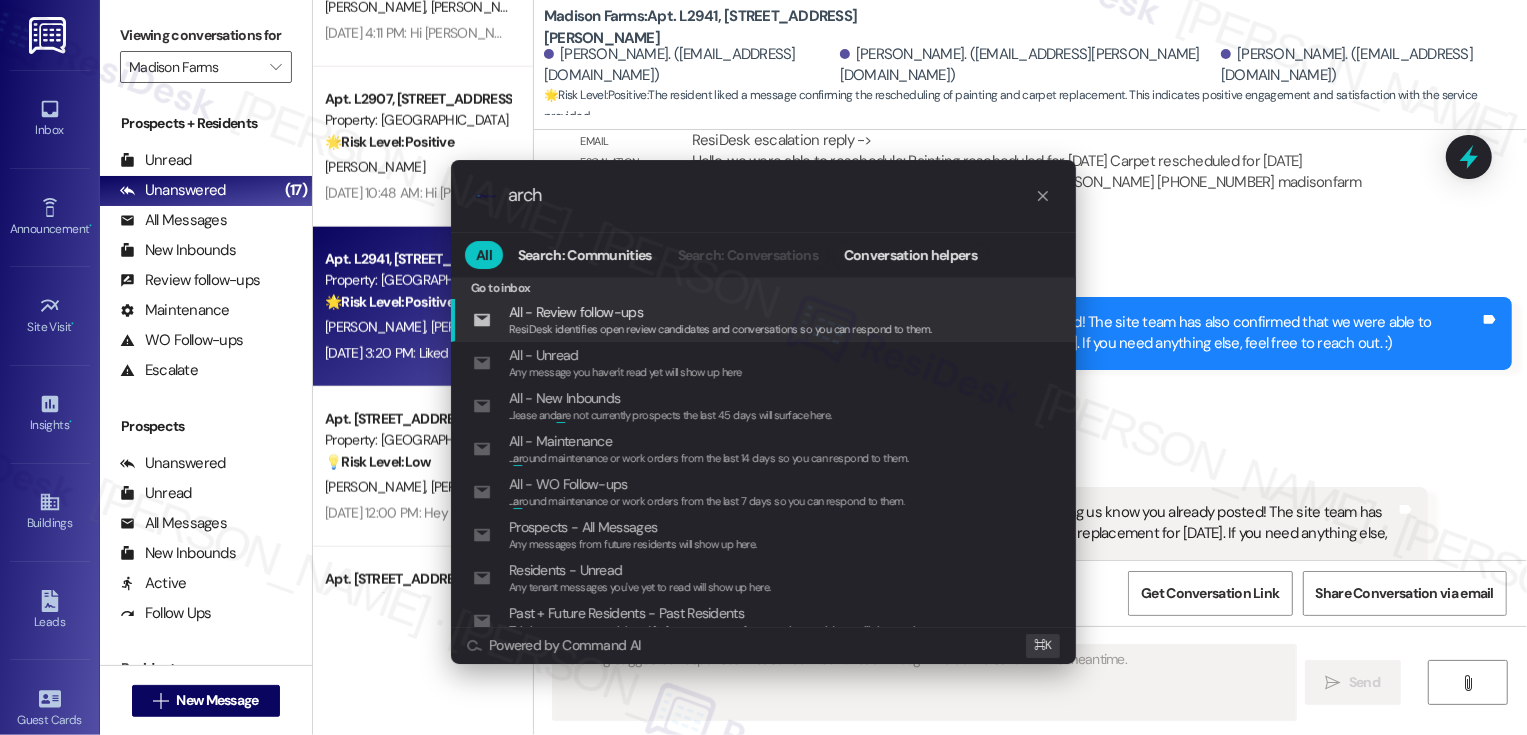 type on "archi" 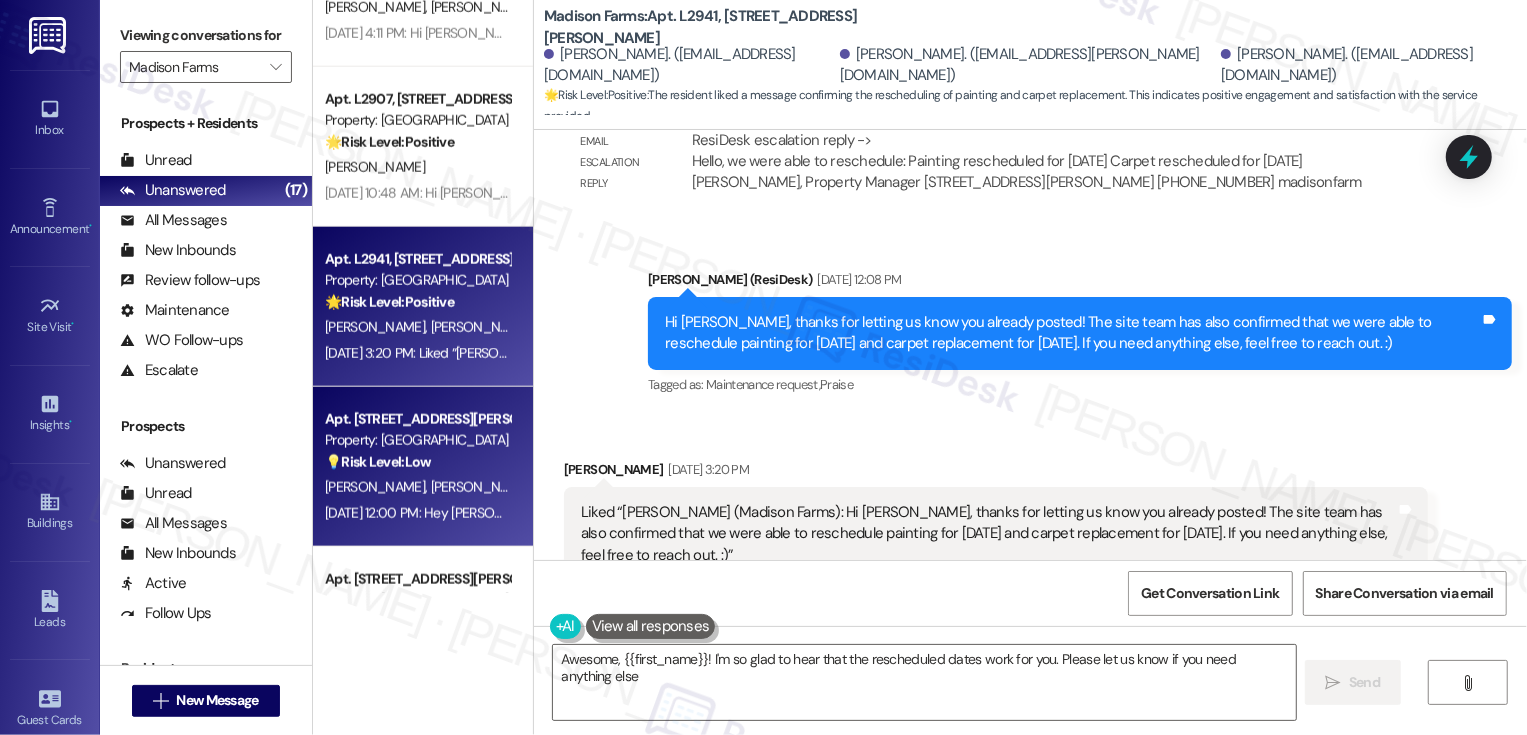 type on "Awesome, {{first_name}}! I'm so glad to hear that the rescheduled dates work for you. Please let us know if you need anything else!" 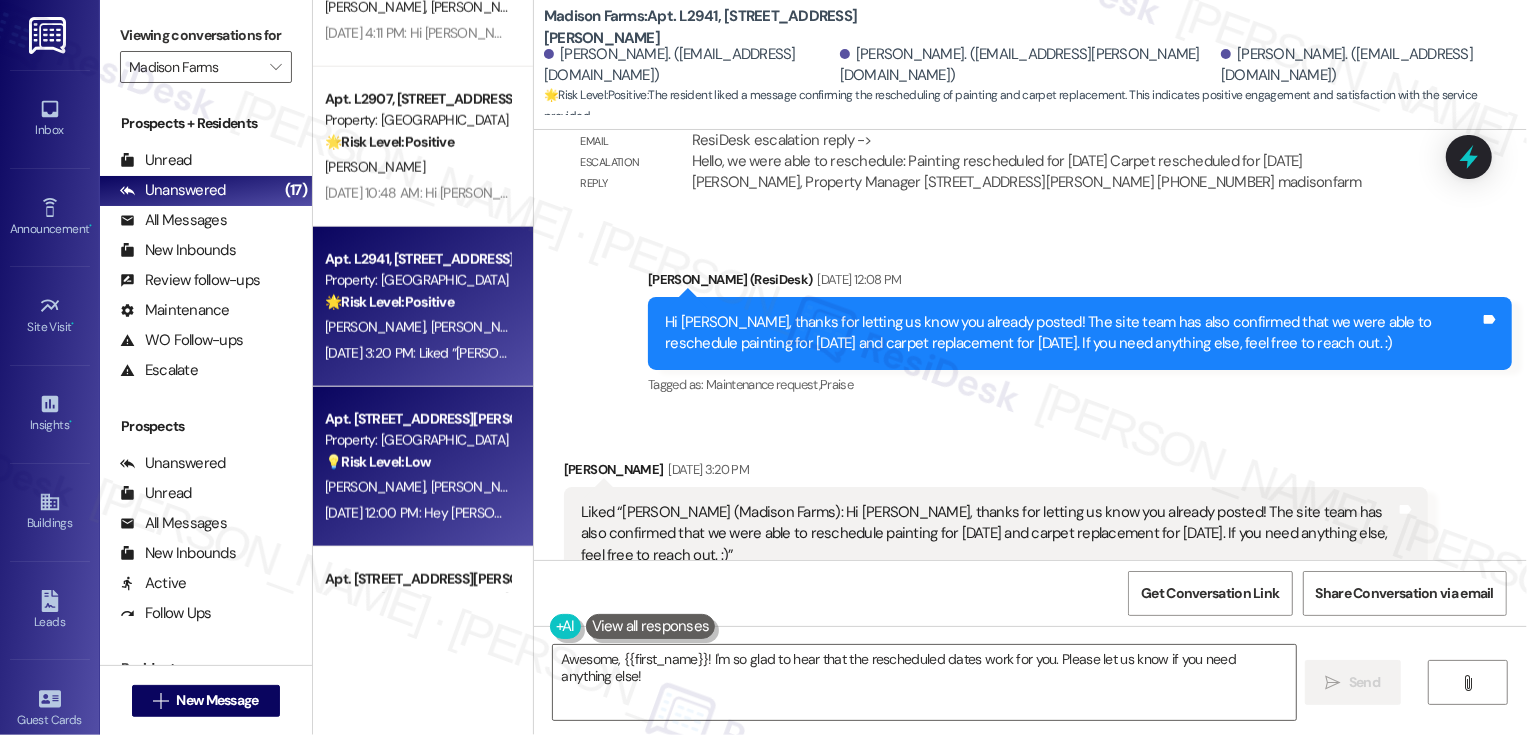 click on "Apt. [STREET_ADDRESS][PERSON_NAME]" at bounding box center [417, 419] 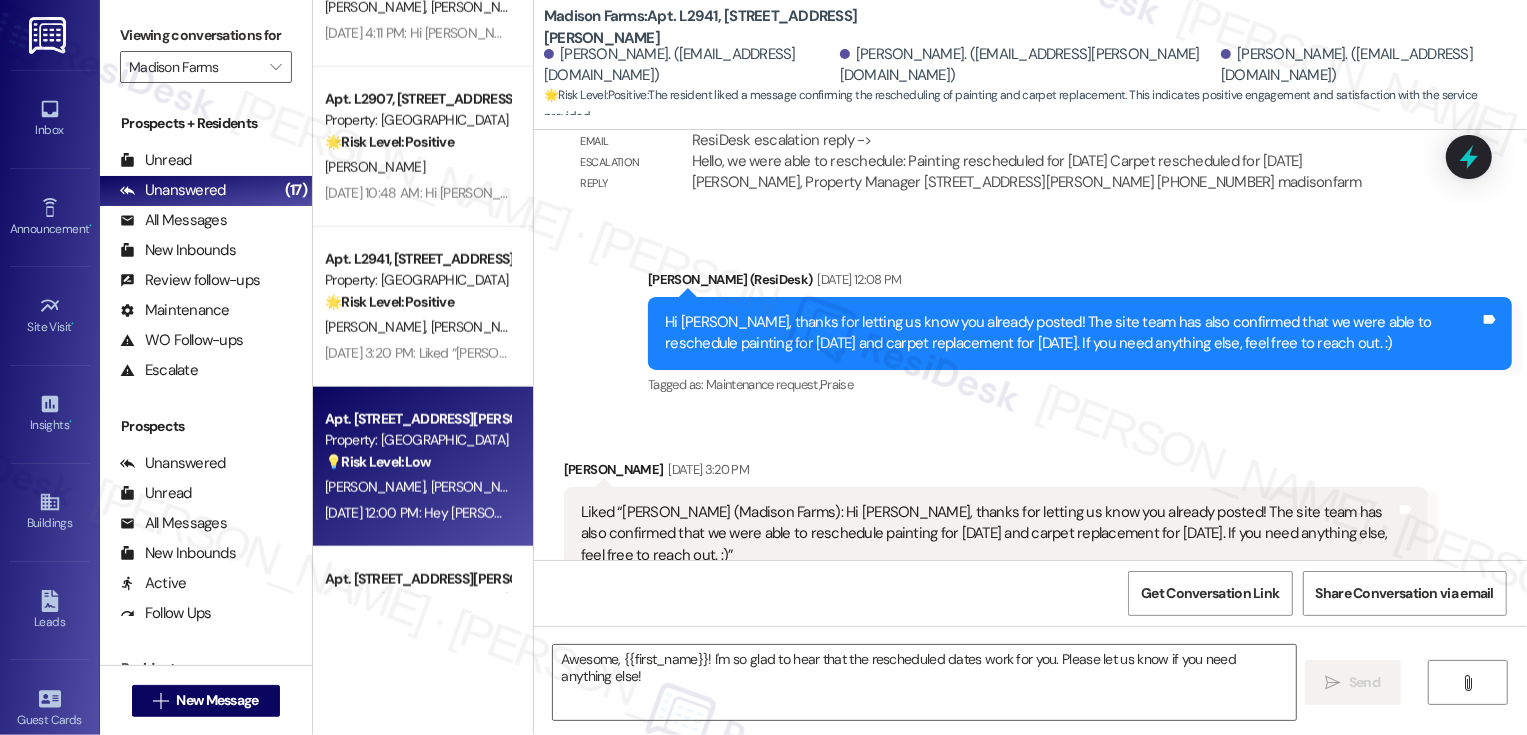 type on "Fetching suggested responses. Please feel free to read through the conversation in the meantime." 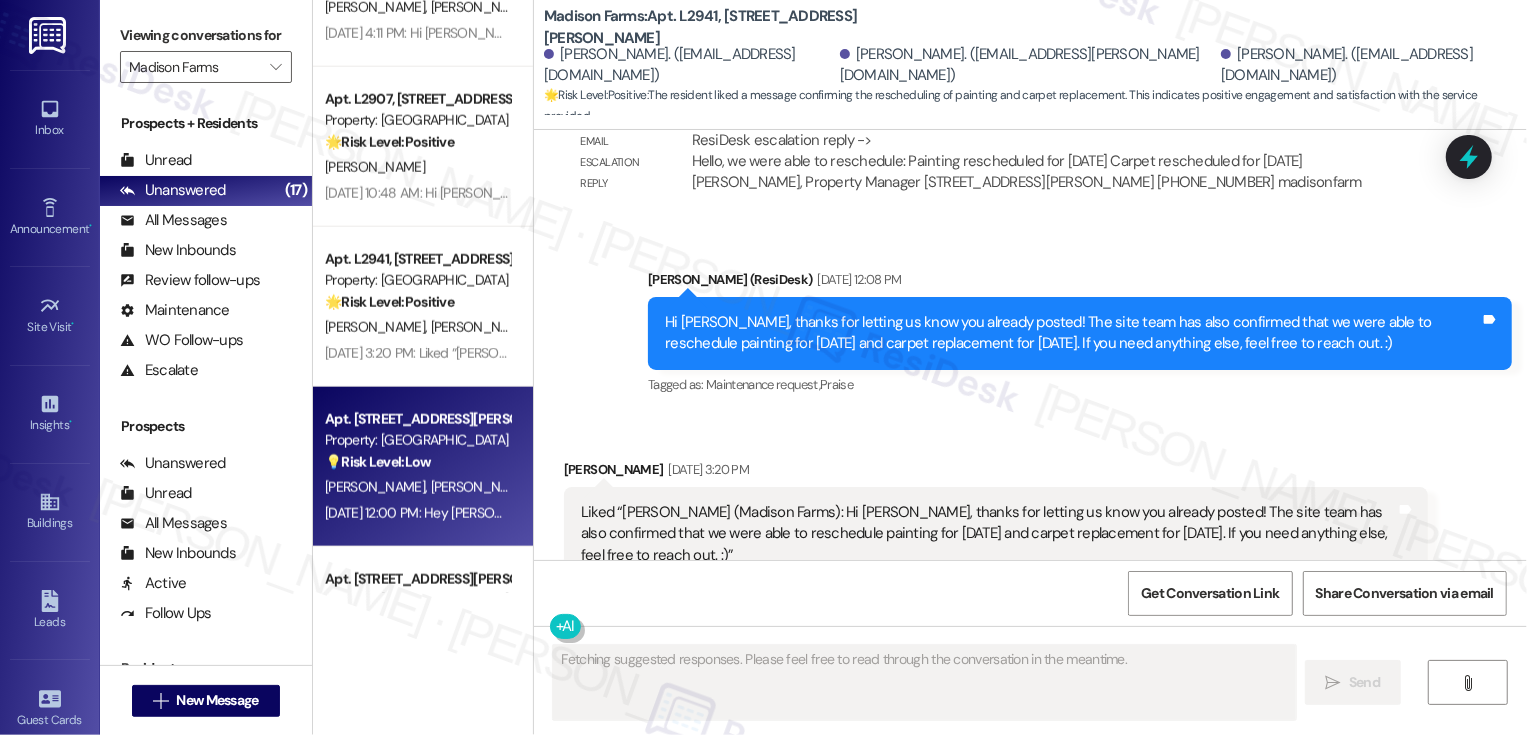click on "Apt. [STREET_ADDRESS][PERSON_NAME]" at bounding box center (417, 419) 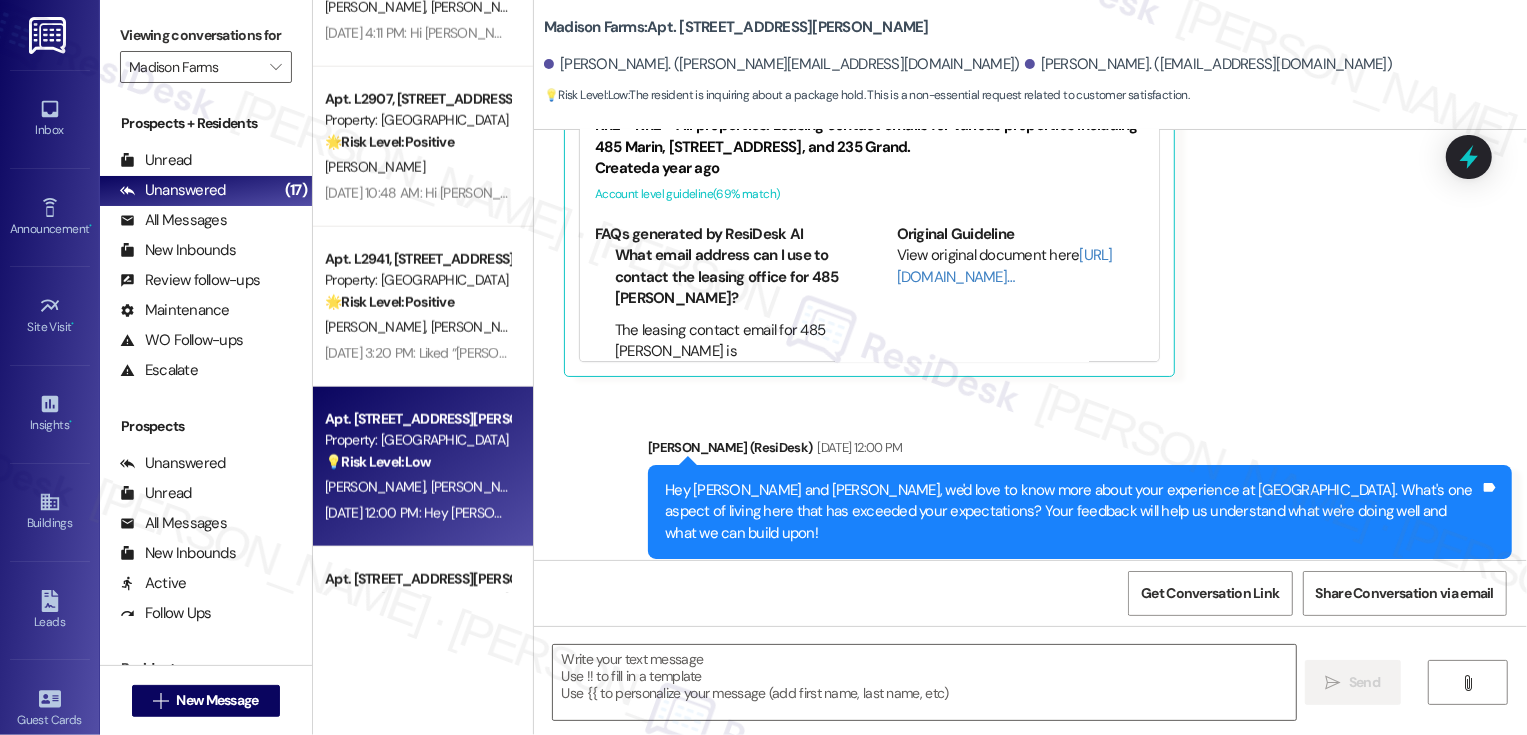 type on "Fetching suggested responses. Please feel free to read through the conversation in the meantime." 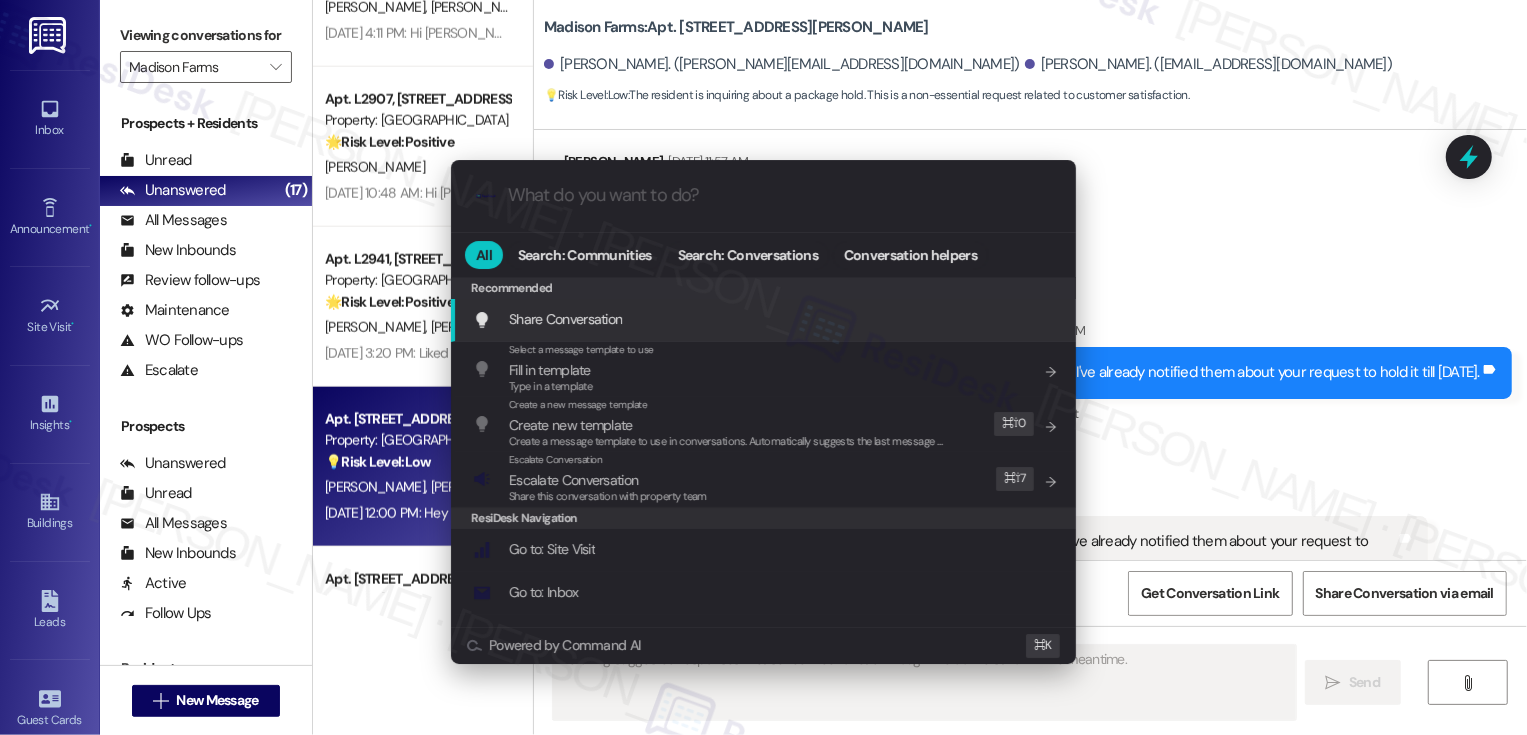 scroll, scrollTop: 3348, scrollLeft: 0, axis: vertical 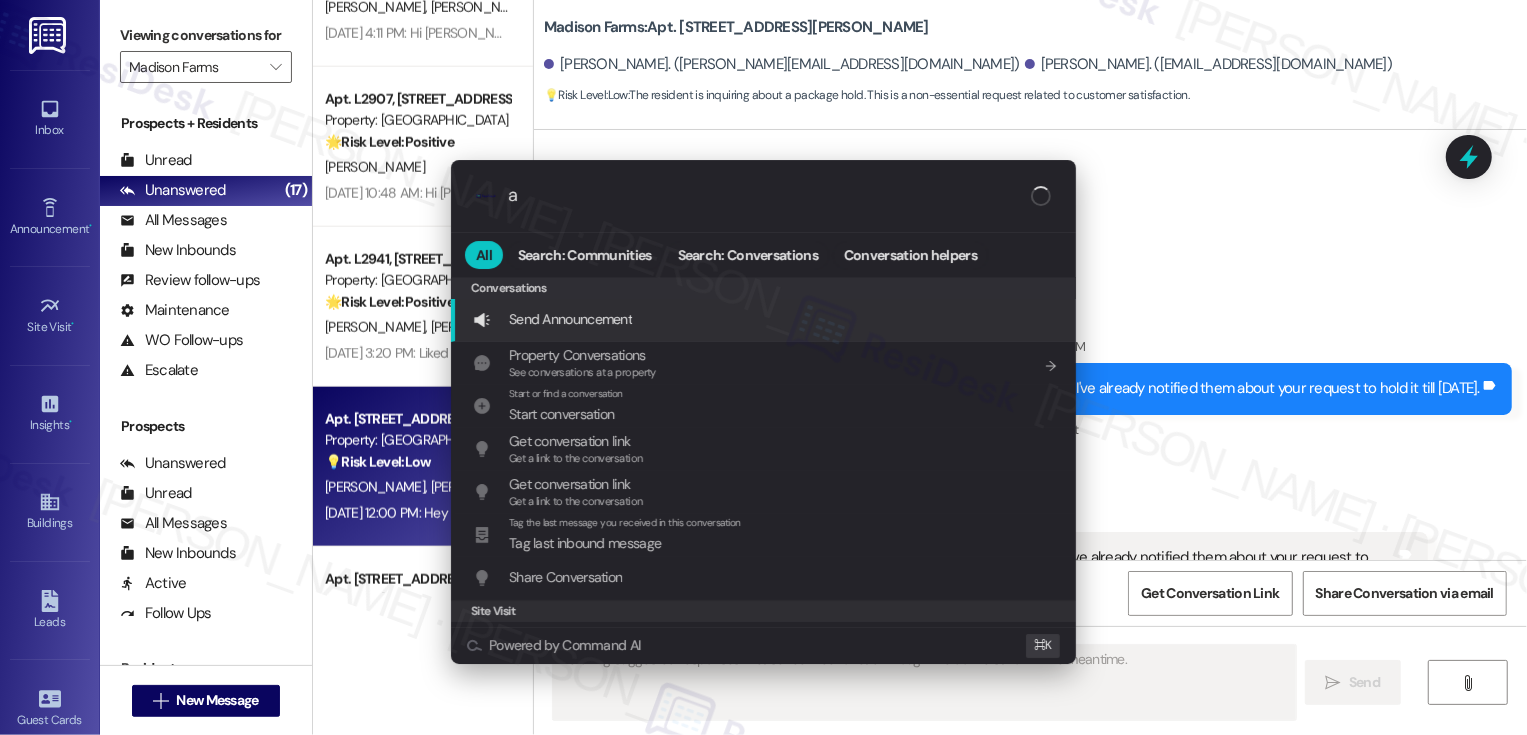type on "ar" 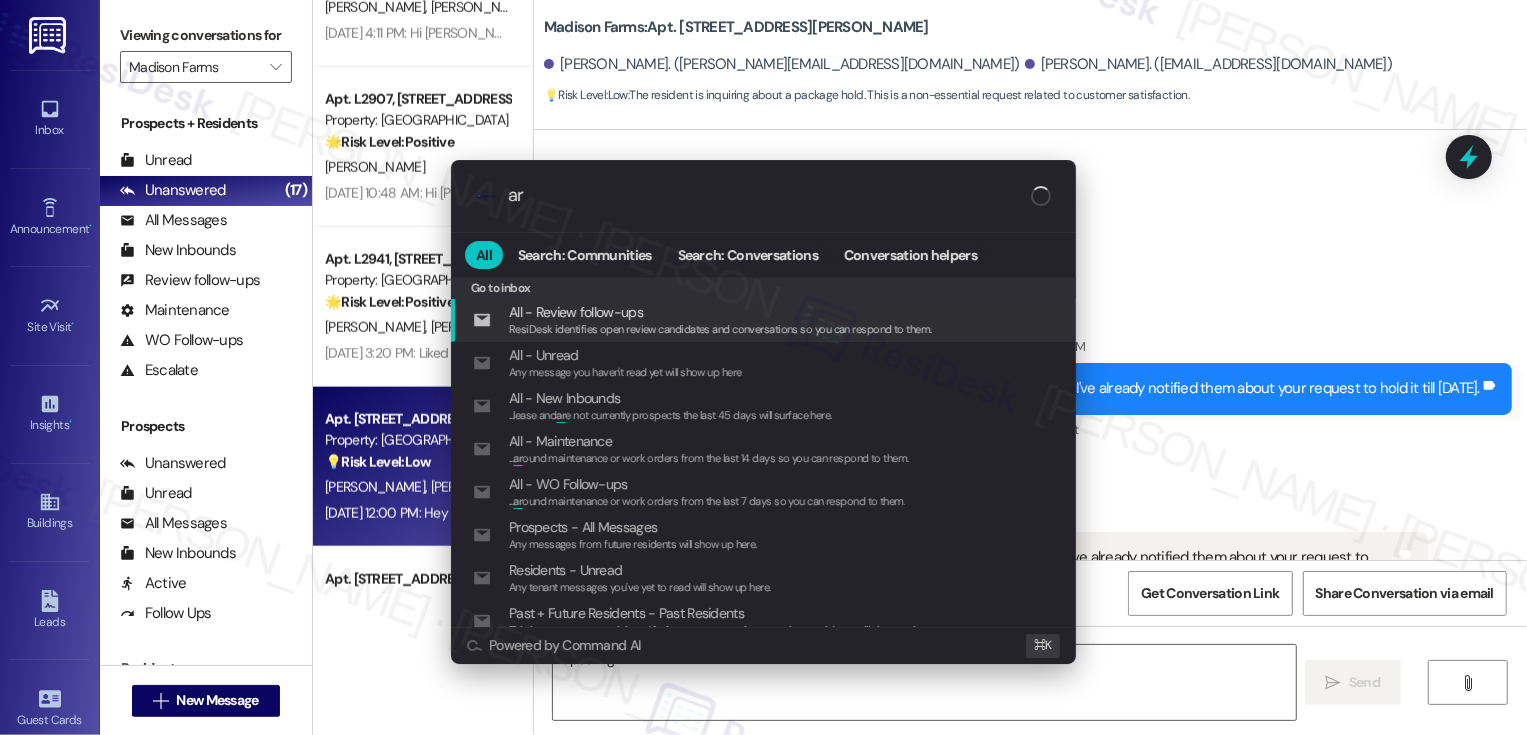 type on "Hi" 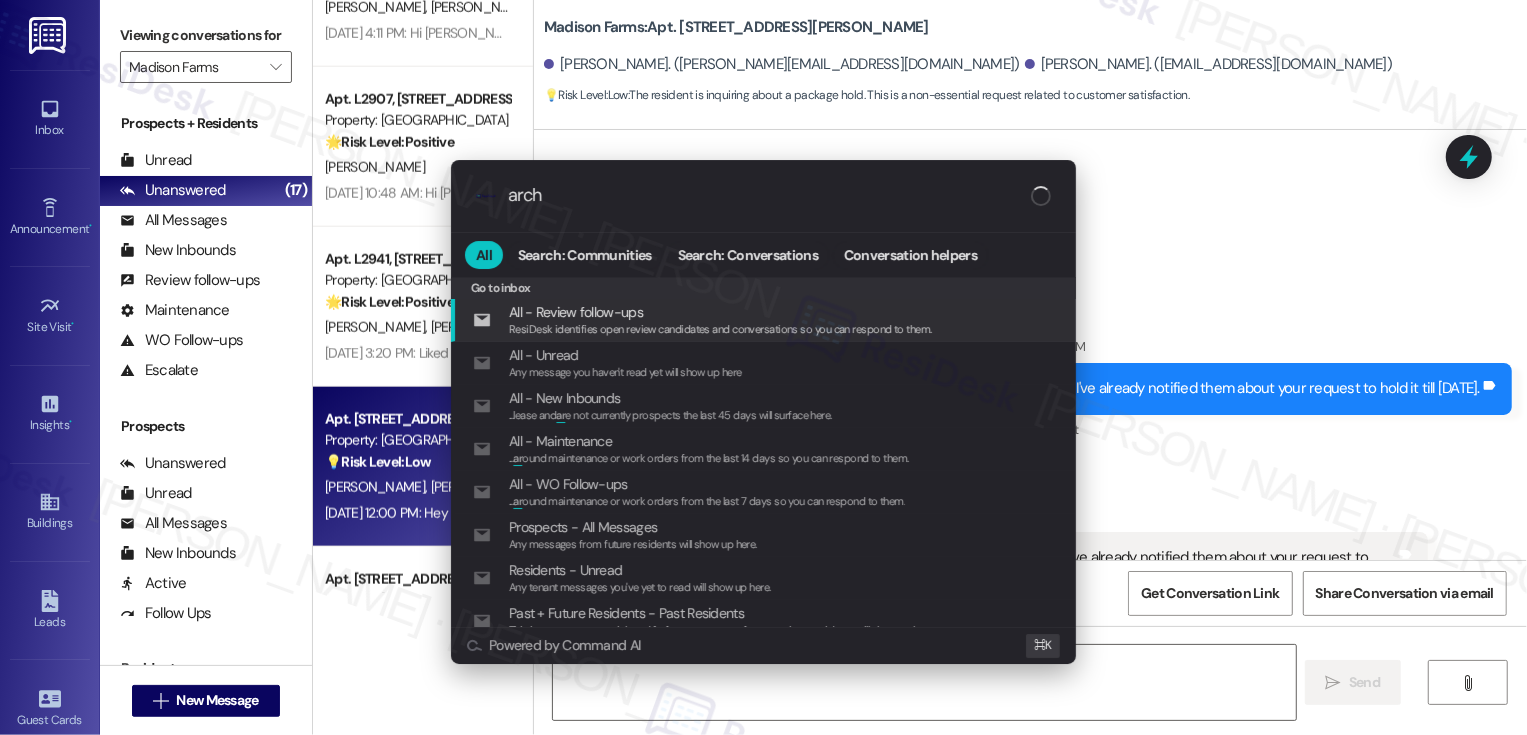 type on "archi" 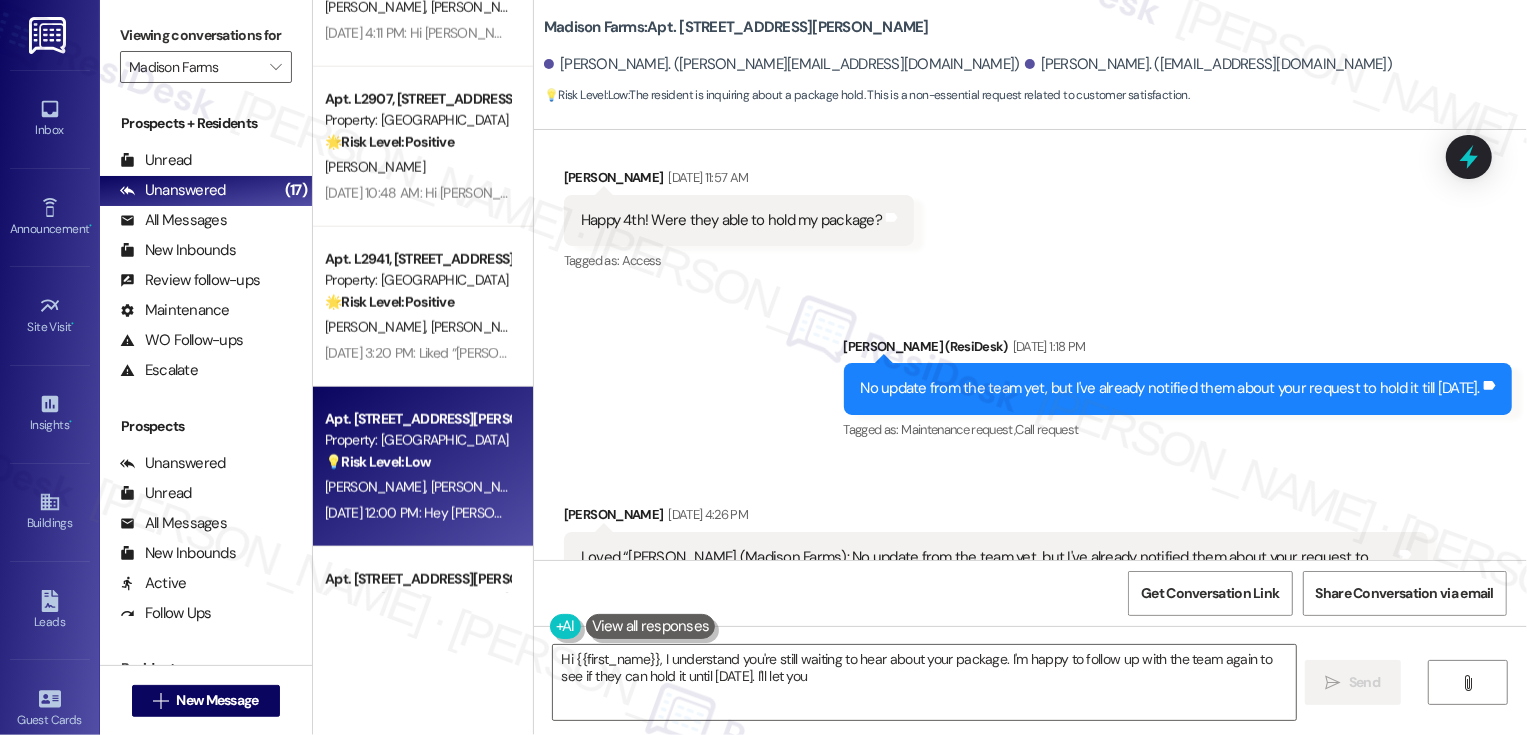 scroll, scrollTop: 1930, scrollLeft: 0, axis: vertical 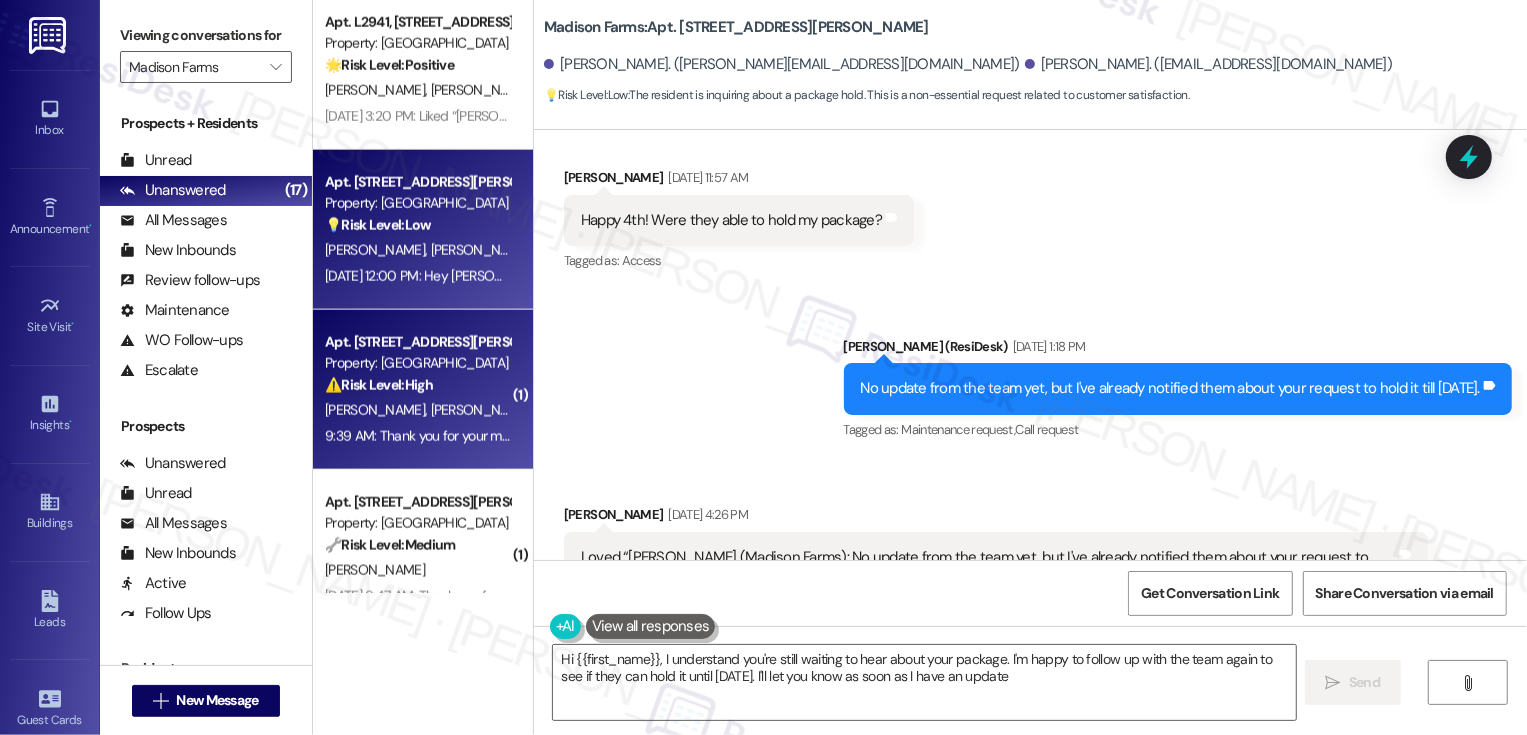 type on "Hi {{first_name}}, I understand you're still waiting to hear about your package. I'm happy to follow up with the team again to see if they can hold it until Sunday. I'll let you know as soon as I have an update!" 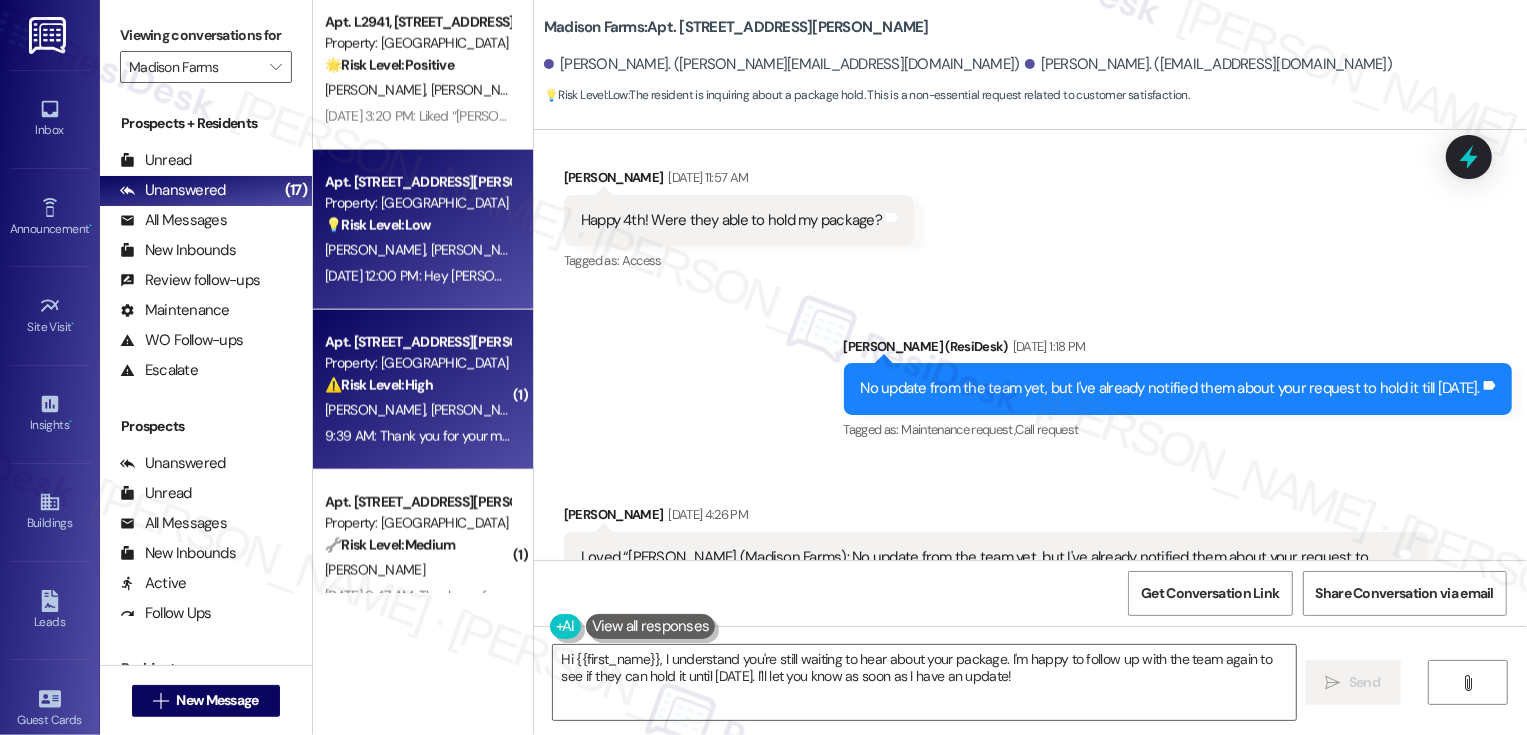 click on "Apt. A2235, 4883 Riley Road Property: Madison Farms ⚠️  Risk Level:  High The resident is unable to access their package from the Luxer One locker. While not an immediate emergency, the resident is concerned about the package being stuck in the locker and is requesting assistance. This requires timely intervention to resolve the issue and prevent potential loss or damage to the package. K. Jusits M. Eastlack 9:39 AM: Thank you for your message. Our offices are currently closed, but we will contact you when we resume operations. For emergencies, please contact your emergency number 610-442-3173. 9:39 AM: Thank you for your message. Our offices are currently closed, but we will contact you when we resume operations. For emergencies, please contact your emergency number 610-442-3173." at bounding box center (423, 390) 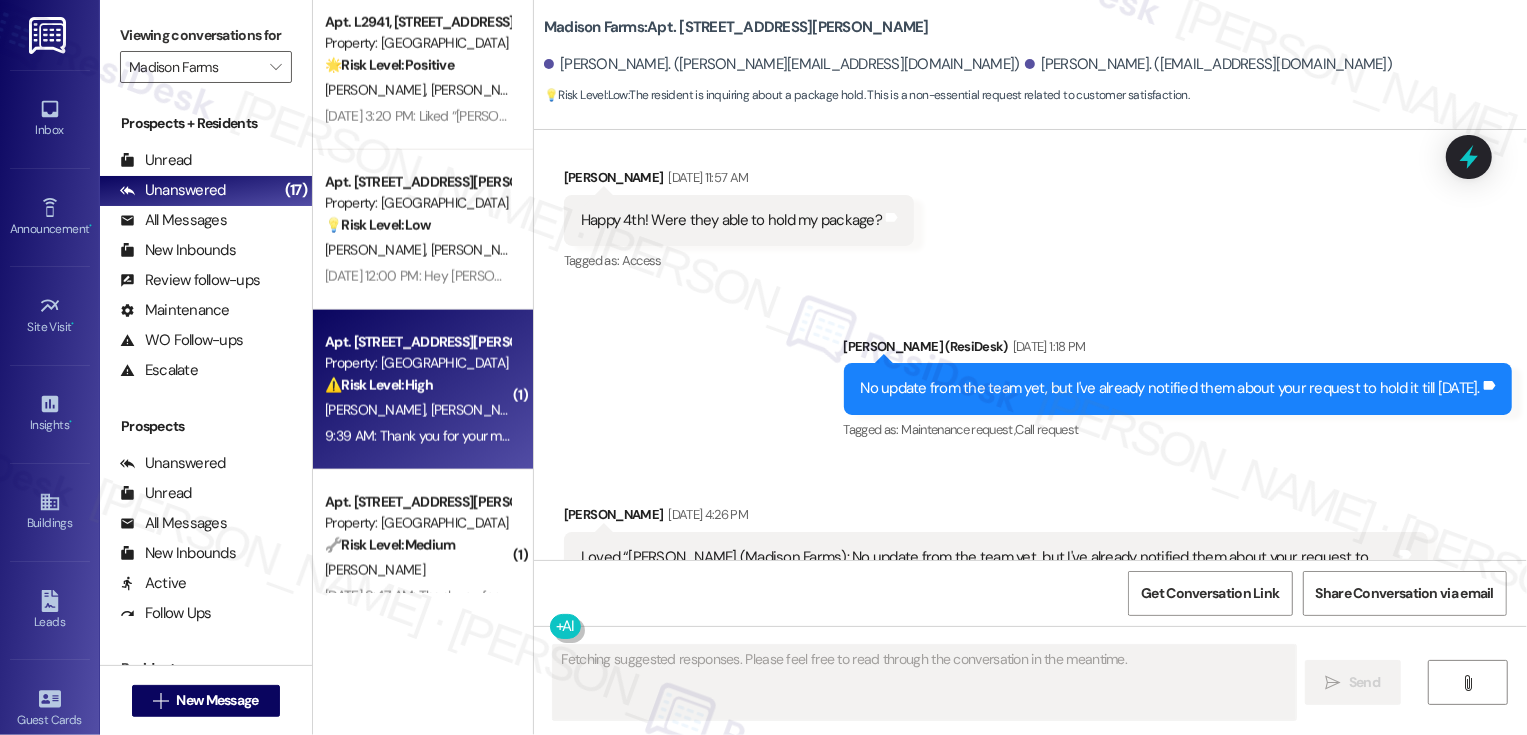 click on "Apt. A2235, 4883 Riley Road Property: Madison Farms ⚠️  Risk Level:  High The resident is unable to access their package from the Luxer One locker. While not an immediate emergency, the resident is concerned about the package being stuck in the locker and is requesting assistance. This requires timely intervention to resolve the issue and prevent potential loss or damage to the package. K. Jusits M. Eastlack 9:39 AM: Thank you for your message. Our offices are currently closed, but we will contact you when we resume operations. For emergencies, please contact your emergency number 610-442-3173. 9:39 AM: Thank you for your message. Our offices are currently closed, but we will contact you when we resume operations. For emergencies, please contact your emergency number 610-442-3173." at bounding box center [423, 390] 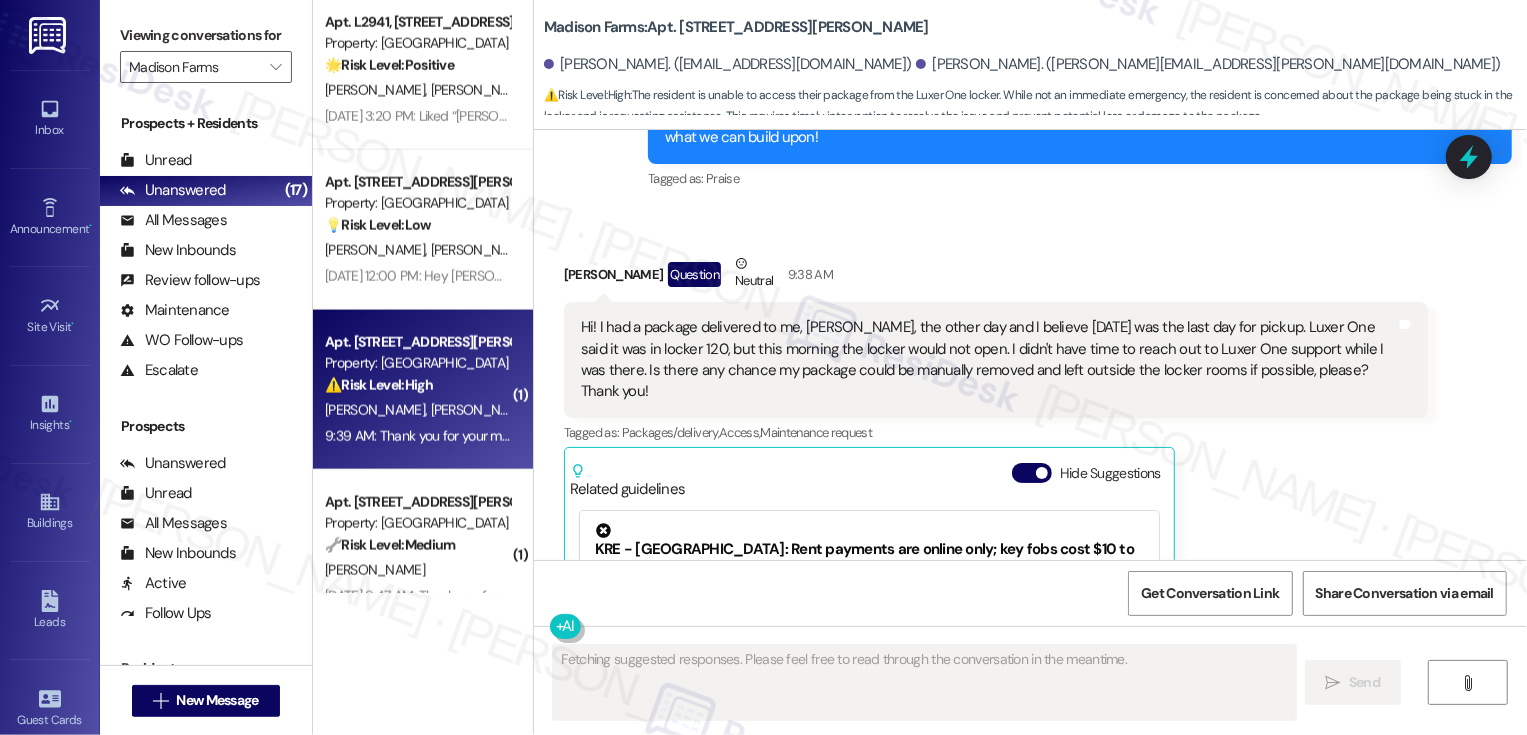 scroll, scrollTop: 1131, scrollLeft: 0, axis: vertical 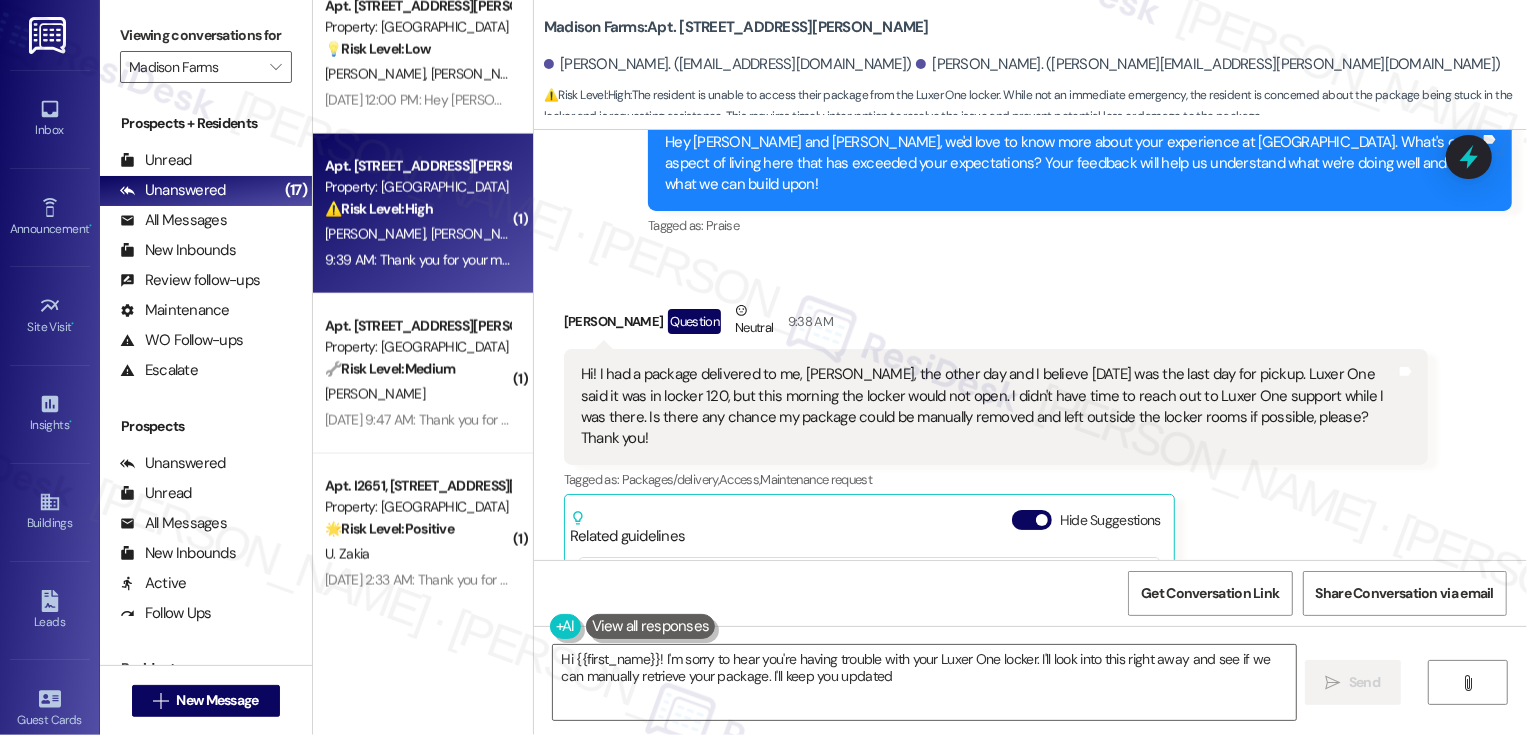 type on "Hi {{first_name}}! I'm sorry to hear you're having trouble with your Luxer One locker. I'll look into this right away and see if we can manually retrieve your package. I'll keep you updated!" 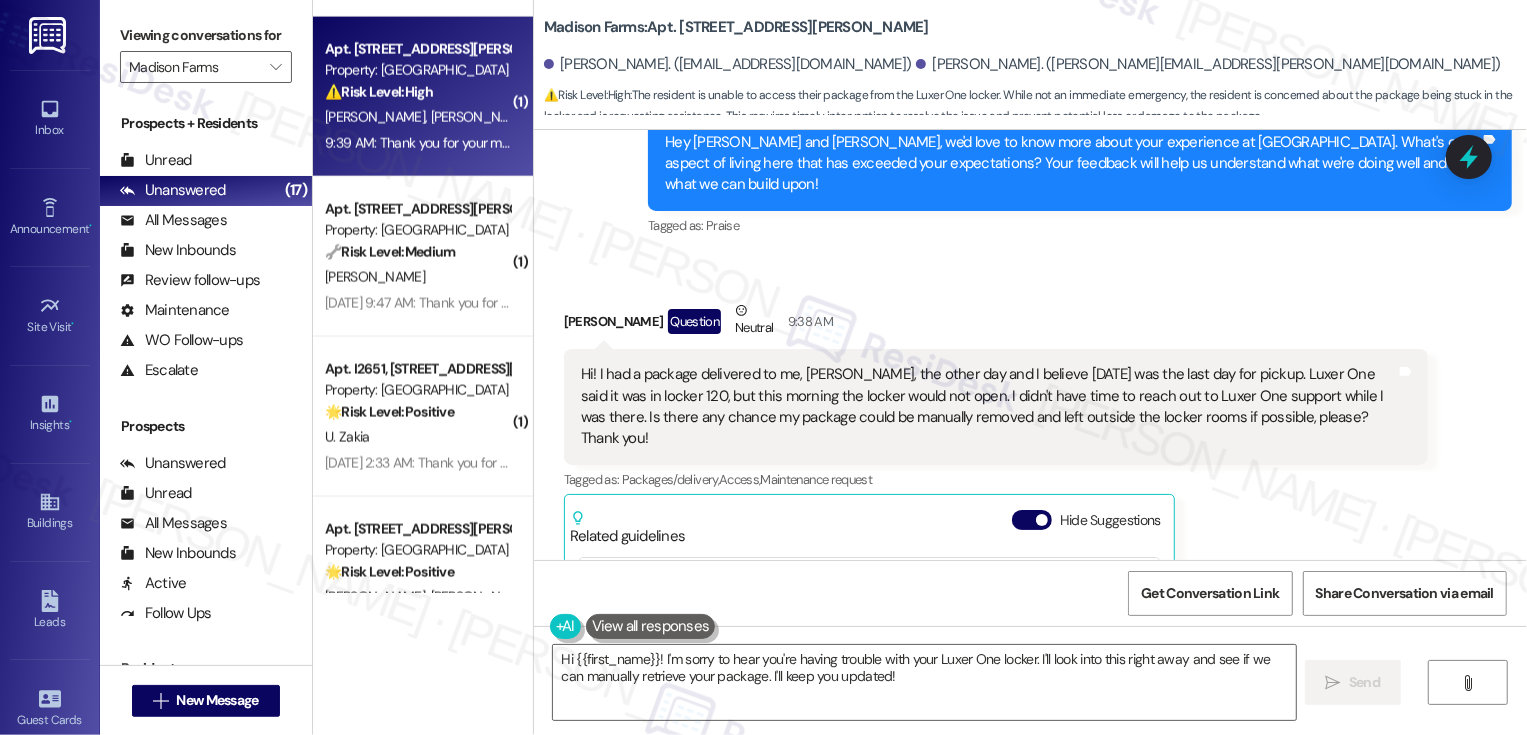 scroll, scrollTop: 2254, scrollLeft: 0, axis: vertical 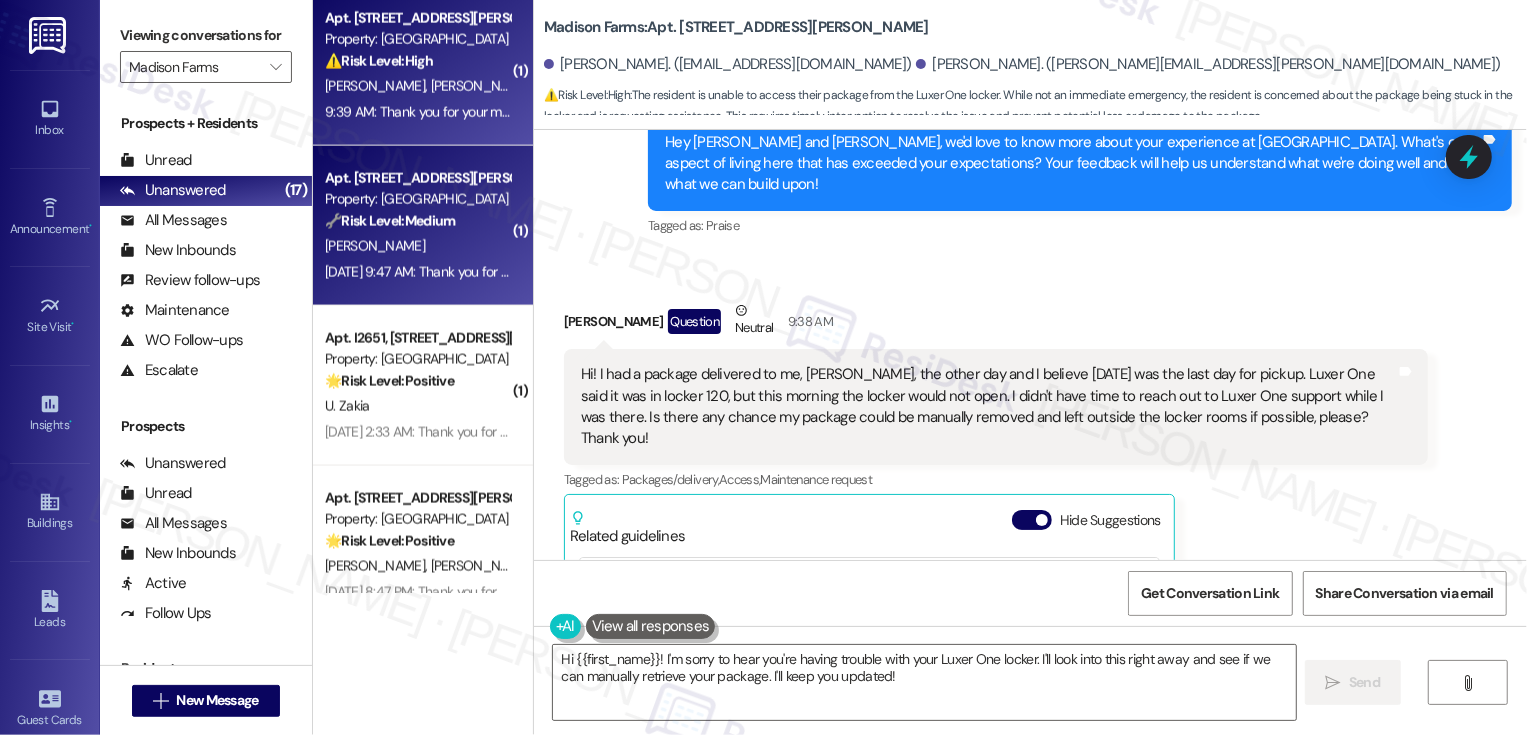 click on "[PERSON_NAME]" at bounding box center (417, 246) 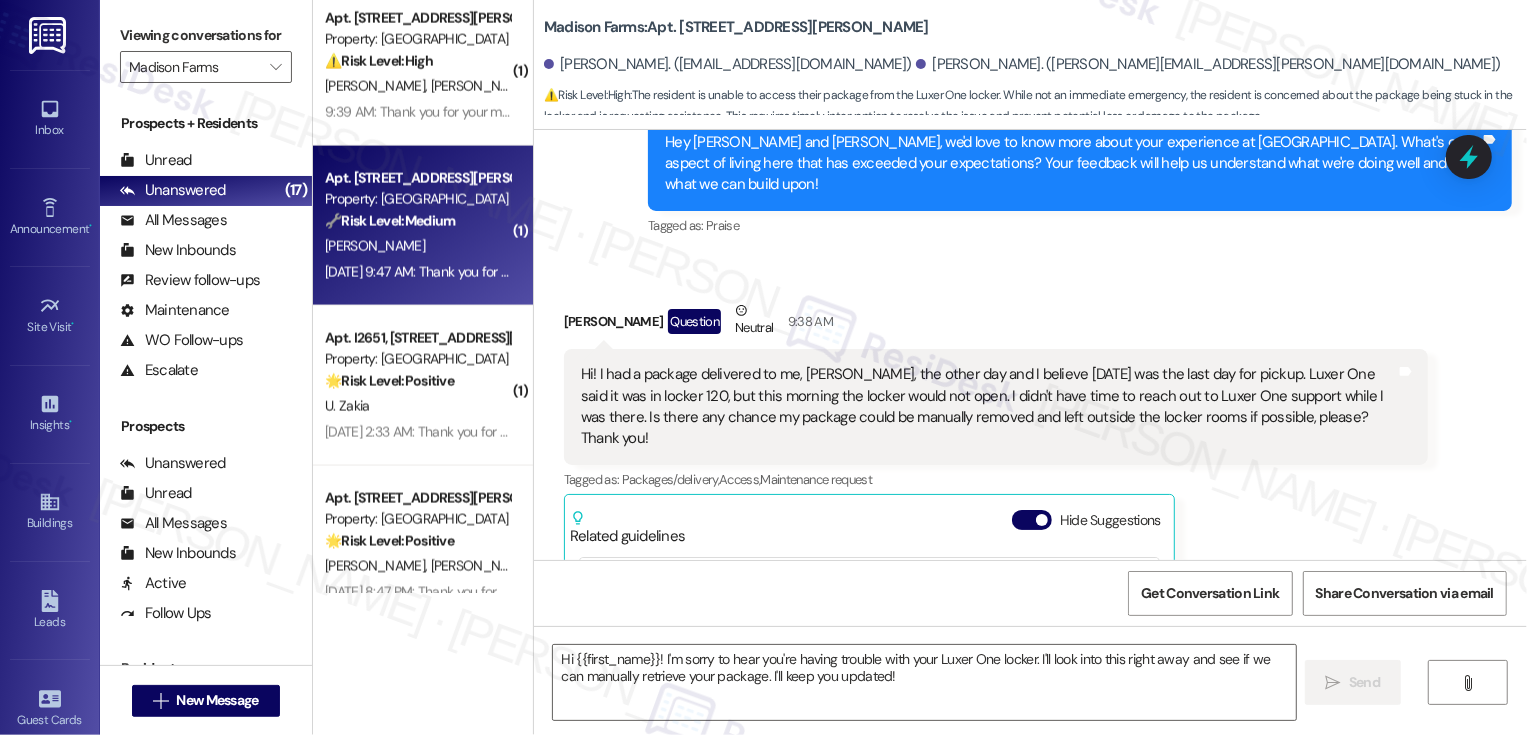 type on "Fetching suggested responses. Please feel free to read through the conversation in the meantime." 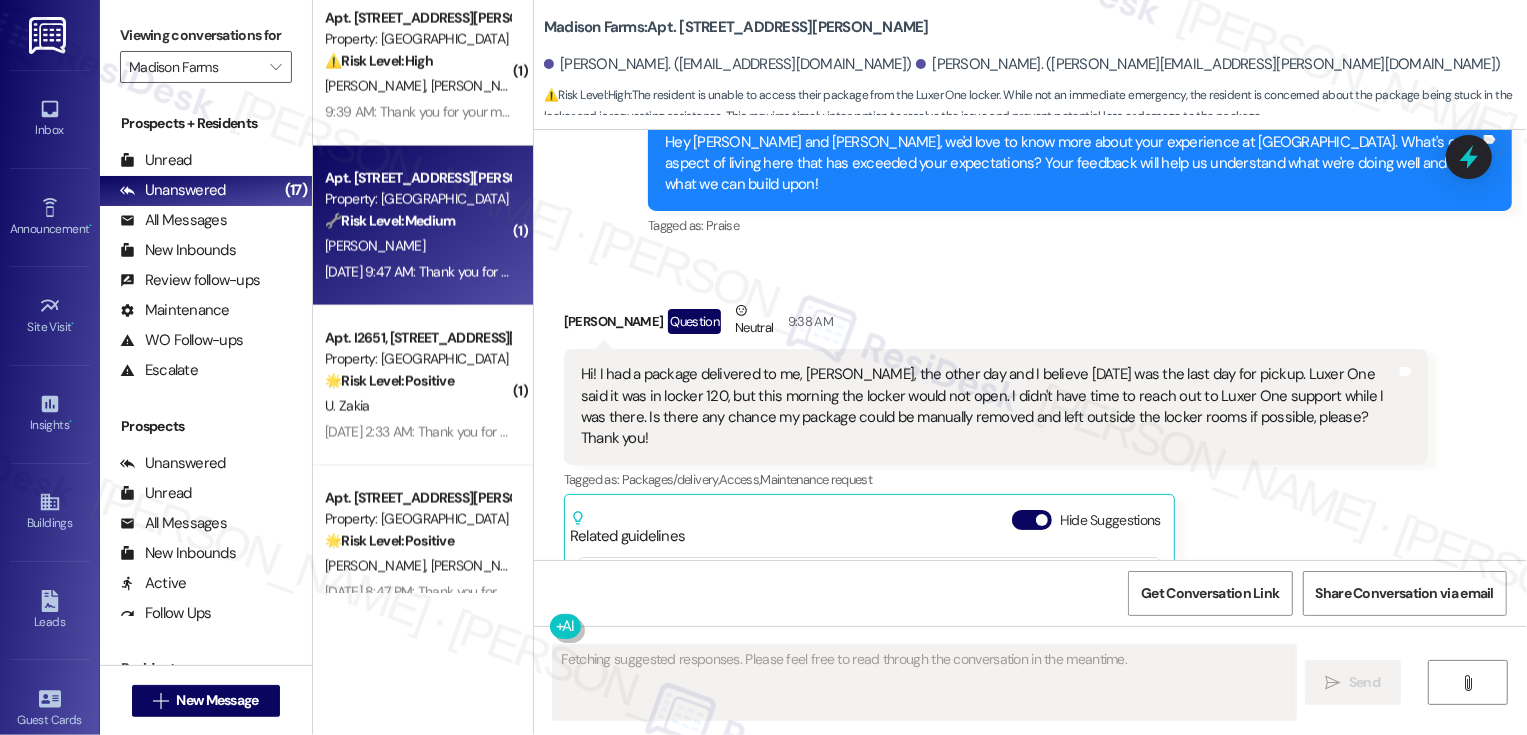 click on "[PERSON_NAME]" at bounding box center (417, 246) 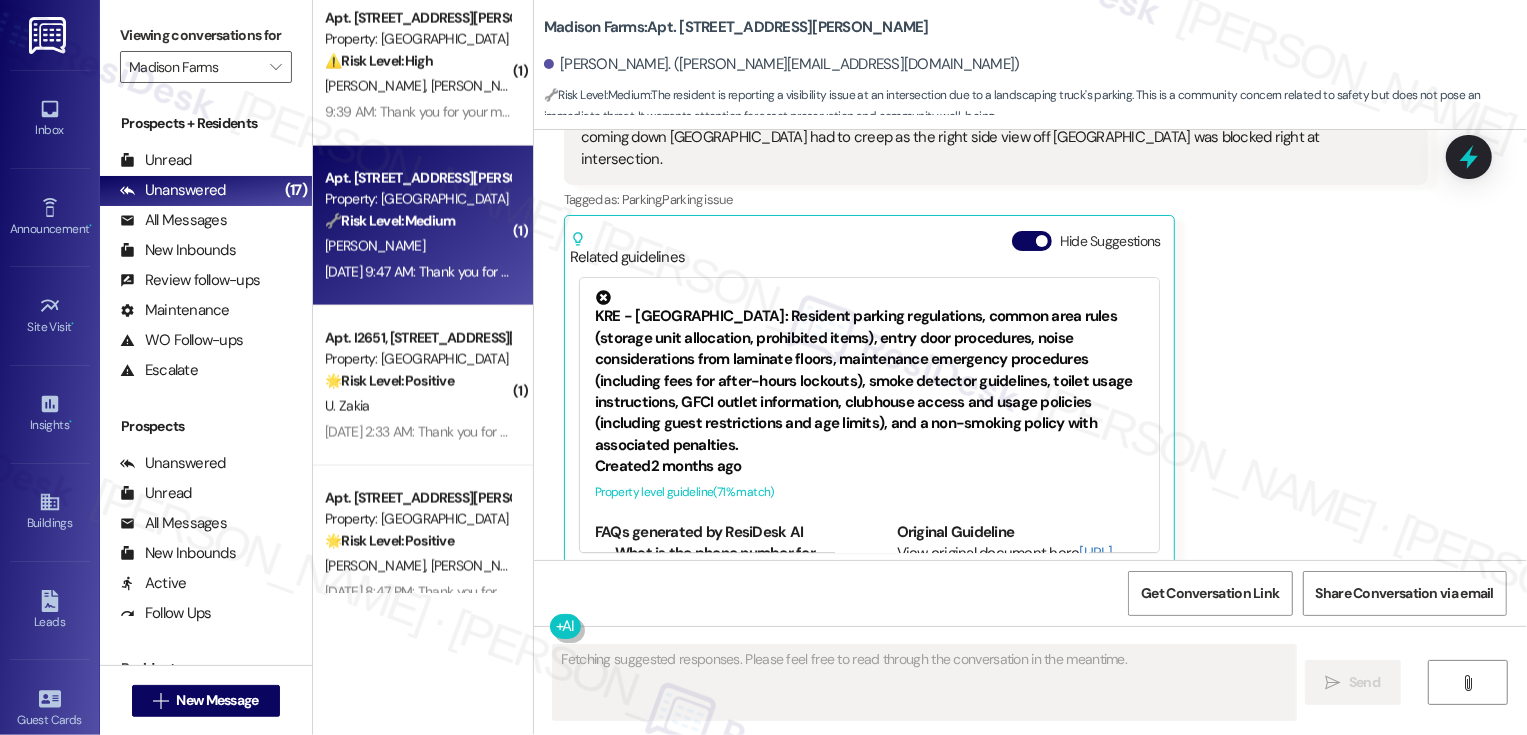 scroll, scrollTop: 3309, scrollLeft: 0, axis: vertical 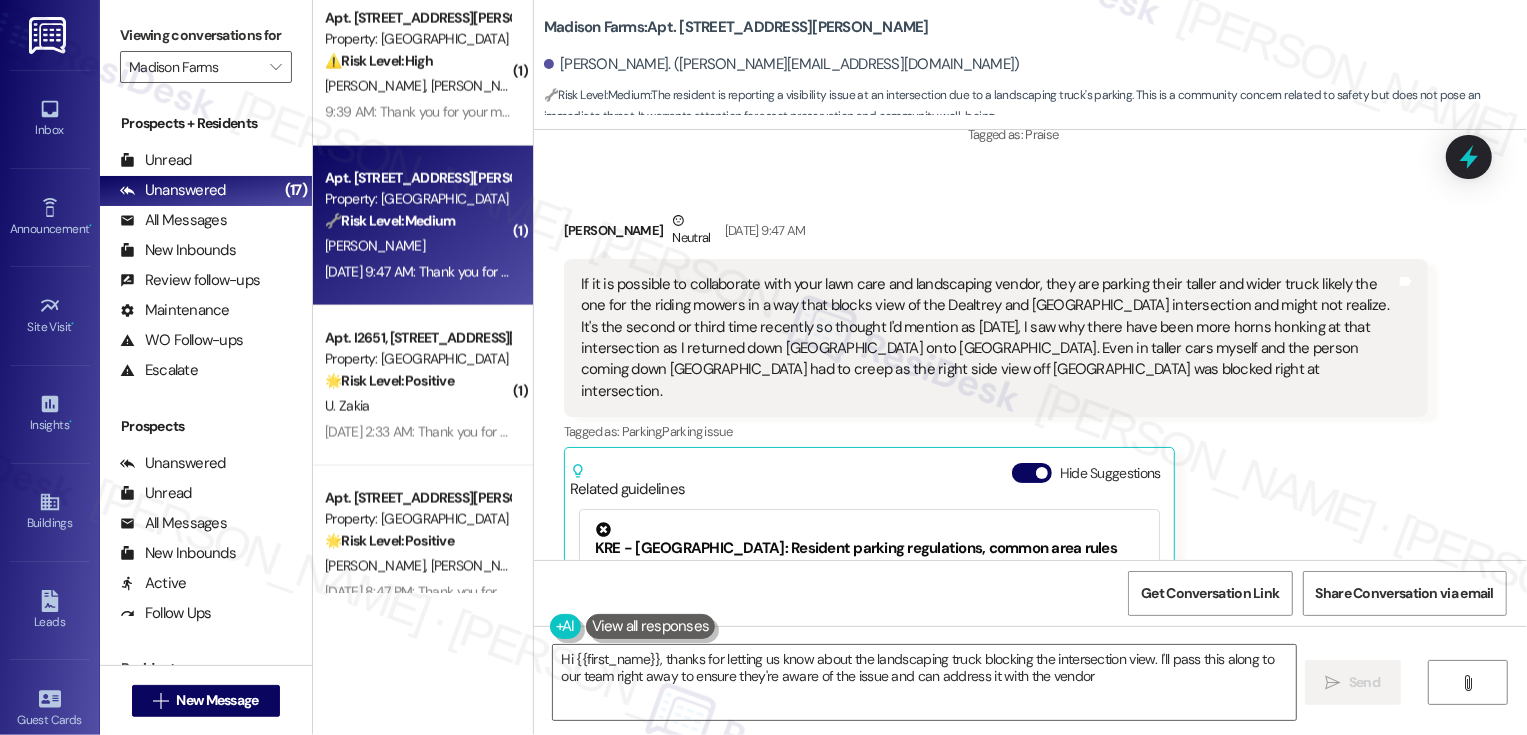 type on "Hi {{first_name}}, thanks for letting us know about the landscaping truck blocking the intersection view. I'll pass this along to our team right away to ensure they're aware of the issue and can address it with the vendor." 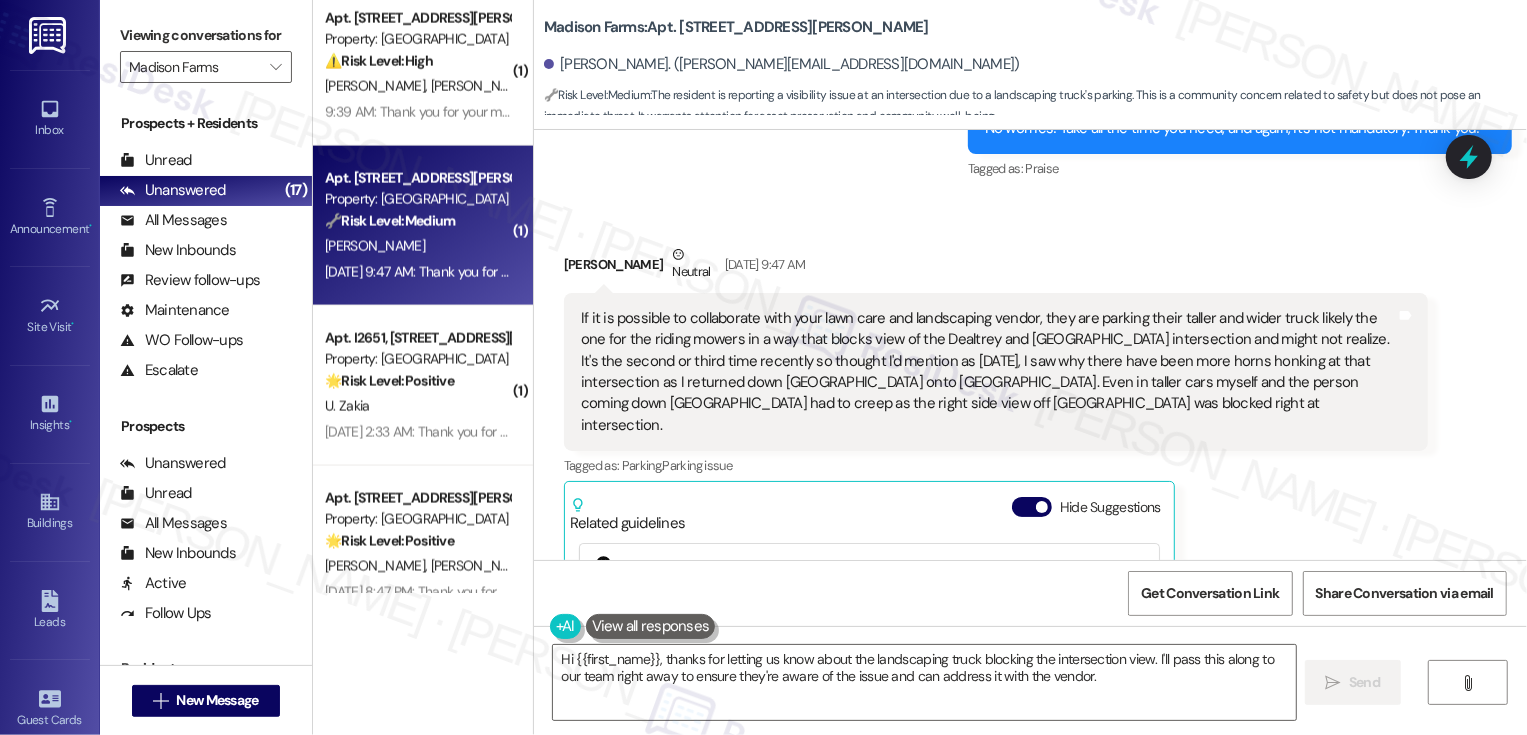 scroll, scrollTop: 3350, scrollLeft: 0, axis: vertical 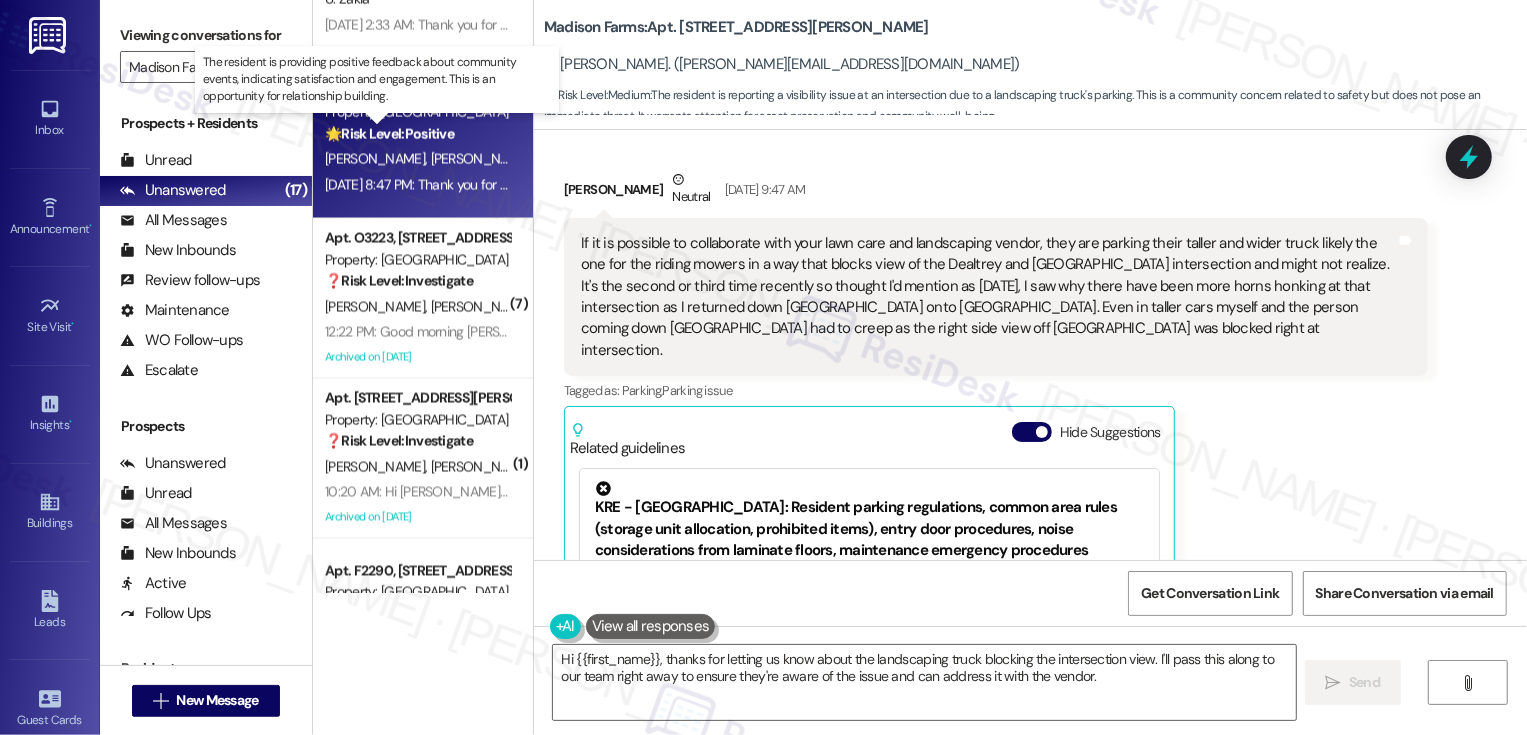click on "🌟  Risk Level:  Positive" at bounding box center [389, 134] 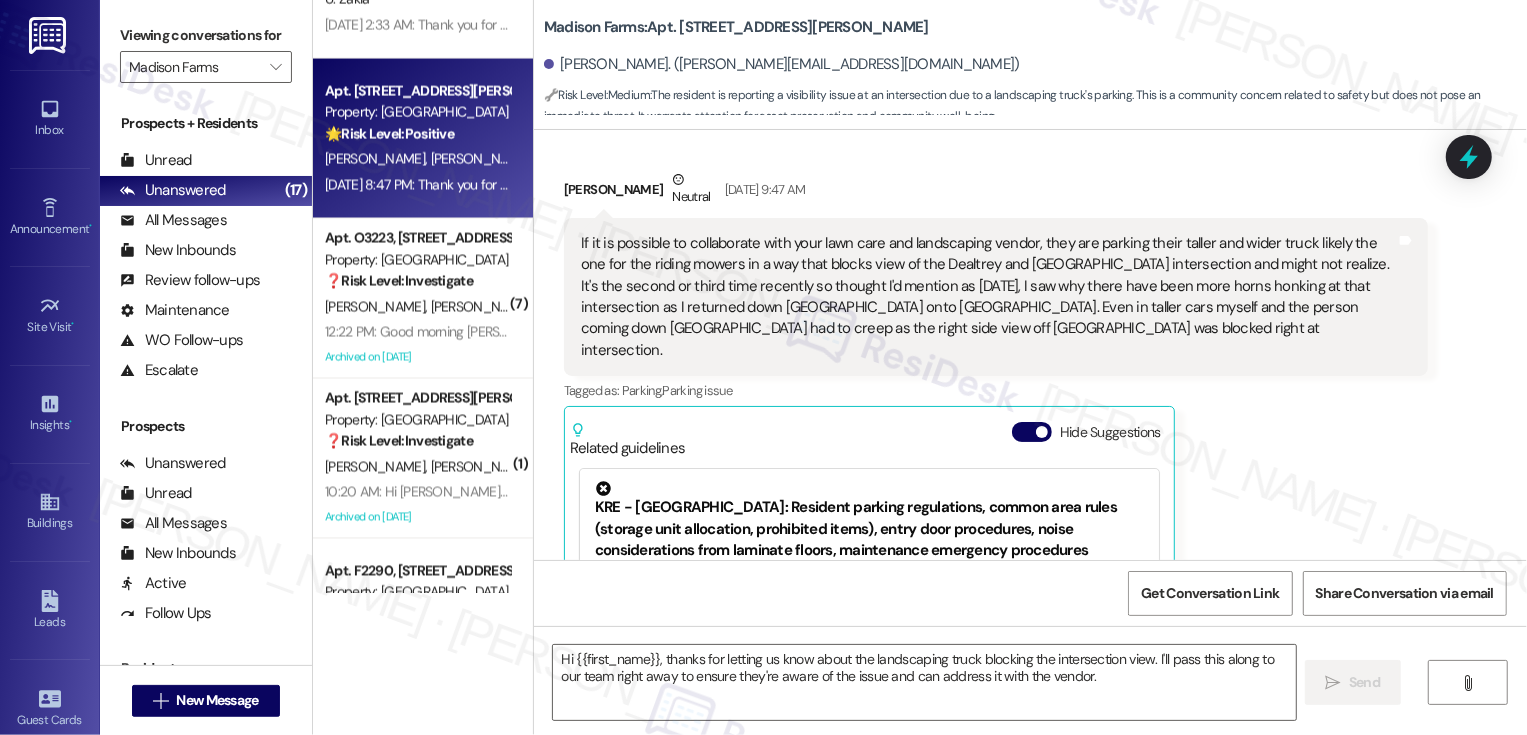 type on "Fetching suggested responses. Please feel free to read through the conversation in the meantime." 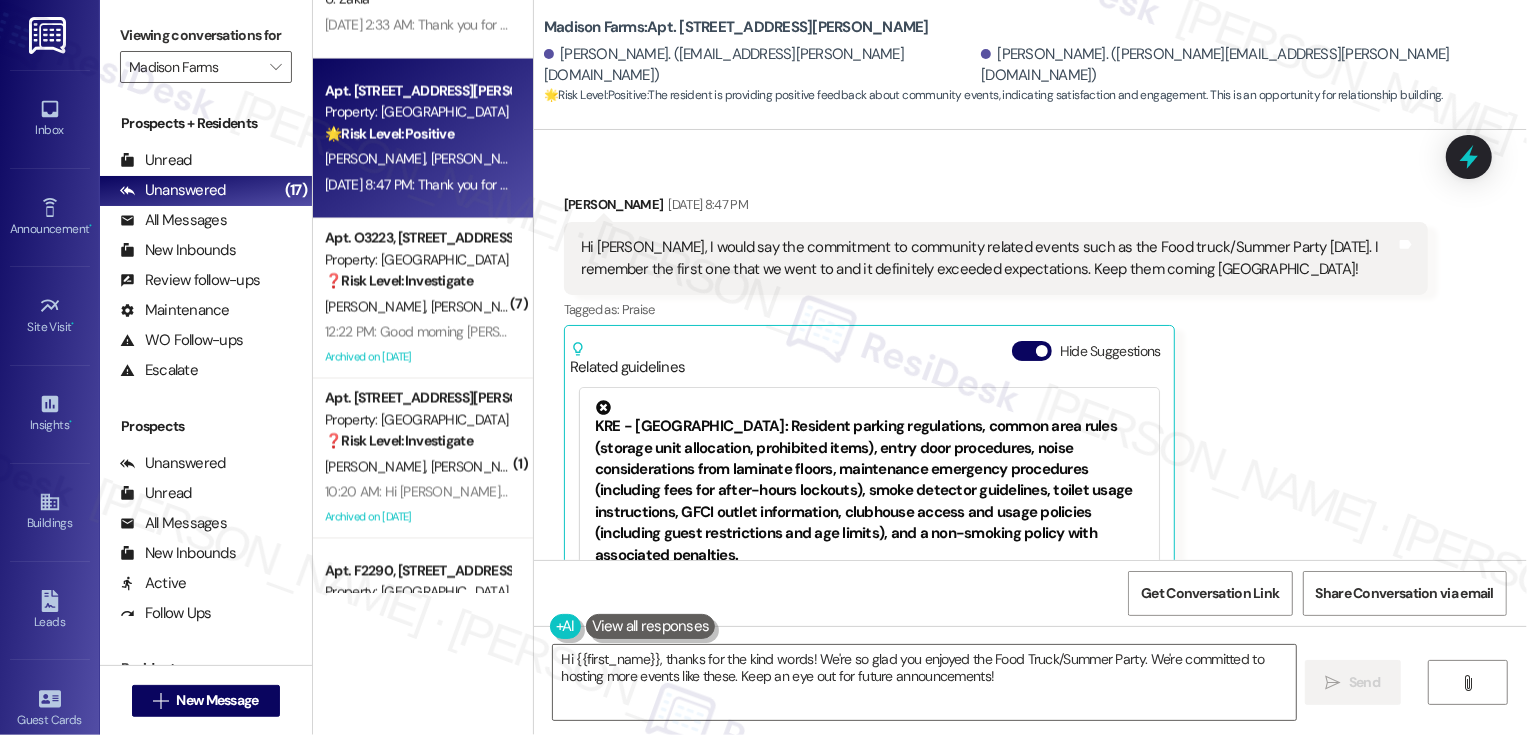 scroll, scrollTop: 3951, scrollLeft: 0, axis: vertical 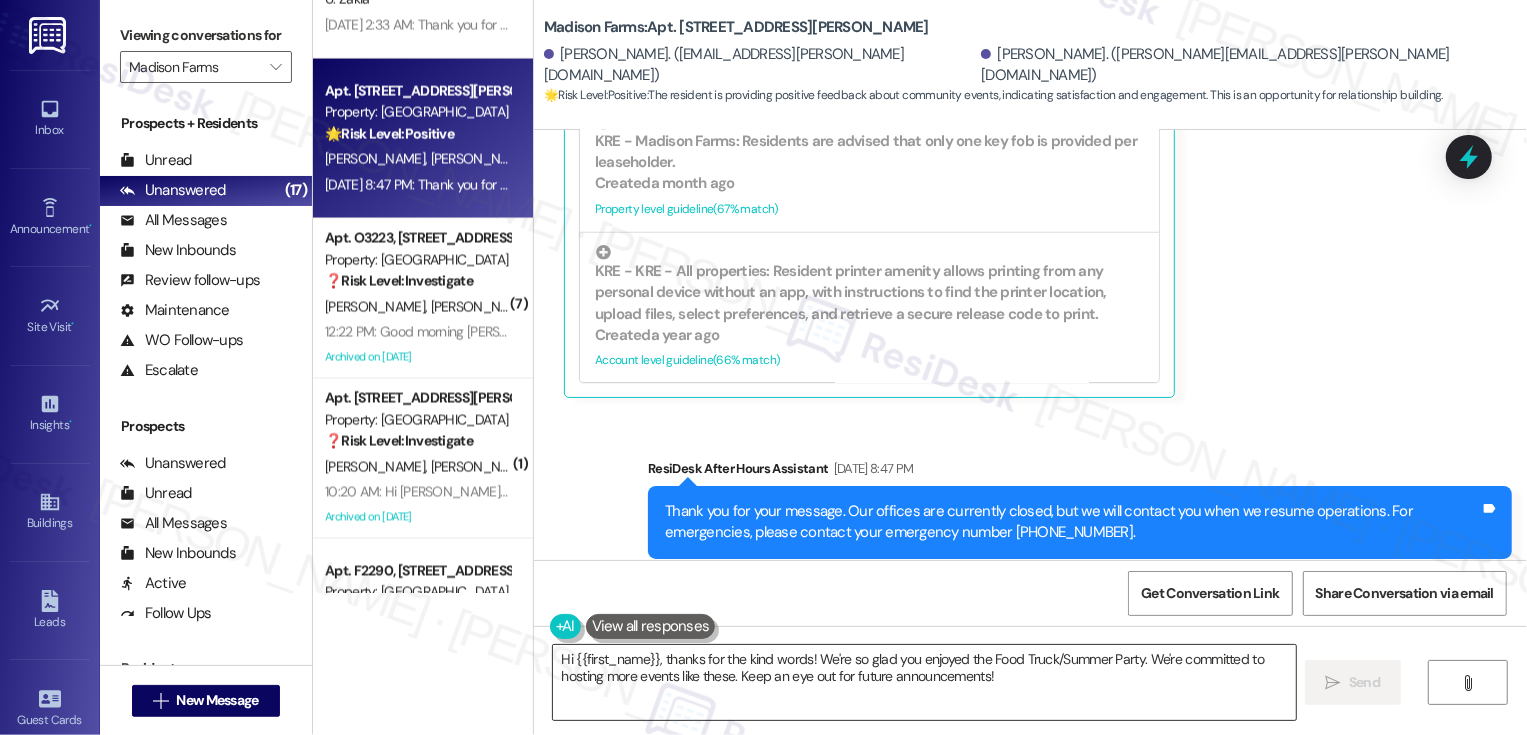 click on "Hi {{first_name}}, thanks for the kind words! We're so glad you enjoyed the Food Truck/Summer Party. We're committed to hosting more events like these. Keep an eye out for future announcements!" at bounding box center (924, 682) 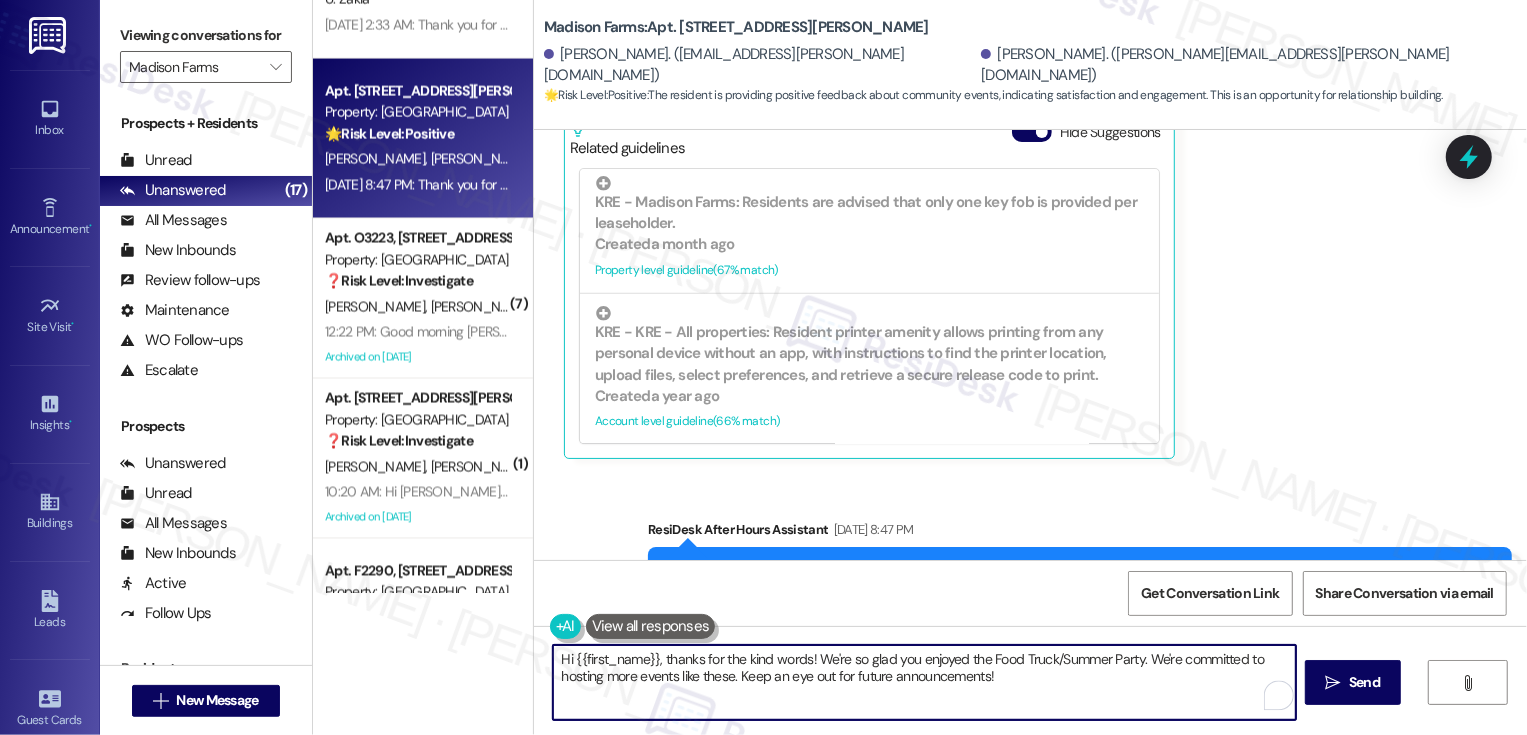 scroll, scrollTop: 3956, scrollLeft: 0, axis: vertical 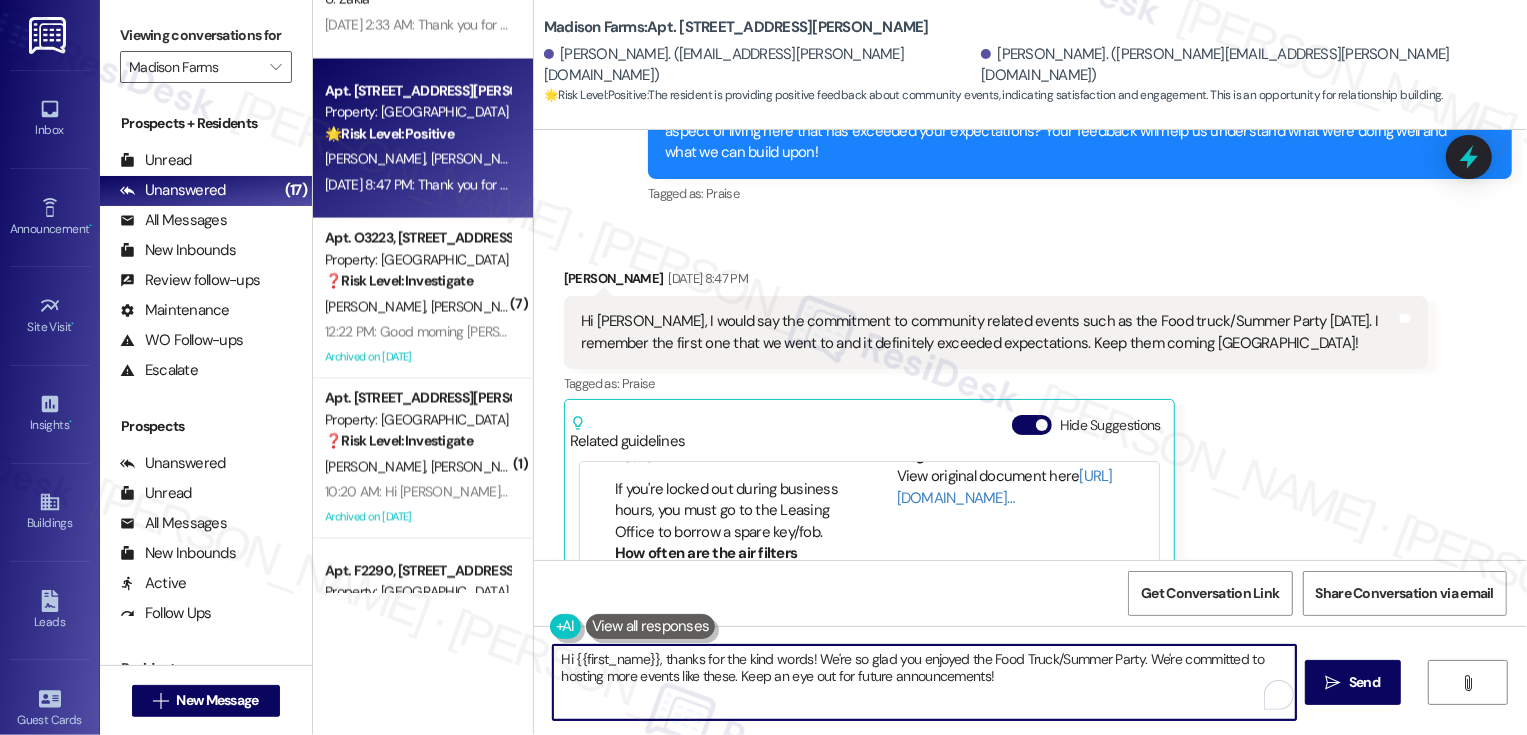 click on "Ceran Messam Jul 10, 2025 at 8:47 PM" at bounding box center [996, 282] 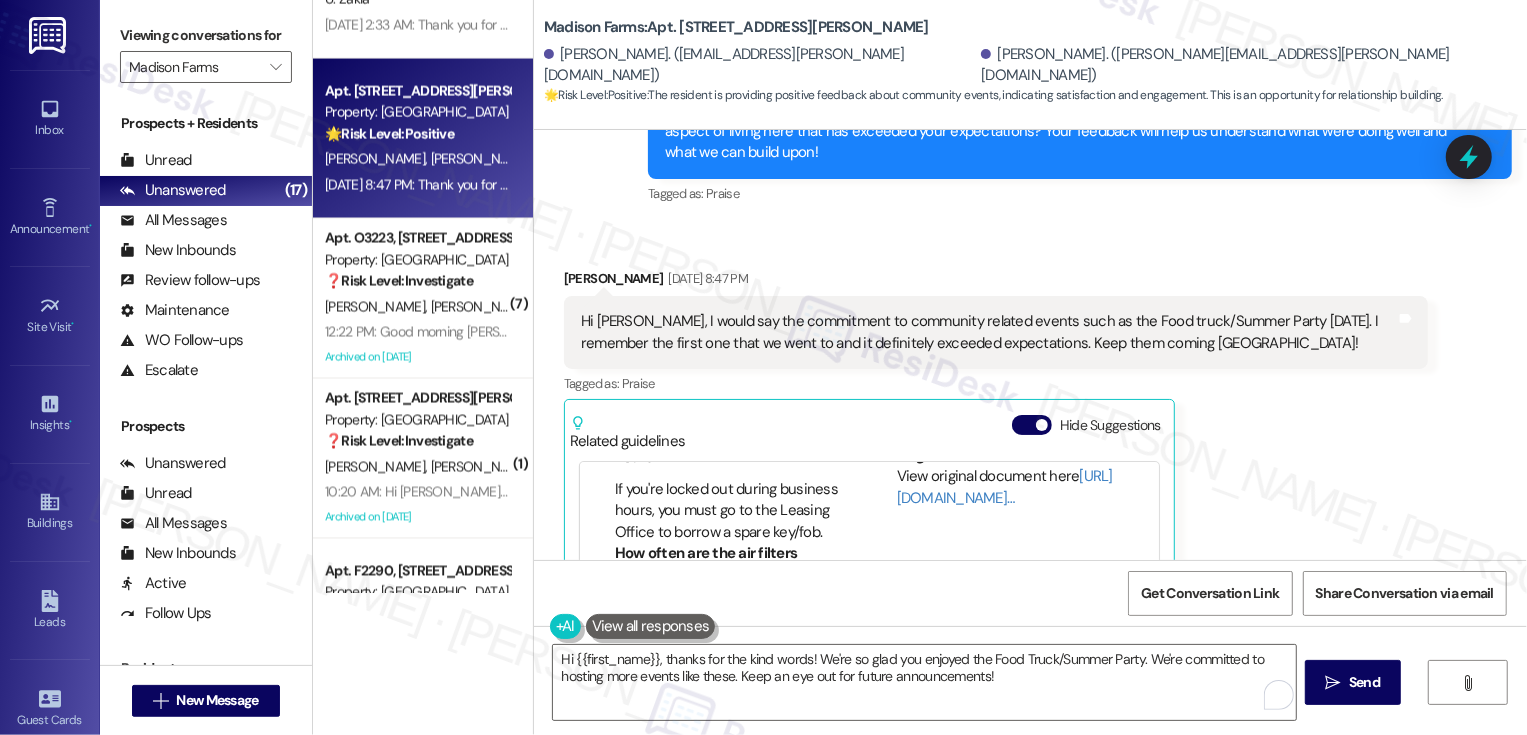 click on "Ceran Messam Jul 10, 2025 at 8:47 PM" at bounding box center [996, 282] 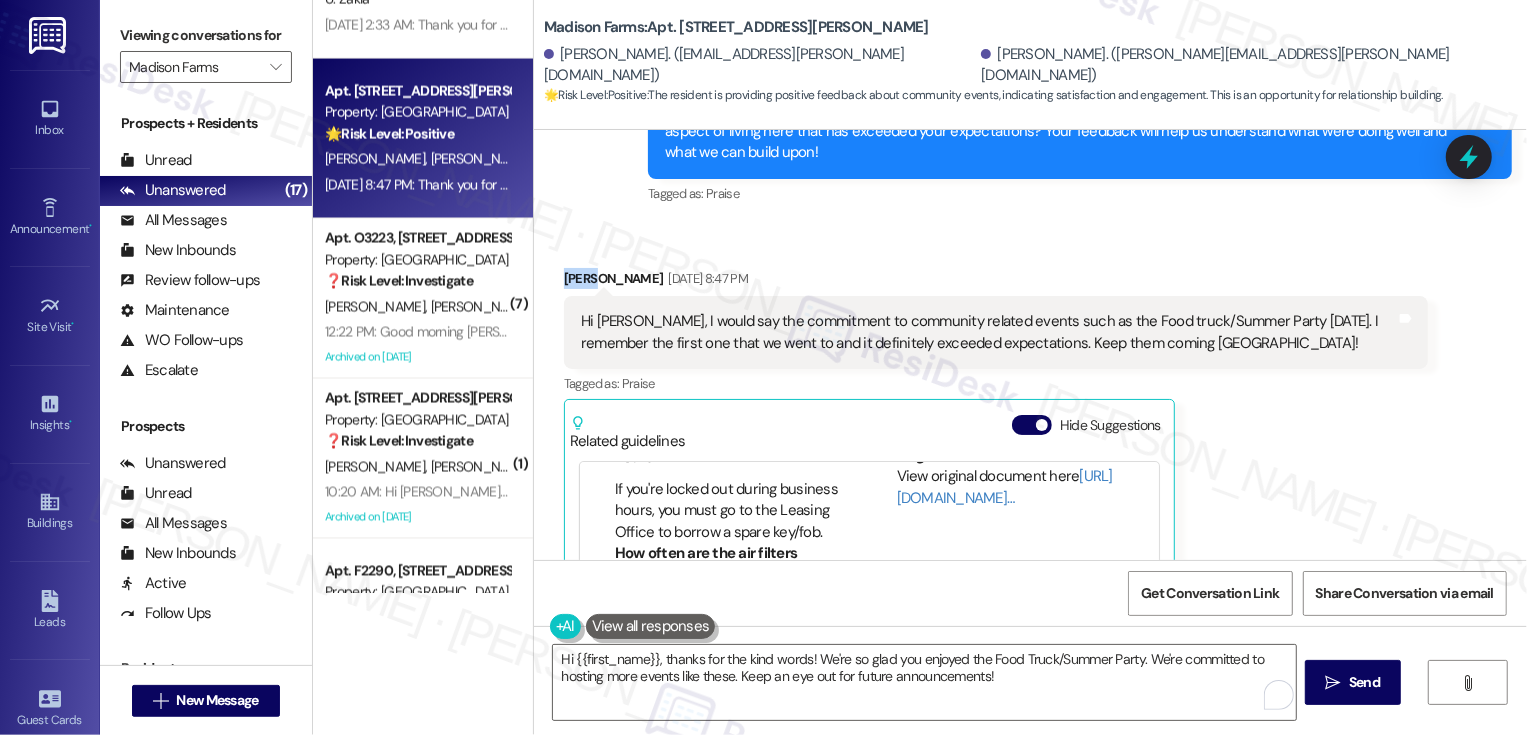 copy on "Ceran" 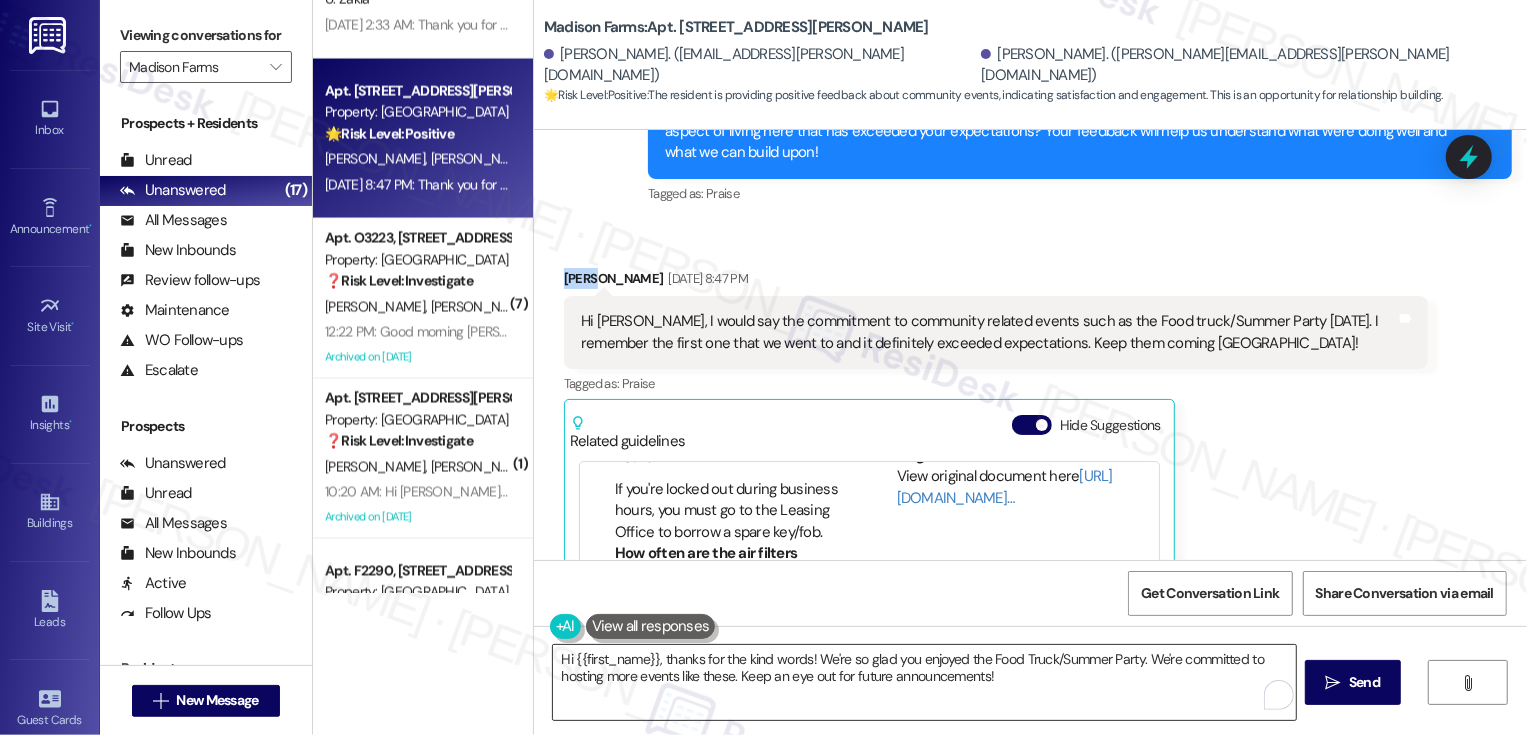 click on "Hi {{first_name}}, thanks for the kind words! We're so glad you enjoyed the Food Truck/Summer Party. We're committed to hosting more events like these. Keep an eye out for future announcements!" at bounding box center [924, 682] 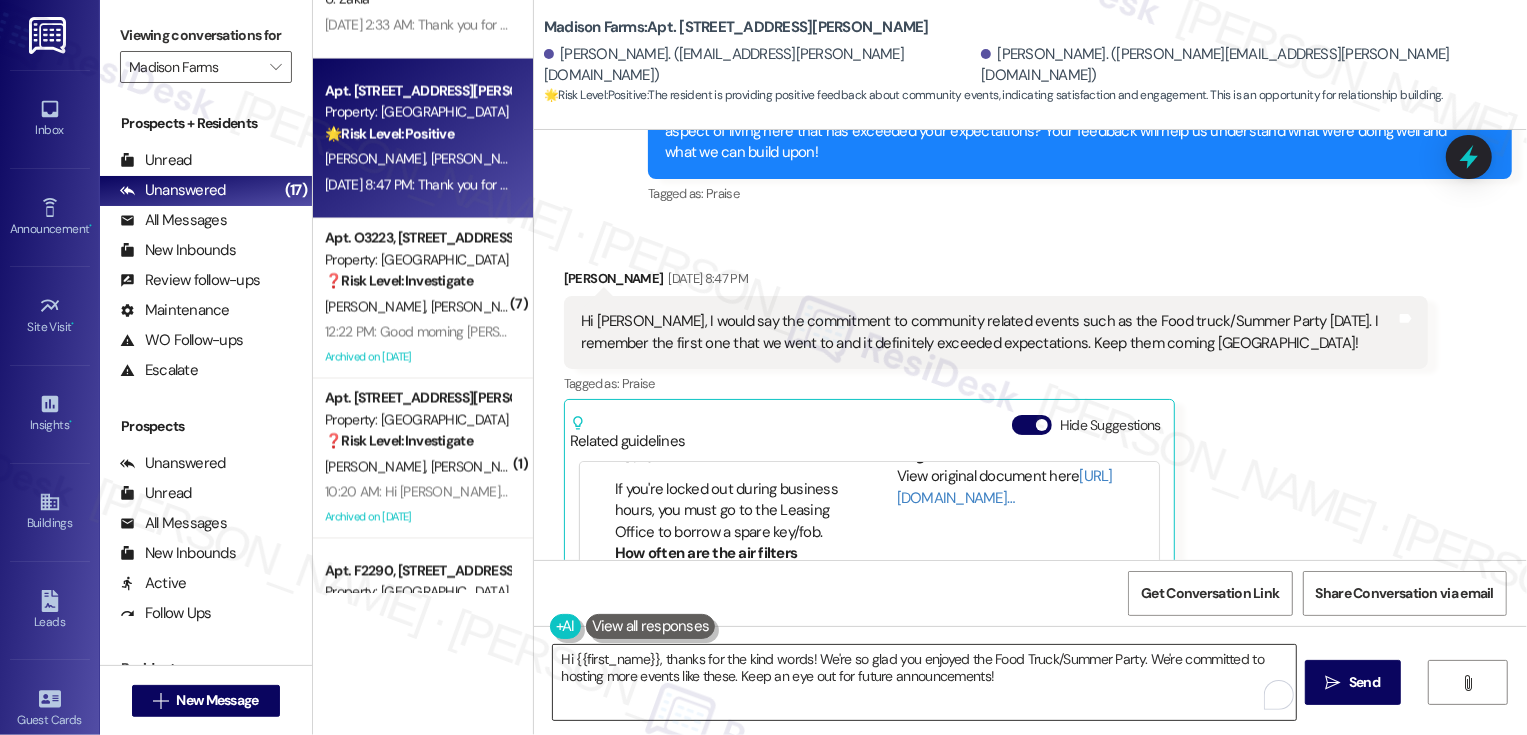 click on "Hi {{first_name}}, thanks for the kind words! We're so glad you enjoyed the Food Truck/Summer Party. We're committed to hosting more events like these. Keep an eye out for future announcements!" at bounding box center (924, 682) 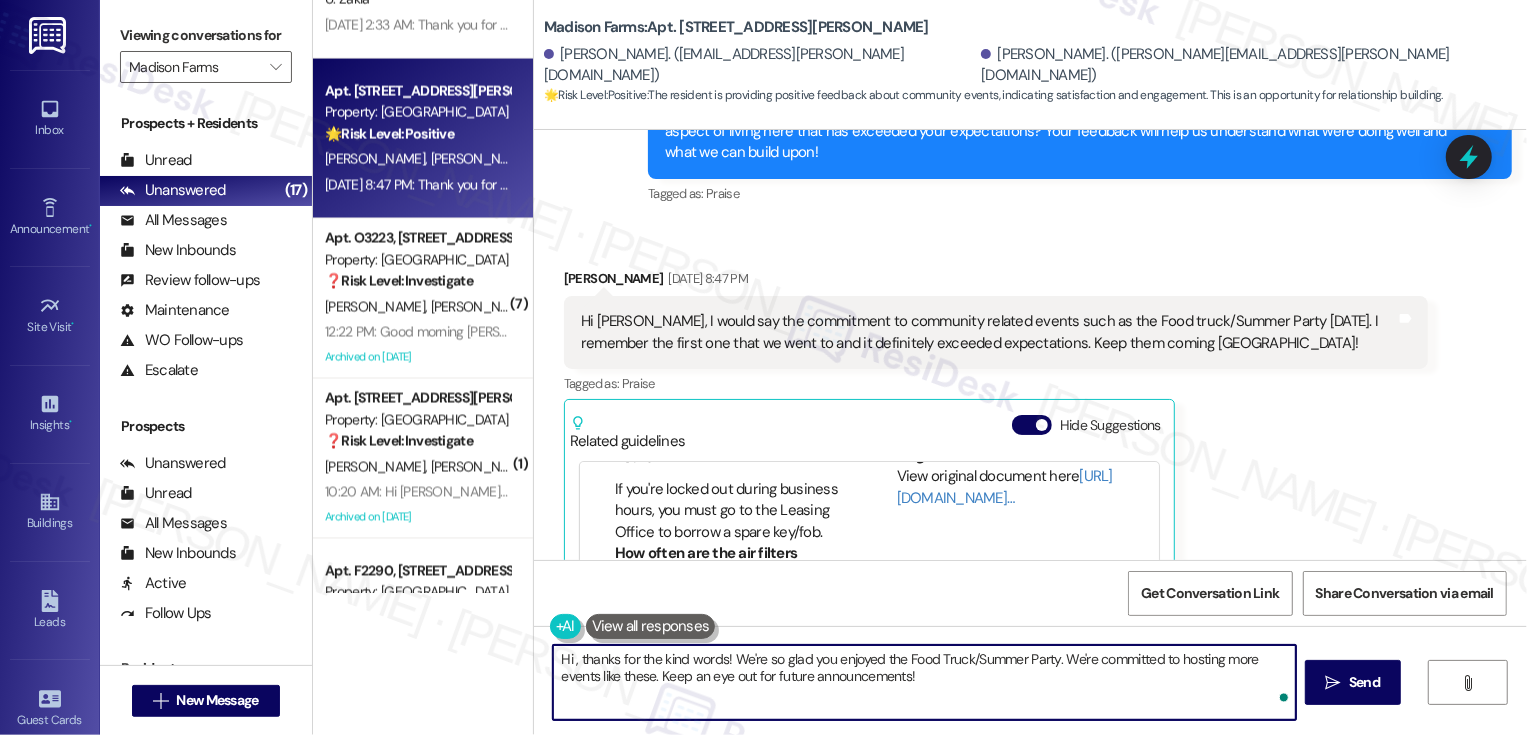 paste on "Ceran" 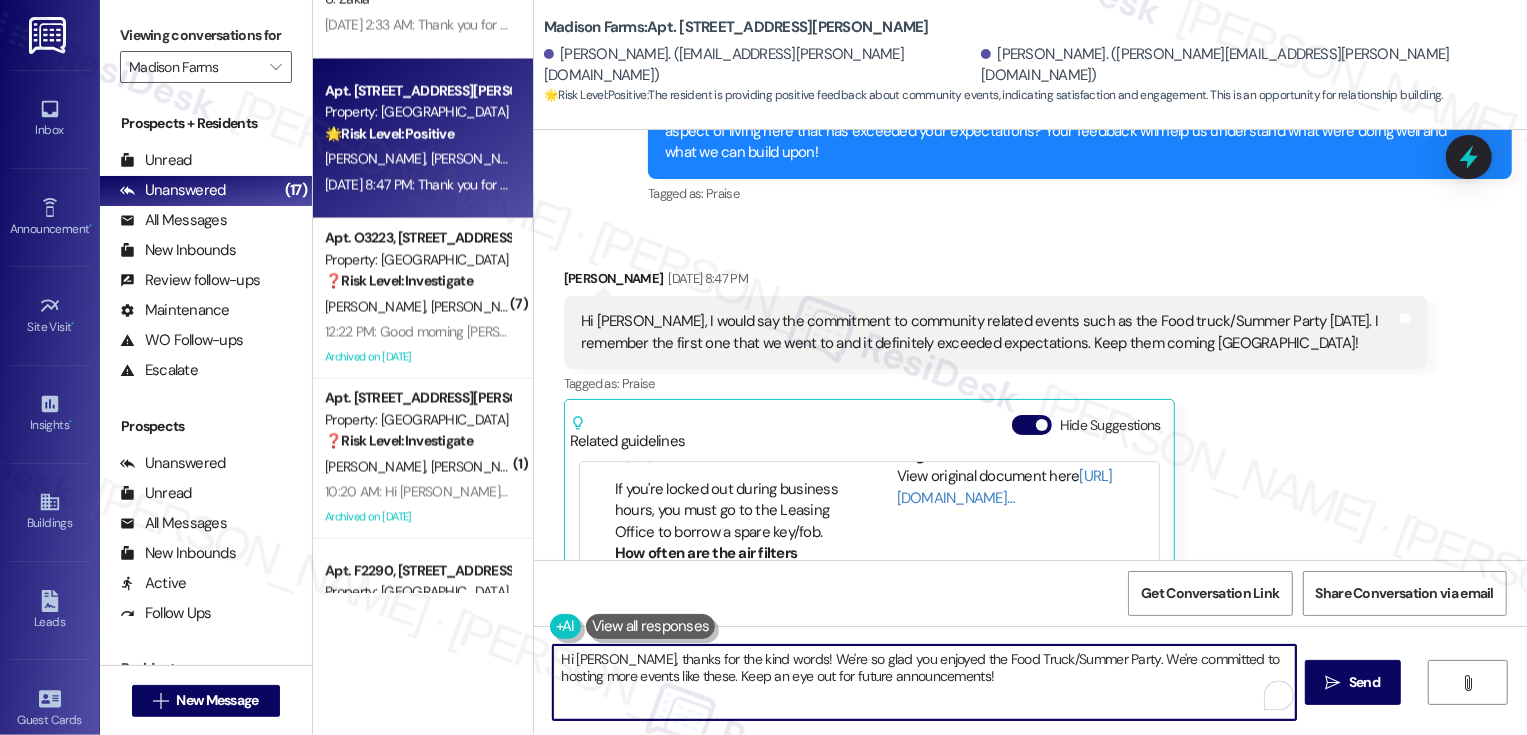 click at bounding box center [651, 626] 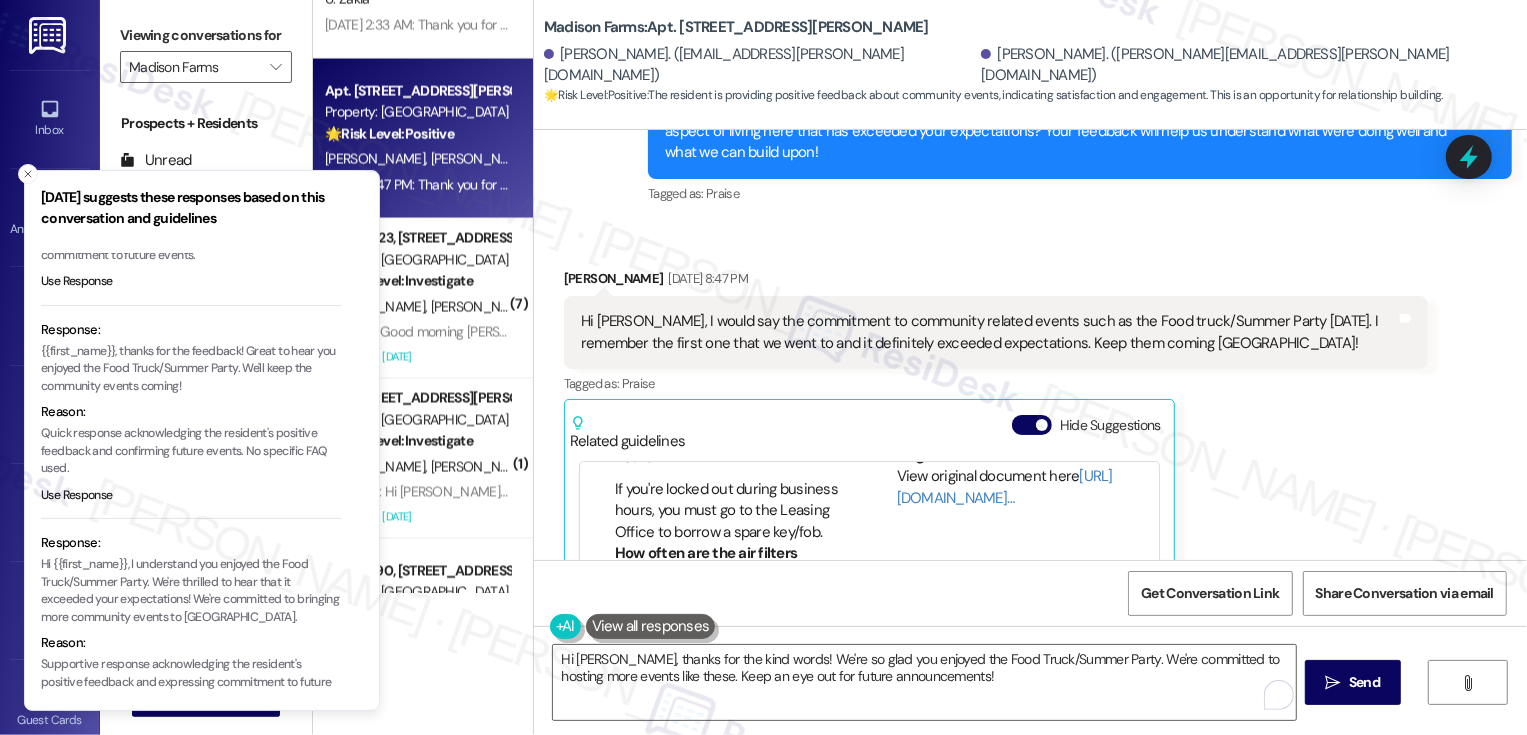 scroll, scrollTop: 203, scrollLeft: 0, axis: vertical 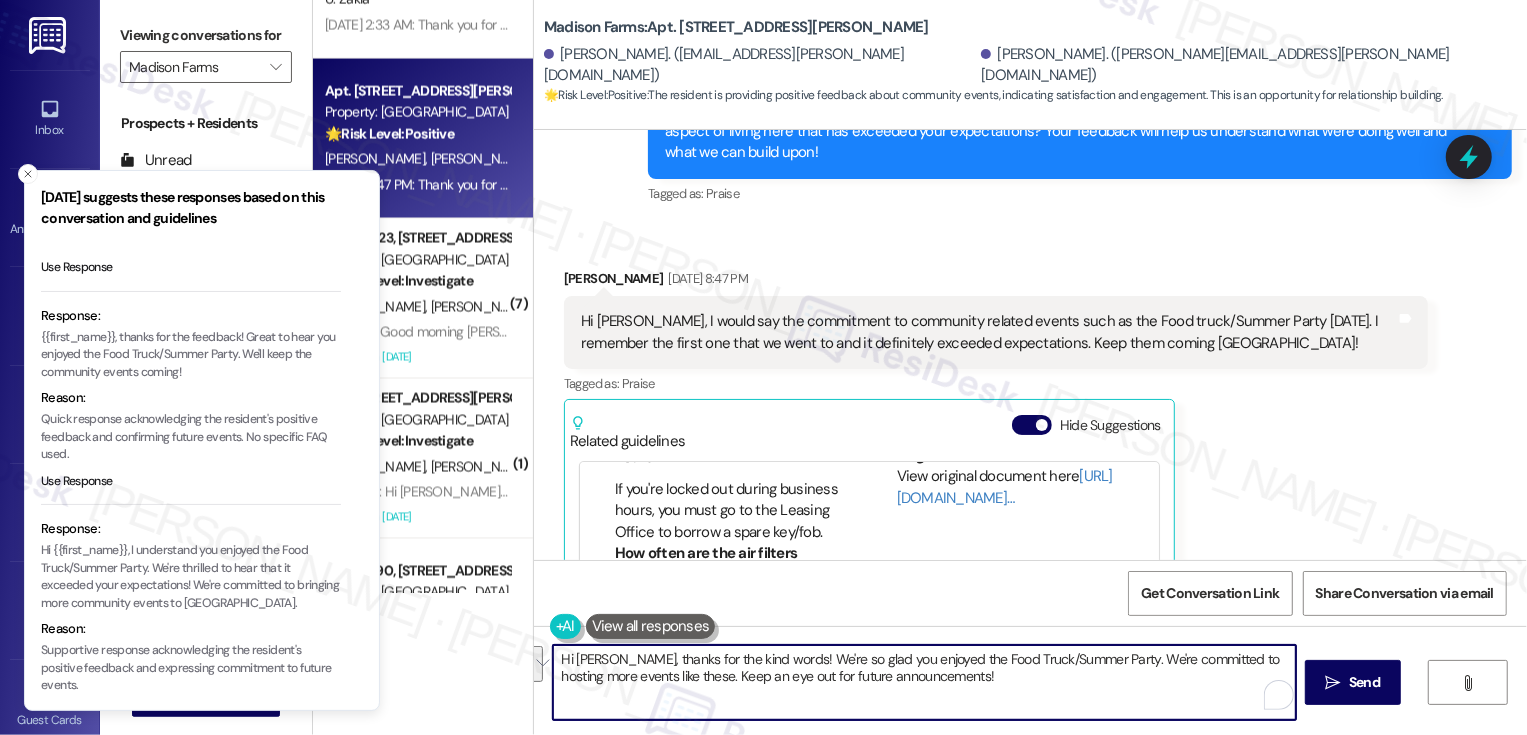 drag, startPoint x: 1091, startPoint y: 658, endPoint x: 649, endPoint y: 675, distance: 442.3268 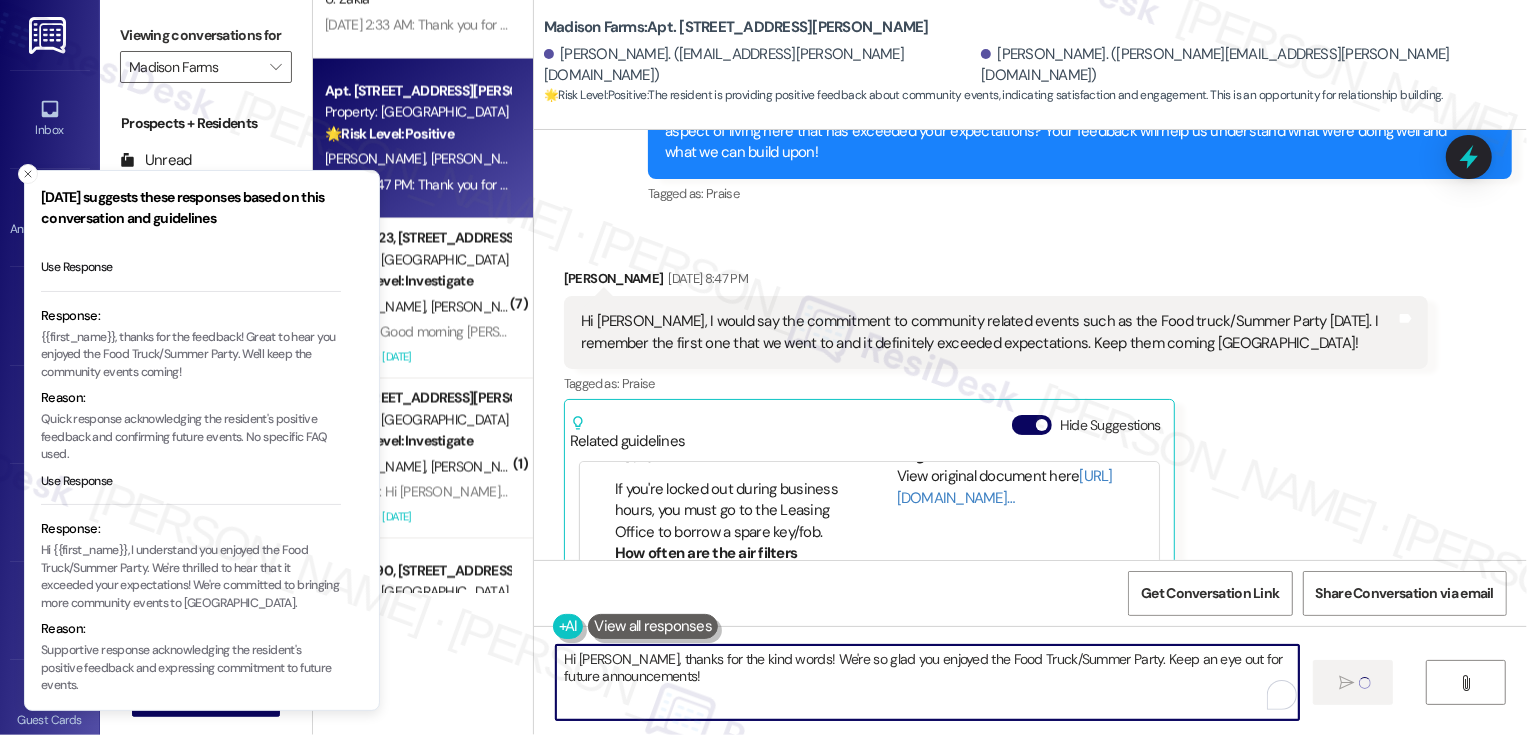 type on "Hi Ceran, thanks for the kind words! We're so glad you enjoyed the Food Truck/Summer Party. Keep an eye out for future announcements!" 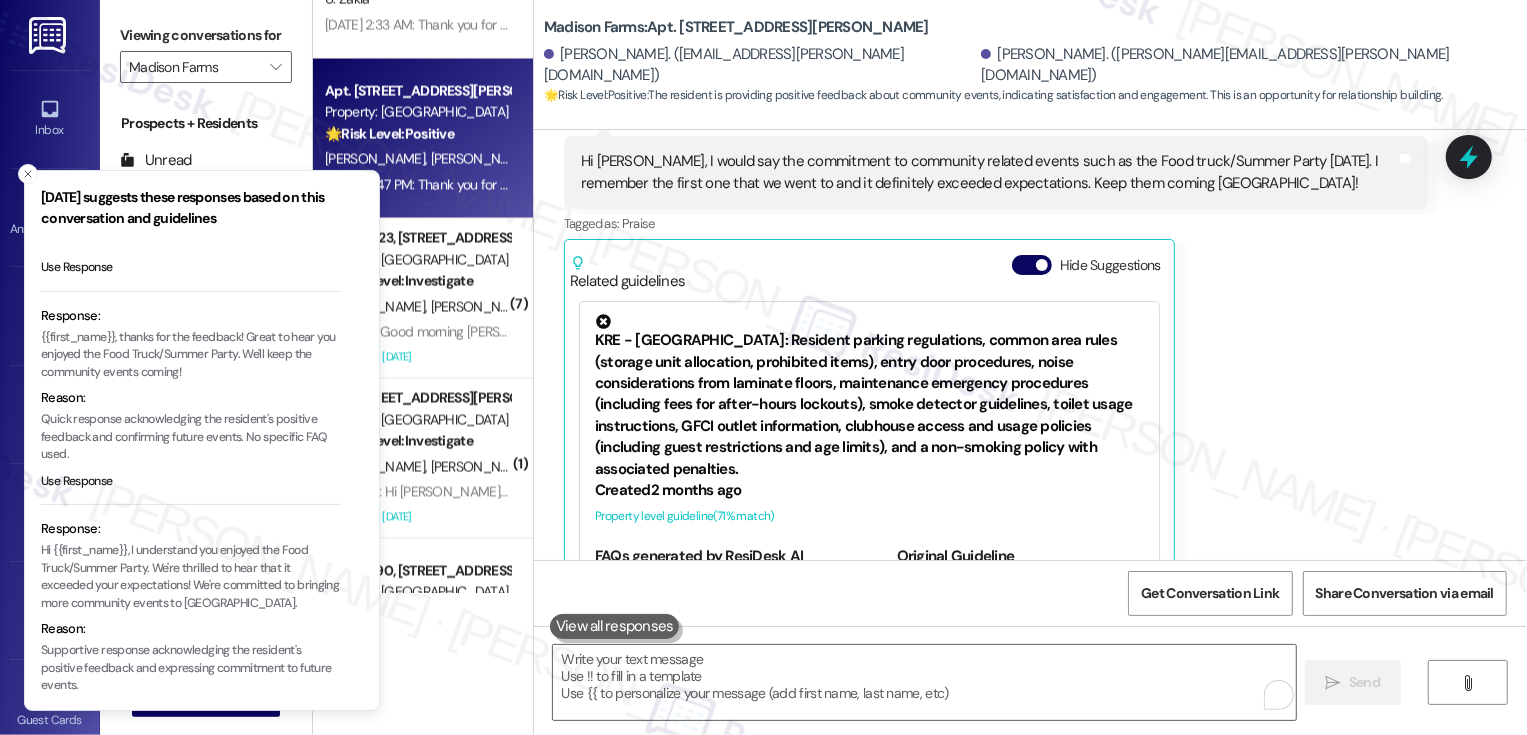 scroll, scrollTop: 3910, scrollLeft: 0, axis: vertical 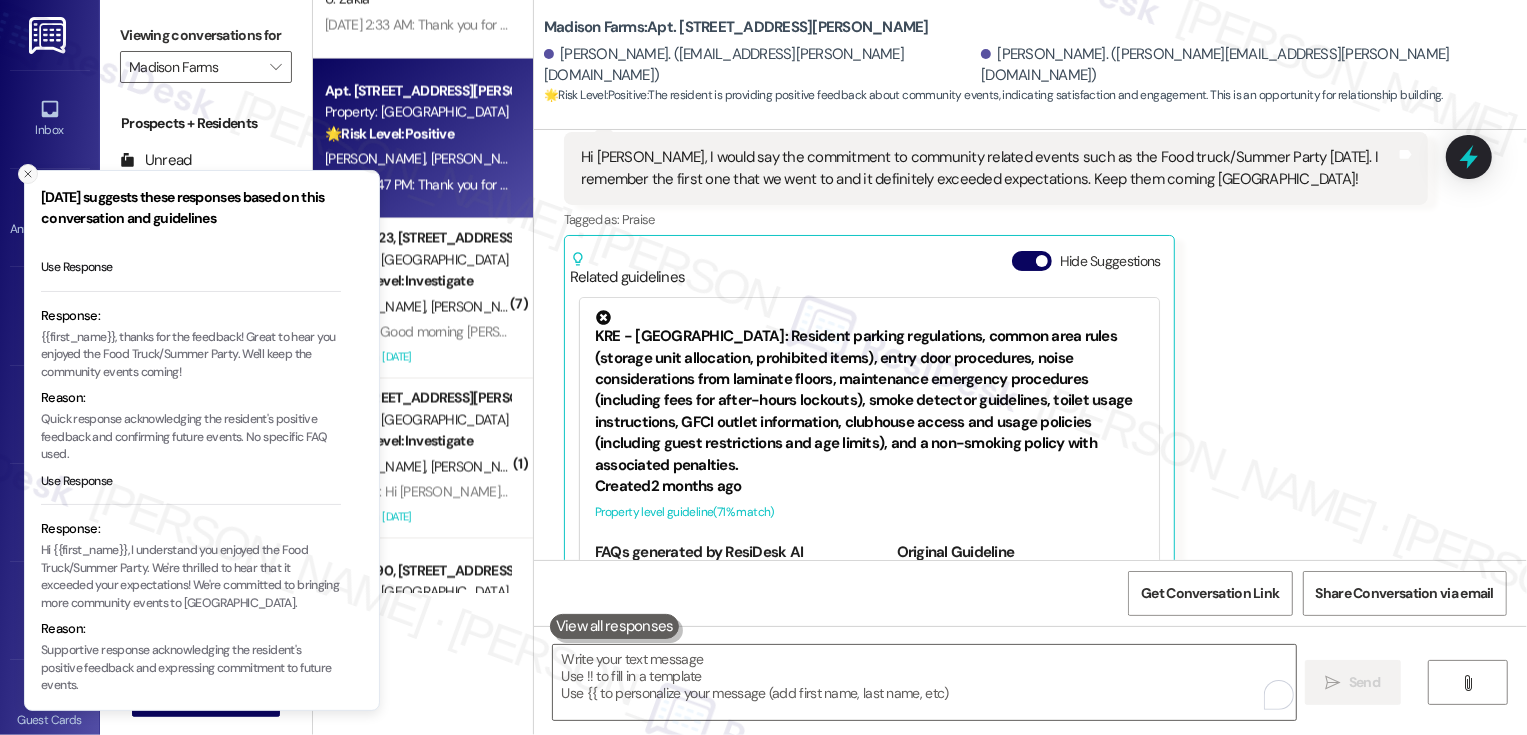 click at bounding box center (28, 174) 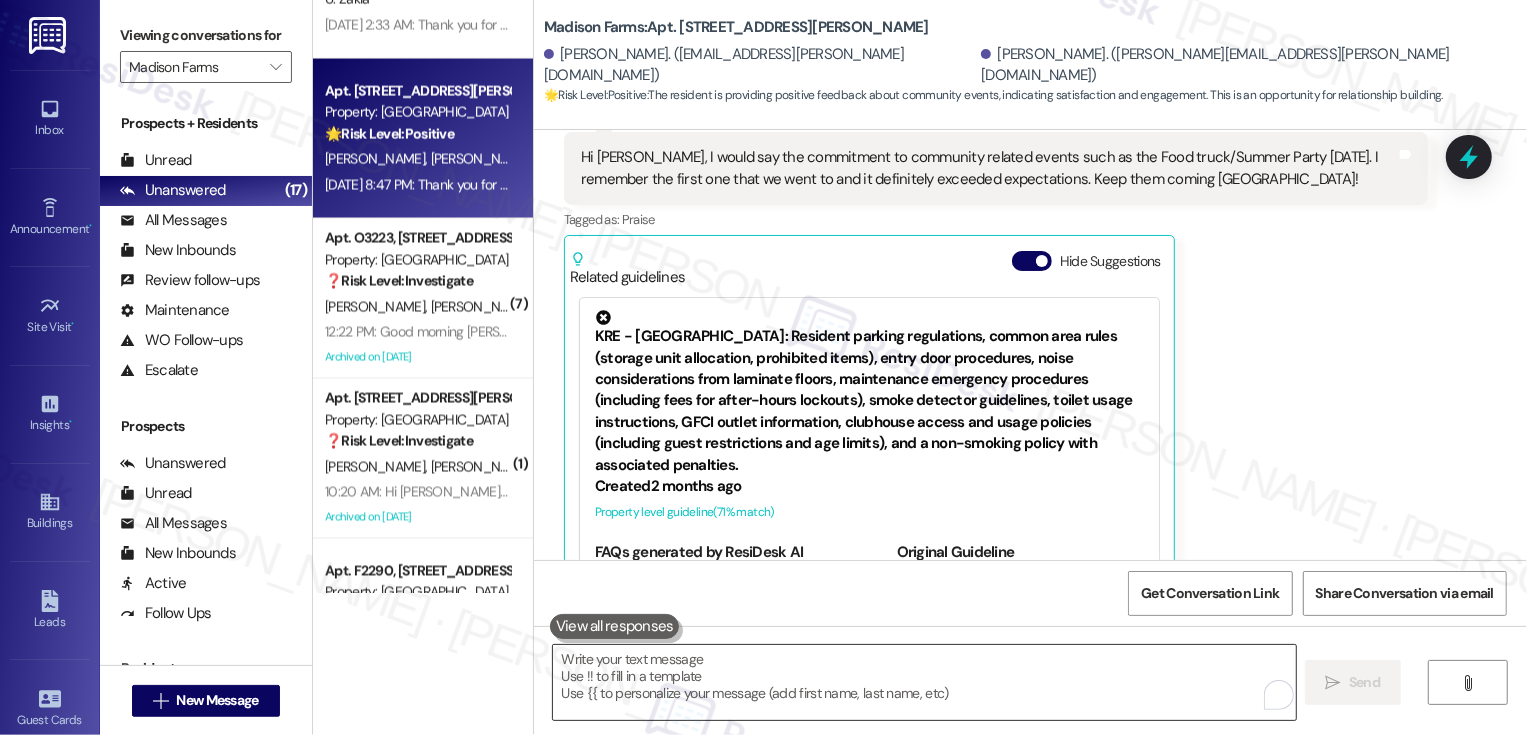 click at bounding box center [924, 682] 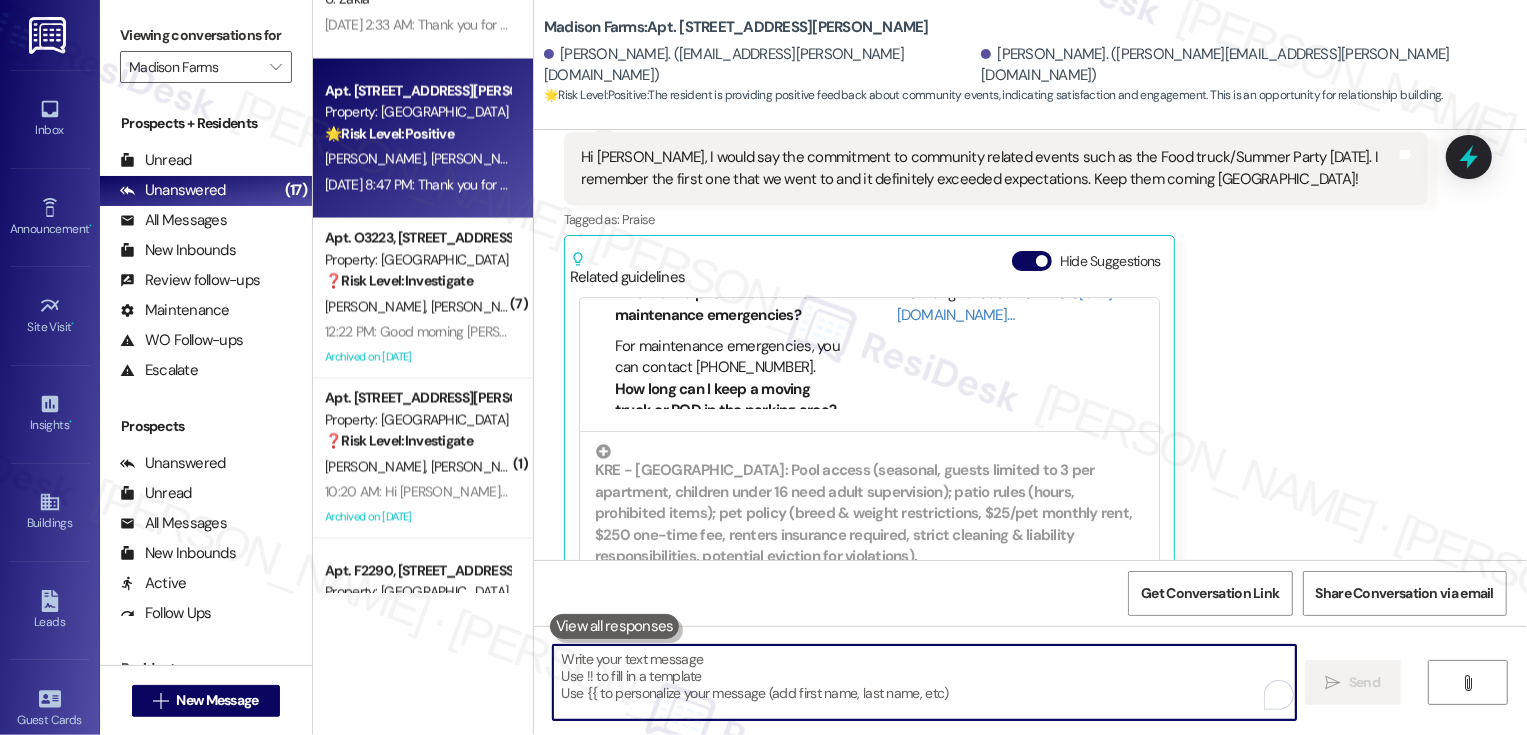 scroll, scrollTop: 486, scrollLeft: 0, axis: vertical 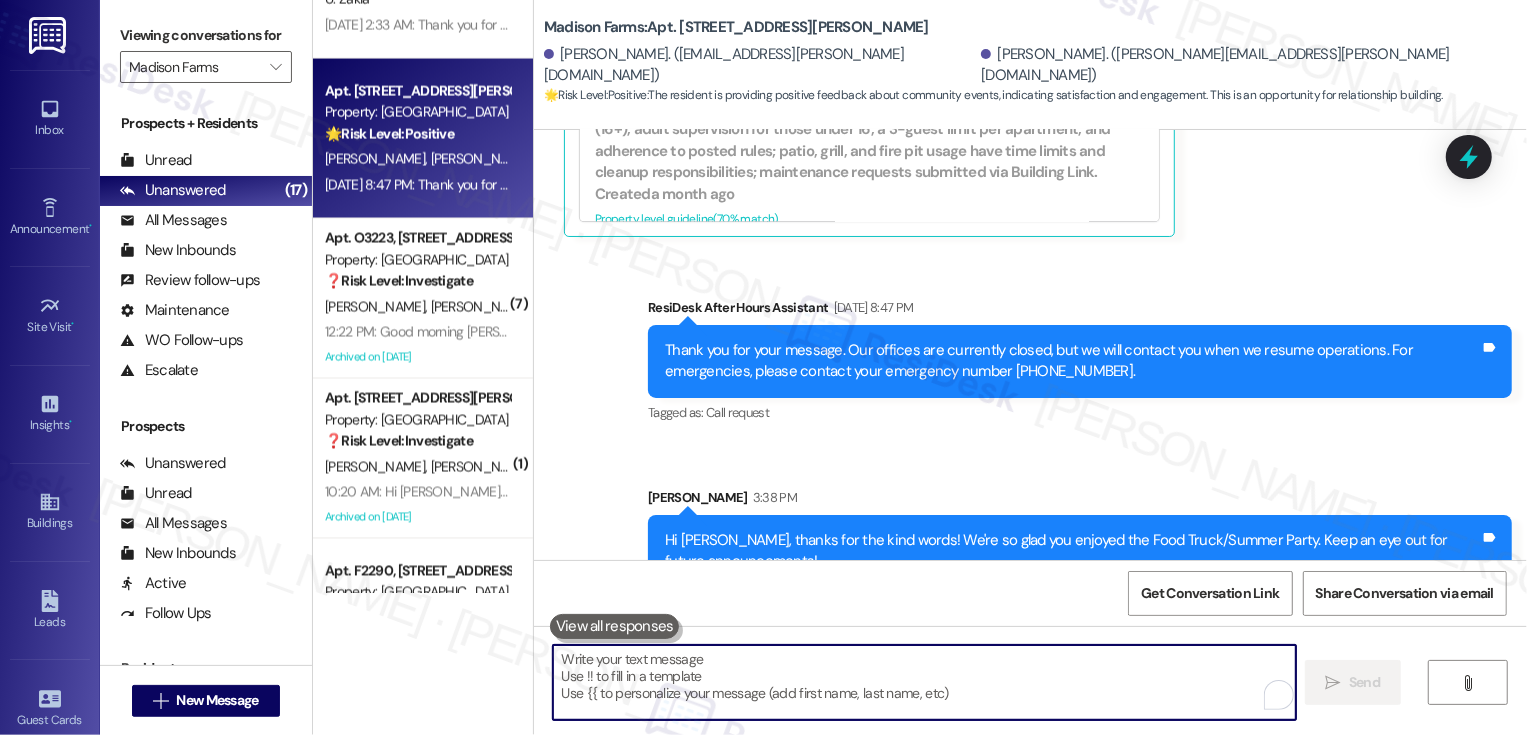 click at bounding box center [924, 682] 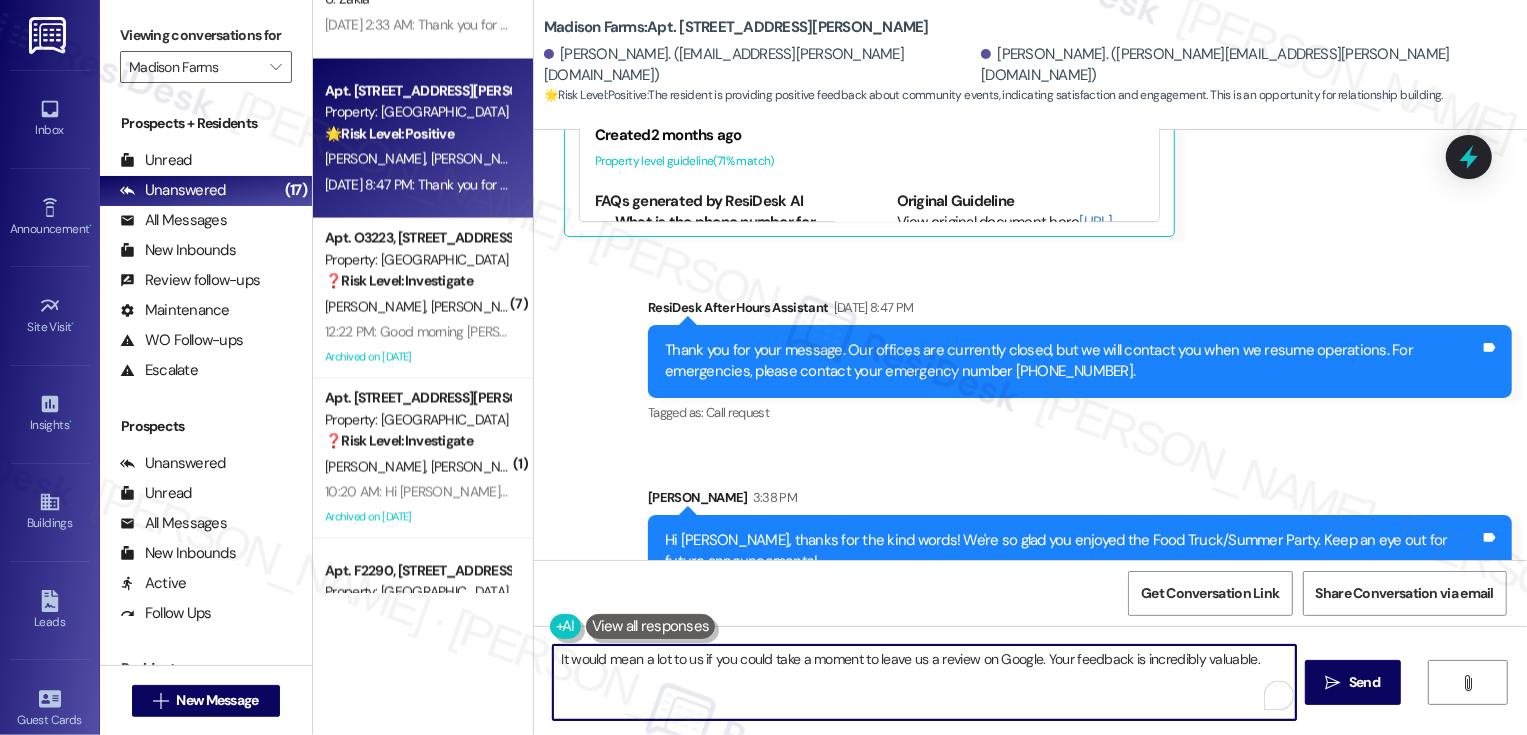 click on "It would mean a lot to us if you could take a moment to leave us a review on Google. Your feedback is incredibly valuable." at bounding box center (924, 682) 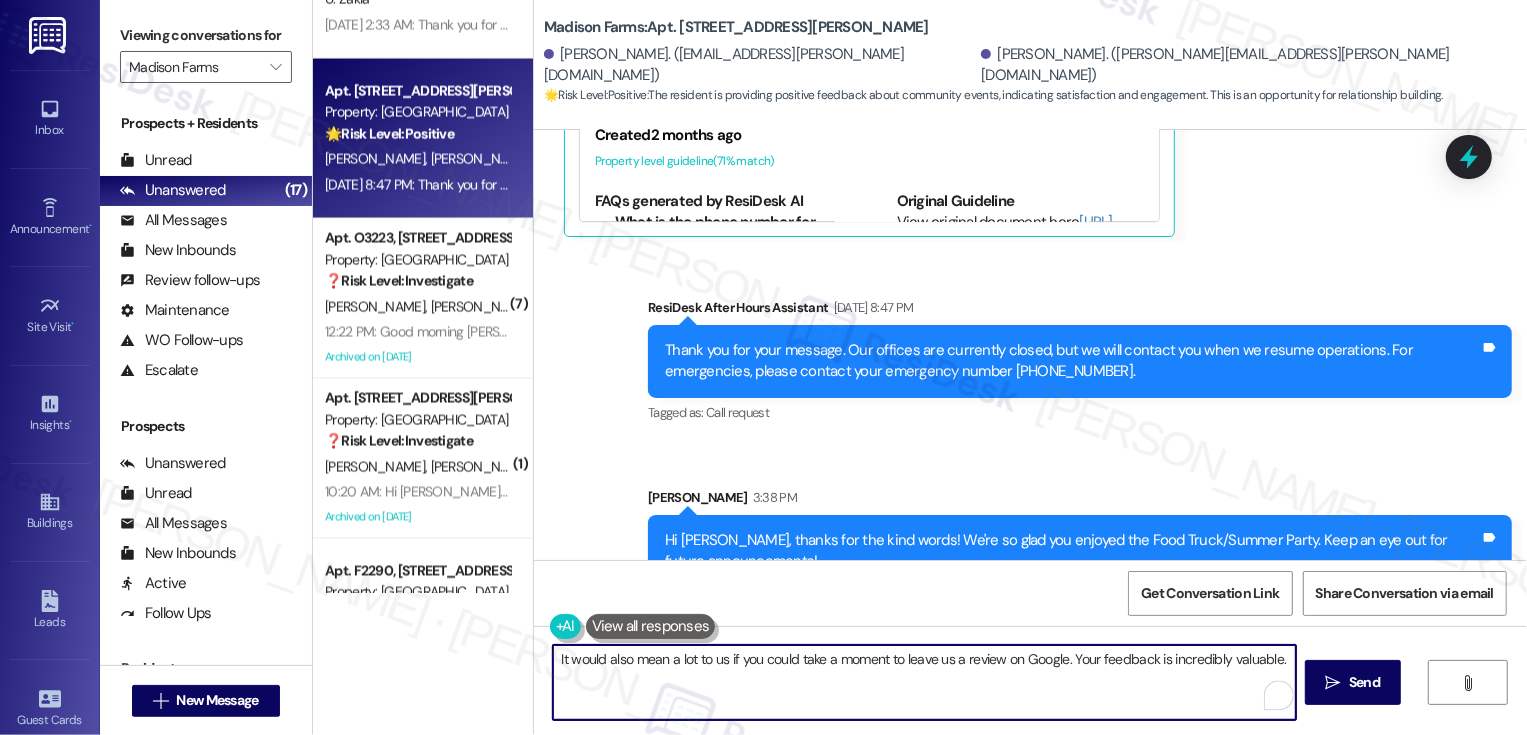 click on "It would also mean a lot to us if you could take a moment to leave us a review on Google. Your feedback is incredibly valuable." at bounding box center [924, 682] 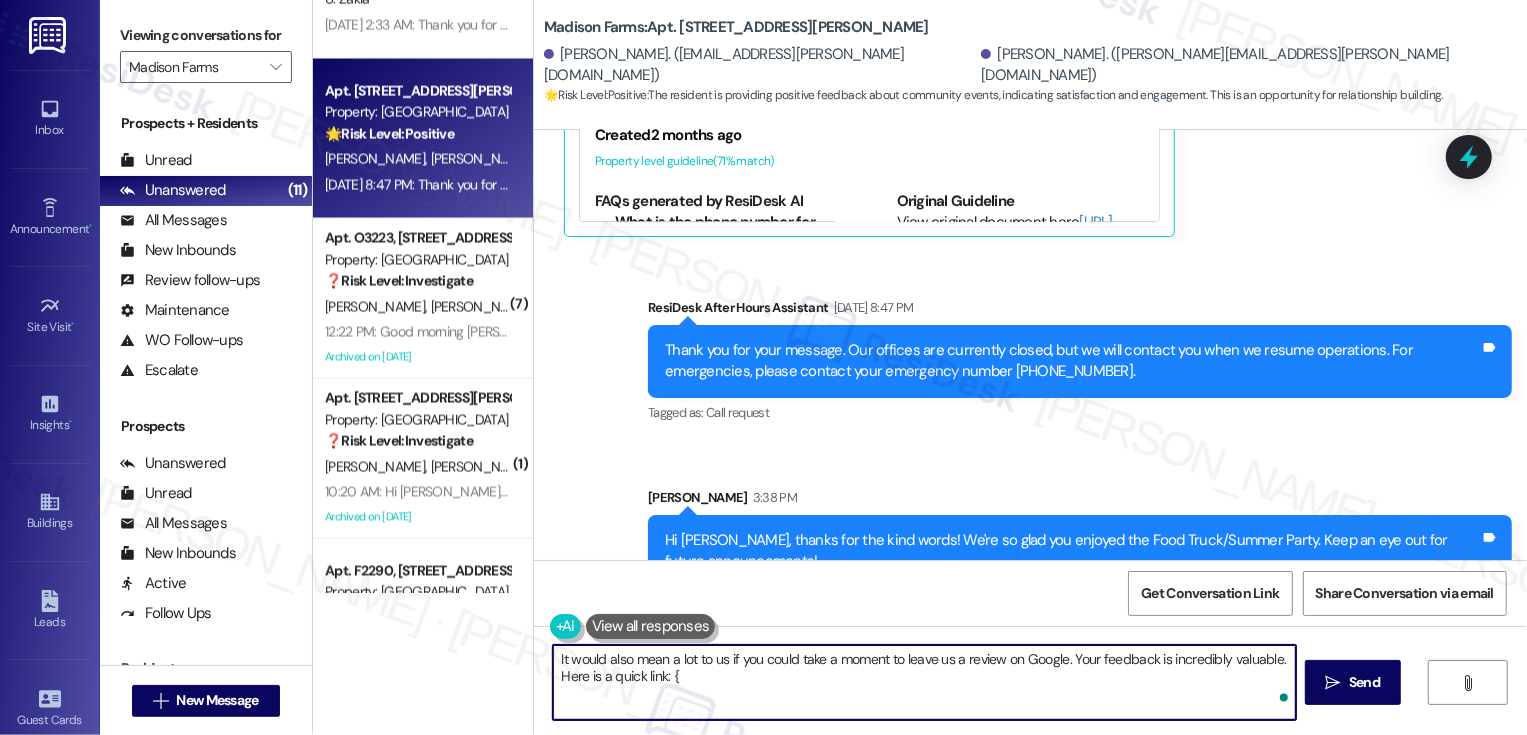type on "It would also mean a lot to us if you could take a moment to leave us a review on Google. Your feedback is incredibly valuable. Here is a quick link: {{" 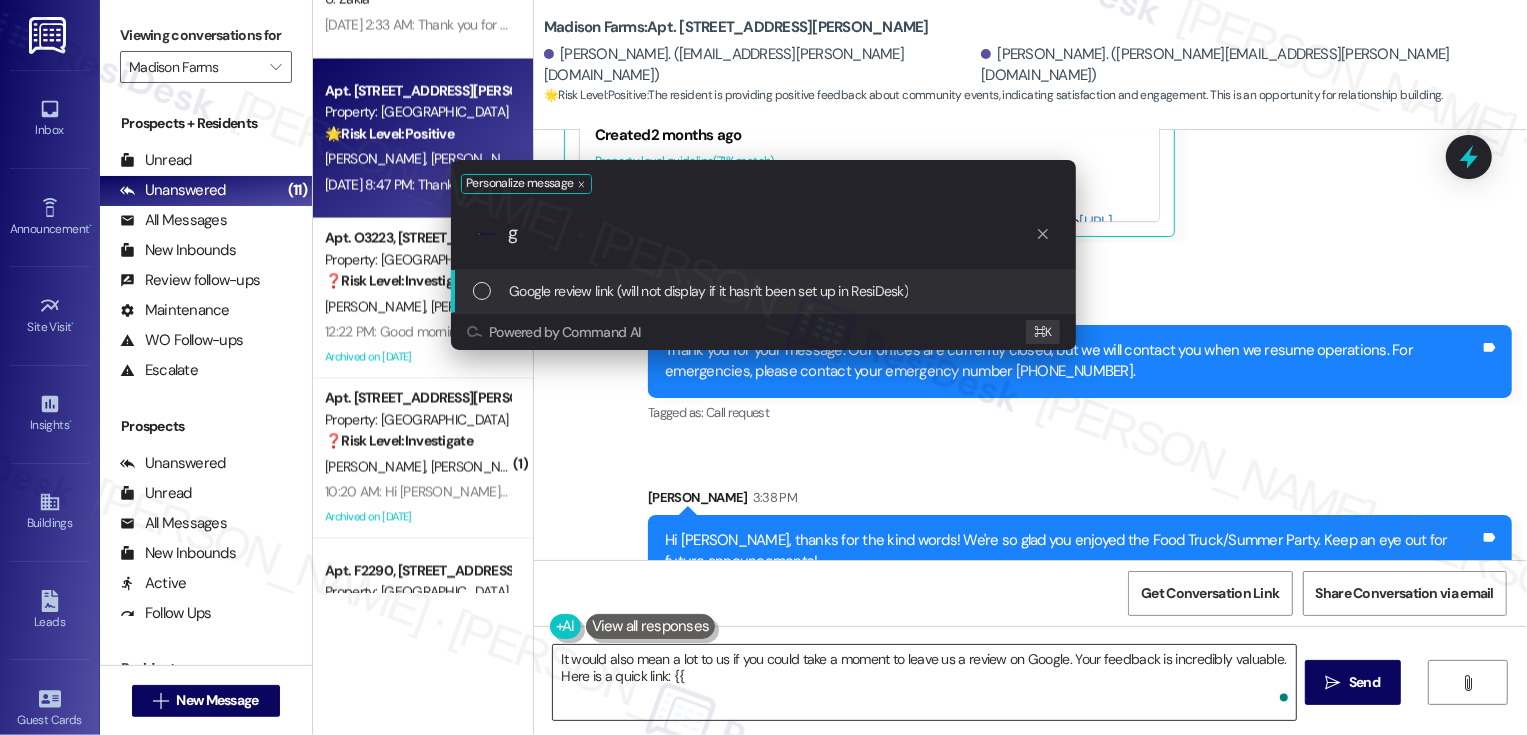 type on "go" 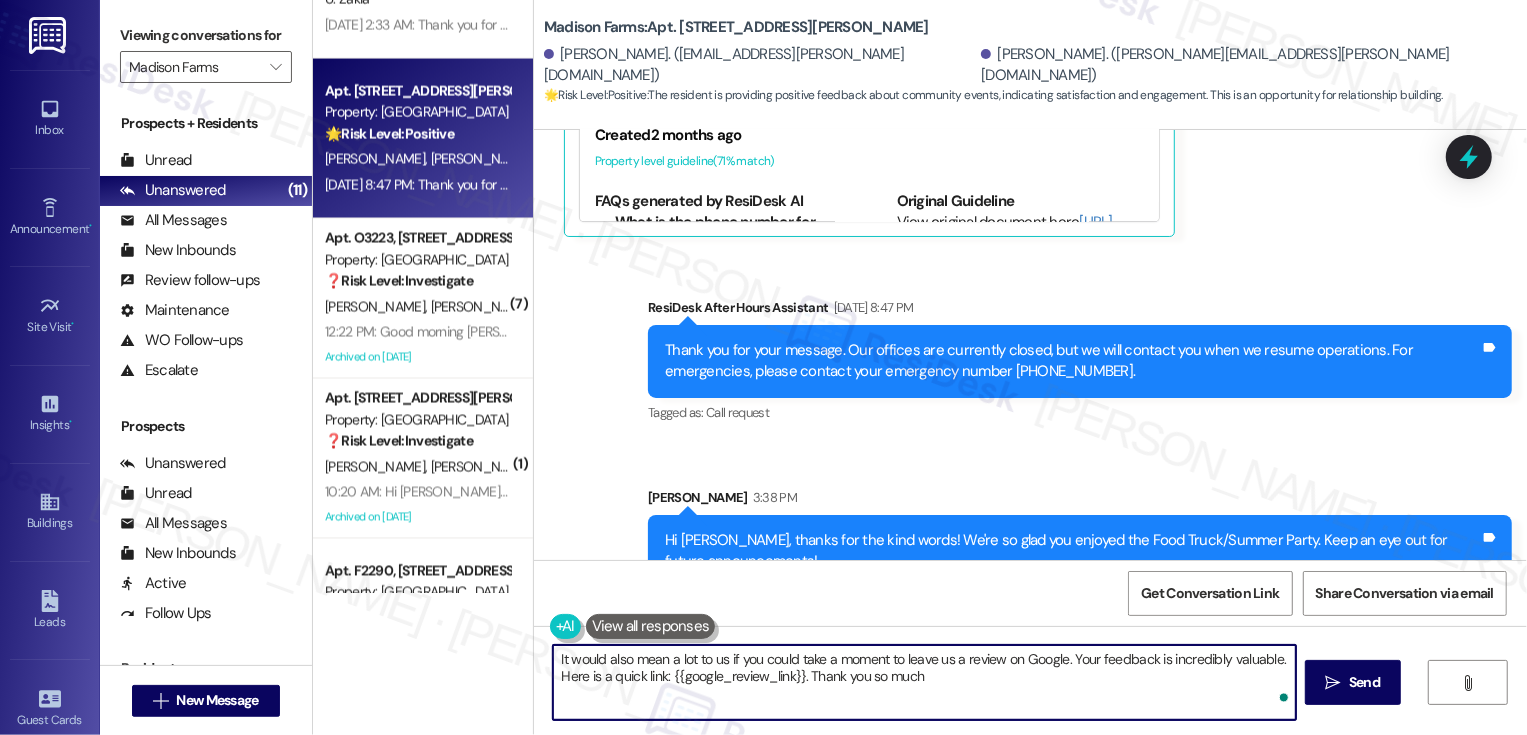 type on "It would also mean a lot to us if you could take a moment to leave us a review on Google. Your feedback is incredibly valuable. Here is a quick link: {{google_review_link}}. Thank you so much!" 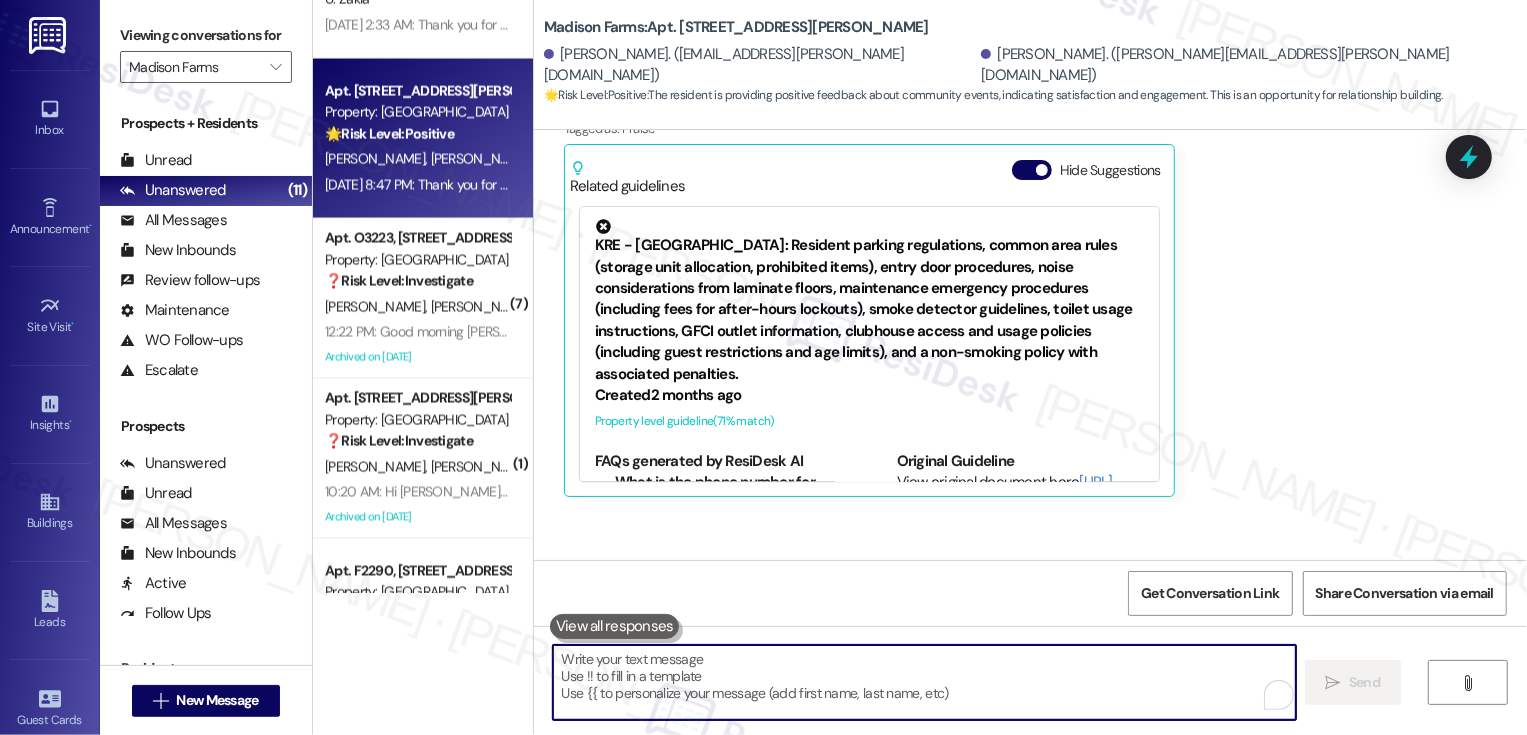 scroll, scrollTop: 3910, scrollLeft: 0, axis: vertical 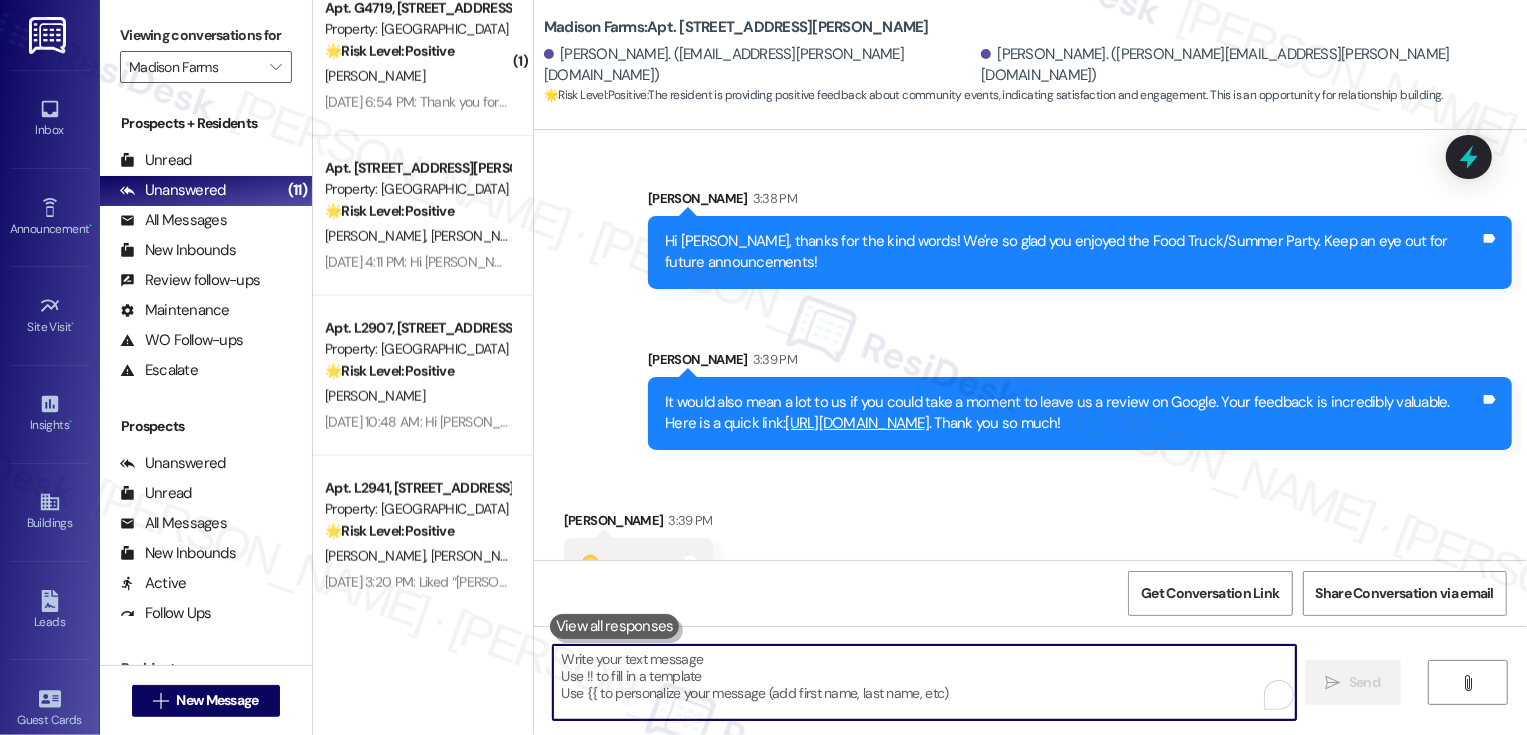 type 